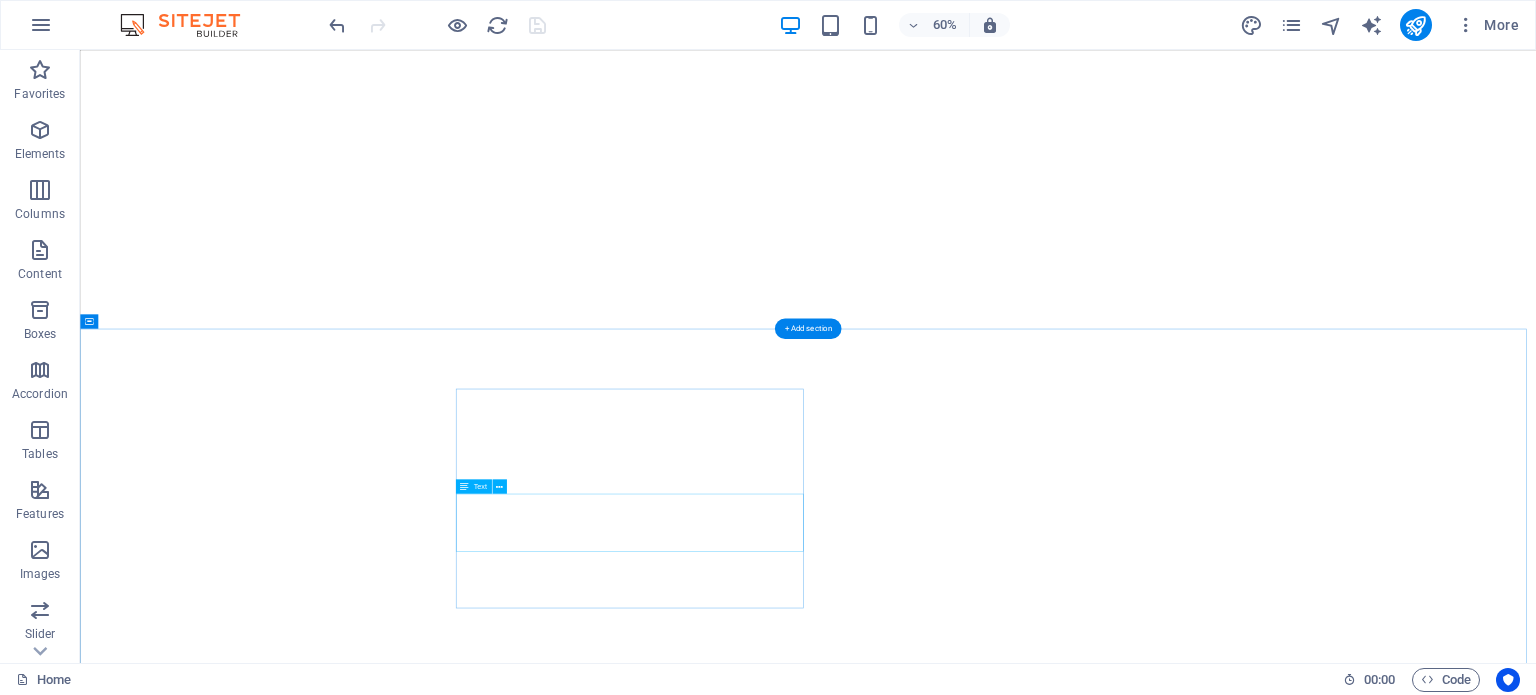 scroll, scrollTop: 0, scrollLeft: 0, axis: both 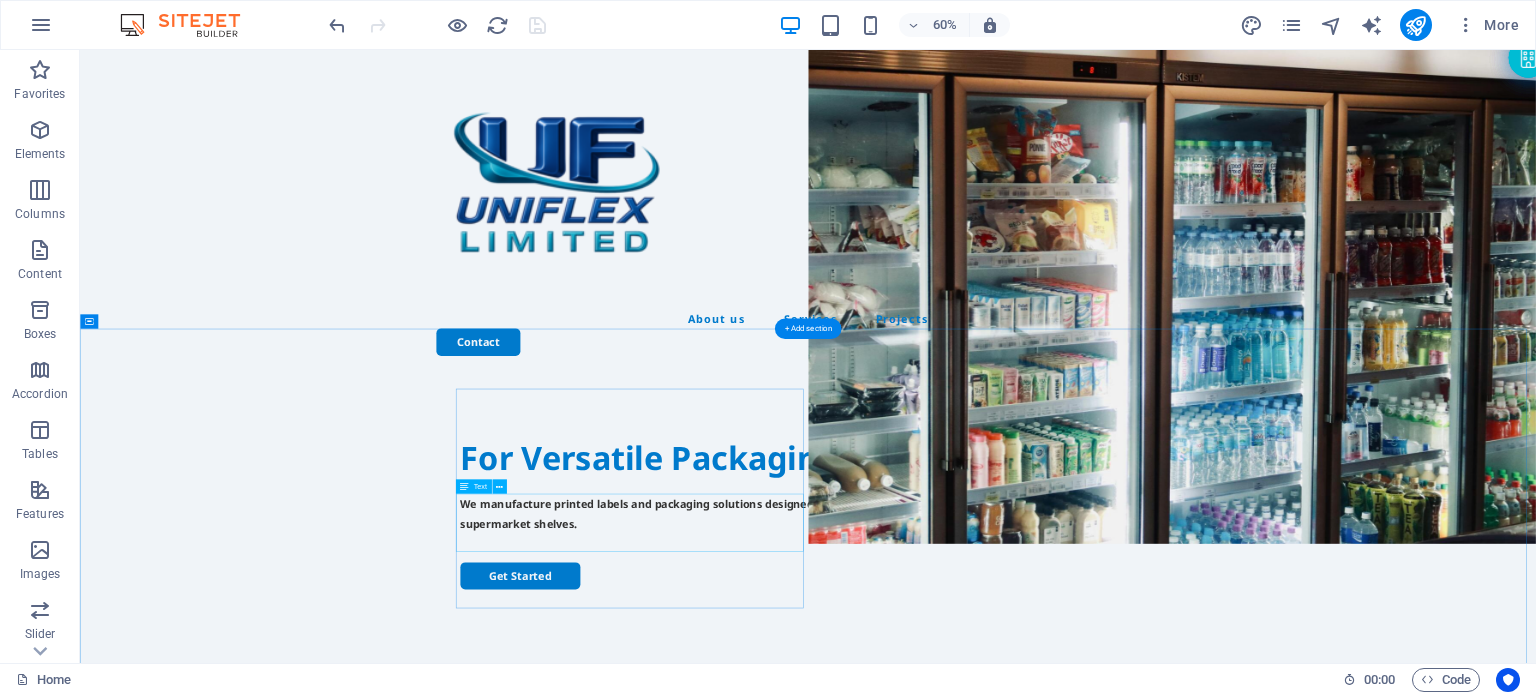 click on "We manufacture printed labels and packaging solutions designed to help our clients stand out from the competition on supermarket shelves." at bounding box center (1294, 823) 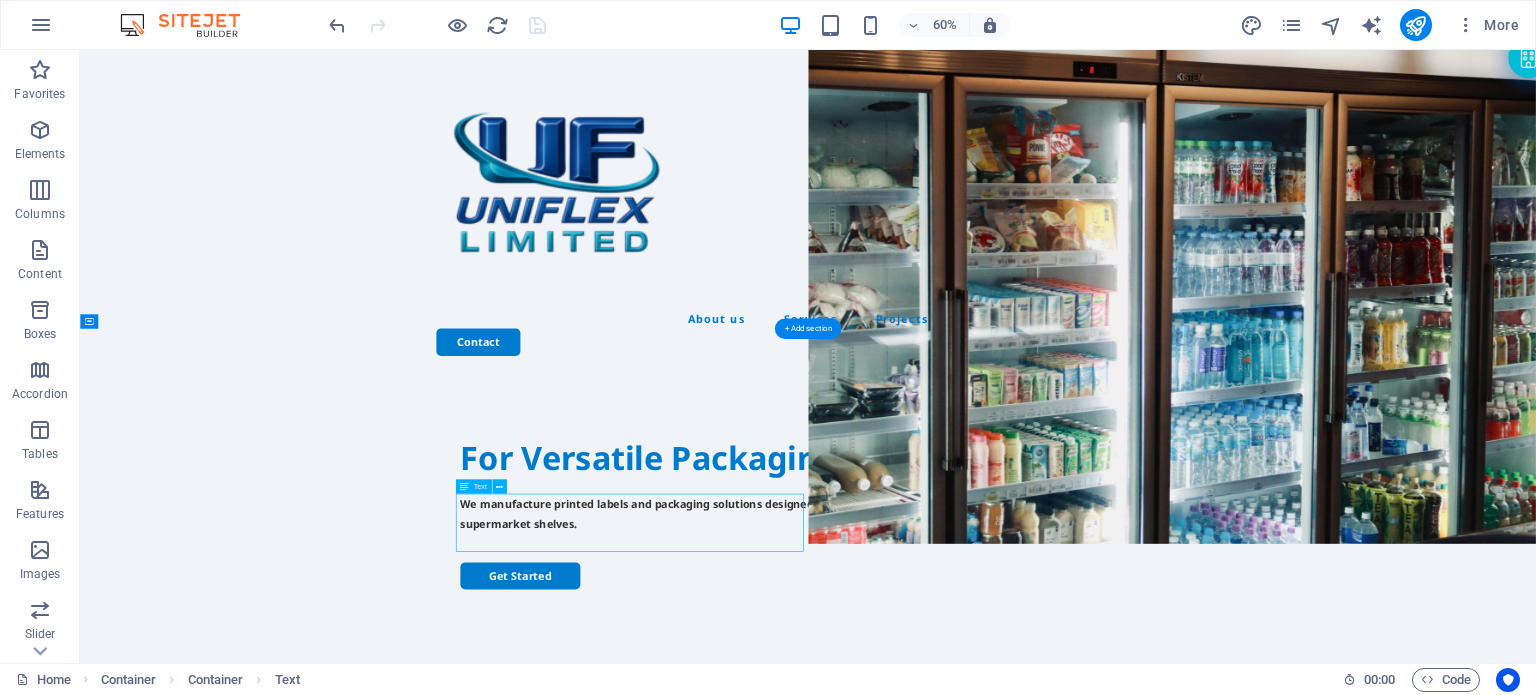 drag, startPoint x: 910, startPoint y: 869, endPoint x: 891, endPoint y: 869, distance: 19 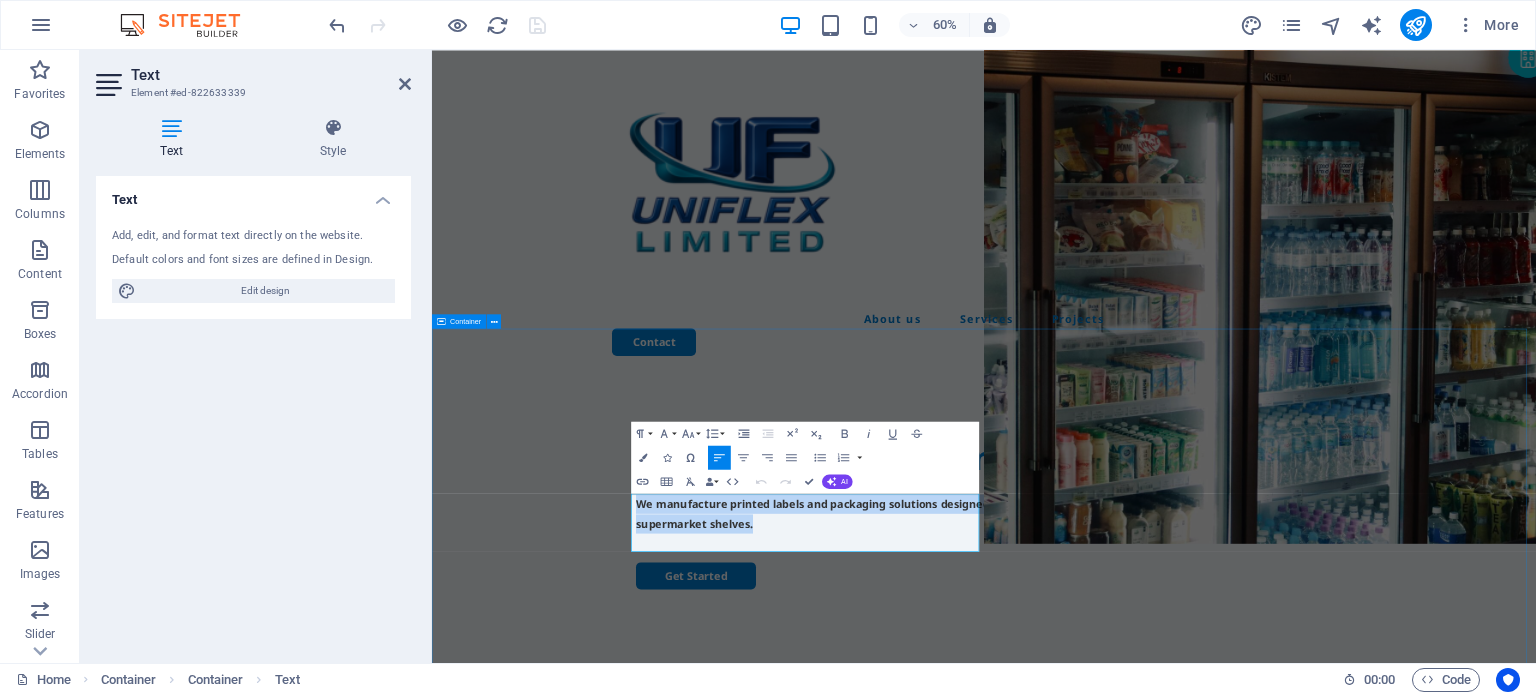 drag, startPoint x: 1005, startPoint y: 875, endPoint x: 713, endPoint y: 778, distance: 307.6898 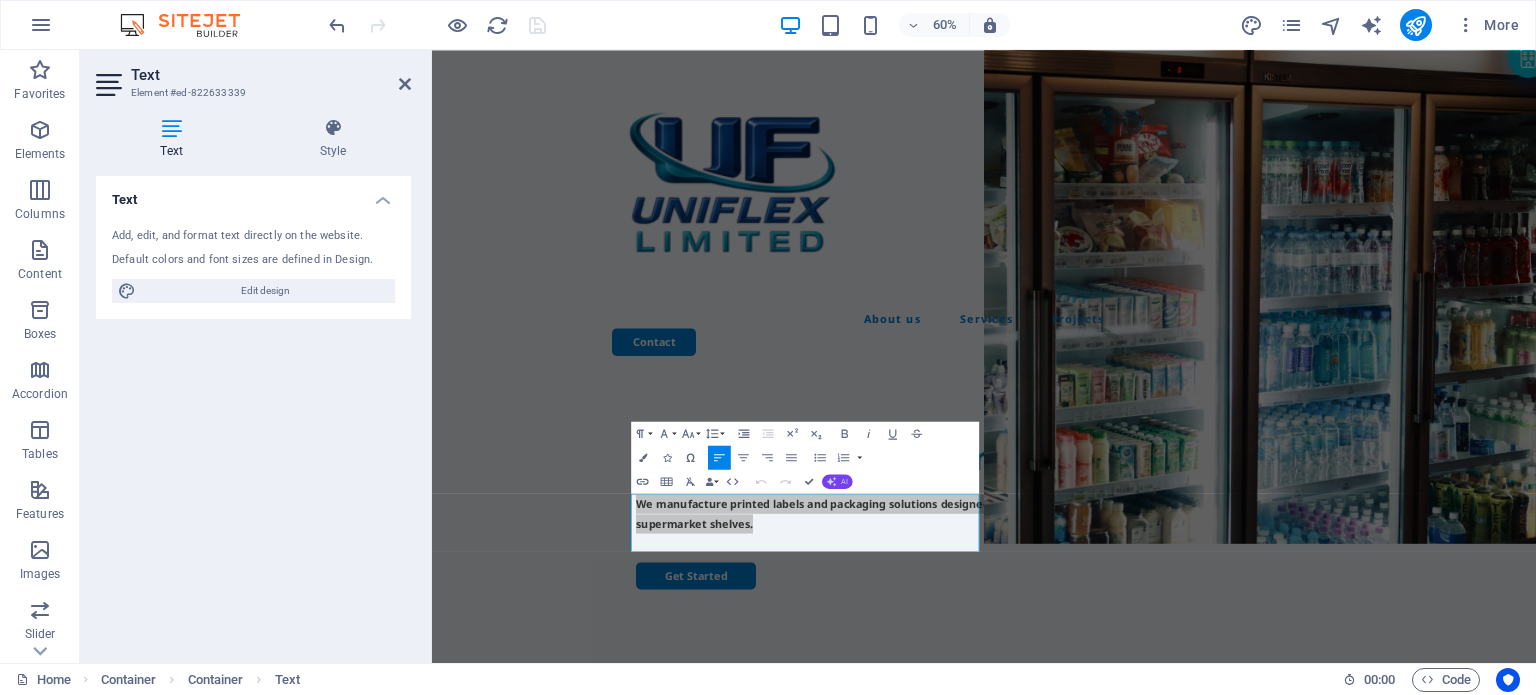 click 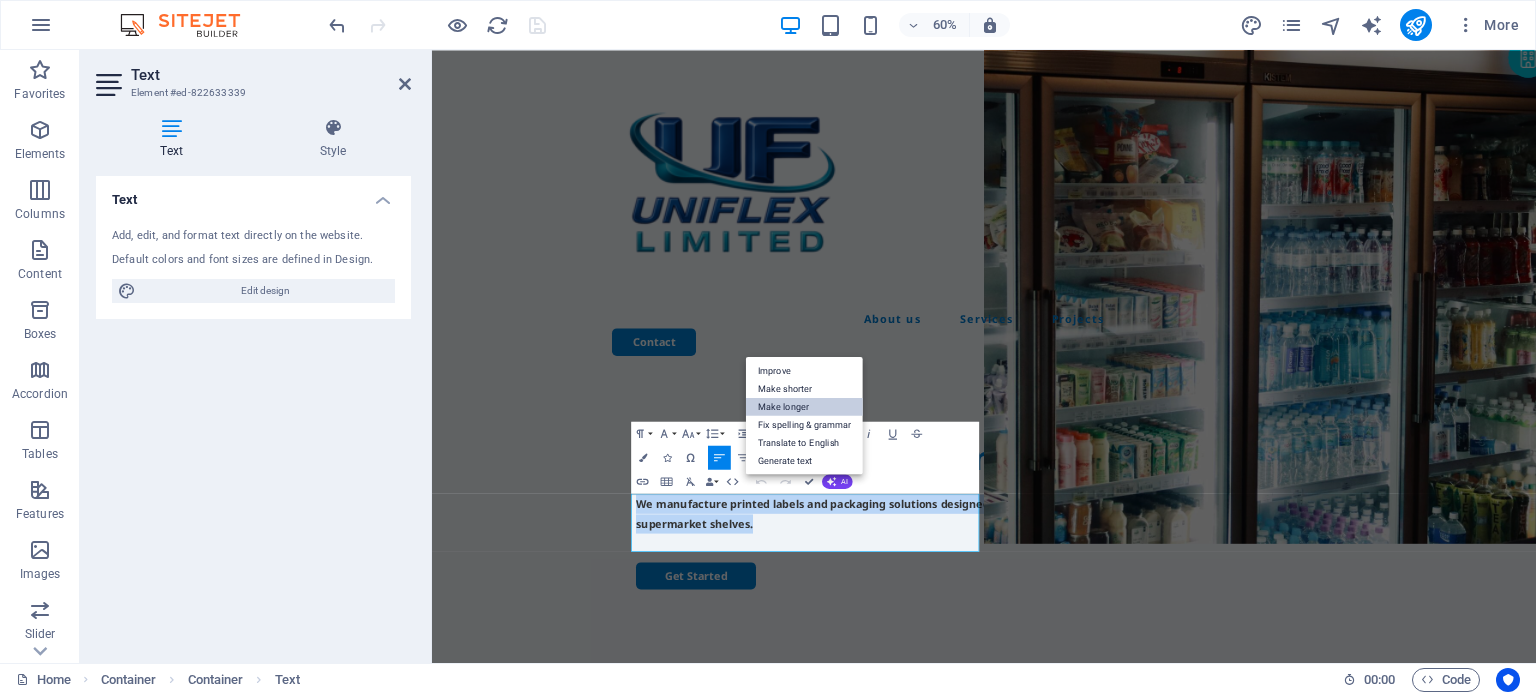 click on "Make longer" at bounding box center (804, 407) 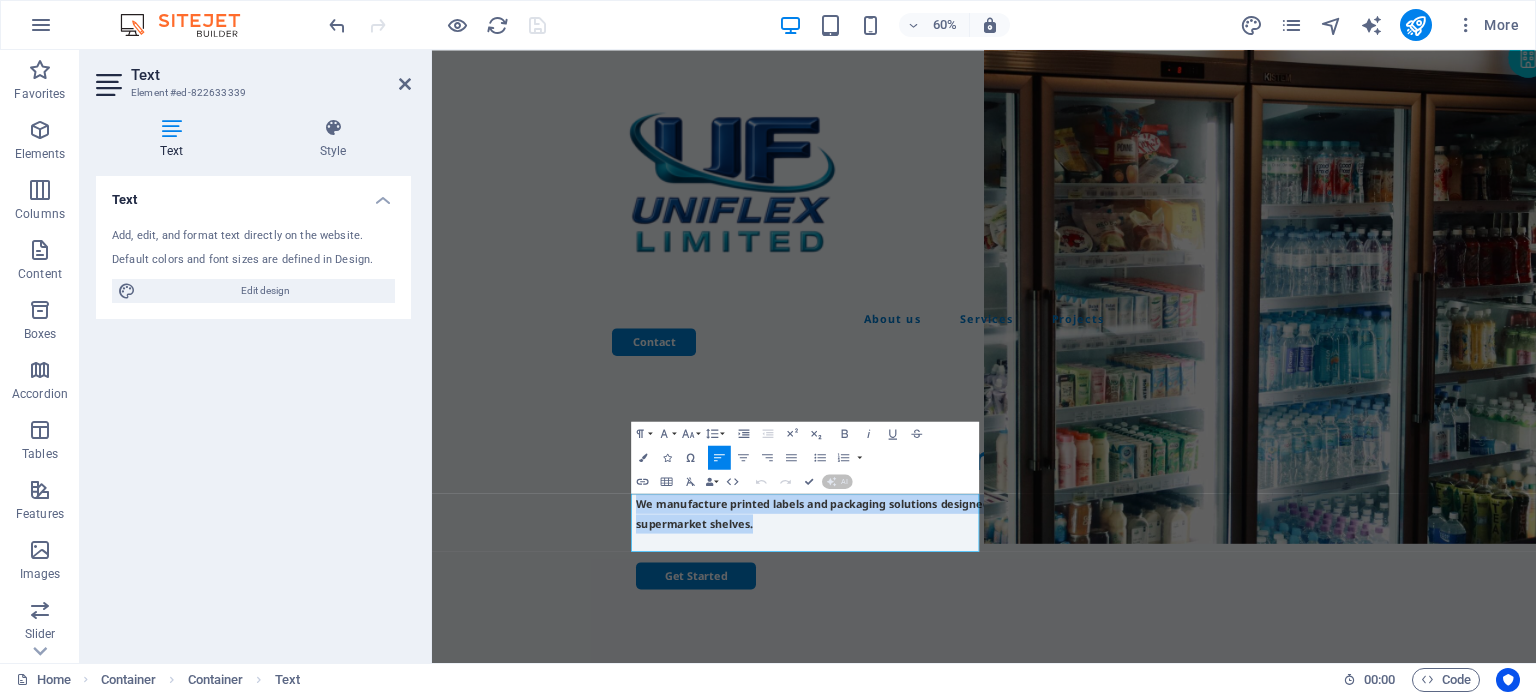 type 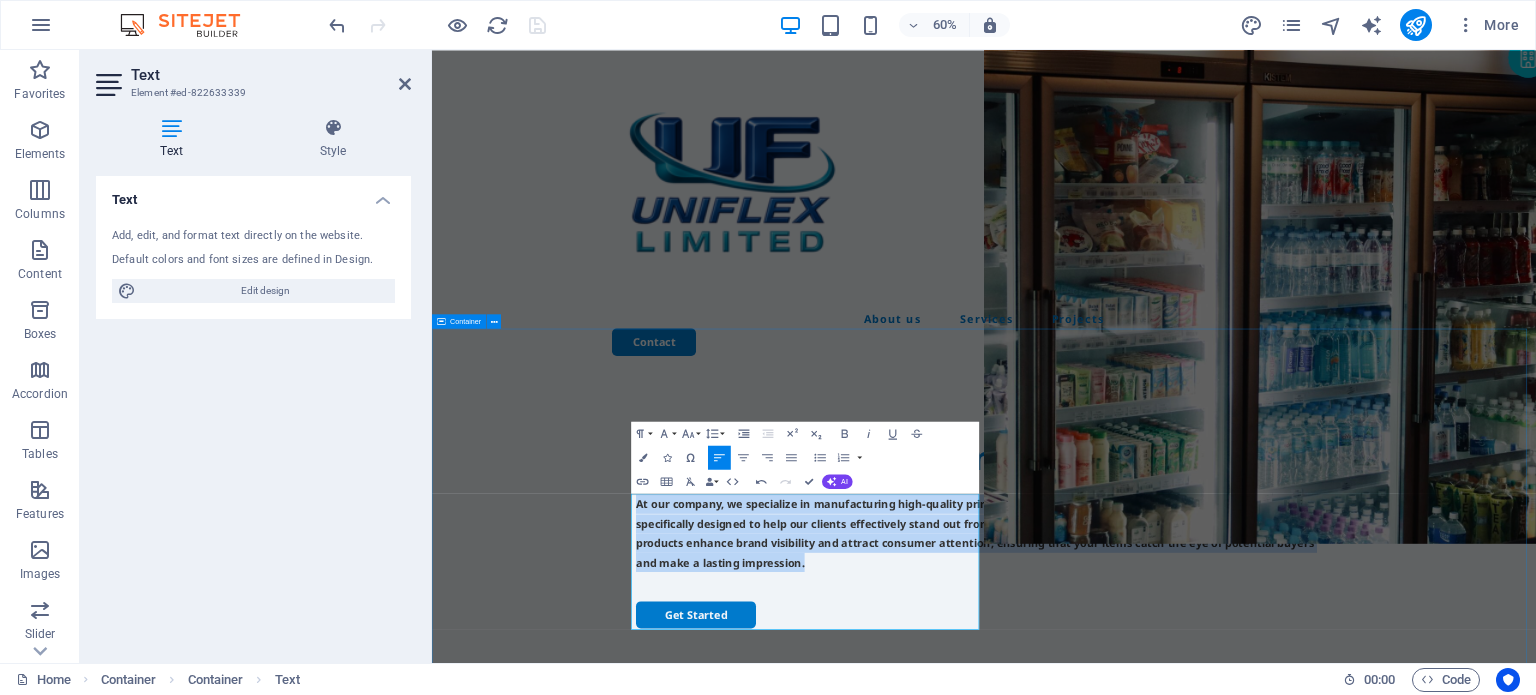 drag, startPoint x: 1138, startPoint y: 1003, endPoint x: 737, endPoint y: 777, distance: 460.301 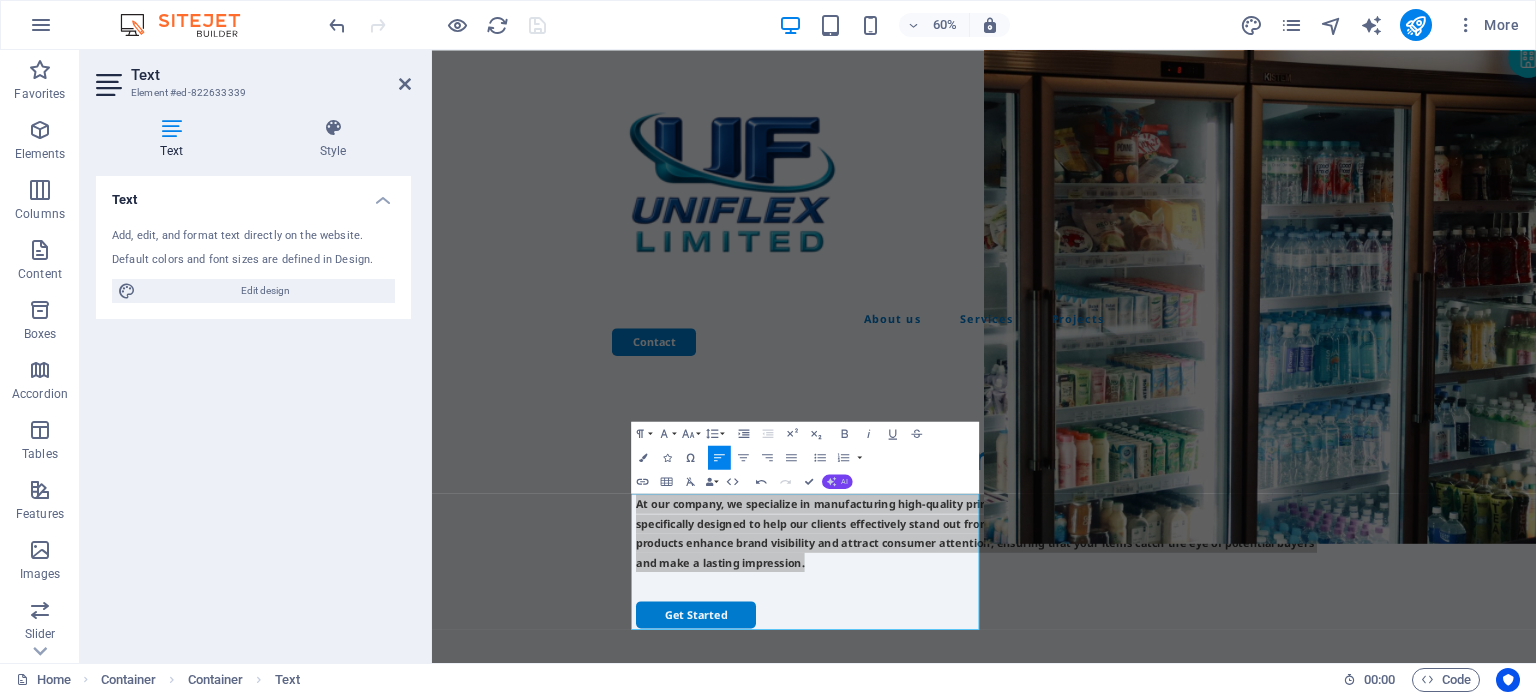 click 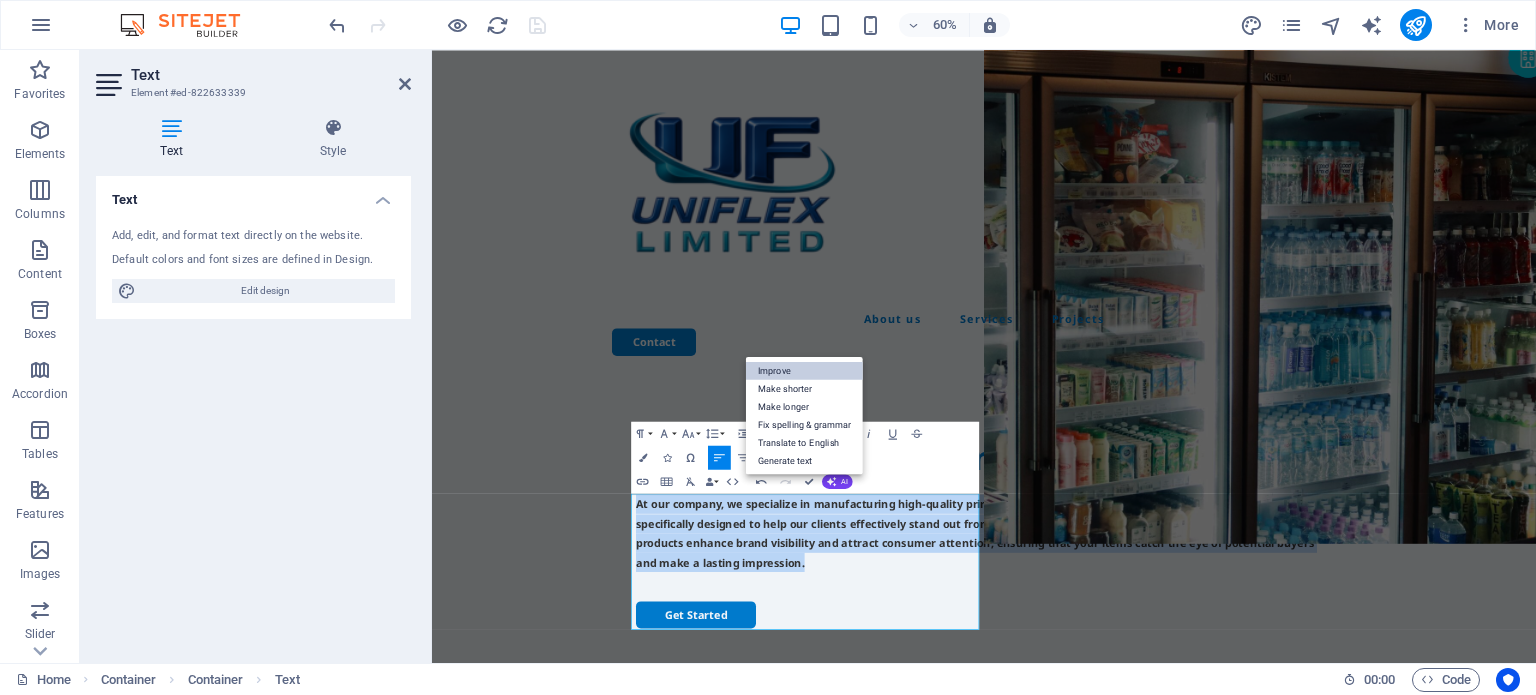 click on "Improve" at bounding box center [804, 371] 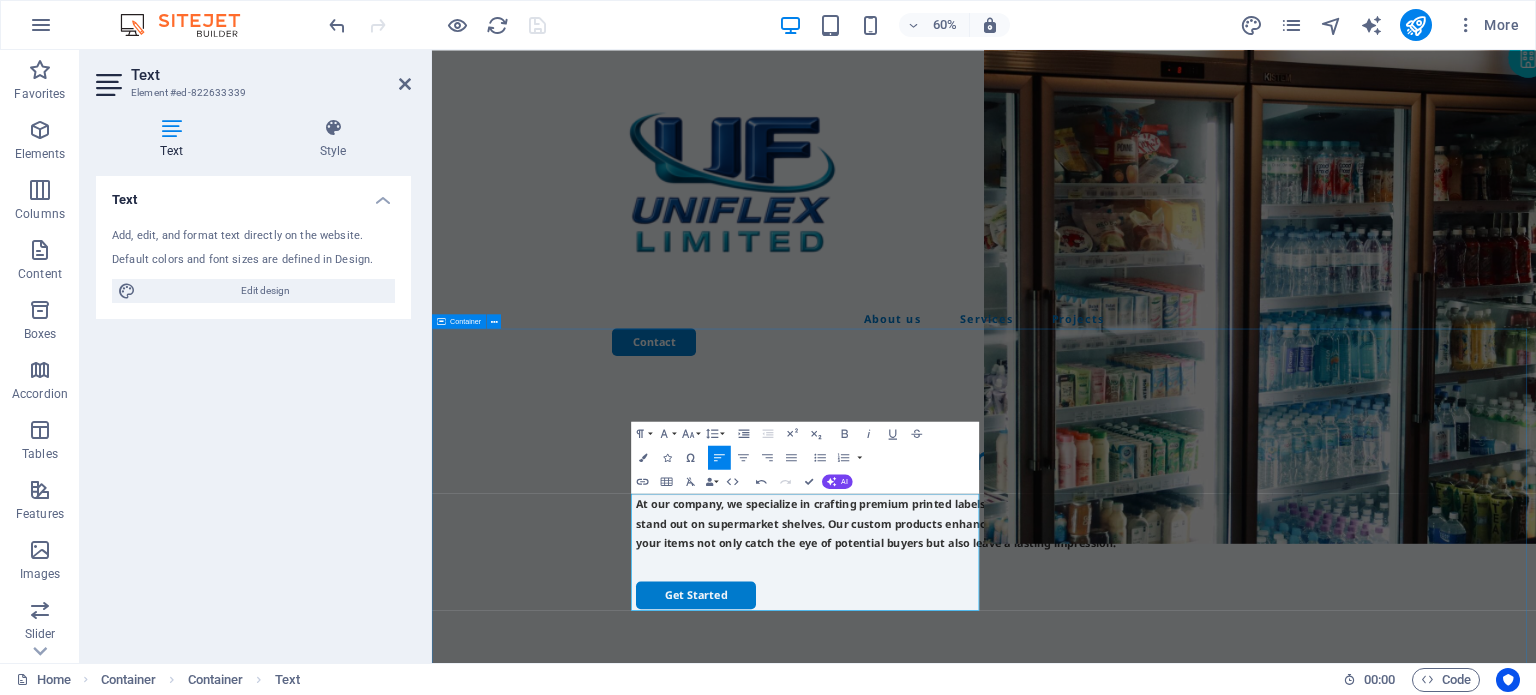 click on "For Versatile Packaging Needs At our company, we specialize in crafting premium printed labels and innovative packaging solutions tailored to help our clients stand out on supermarket shelves. Our custom products enhance brand visibility and captivate consumer attention, ensuring your items not only catch the eye of potential buyers but also leave a lasting impression. Get Started" at bounding box center (1352, 977) 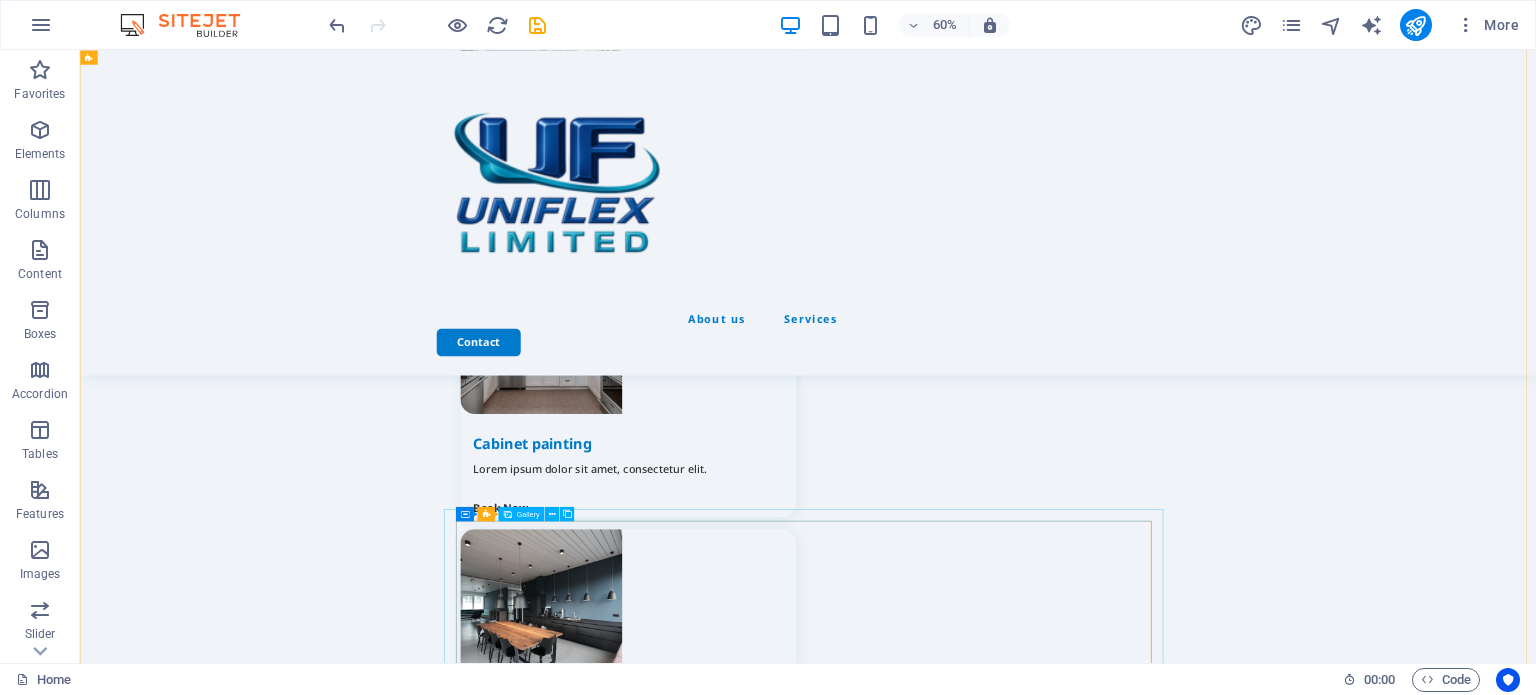 scroll, scrollTop: 3100, scrollLeft: 0, axis: vertical 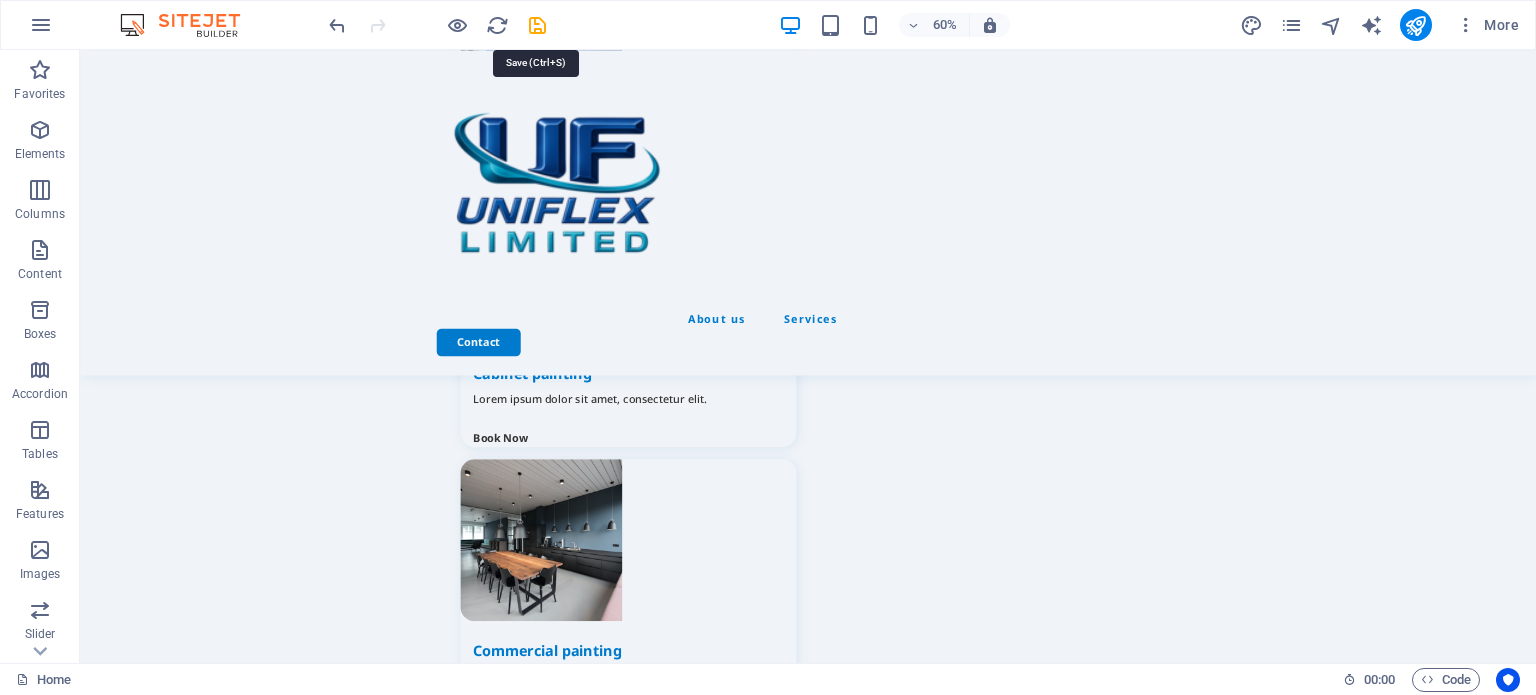 click at bounding box center [537, 25] 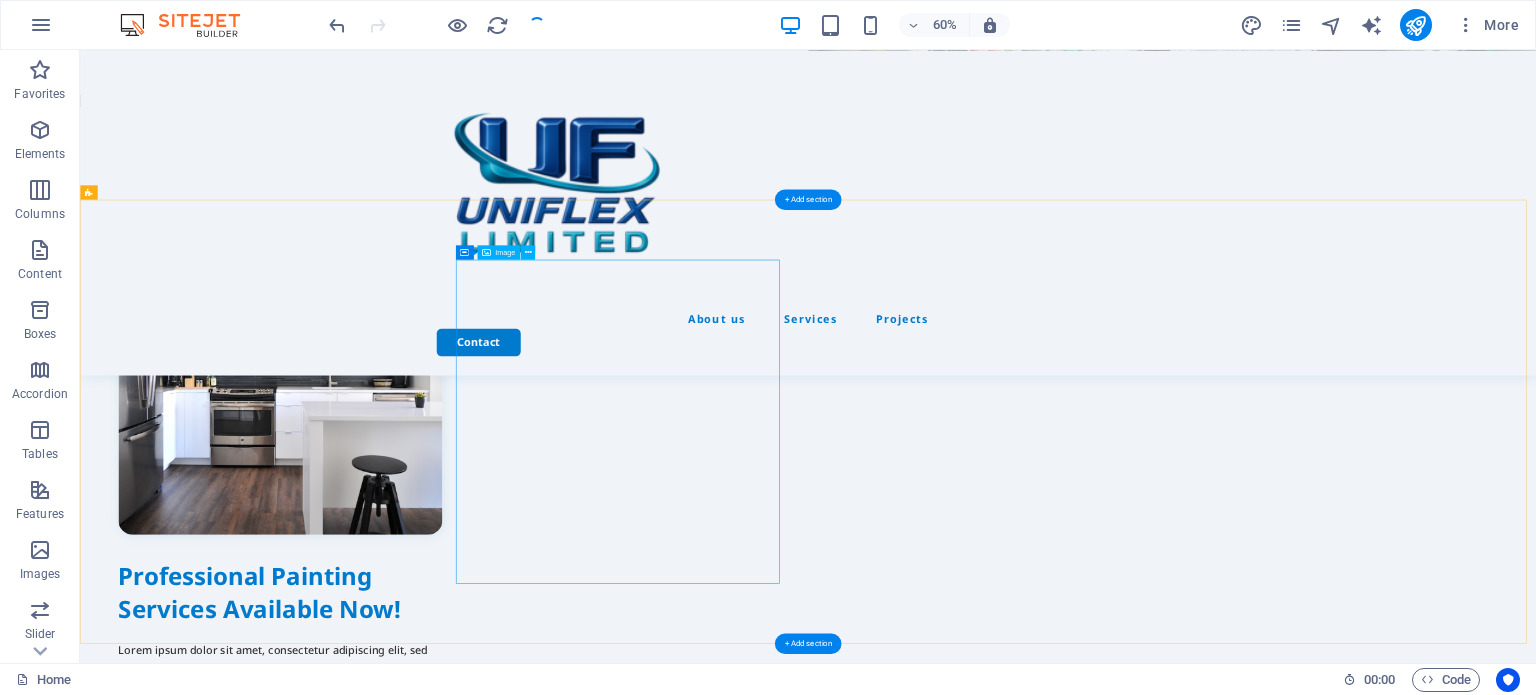 scroll, scrollTop: 0, scrollLeft: 0, axis: both 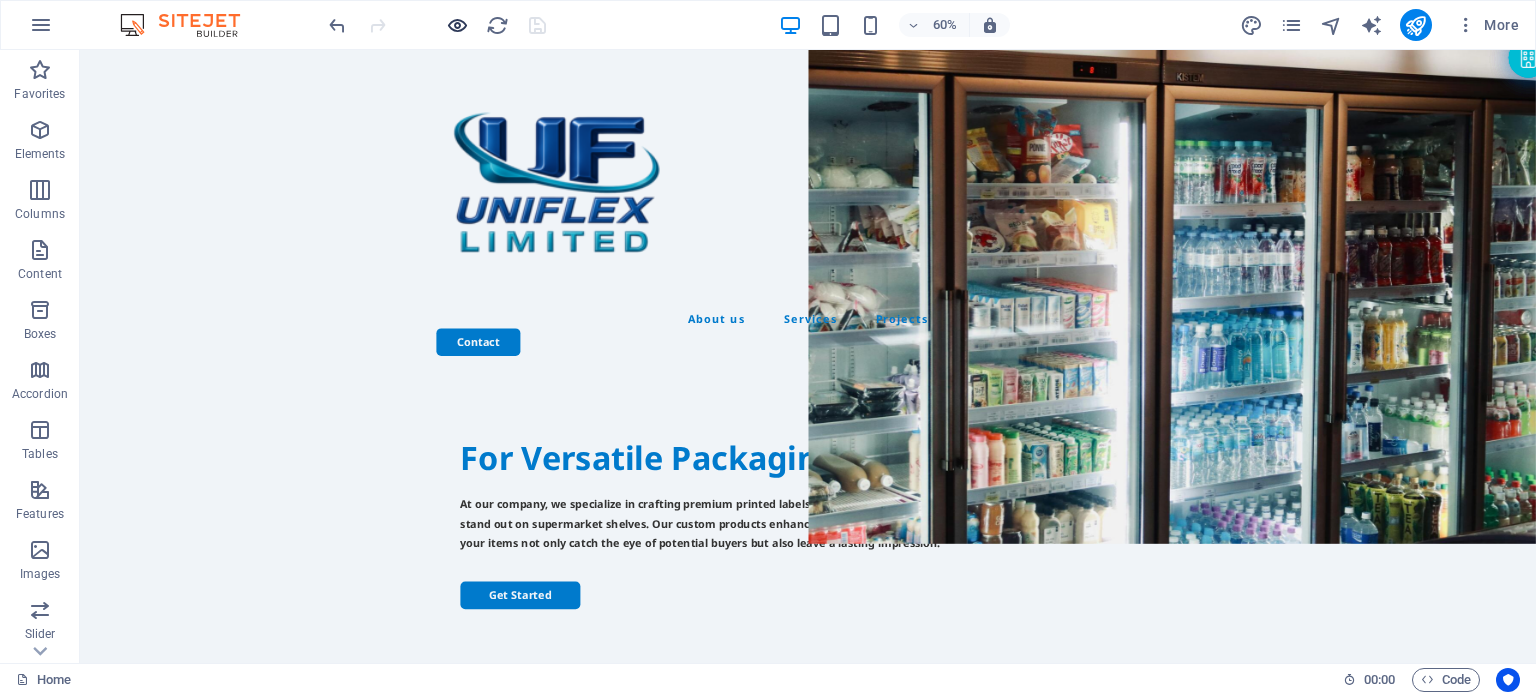 click at bounding box center (457, 25) 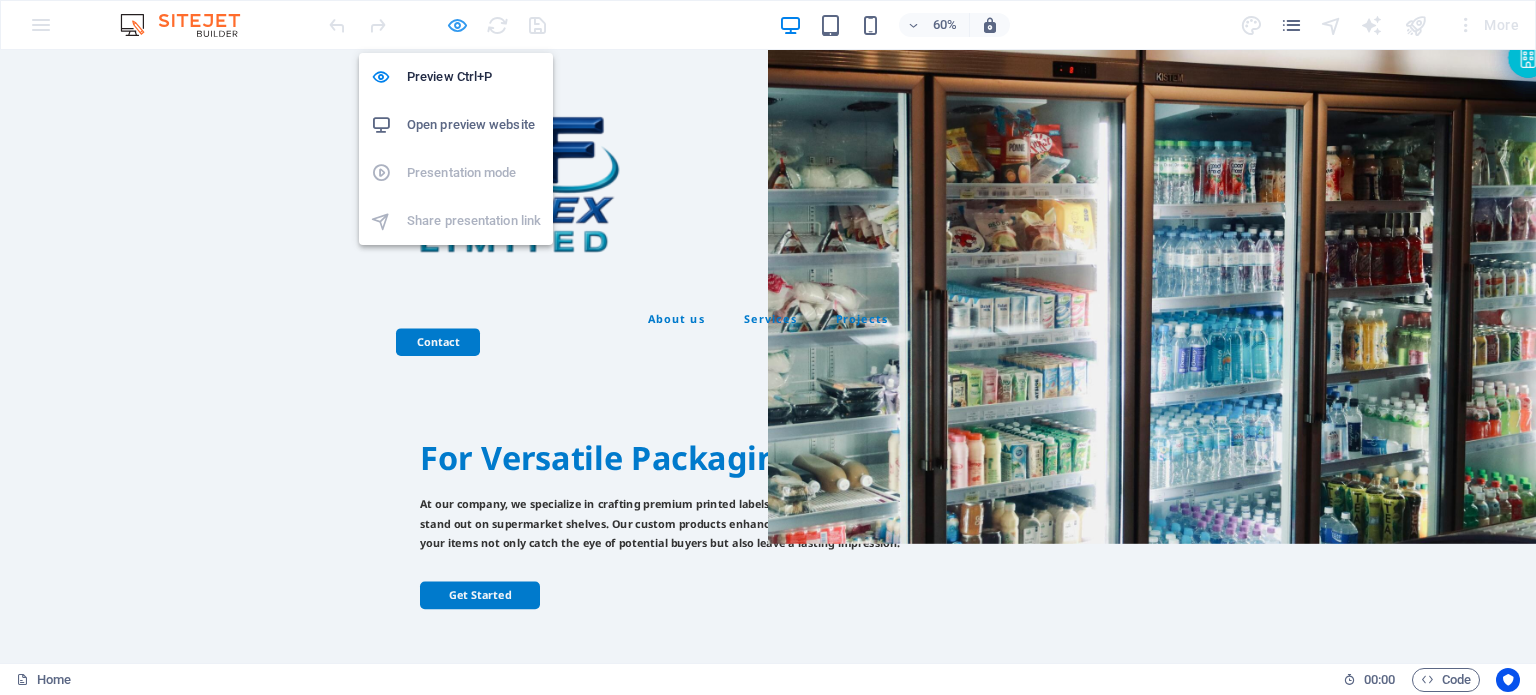 click at bounding box center [457, 25] 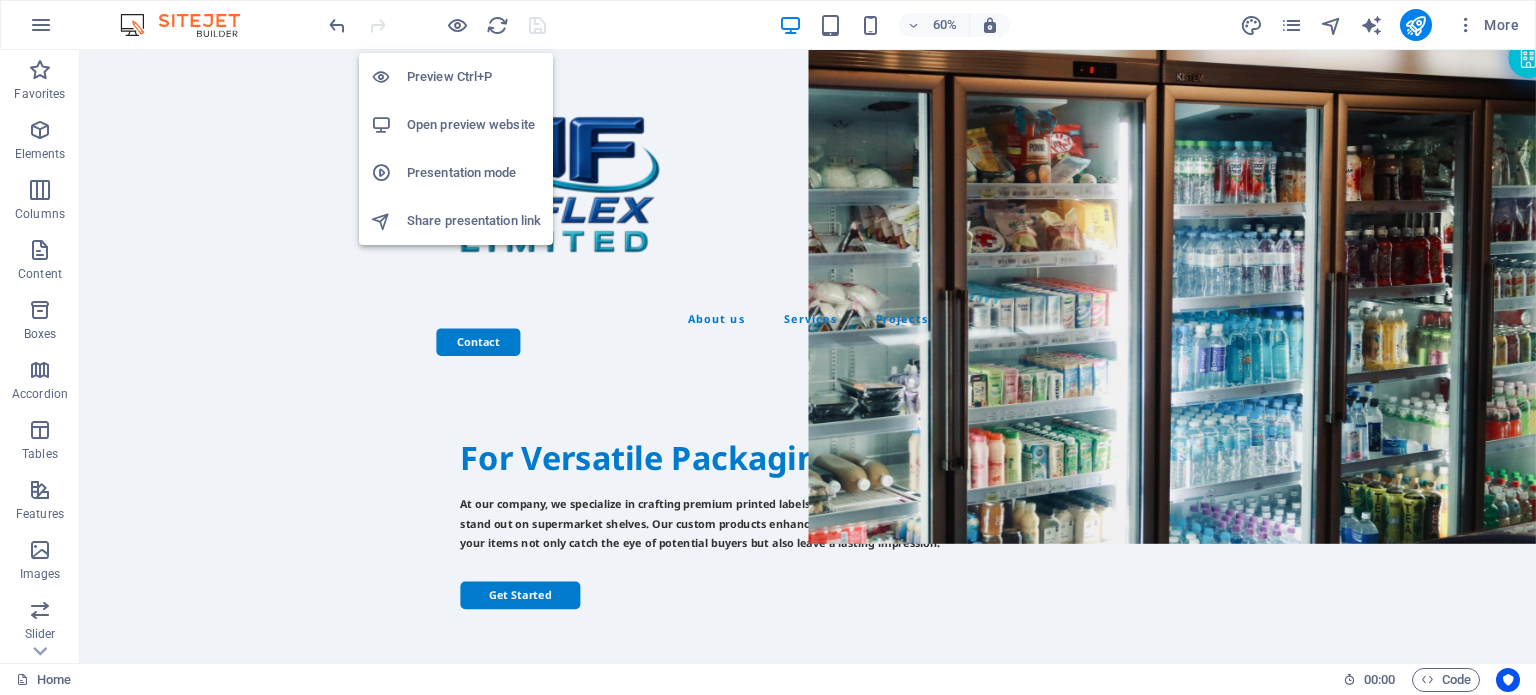 click on "Open preview website" at bounding box center [474, 125] 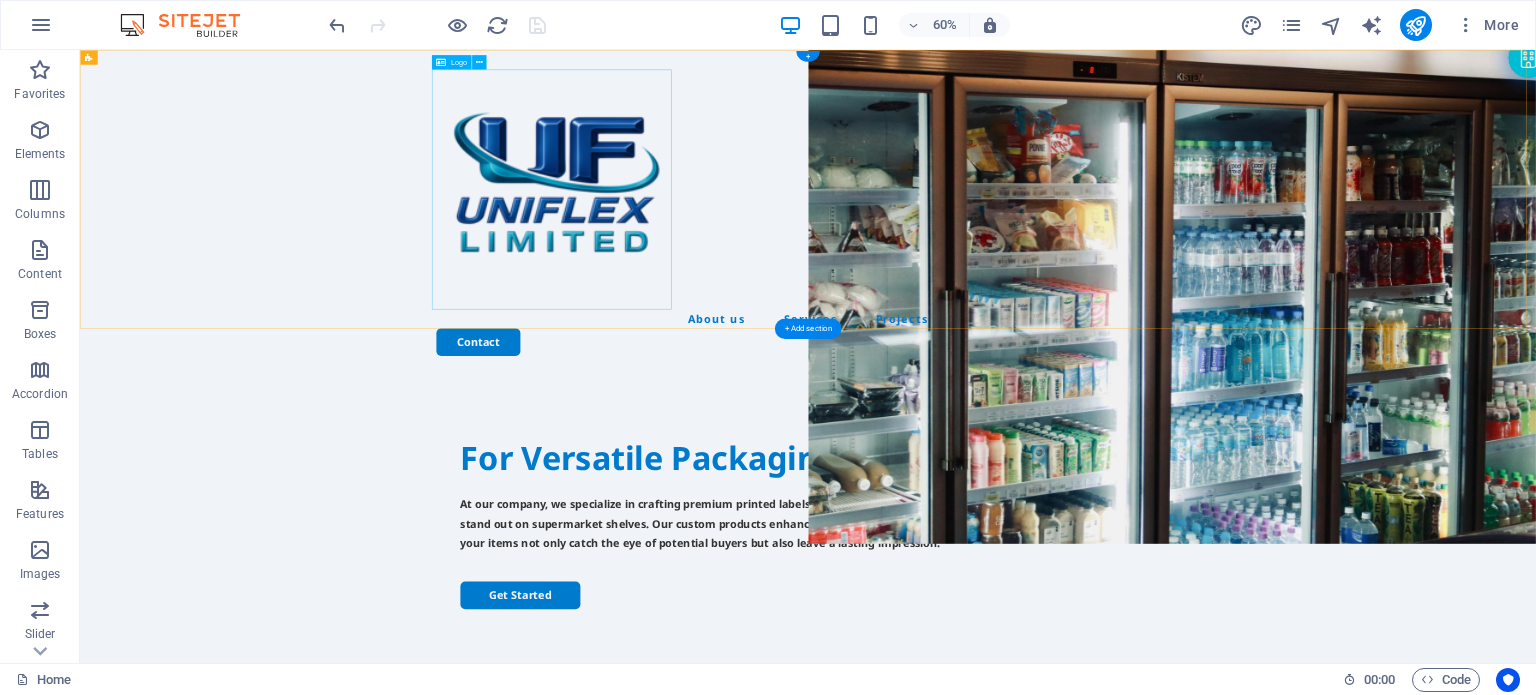 click at bounding box center (1294, 282) 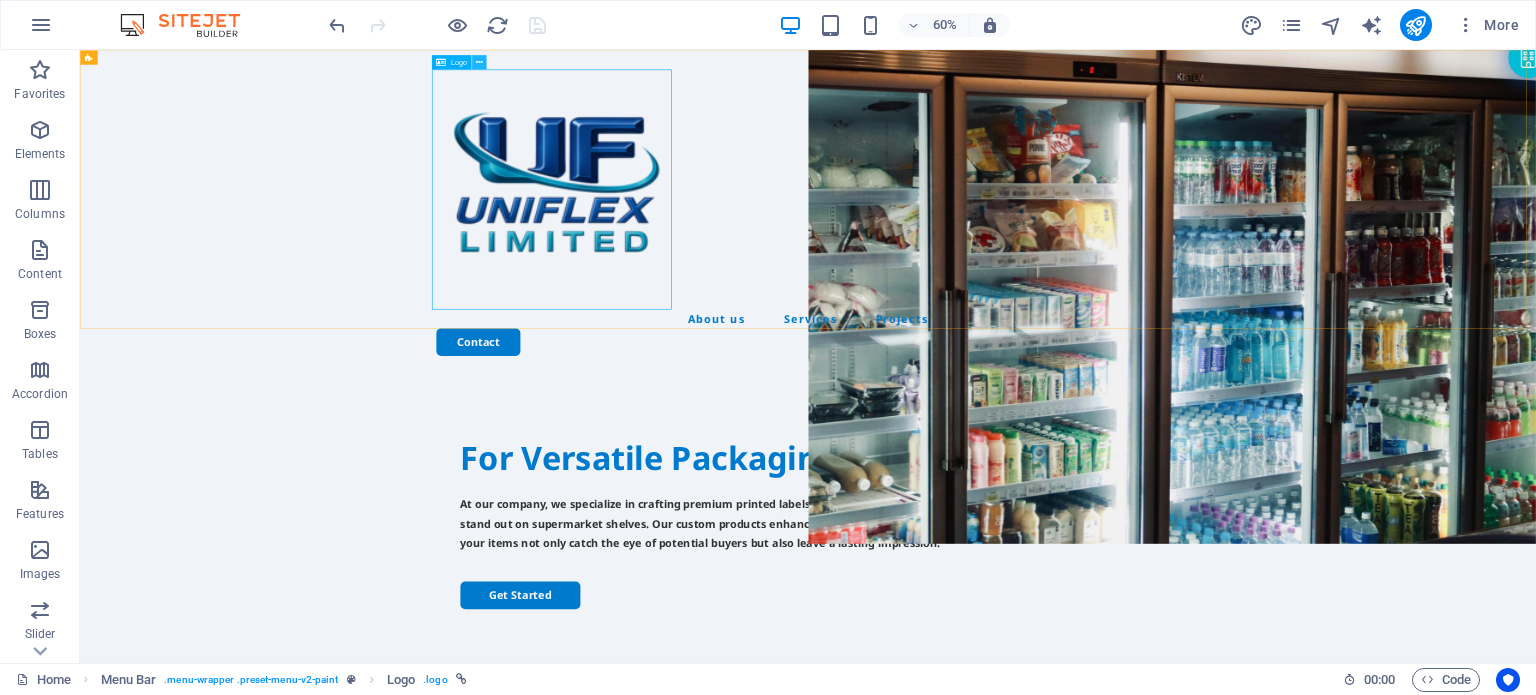 click at bounding box center [479, 62] 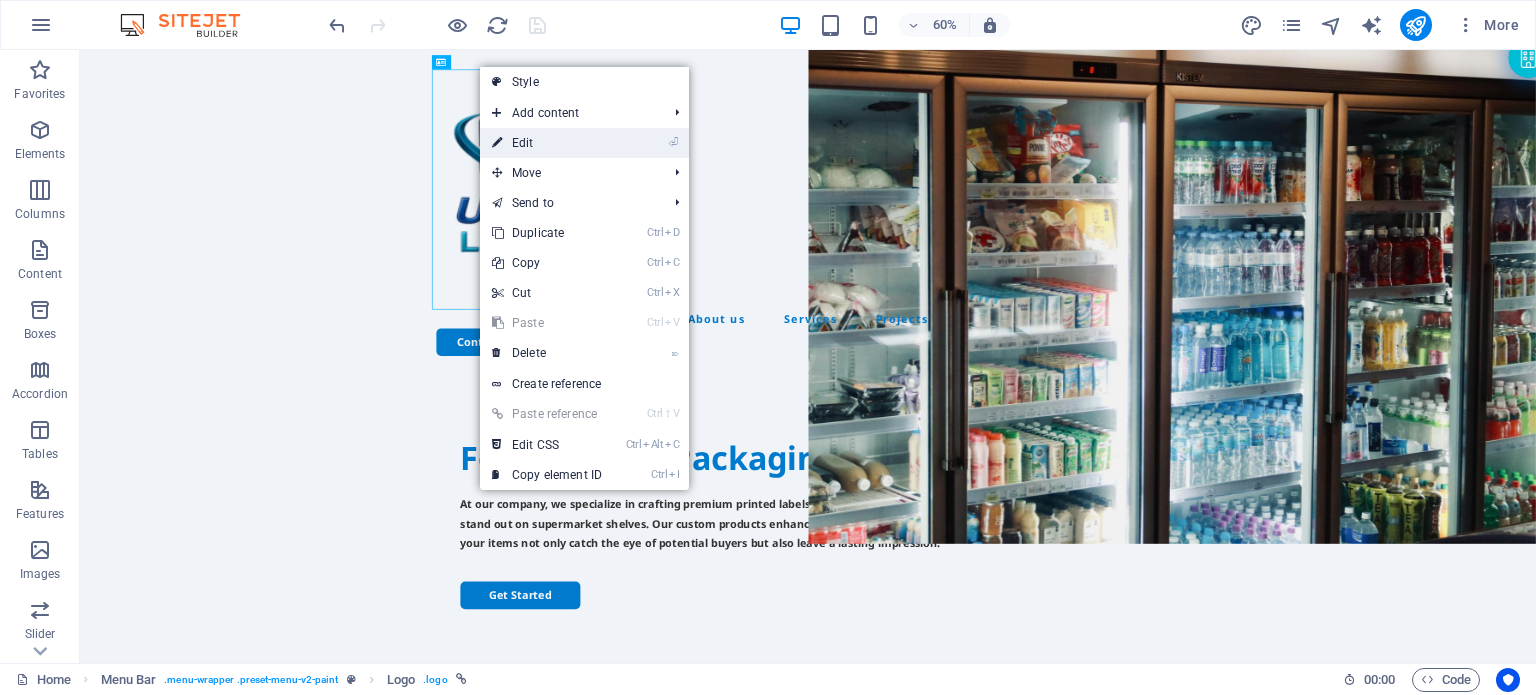 click on "⏎  Edit" at bounding box center (547, 143) 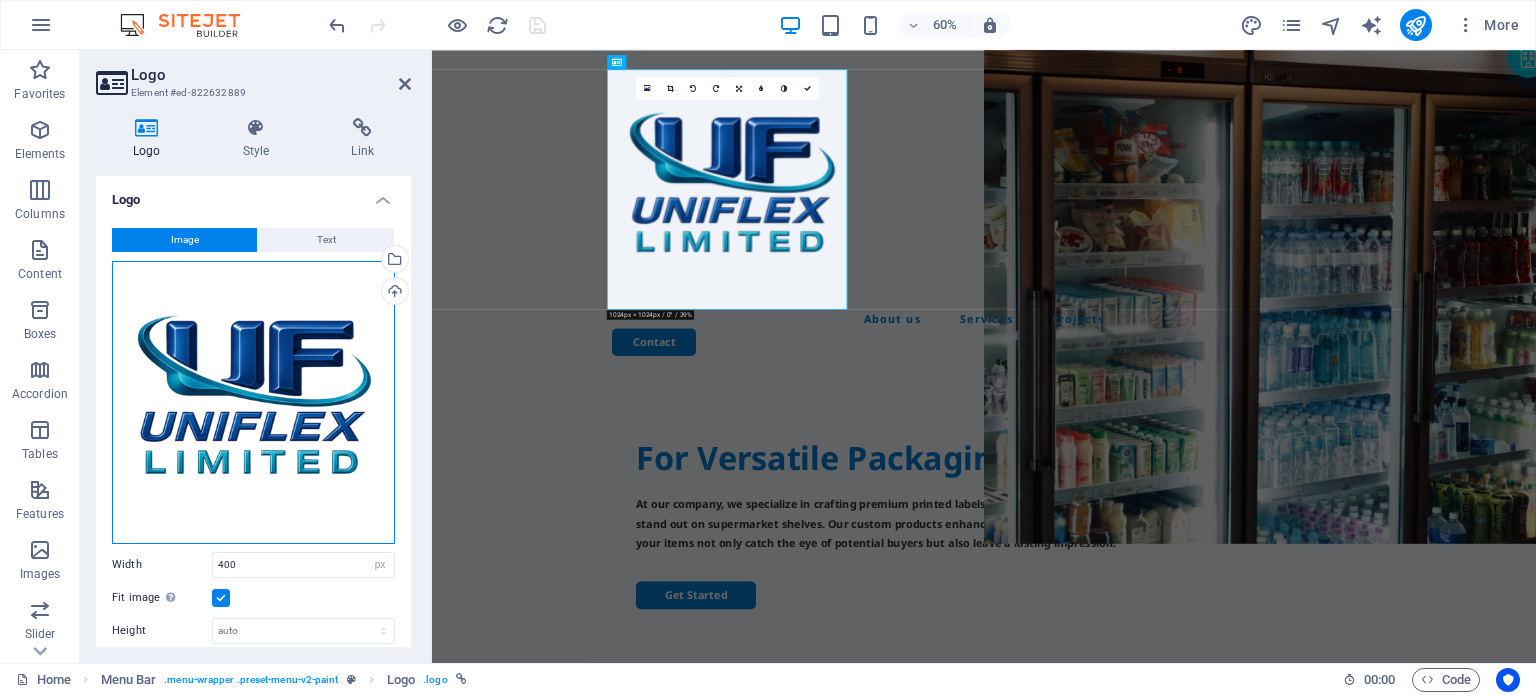 drag, startPoint x: 294, startPoint y: 434, endPoint x: 215, endPoint y: 422, distance: 79.9062 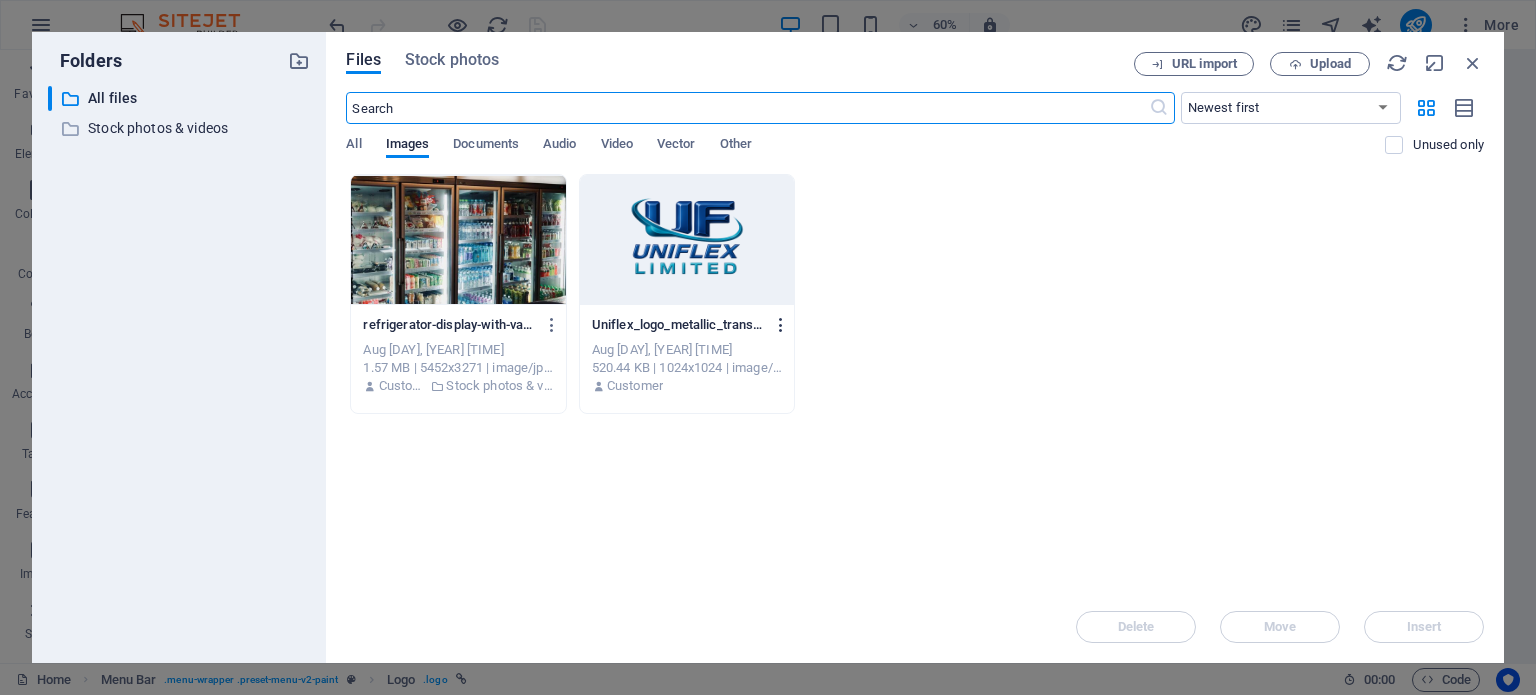 click at bounding box center [781, 325] 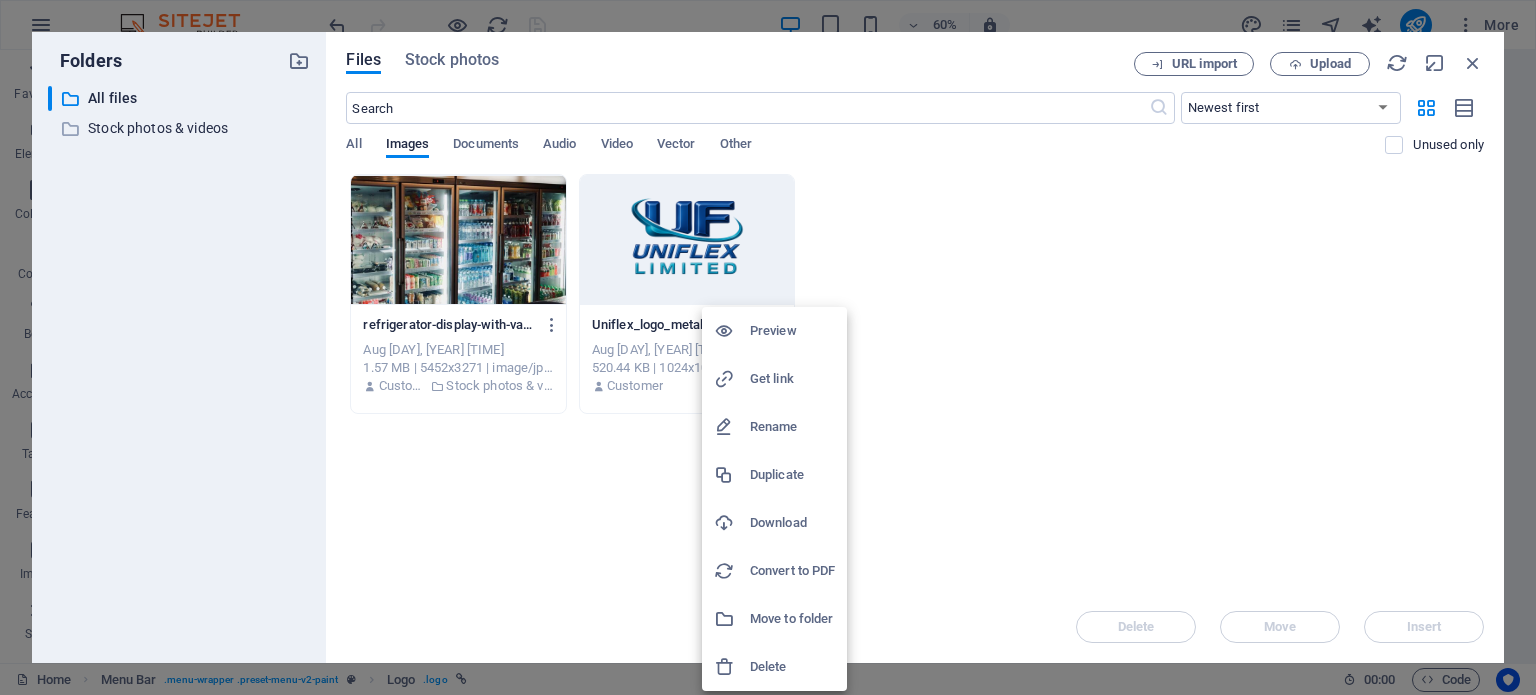 click at bounding box center (768, 347) 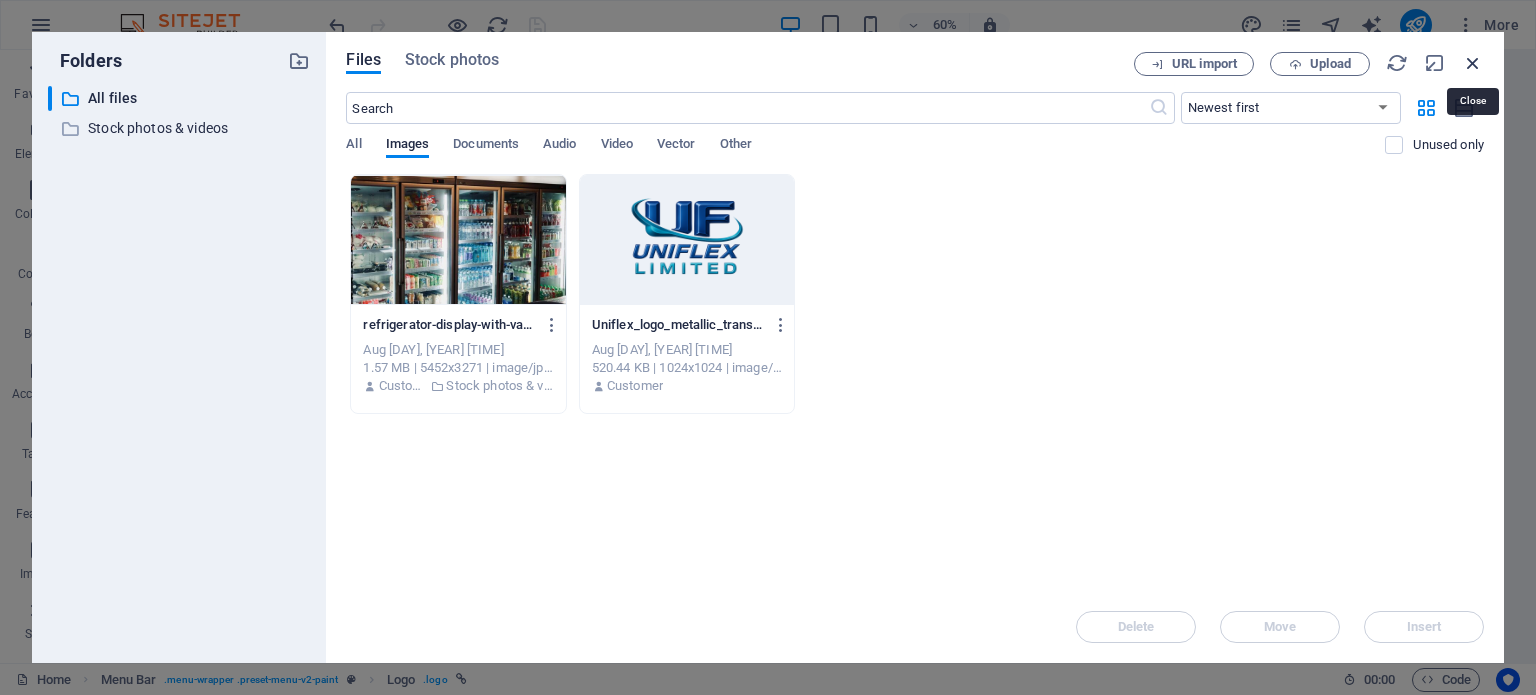 click at bounding box center [1473, 63] 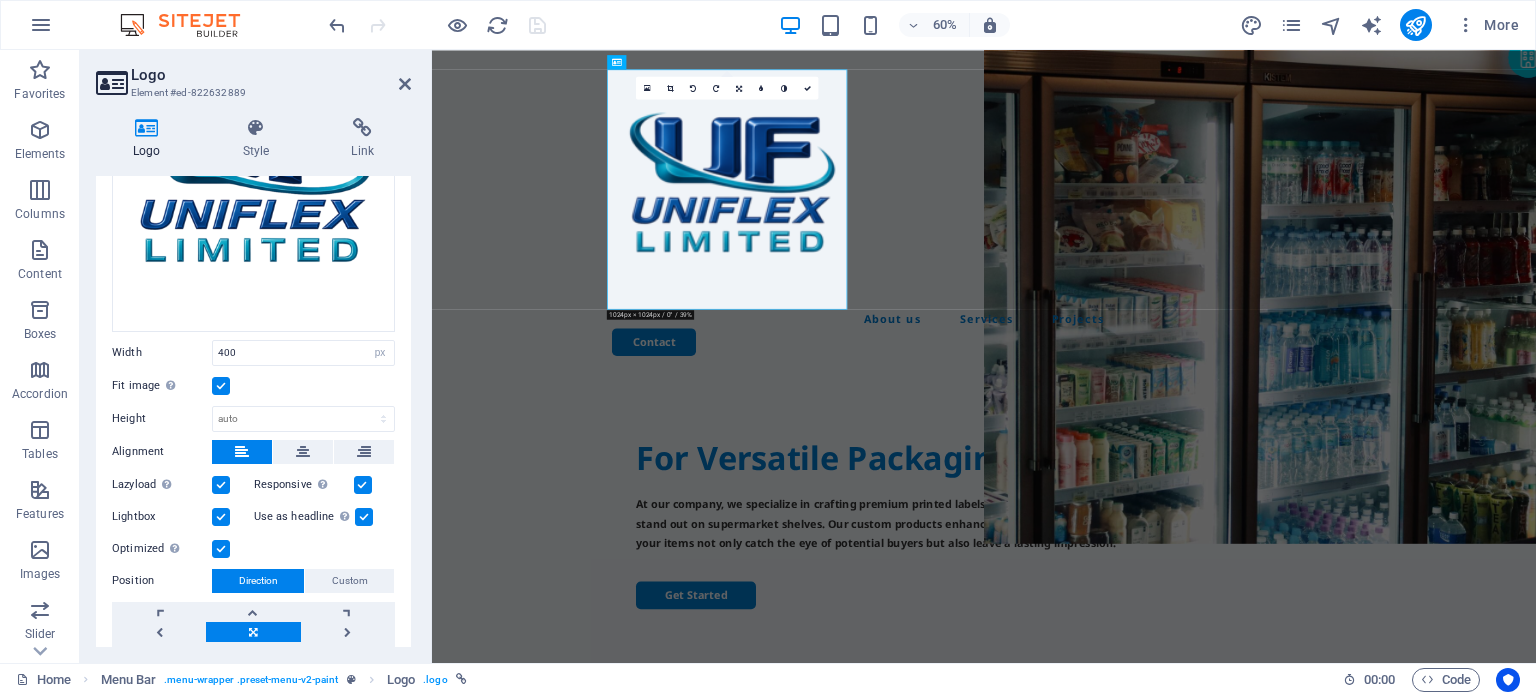 scroll, scrollTop: 185, scrollLeft: 0, axis: vertical 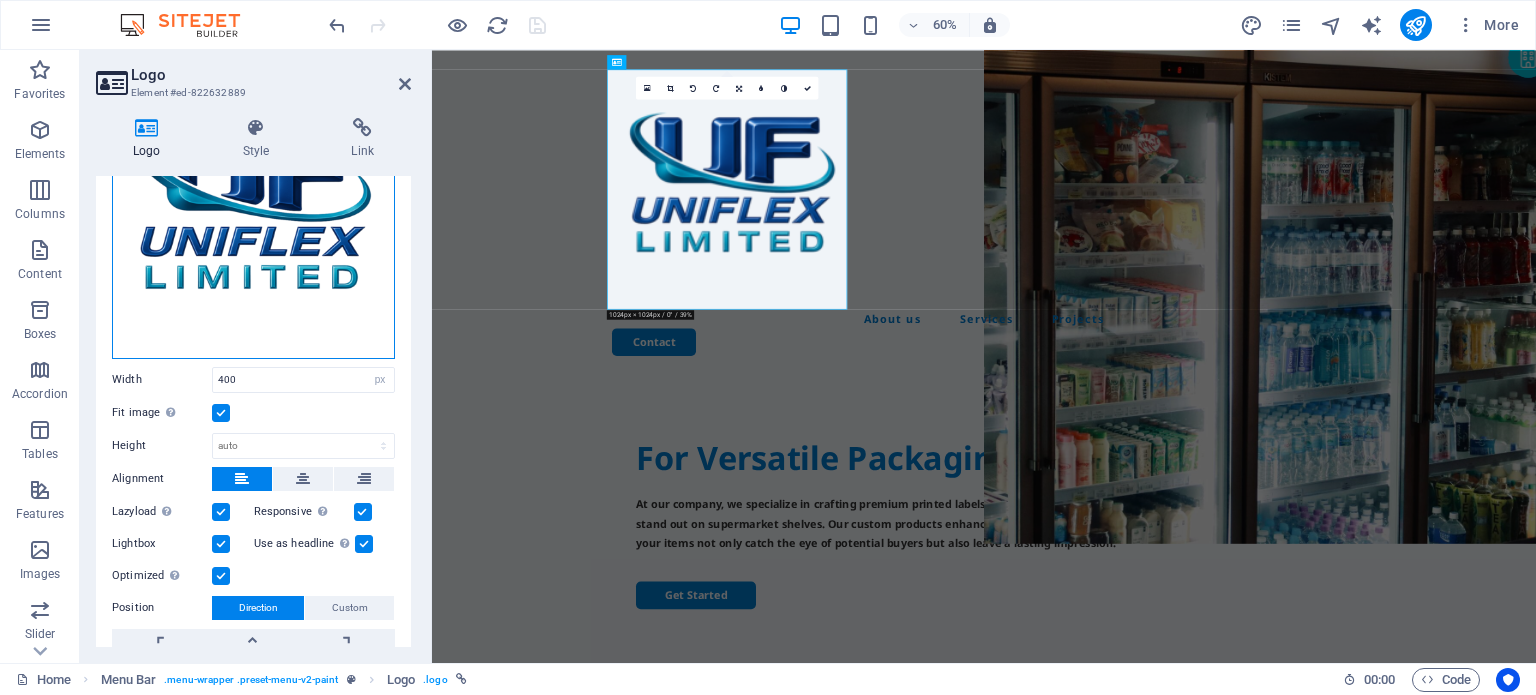 click on "Drag files here, click to choose files or select files from Files or our free stock photos & videos" at bounding box center [253, 217] 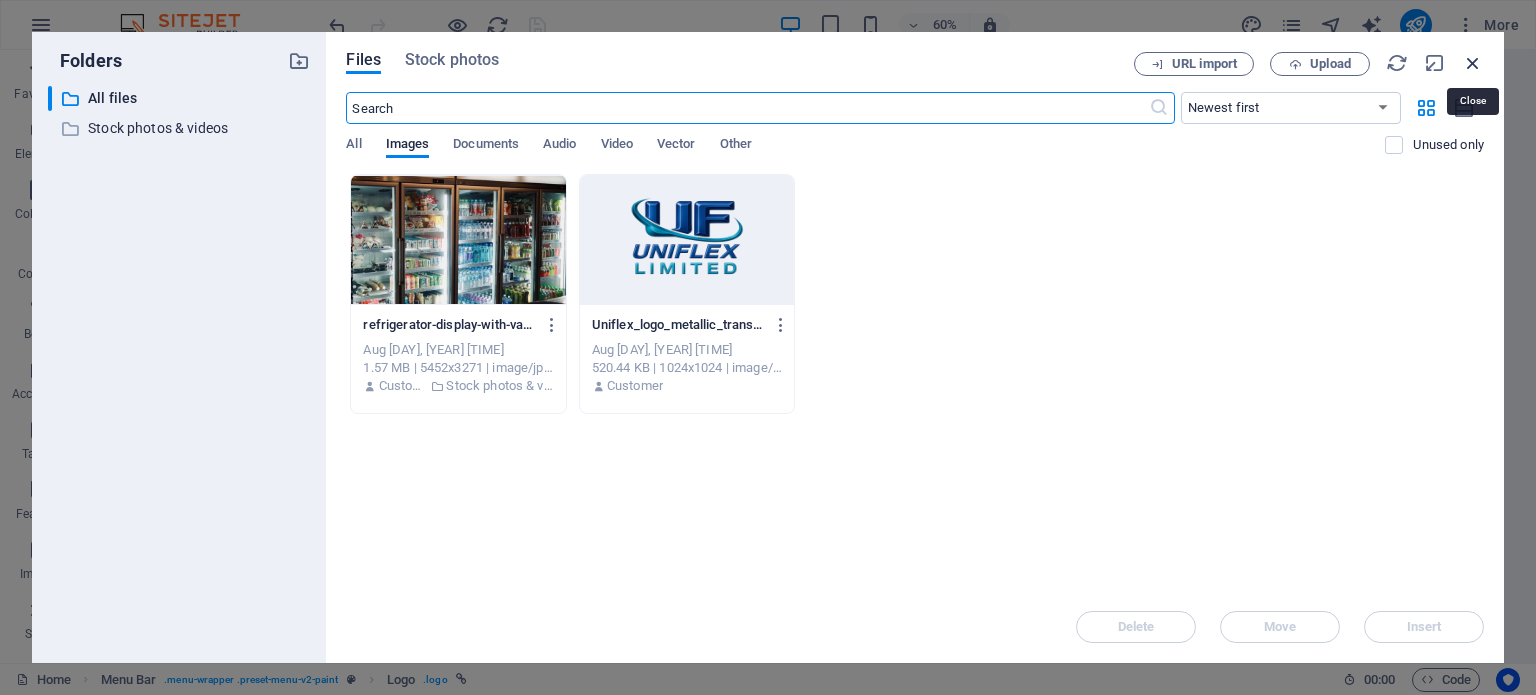 click at bounding box center [1473, 63] 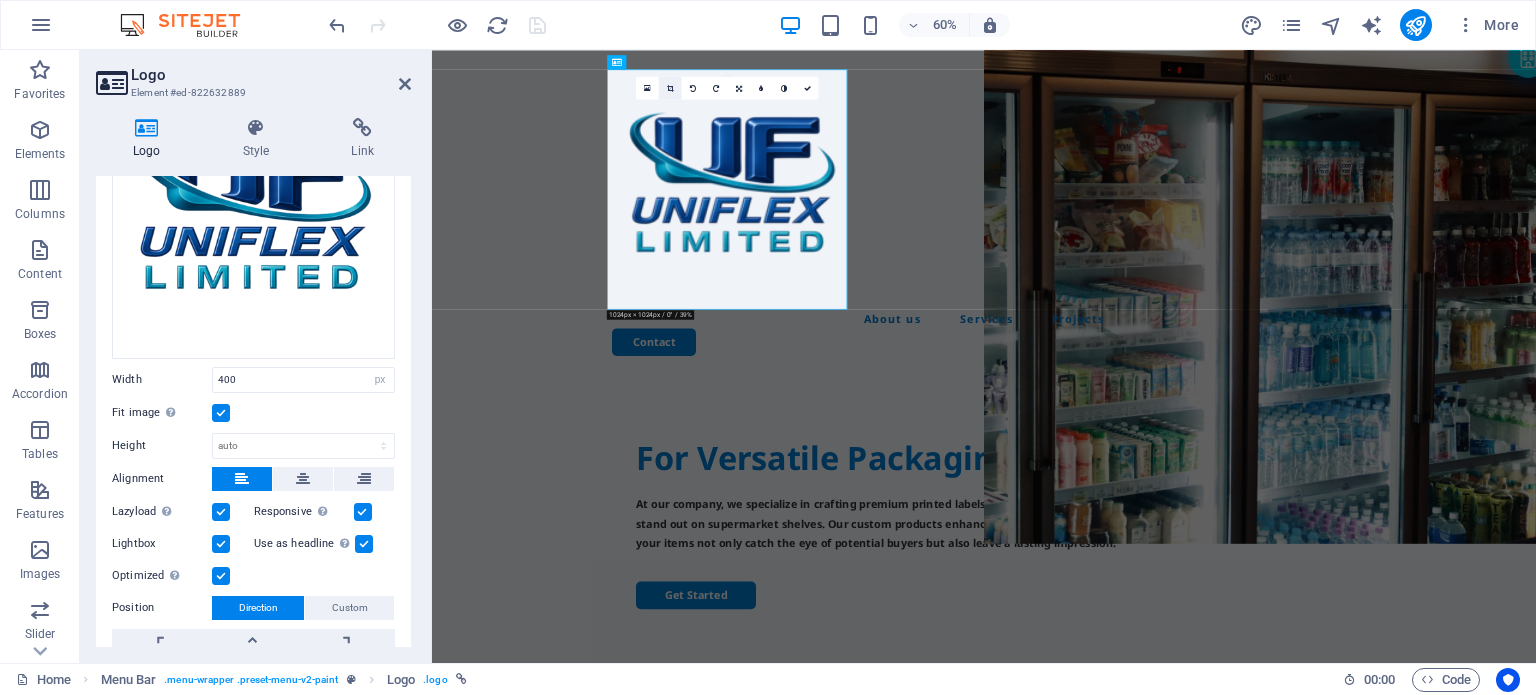 click at bounding box center [670, 87] 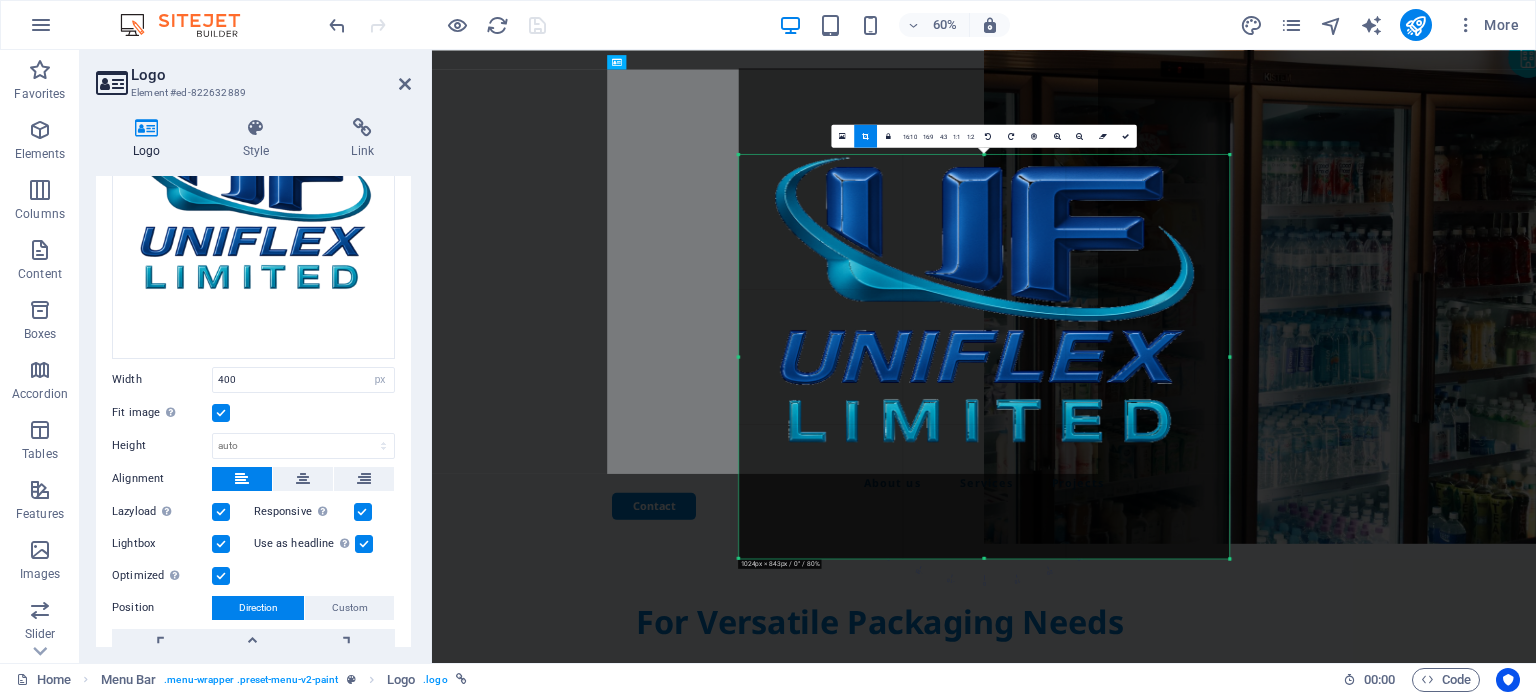 drag, startPoint x: 984, startPoint y: 111, endPoint x: 980, endPoint y: 255, distance: 144.05554 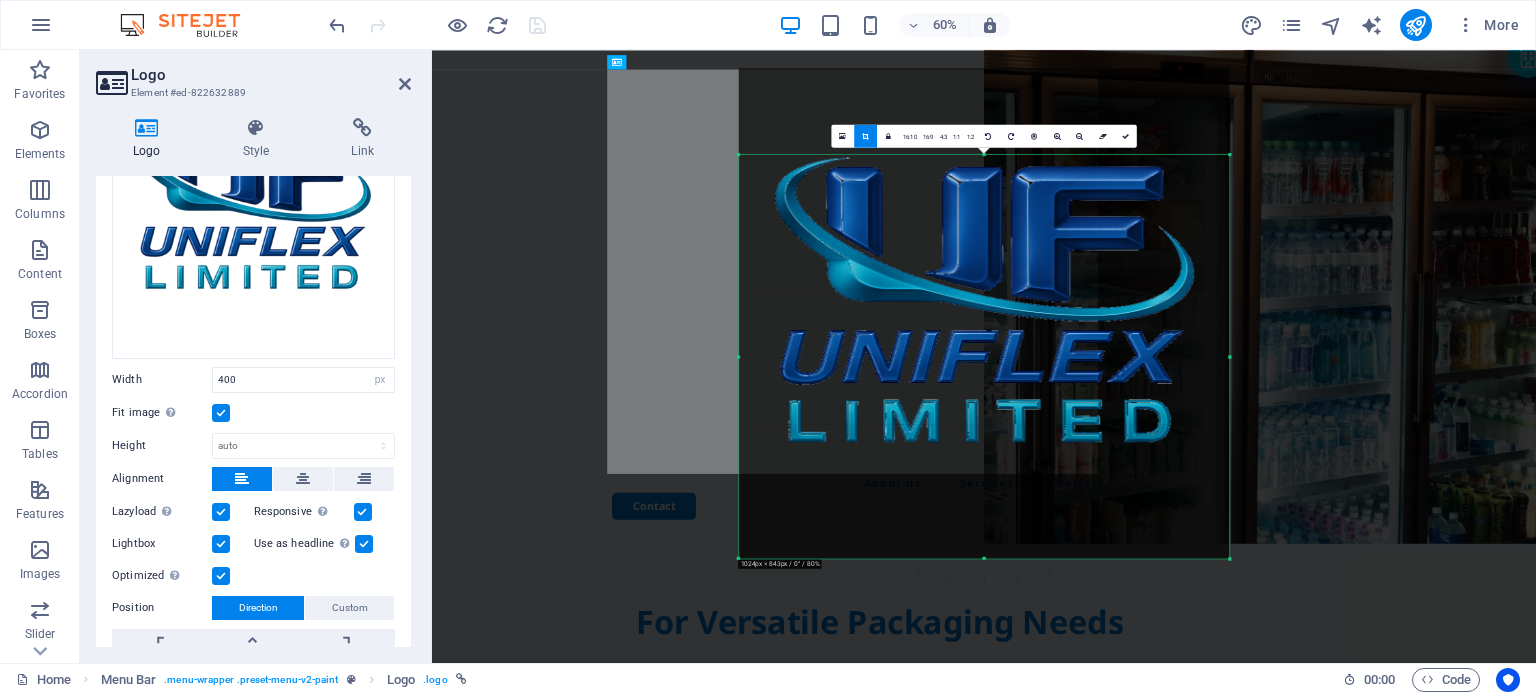 click on "180 170 160 150 140 130 120 110 100 90 80 70 60 50 40 30 20 10 0 -10 -20 -30 -40 -50 -60 -70 -80 -90 -100 -110 -120 -130 -140 -150 -160 -170 1024px × 843px / 0° / 80% 16:10 16:9 4:3 1:1 1:2 0" at bounding box center (984, 356) 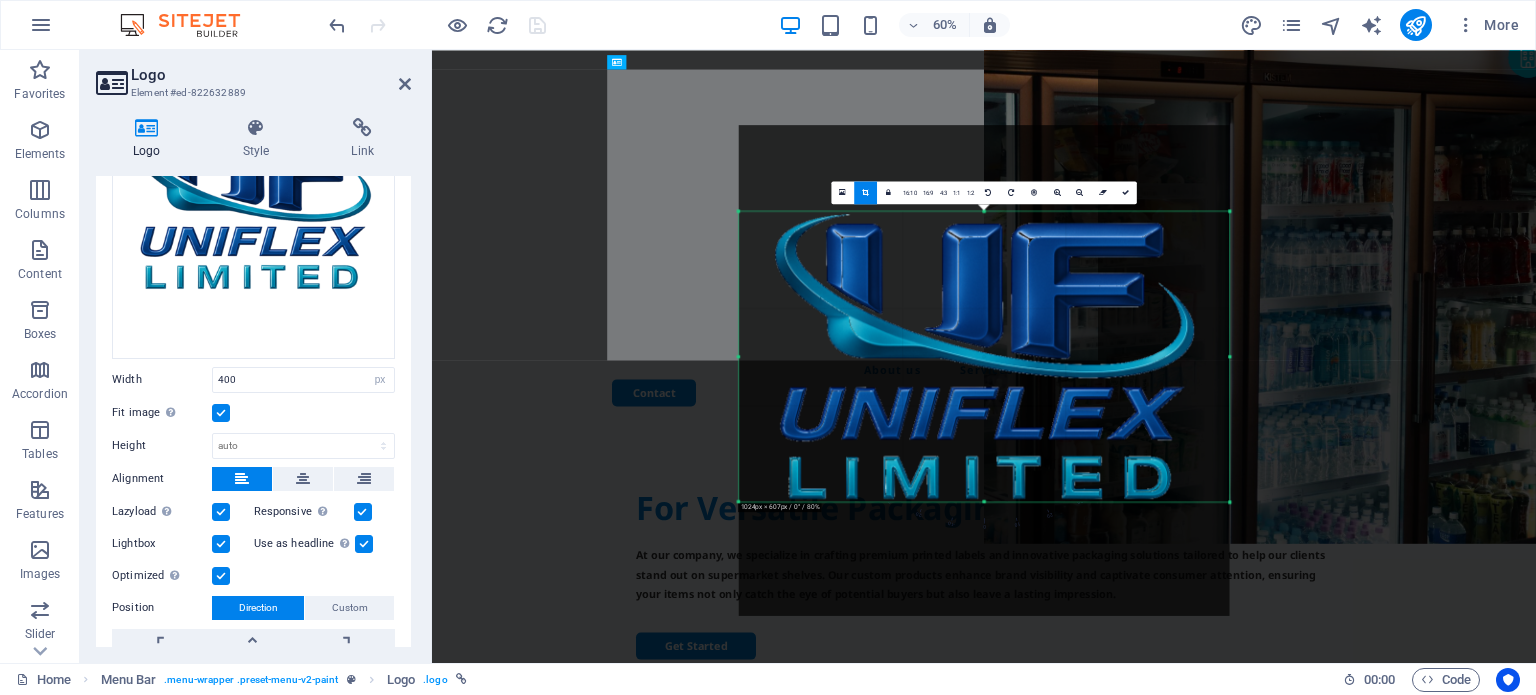 drag, startPoint x: 981, startPoint y: 558, endPoint x: 1012, endPoint y: 369, distance: 191.52545 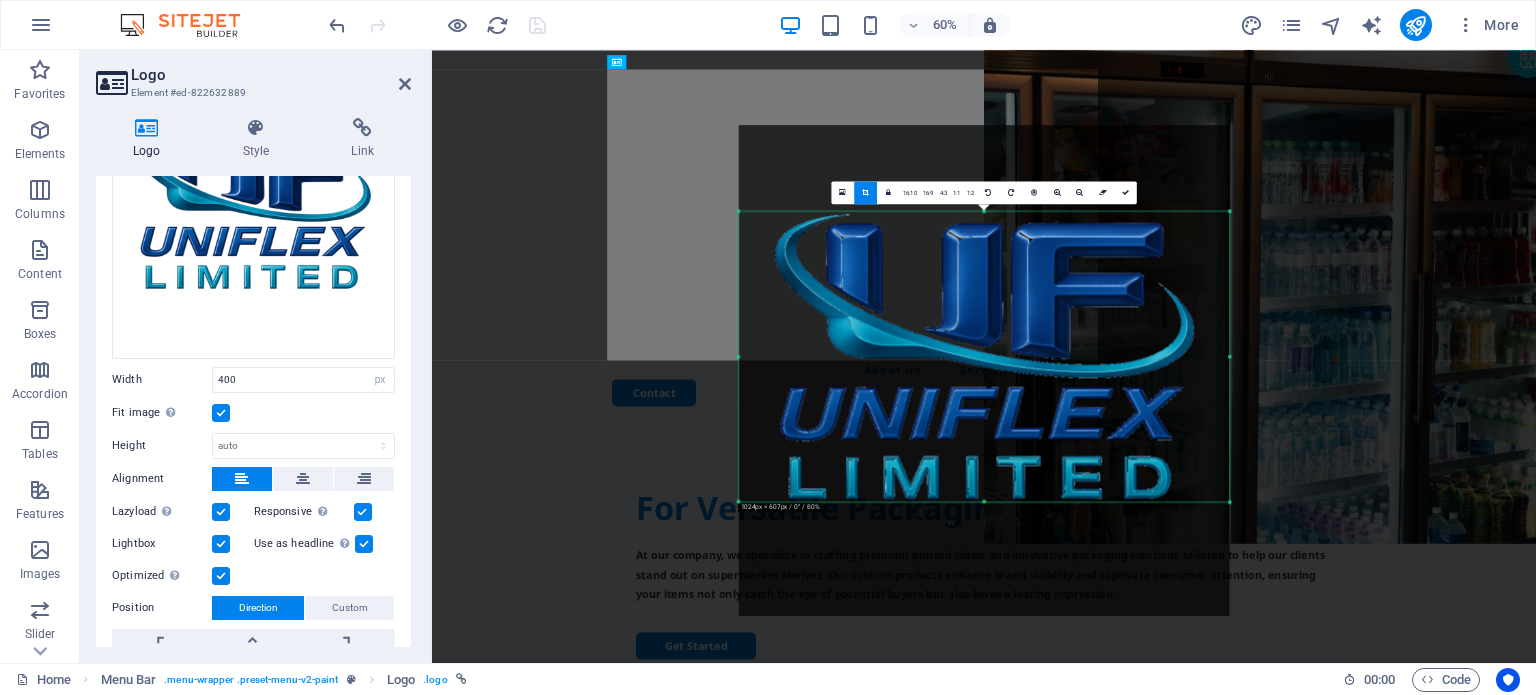 click on "180 170 160 150 140 130 120 110 100 90 80 70 60 50 40 30 20 10 0 -10 -20 -30 -40 -50 -60 -70 -80 -90 -100 -110 -120 -130 -140 -150 -160 -170 1024px × 607px / 0° / 80% 16:10 16:9 4:3 1:1 1:2 0" at bounding box center (984, 356) 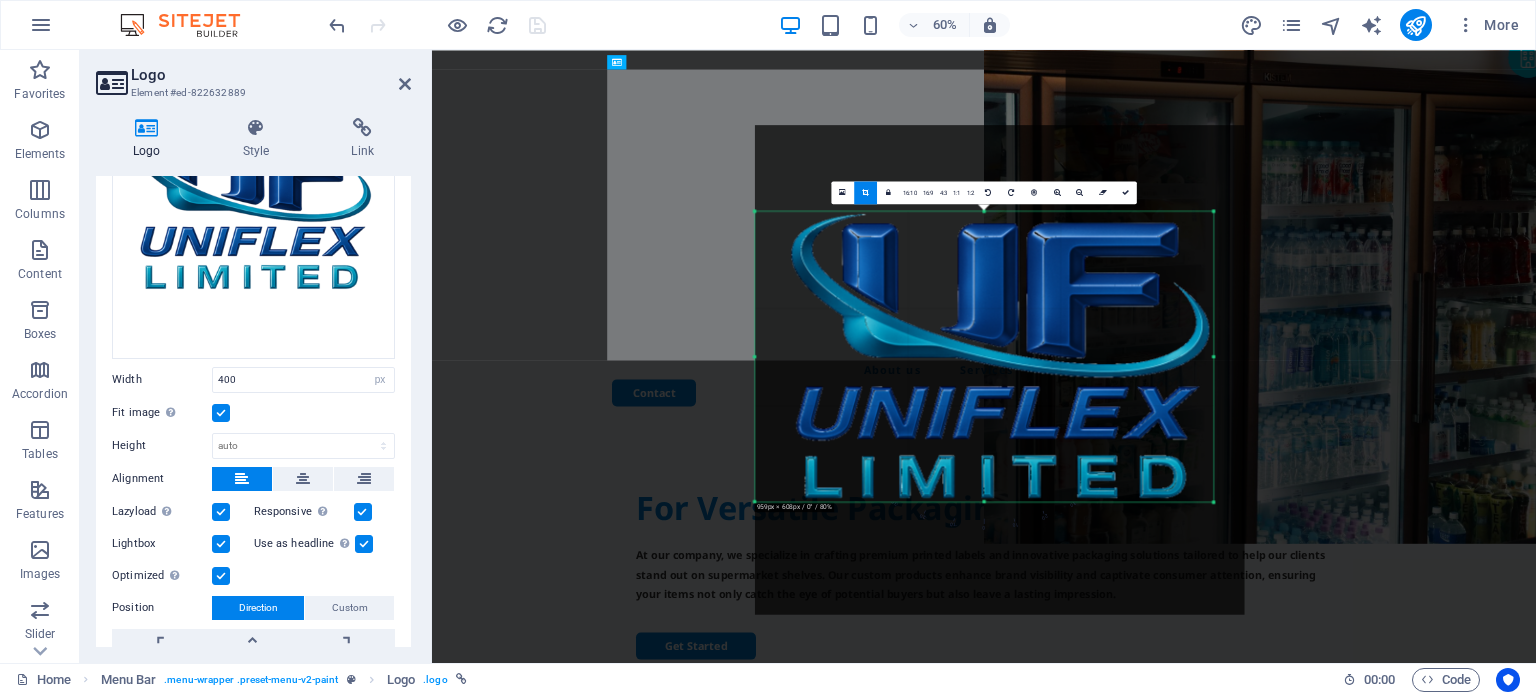 drag, startPoint x: 1230, startPoint y: 361, endPoint x: 1176, endPoint y: 362, distance: 54.00926 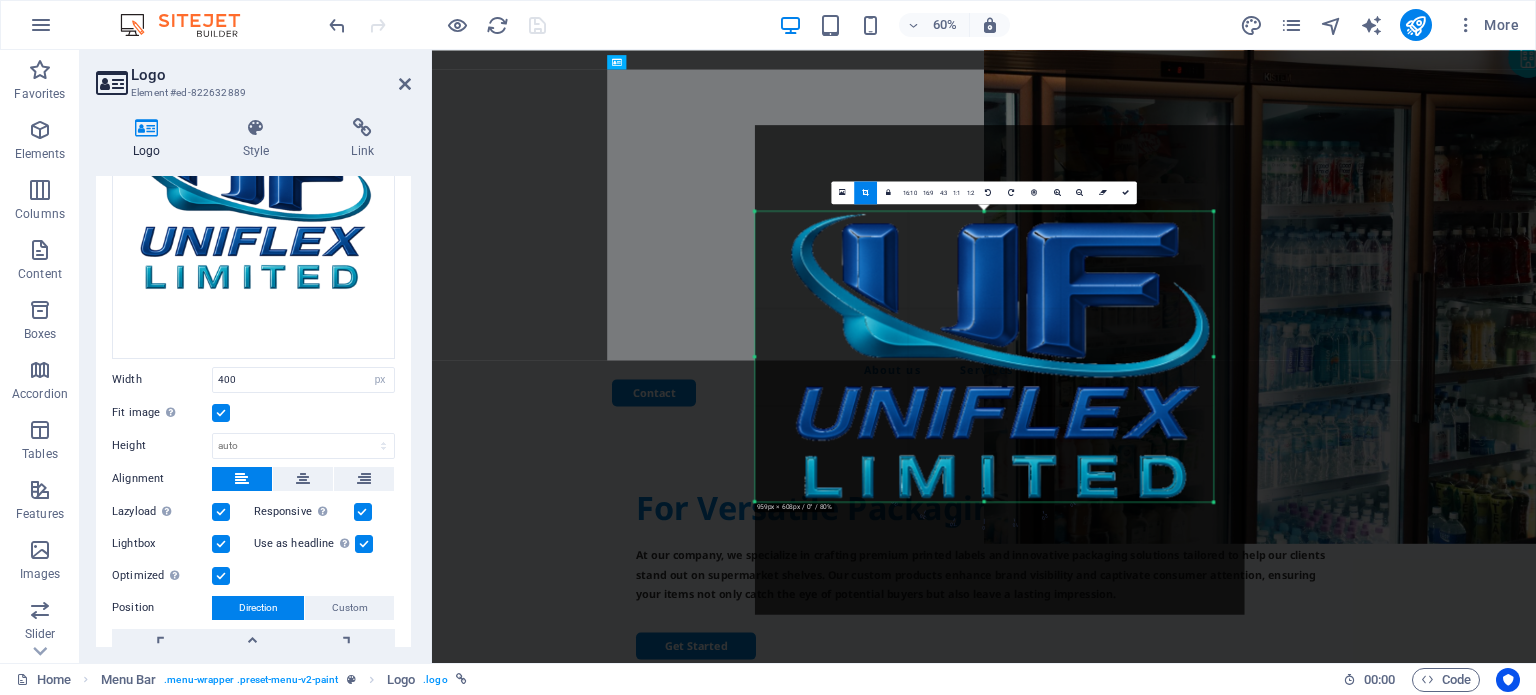 click on "180 170 160 150 140 130 120 110 100 90 80 70 60 50 40 30 20 10 0 -10 -20 -30 -40 -50 -60 -70 -80 -90 -100 -110 -120 -130 -140 -150 -160 -170 959px × 608px / 0° / 80% 16:10 16:9 4:3 1:1 1:2 0" at bounding box center (984, 356) 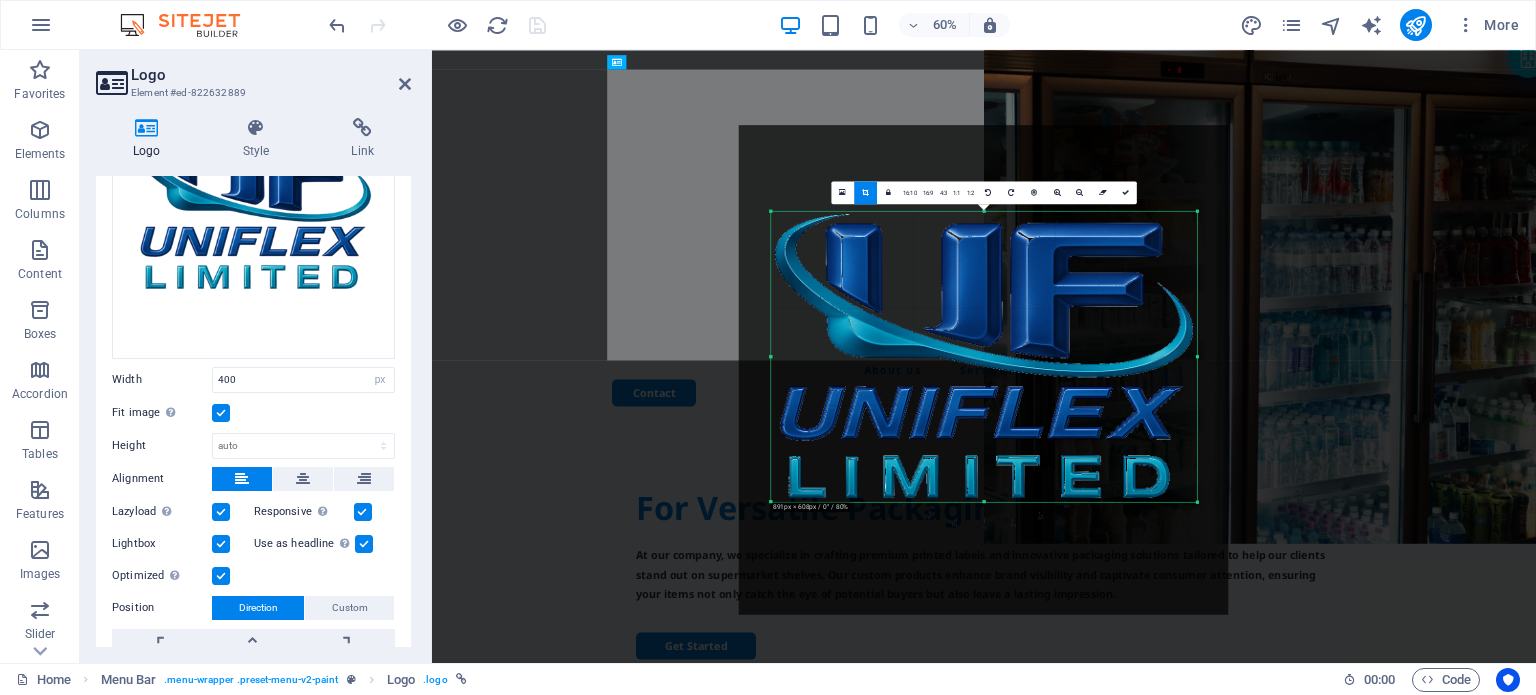 drag, startPoint x: 753, startPoint y: 354, endPoint x: 807, endPoint y: 356, distance: 54.037025 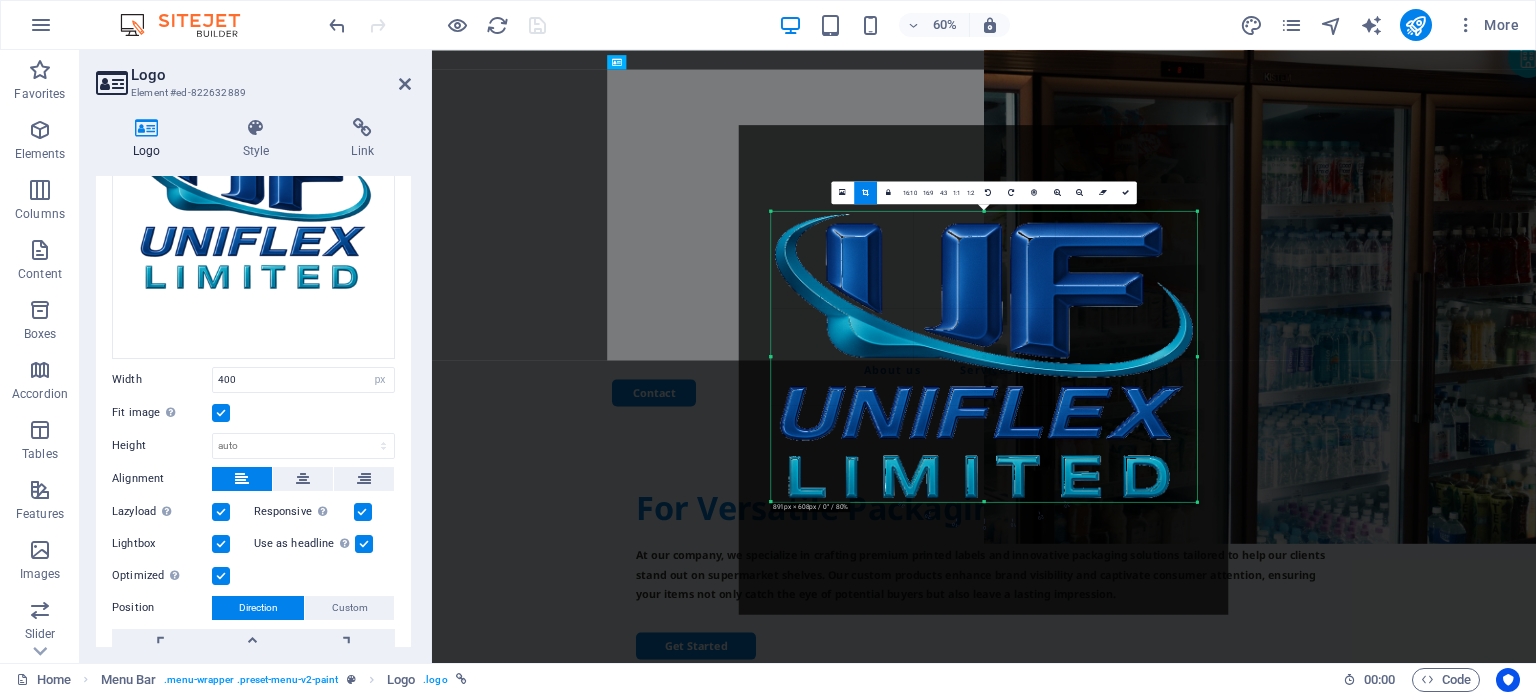 click on "180 170 160 150 140 130 120 110 100 90 80 70 60 50 40 30 20 10 0 -10 -20 -30 -40 -50 -60 -70 -80 -90 -100 -110 -120 -130 -140 -150 -160 -170 891px × 608px / 0° / 80% 16:10 16:9 4:3 1:1 1:2 0" at bounding box center (984, 356) 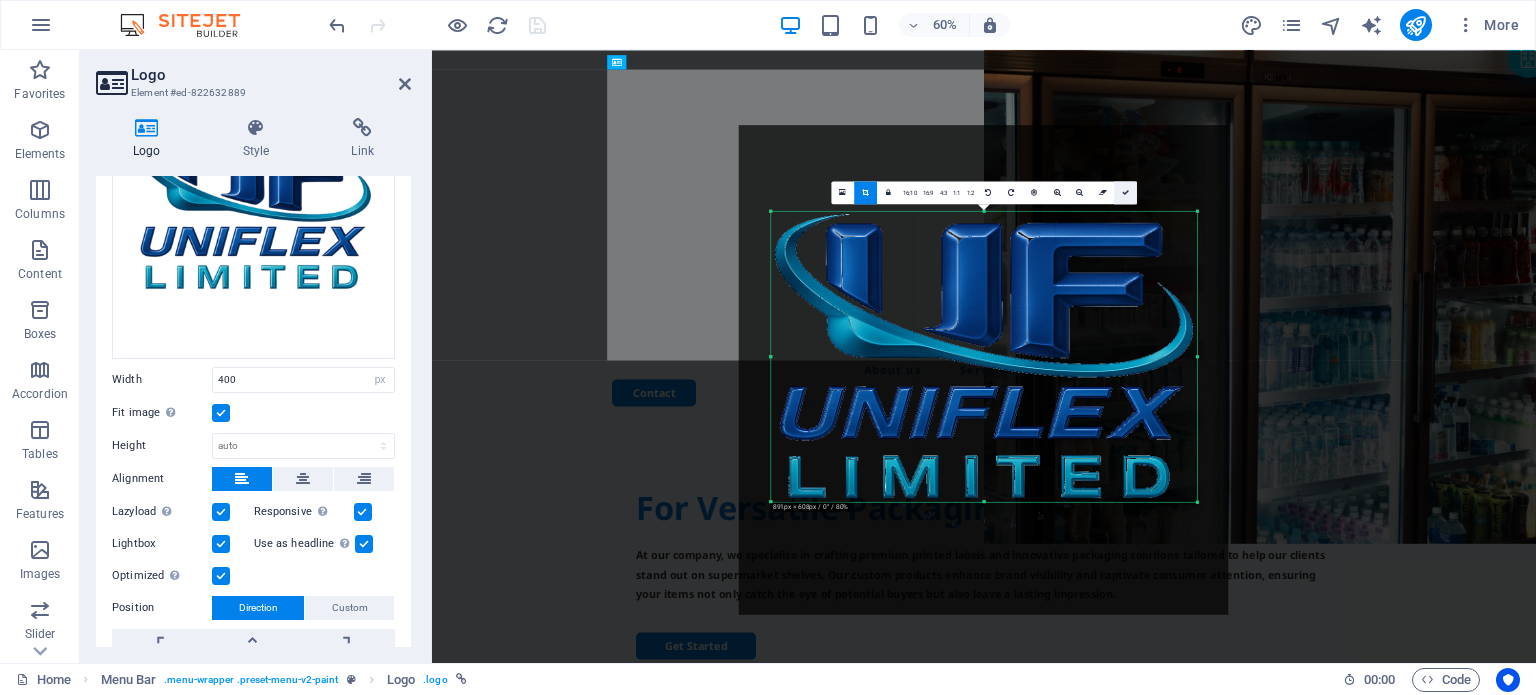 click at bounding box center [1125, 192] 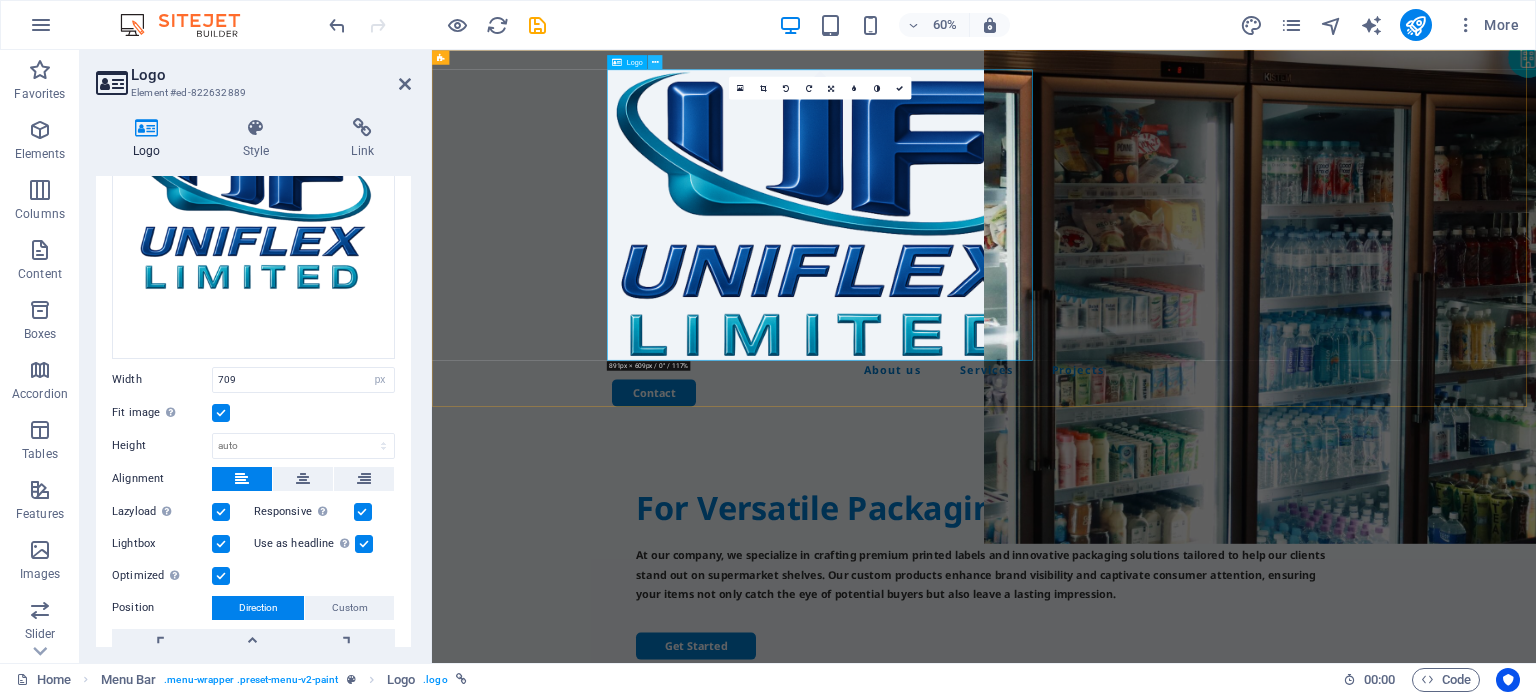 click at bounding box center [655, 62] 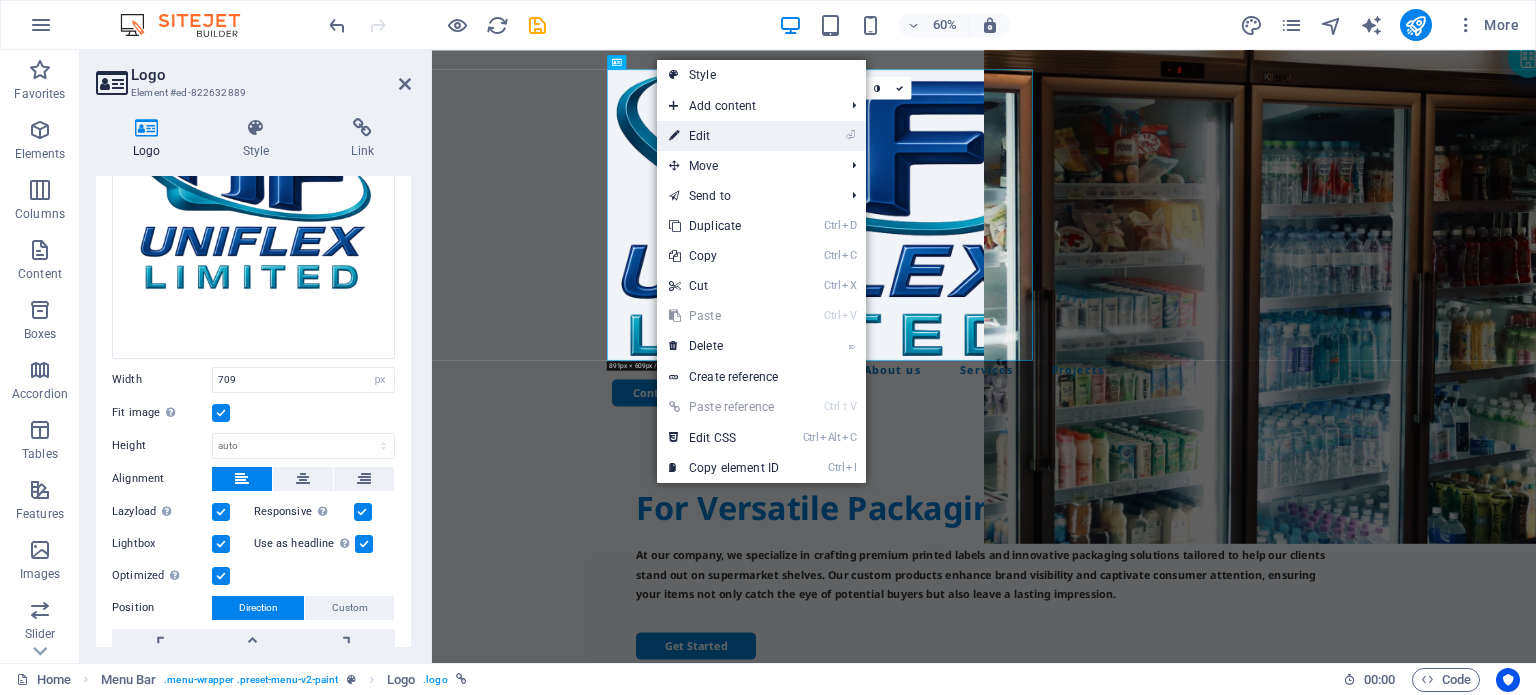 click on "⏎  Edit" at bounding box center [724, 136] 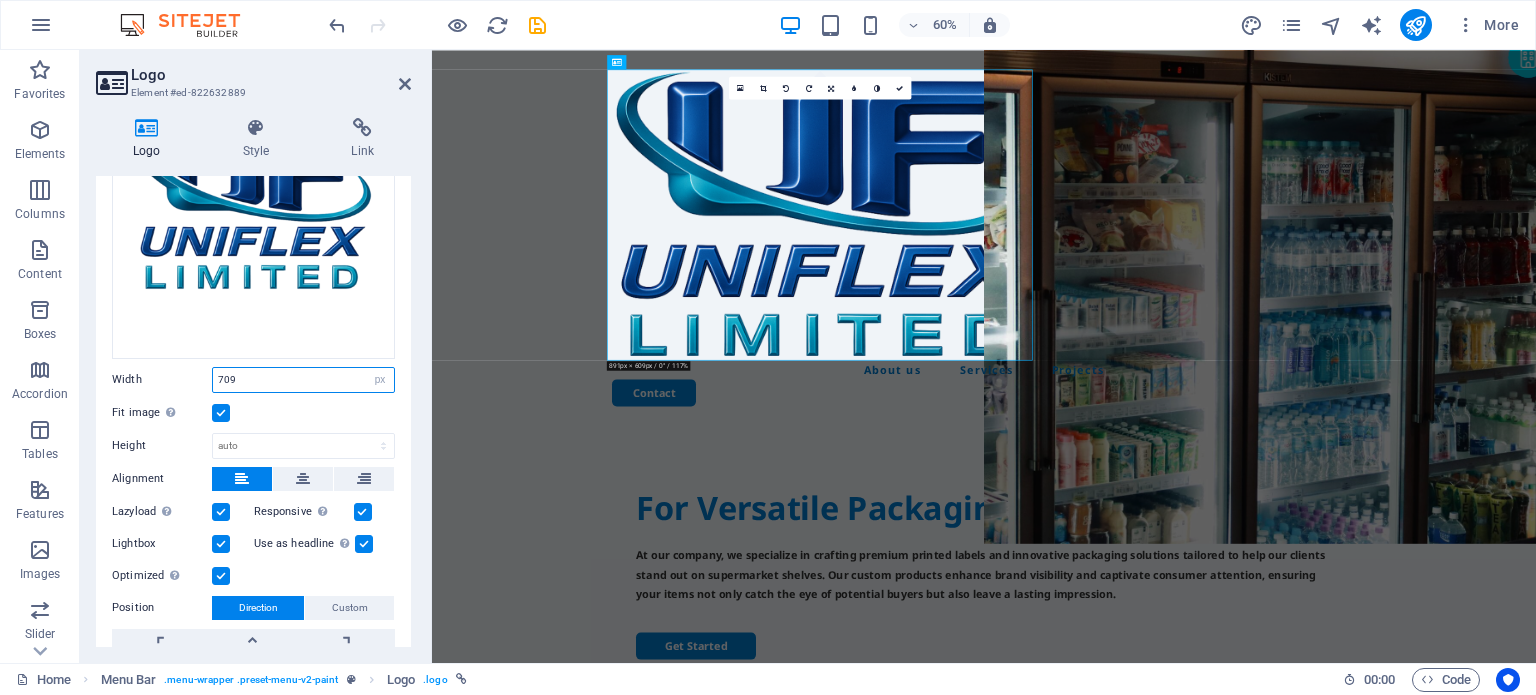 drag, startPoint x: 264, startPoint y: 375, endPoint x: 151, endPoint y: 375, distance: 113 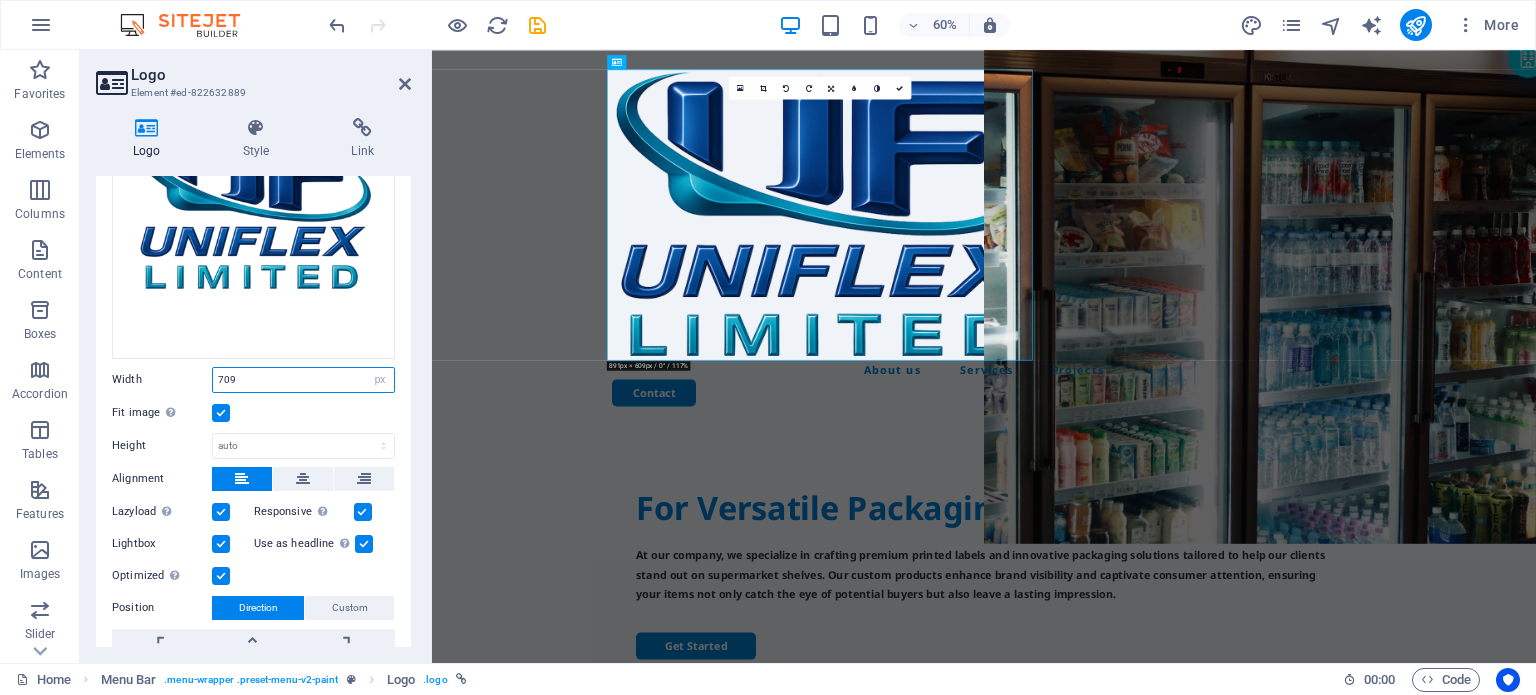 click on "Width 400 Default auto px rem % em vh vw" at bounding box center (253, 380) 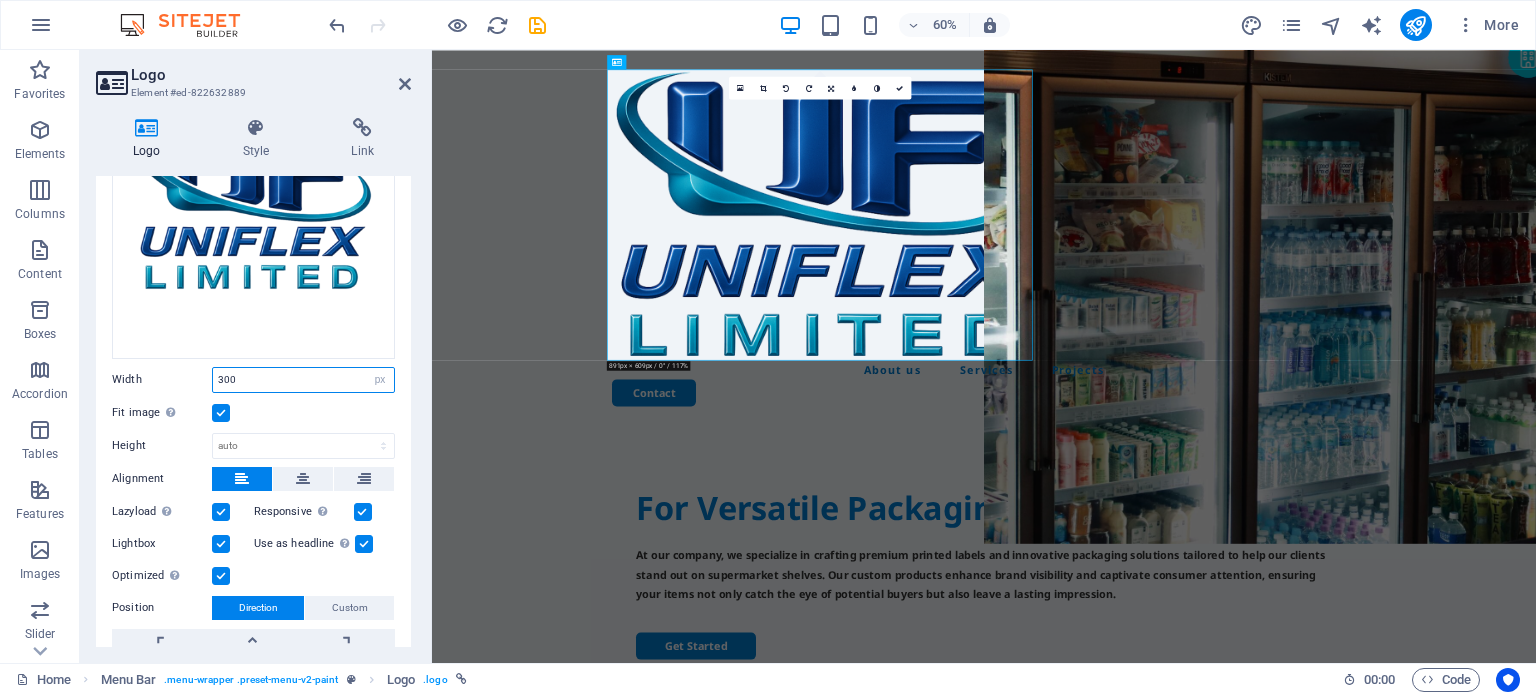 type on "300" 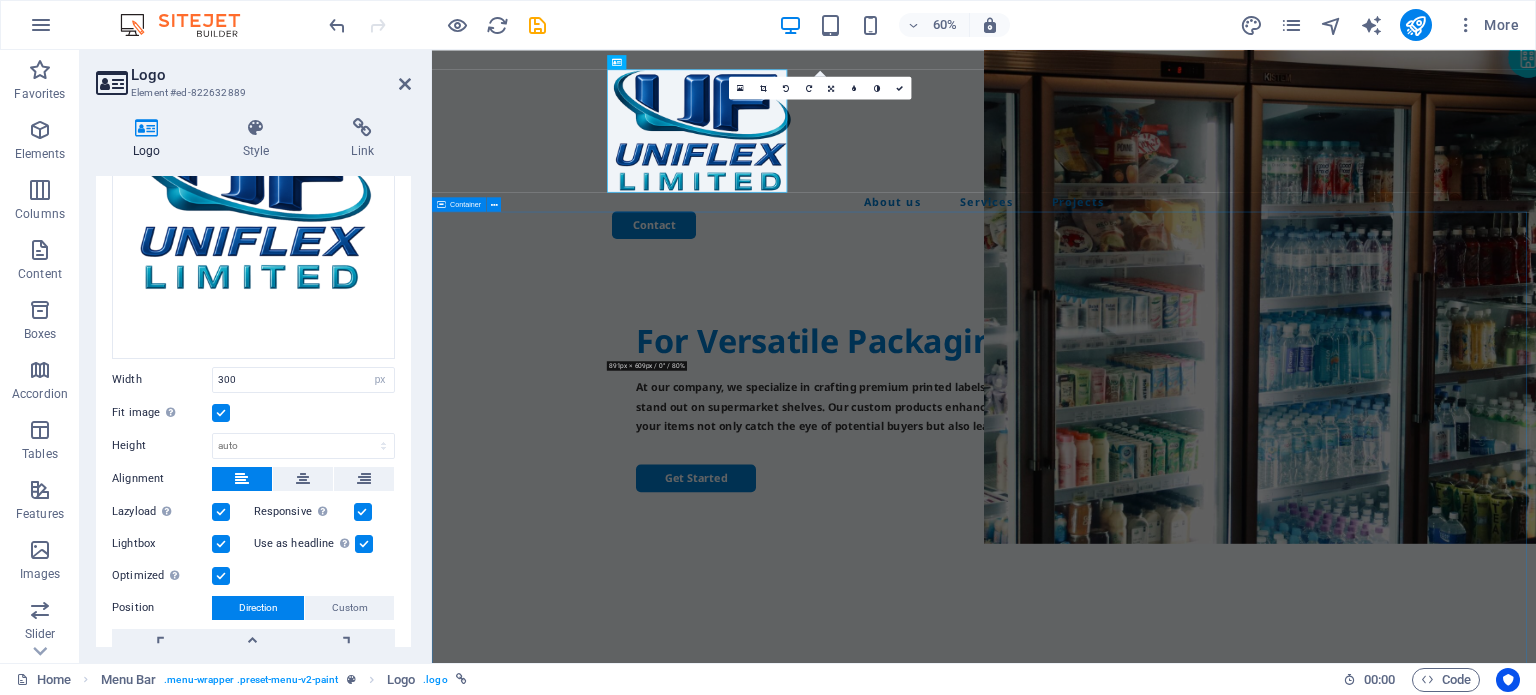 click on "For Versatile Packaging Needs At our company, we specialize in crafting premium printed labels and innovative packaging solutions tailored to help our clients stand out on supermarket shelves. Our custom products enhance brand visibility and captivate consumer attention, ensuring your items not only catch the eye of potential buyers but also leave a lasting impression. Get Started" at bounding box center (1352, 782) 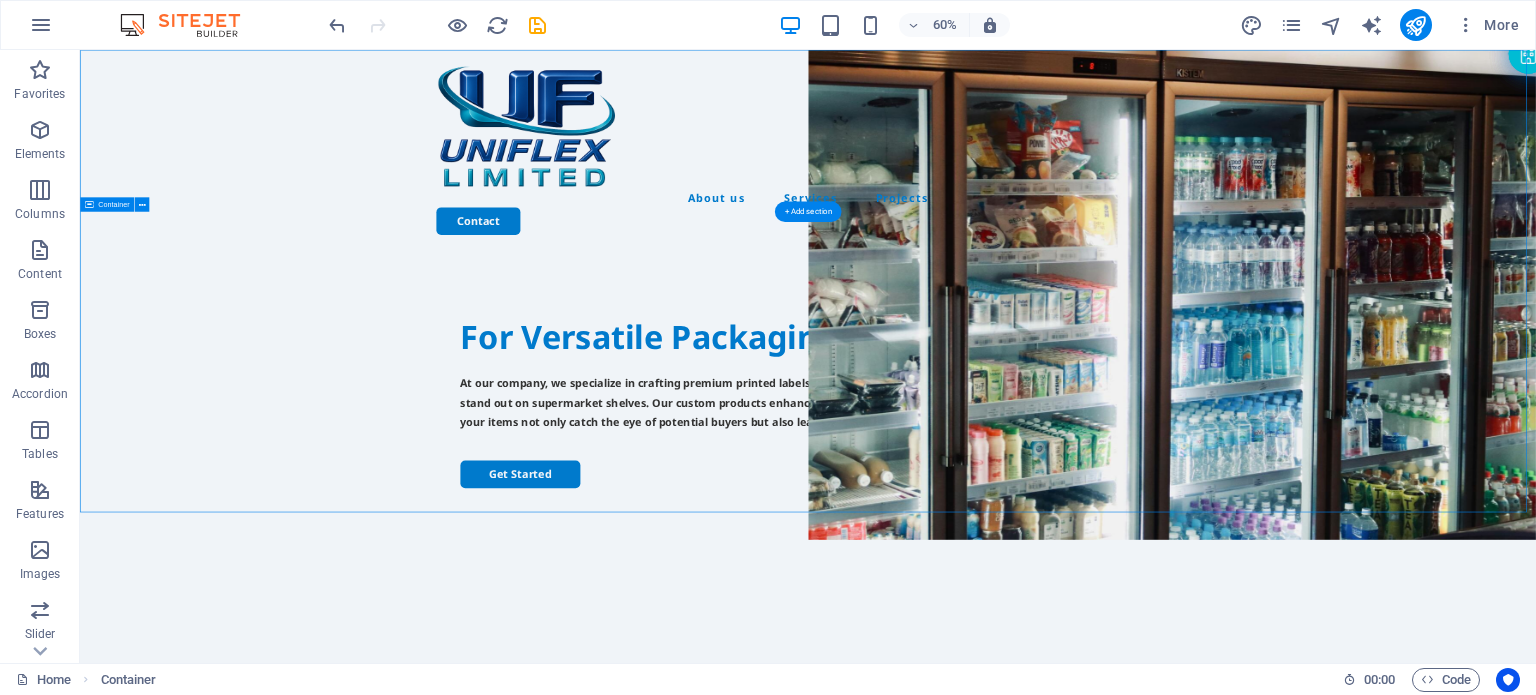 scroll, scrollTop: 0, scrollLeft: 0, axis: both 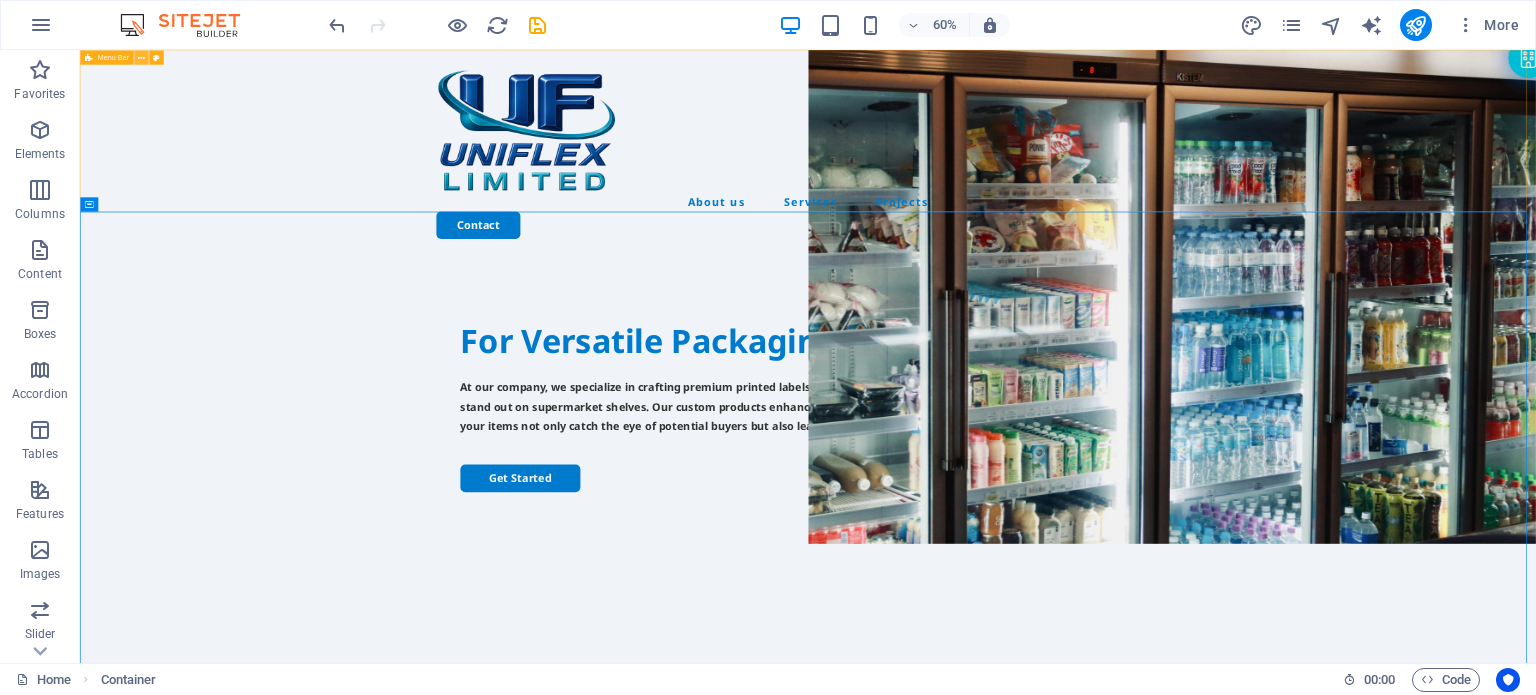 click at bounding box center (141, 57) 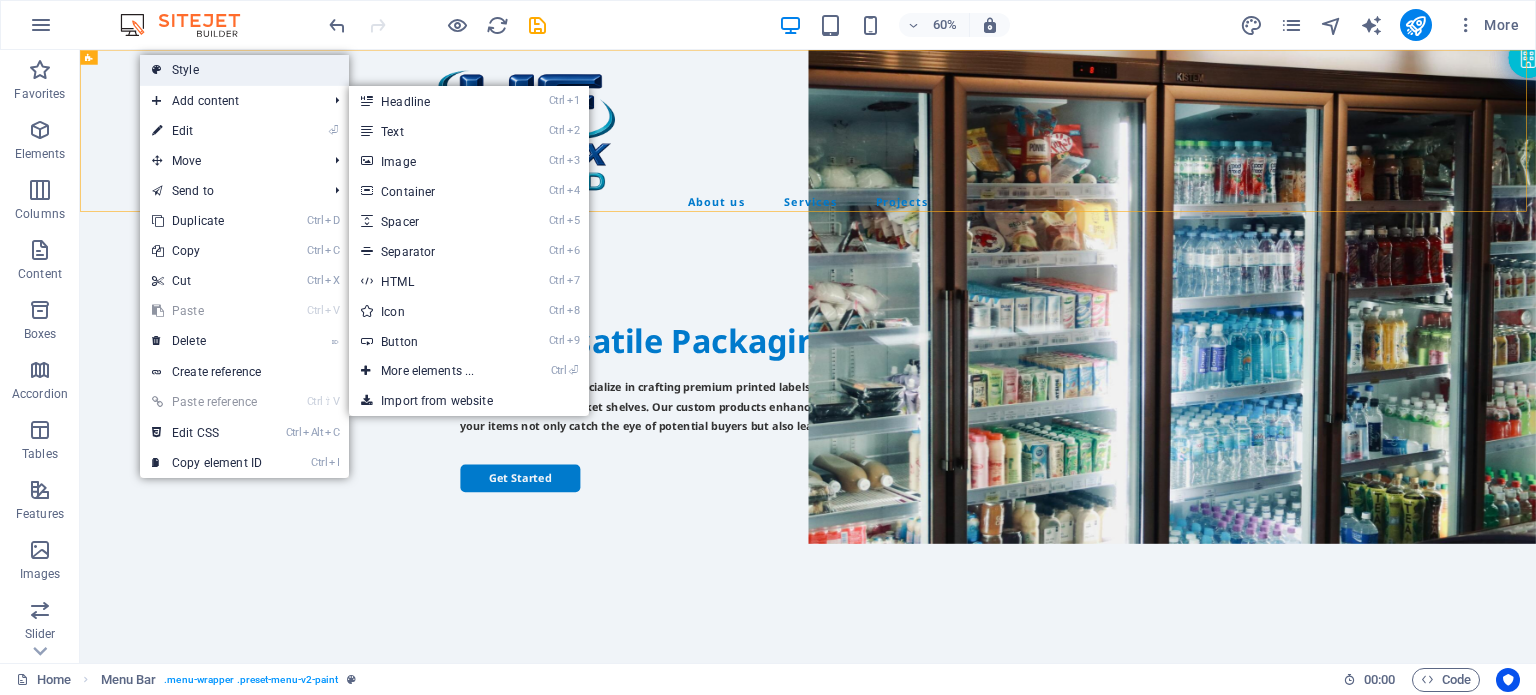 click on "Style" at bounding box center (244, 70) 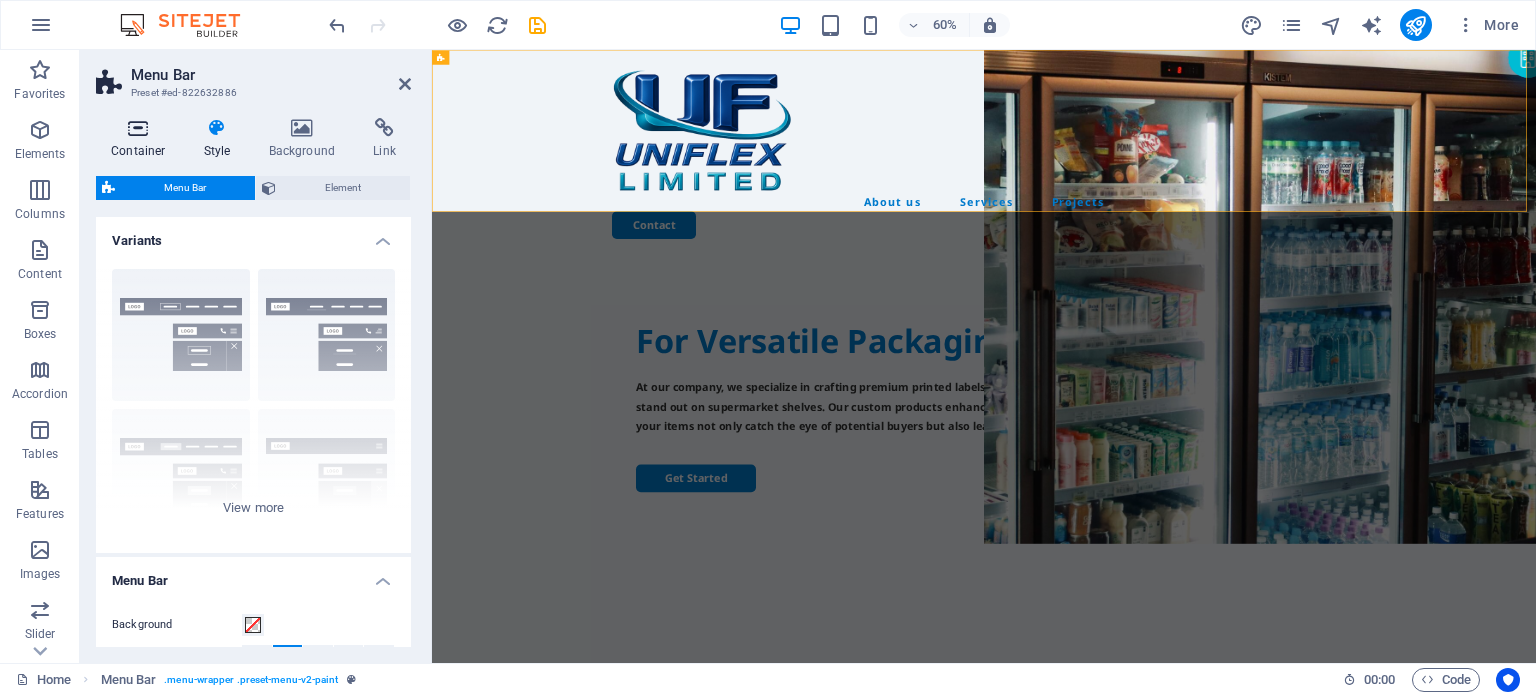 click at bounding box center [138, 128] 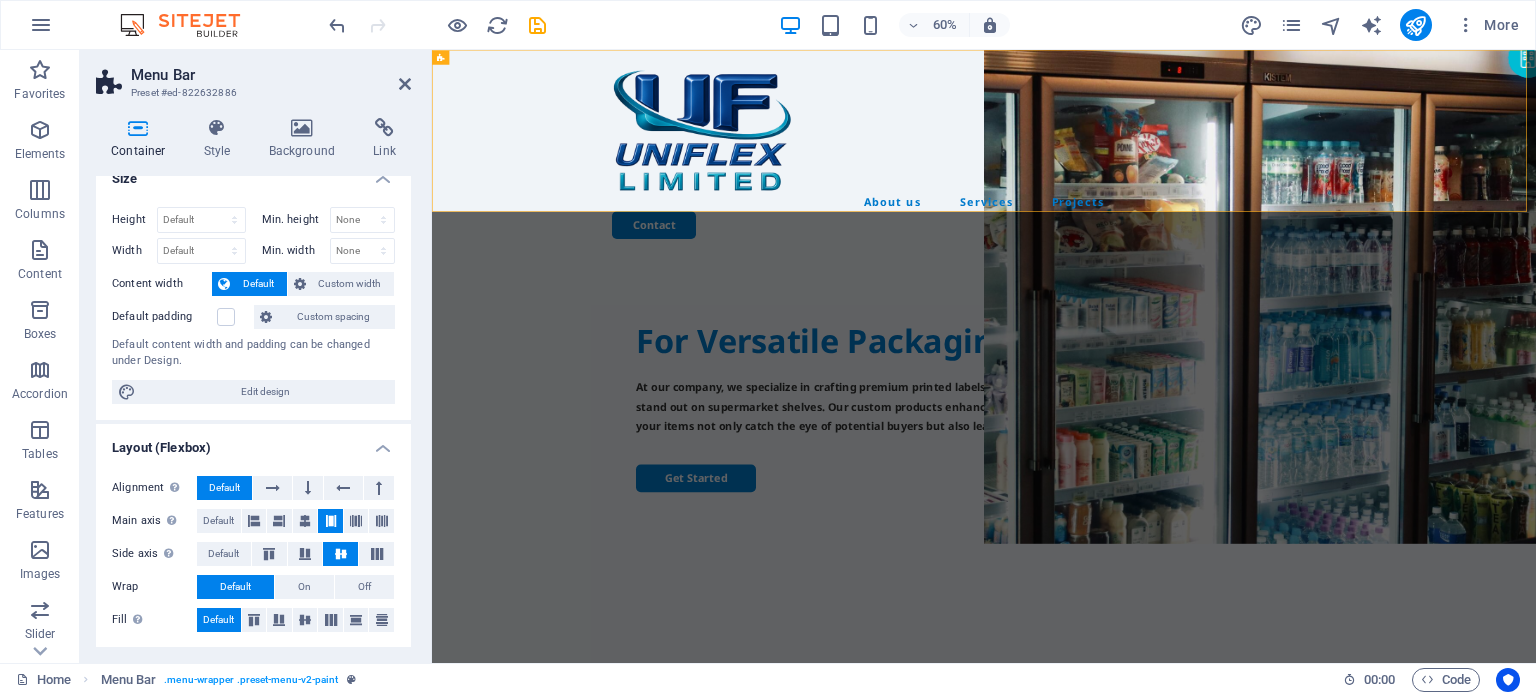 scroll, scrollTop: 3, scrollLeft: 0, axis: vertical 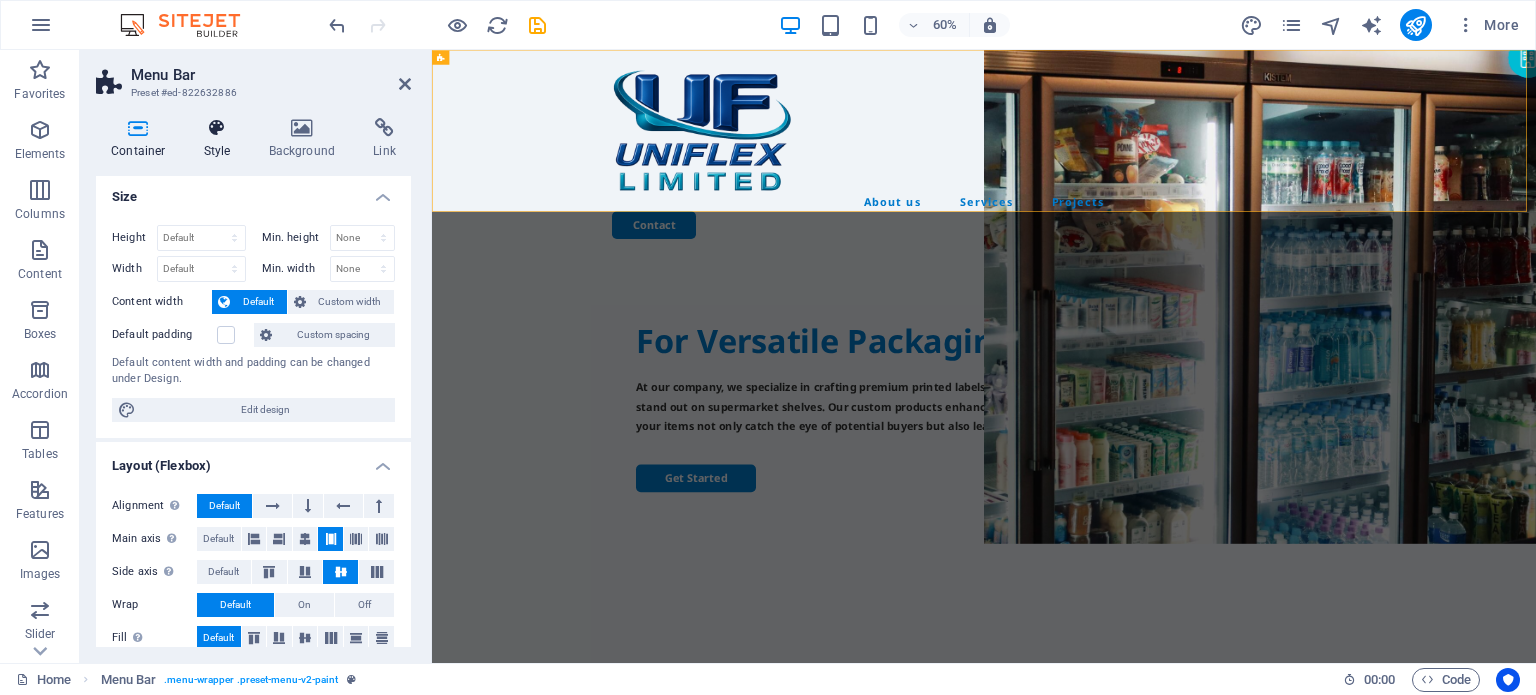 click at bounding box center [217, 128] 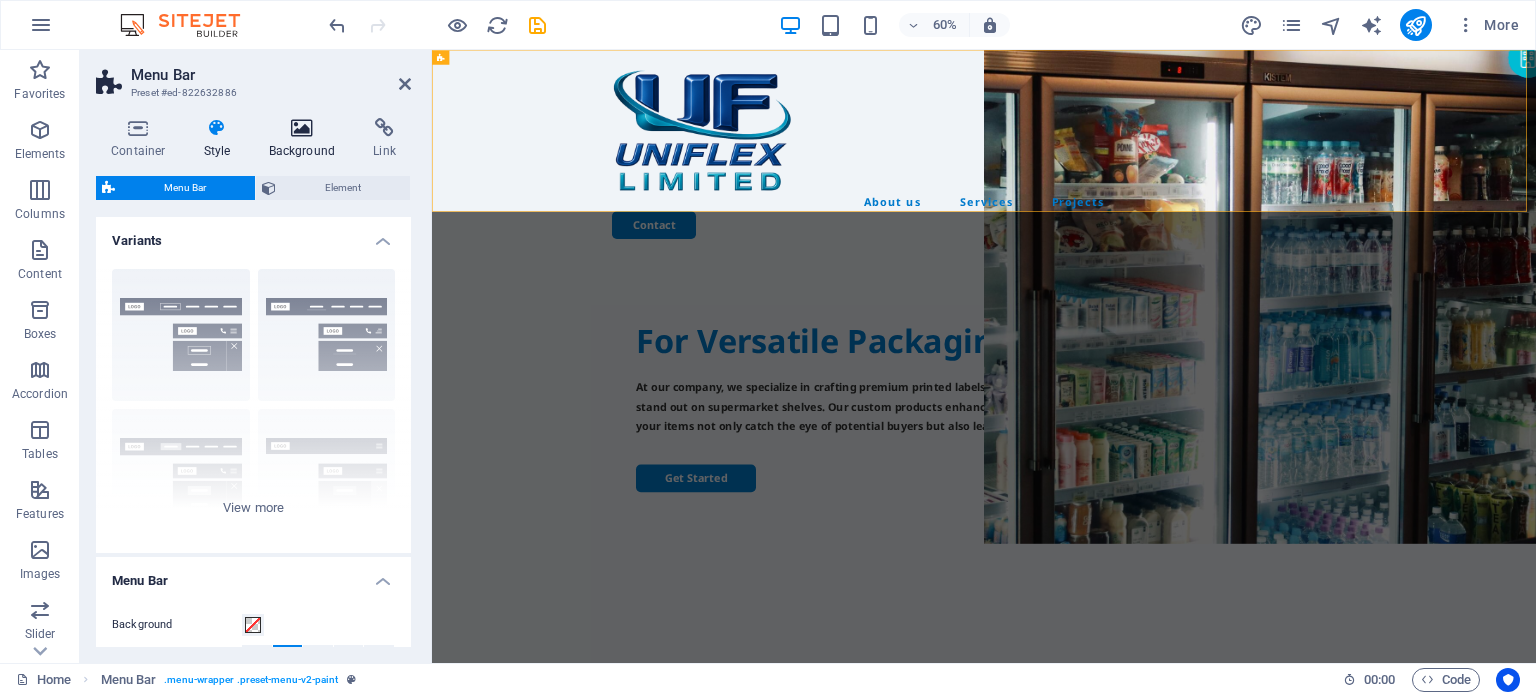 click on "Background" at bounding box center (306, 139) 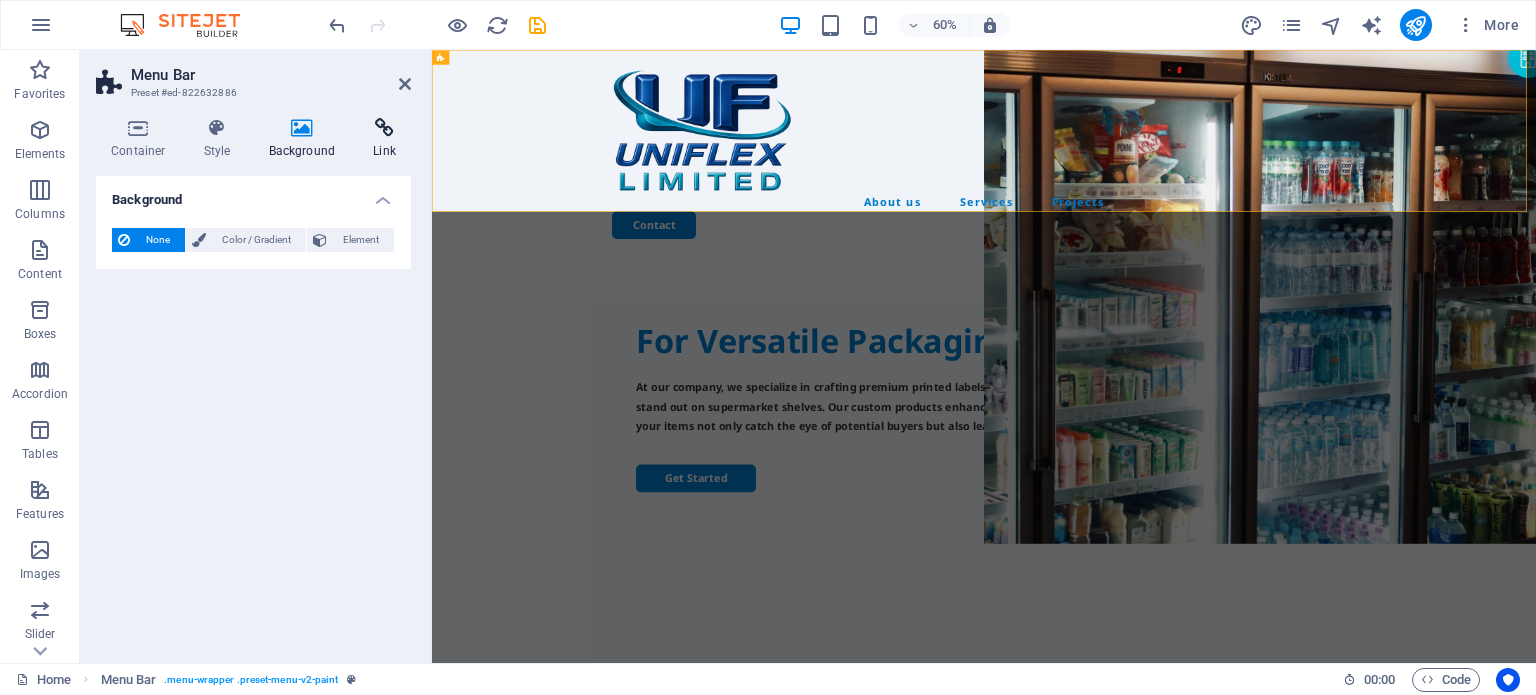 click on "Link" at bounding box center (384, 139) 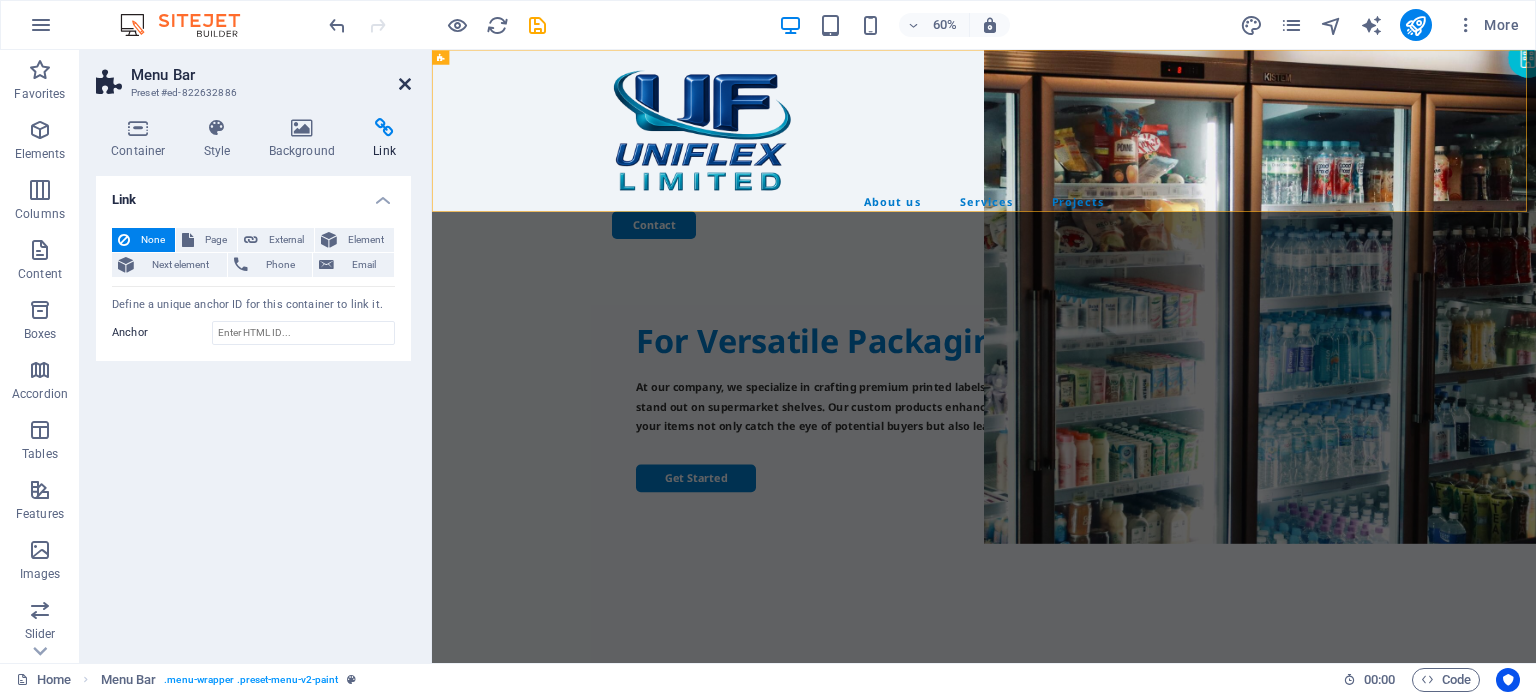 click at bounding box center [405, 84] 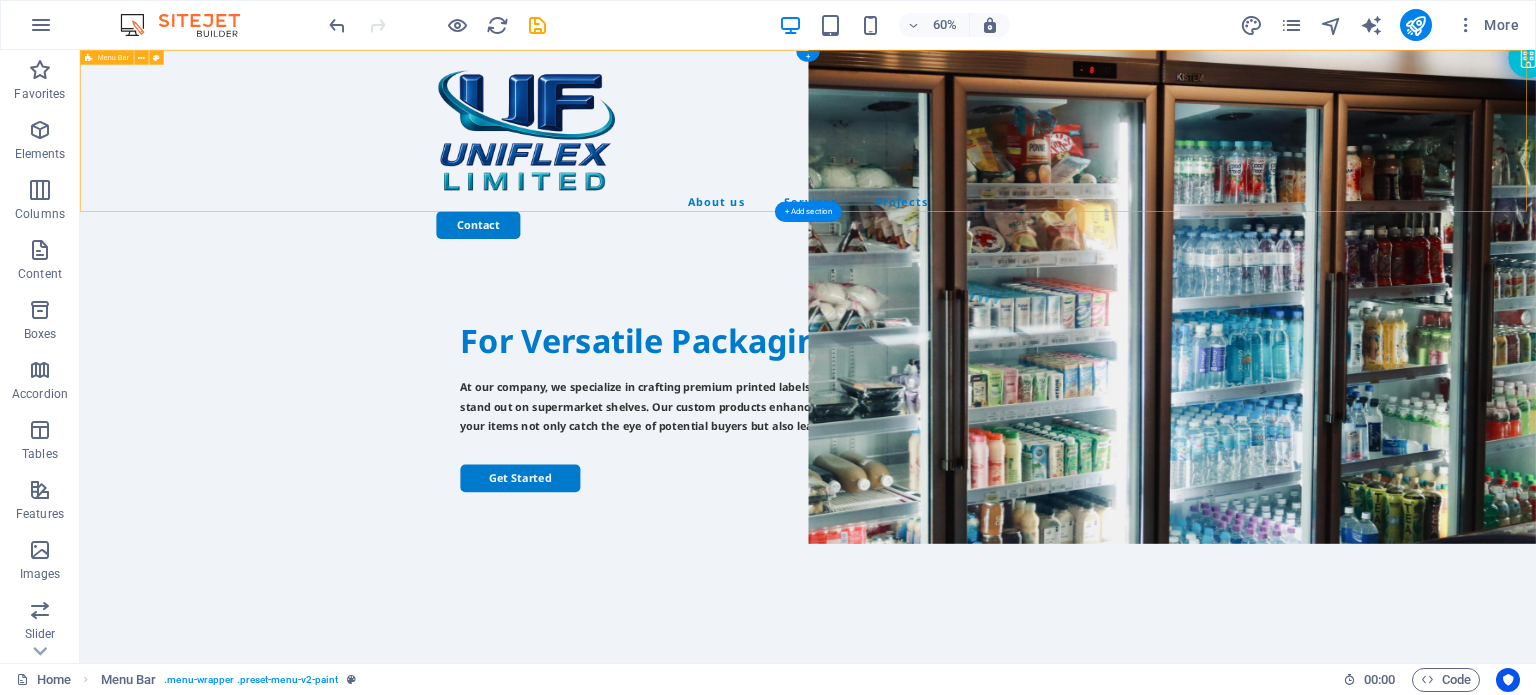 click on "About us Services Projects Contact" at bounding box center [1293, 223] 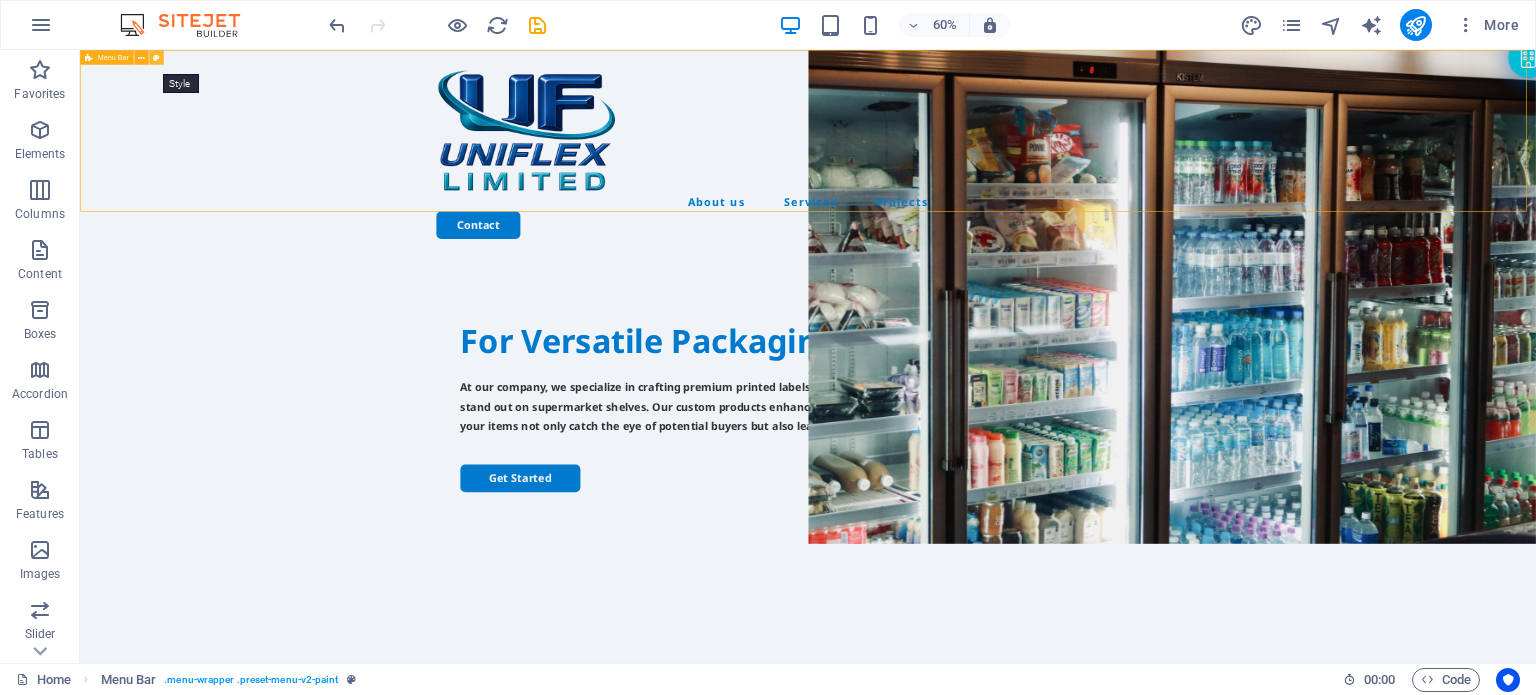 click at bounding box center [156, 57] 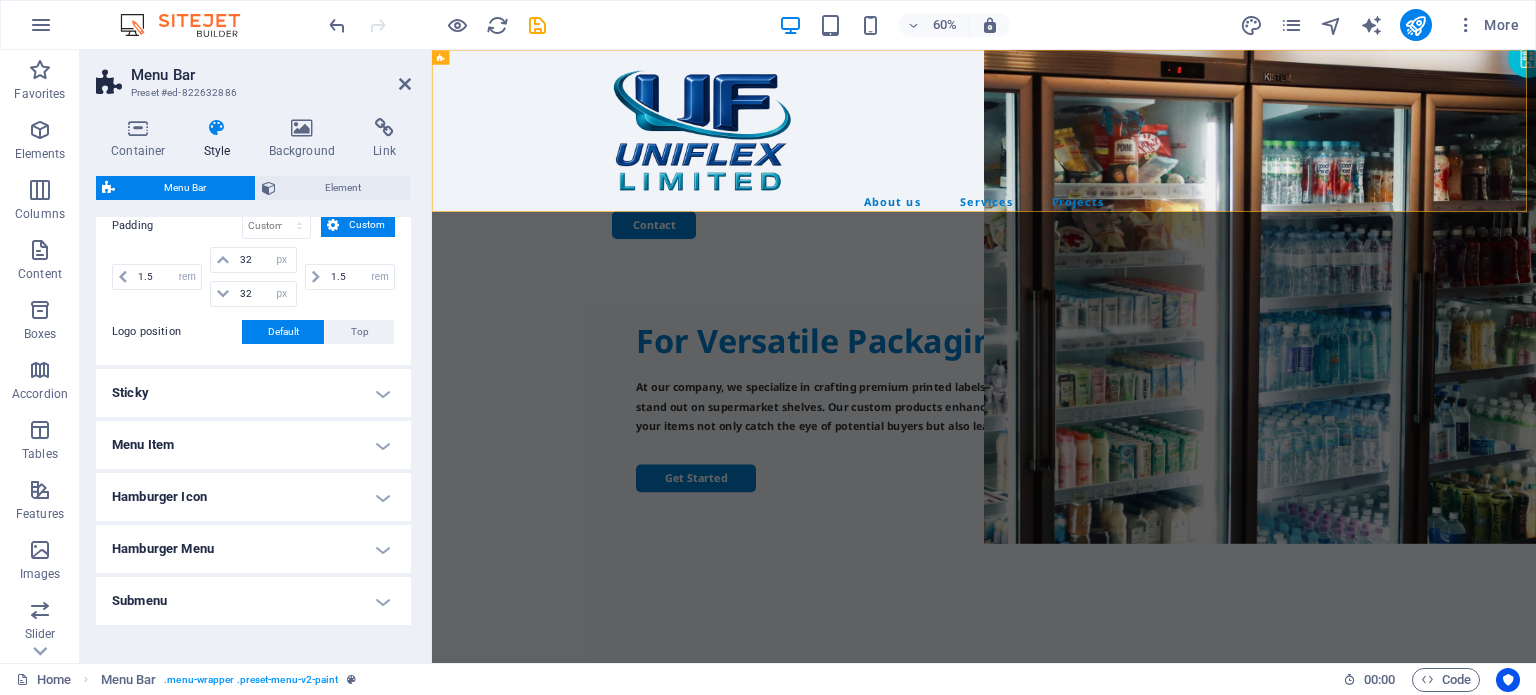 scroll, scrollTop: 500, scrollLeft: 0, axis: vertical 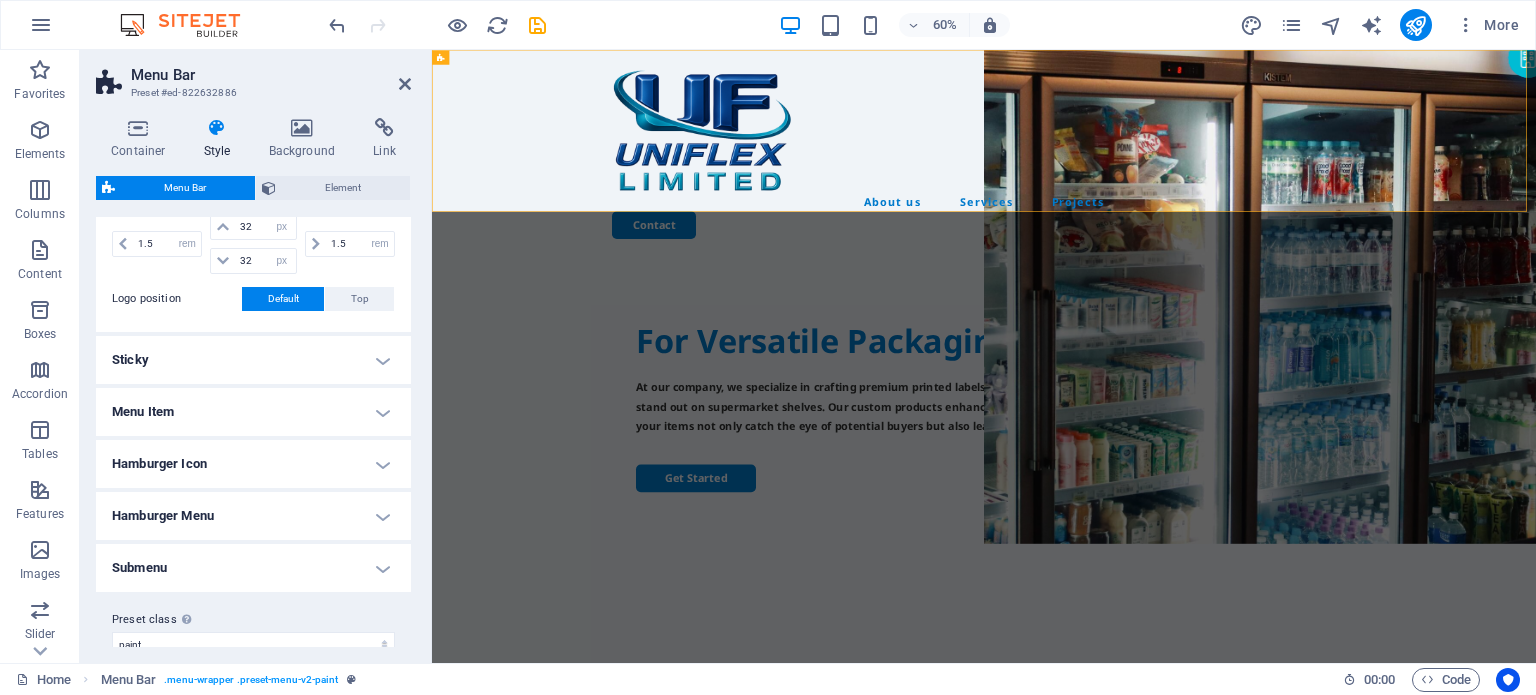 click on "Sticky" at bounding box center [253, 360] 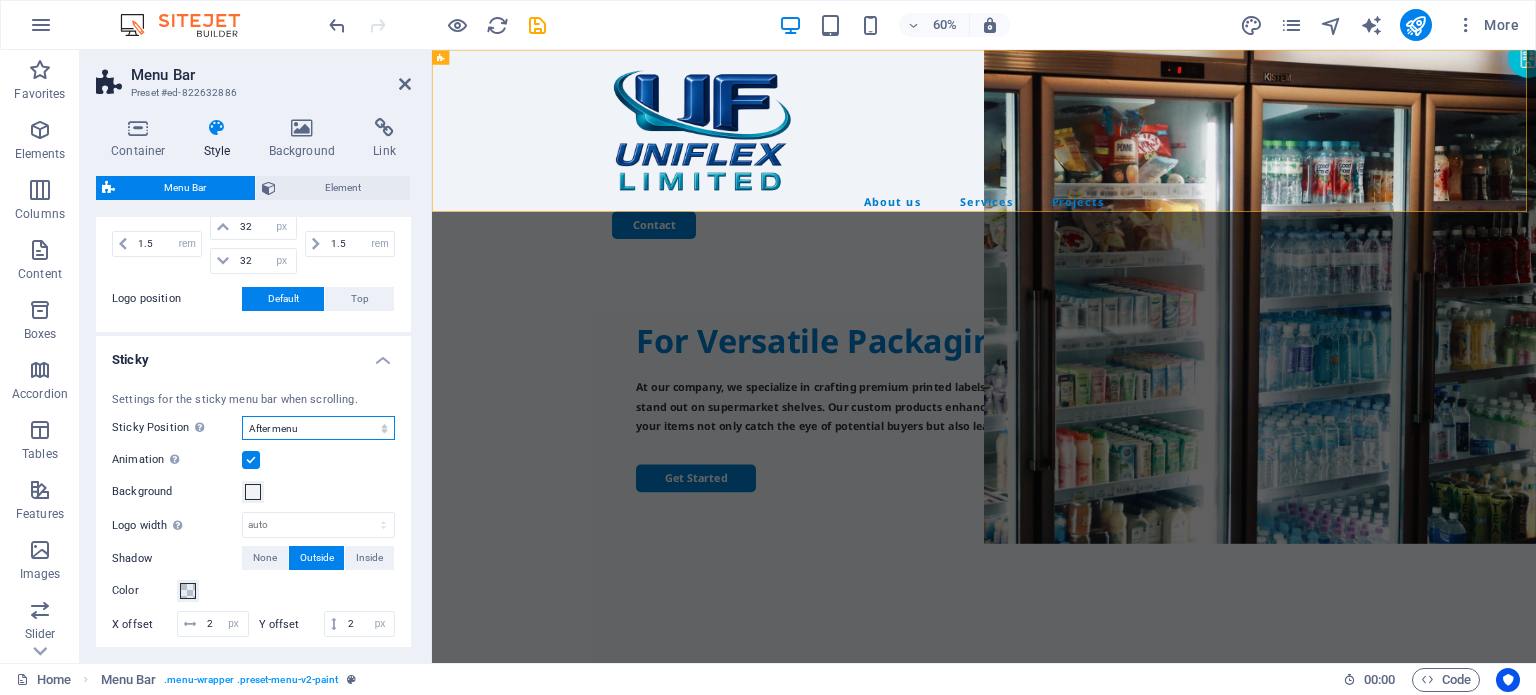 click on "Off Instant After menu After banner When scrolling up" at bounding box center (318, 428) 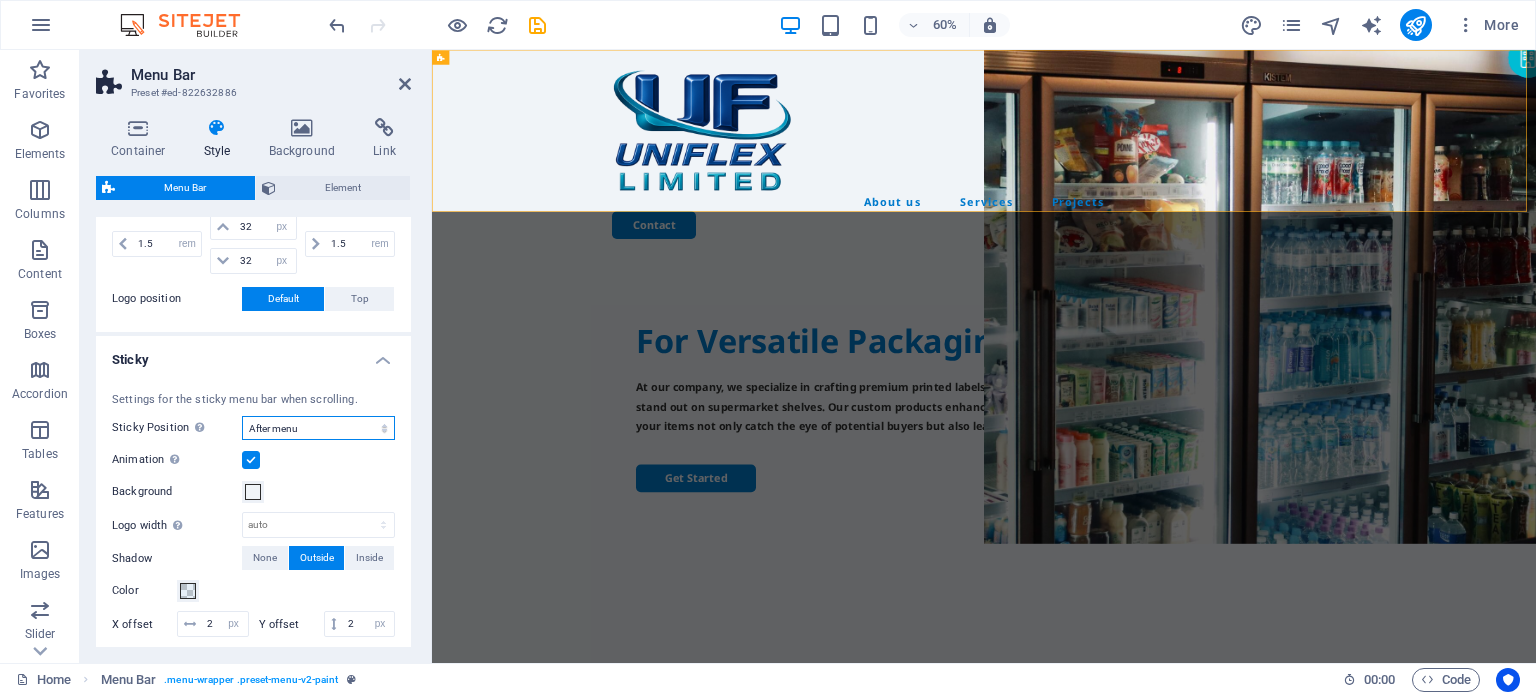 select on "sticky_none" 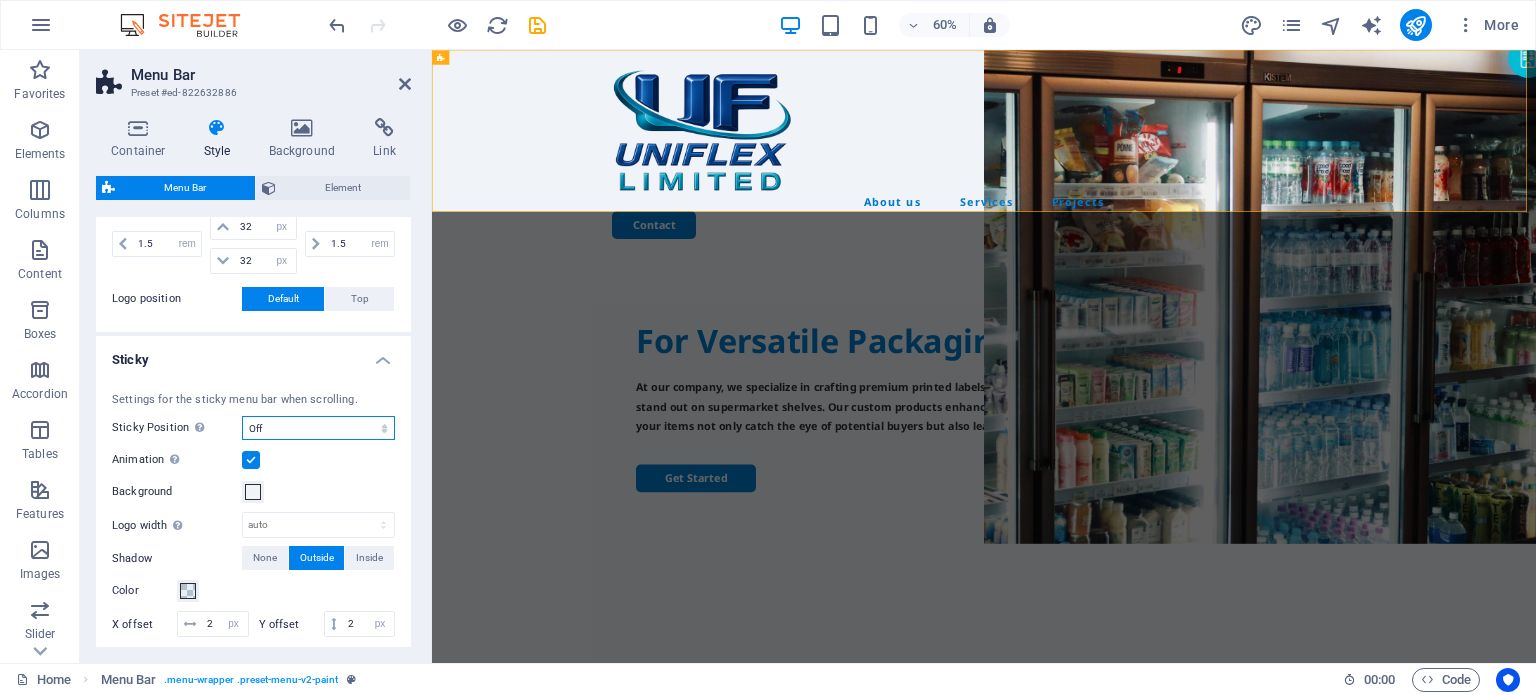 click on "Off Instant After menu After banner When scrolling up" at bounding box center (318, 428) 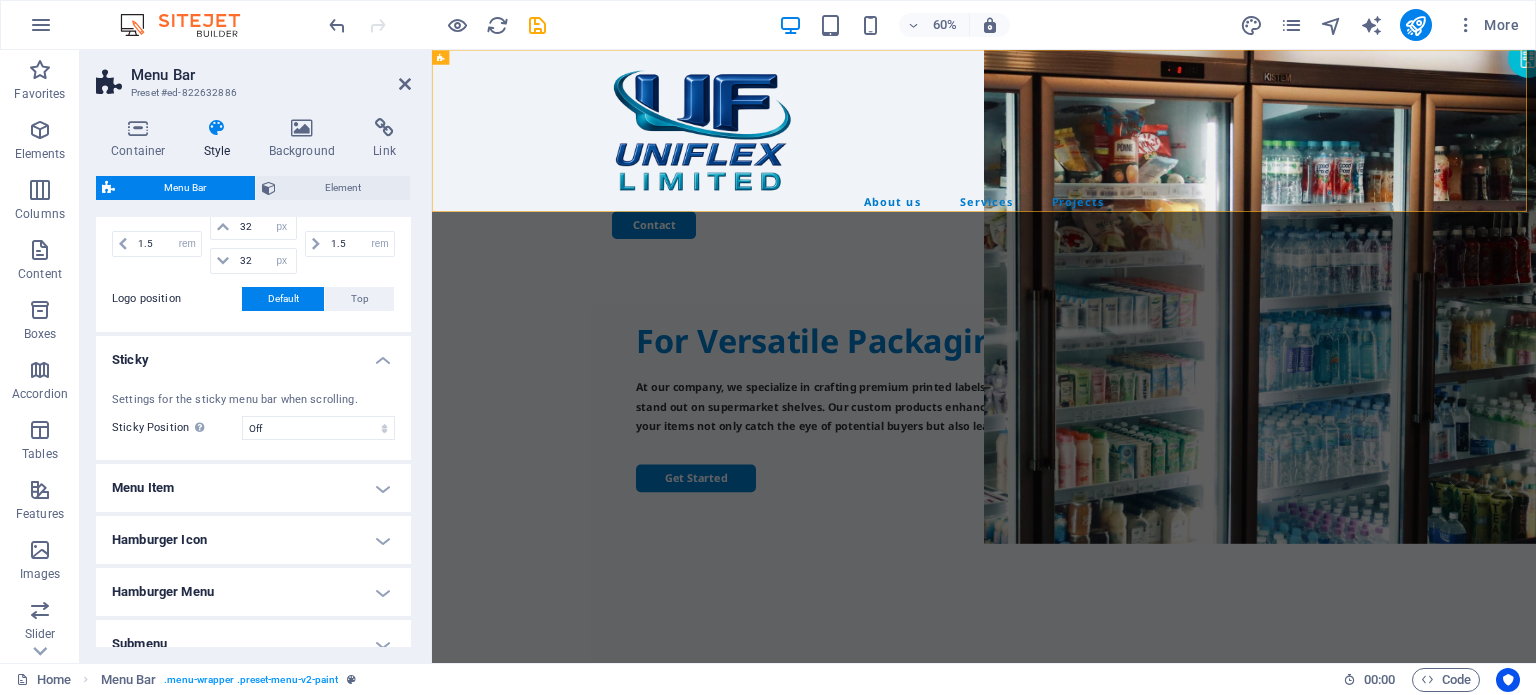 click on "Sticky" at bounding box center [253, 354] 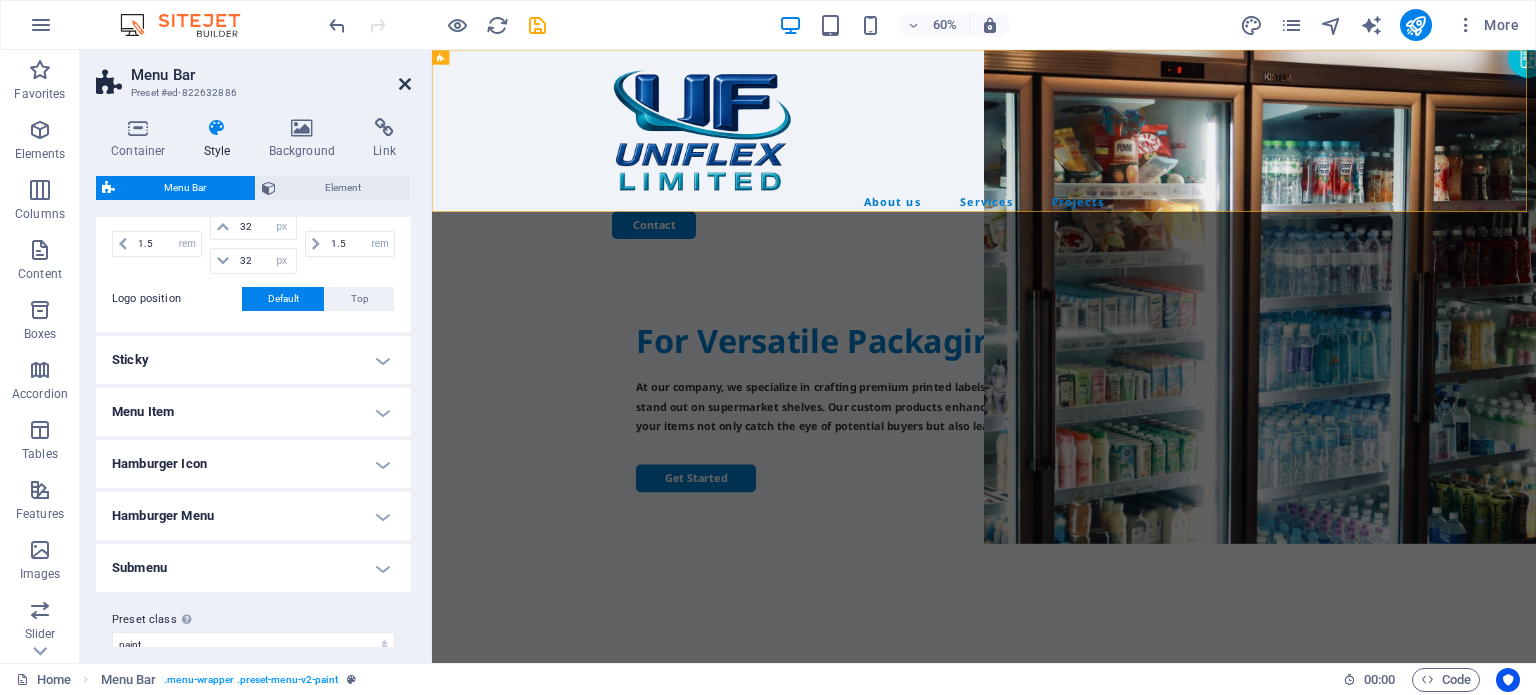 click at bounding box center [405, 84] 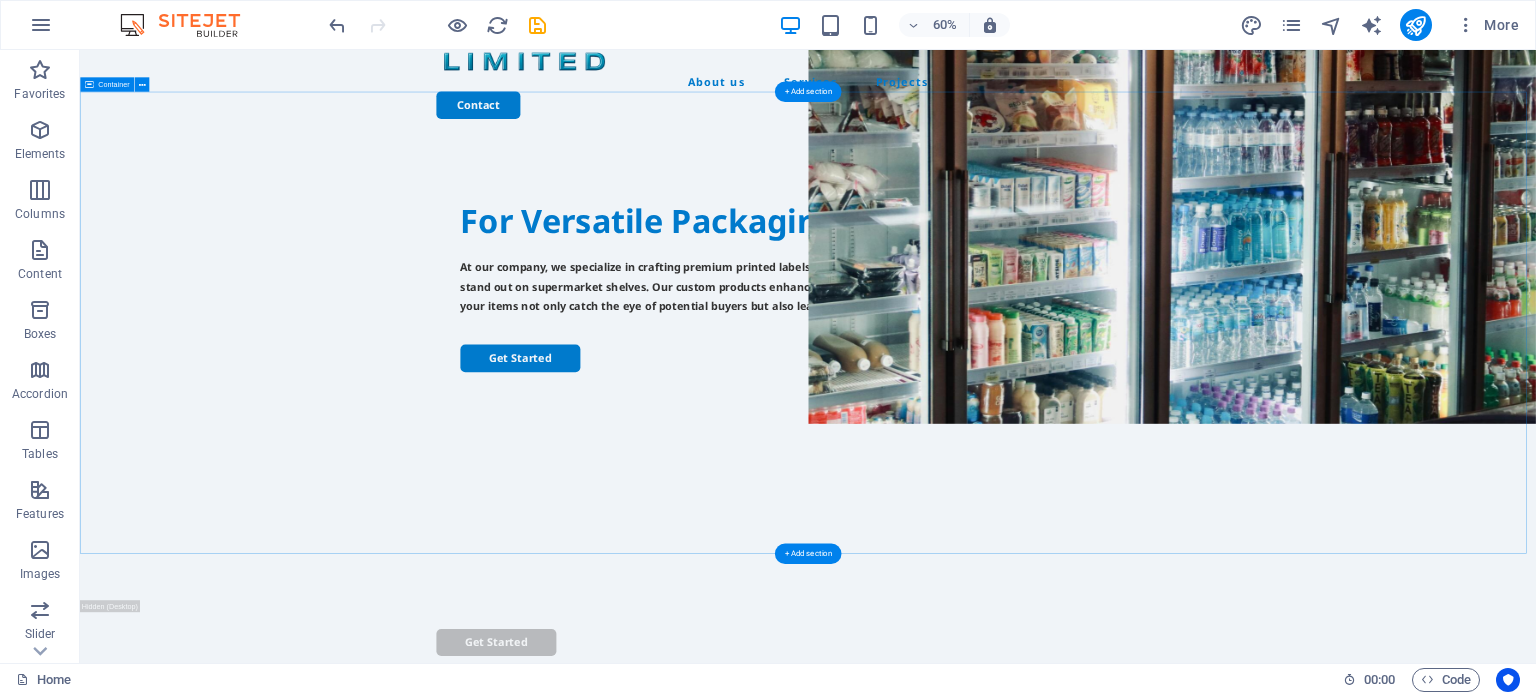 scroll, scrollTop: 0, scrollLeft: 0, axis: both 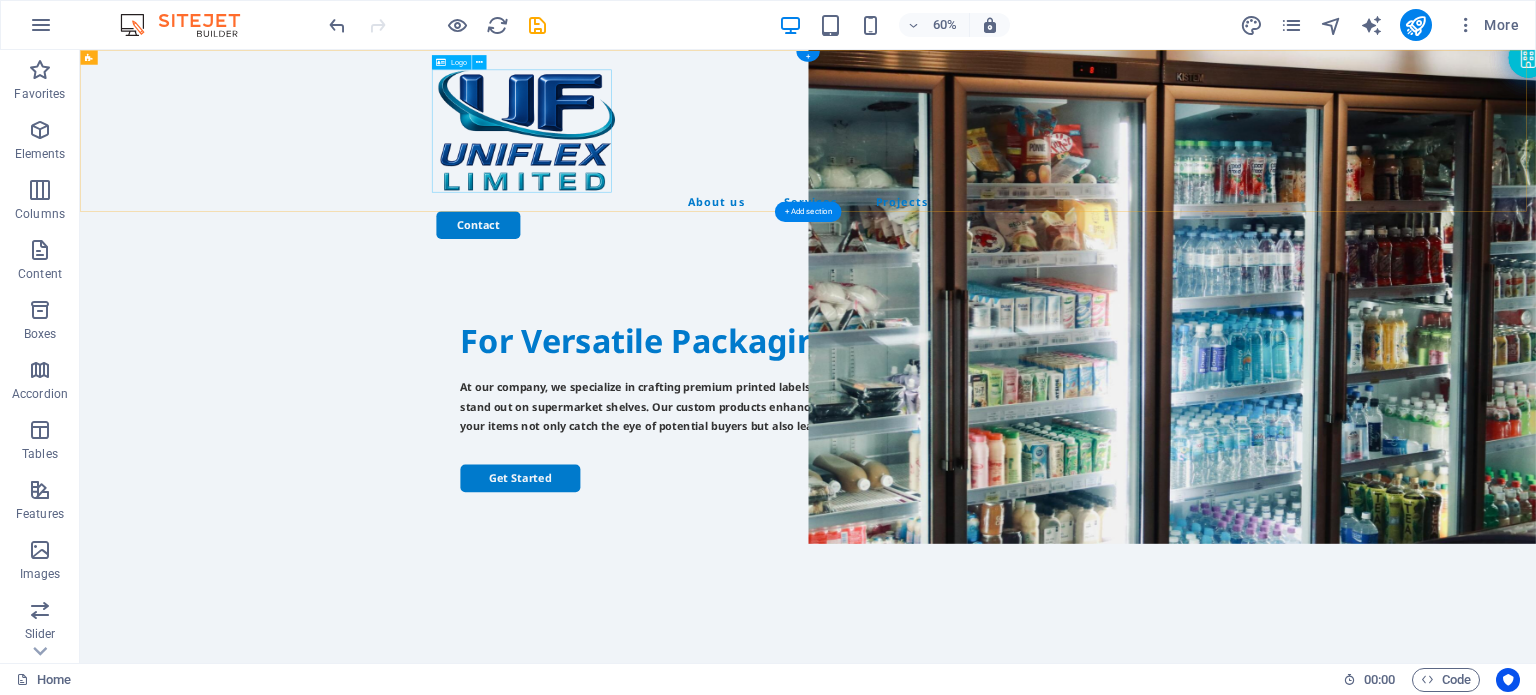 click at bounding box center [1294, 184] 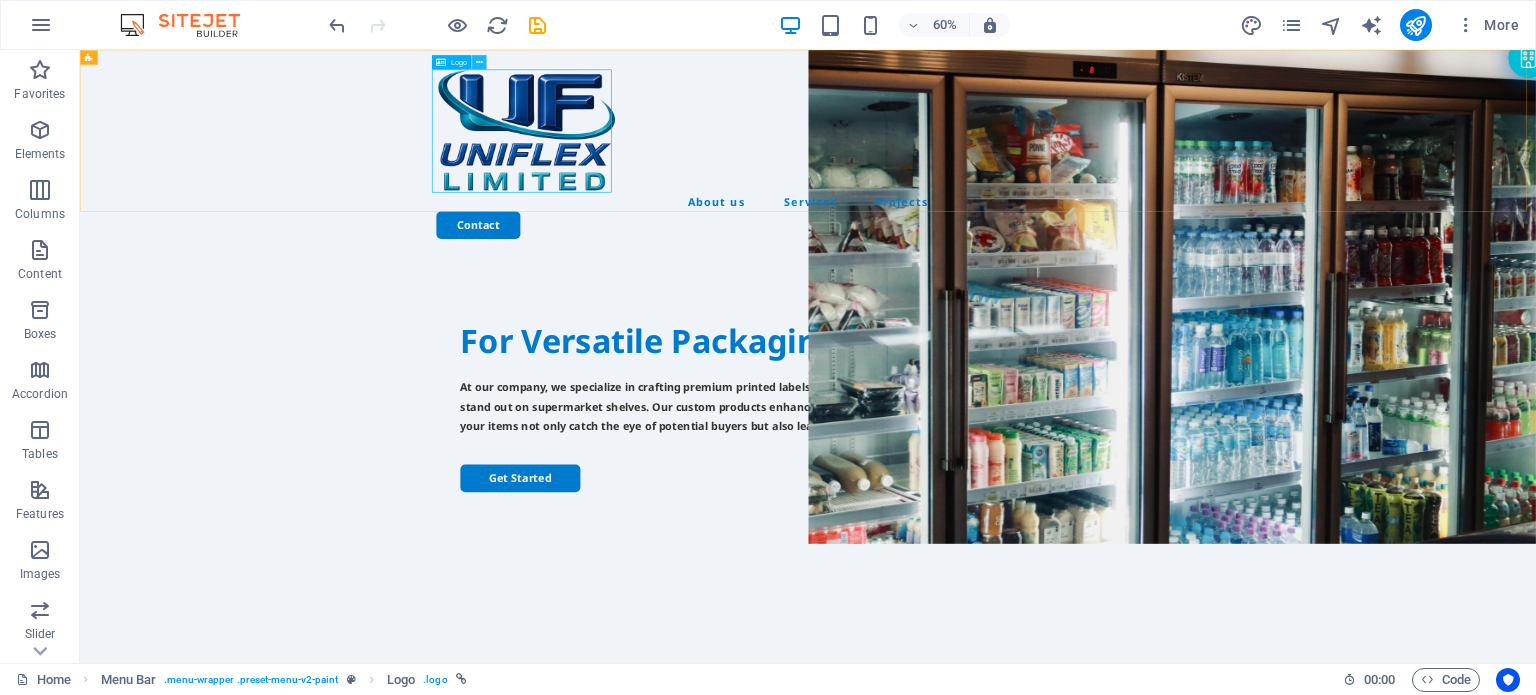 click at bounding box center (479, 62) 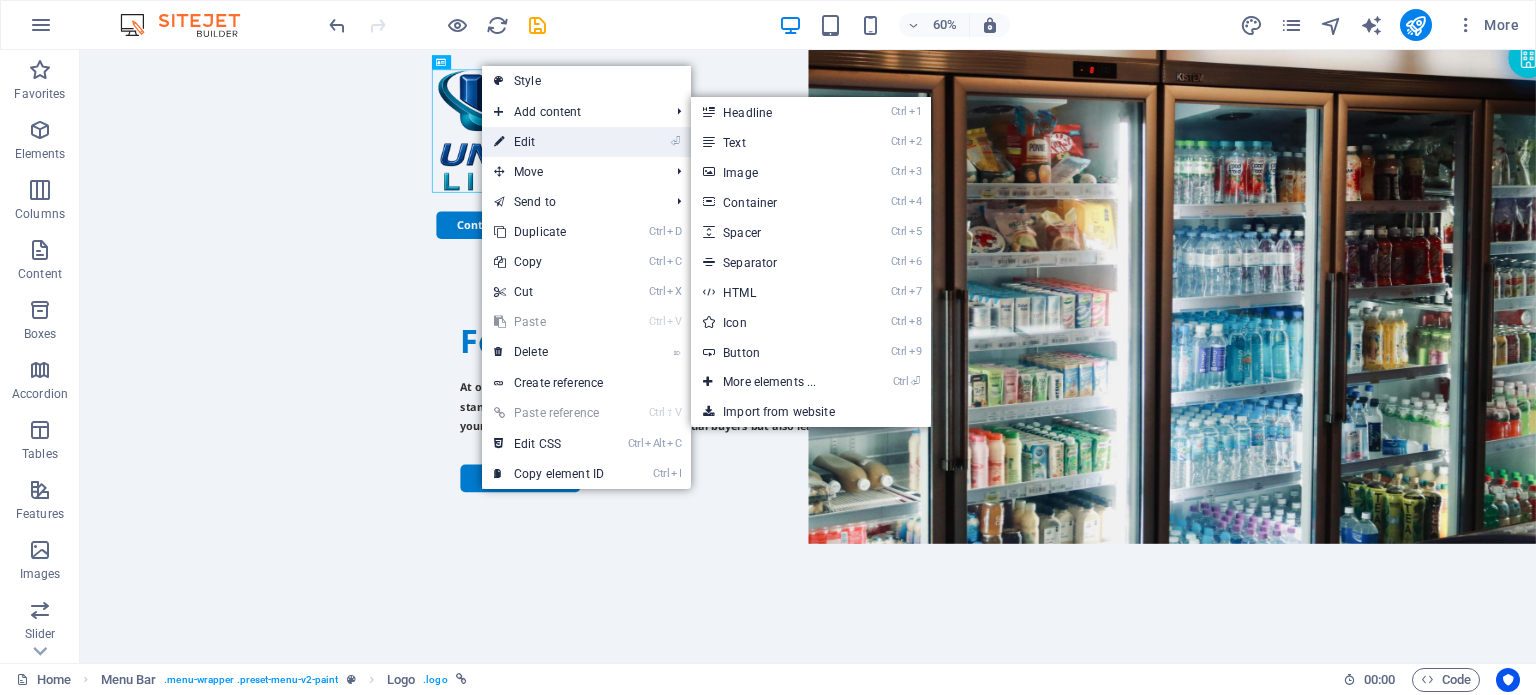 click on "⏎  Edit" at bounding box center [549, 142] 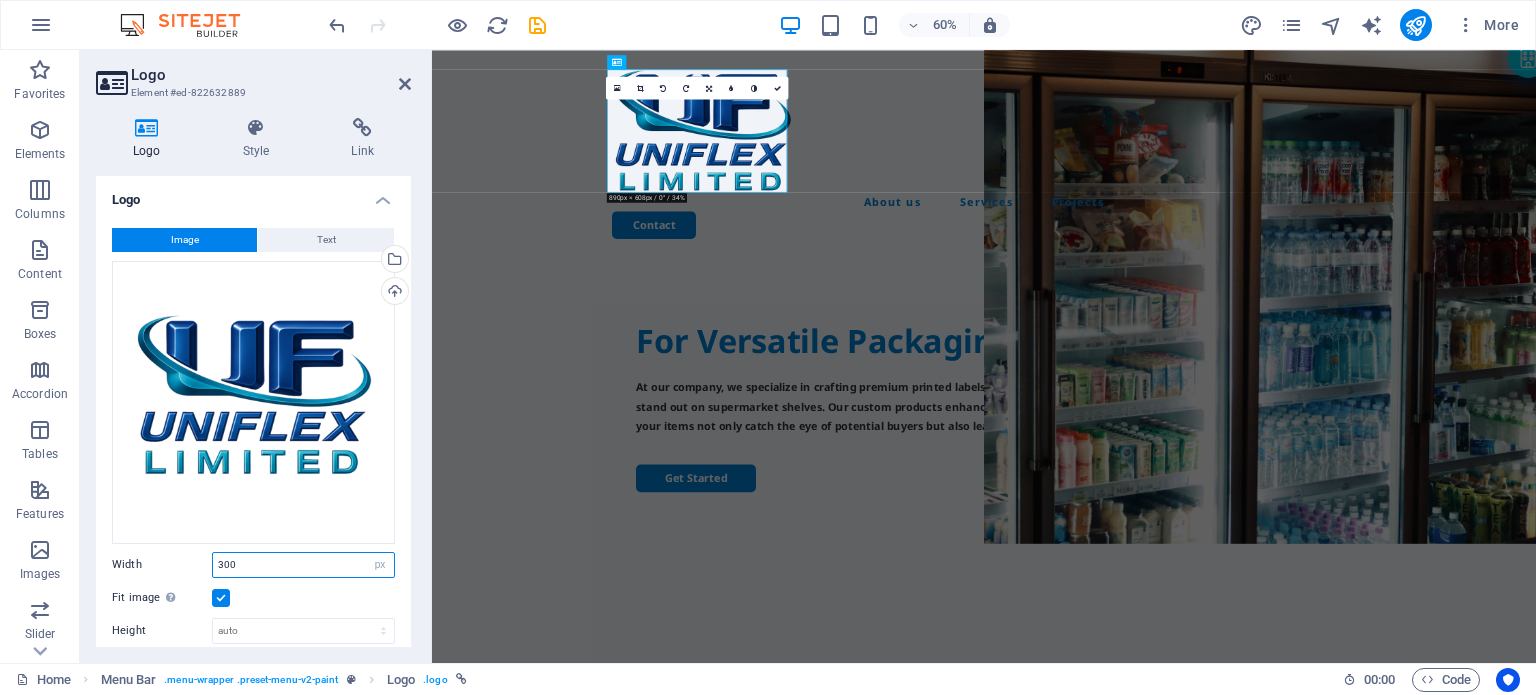 drag, startPoint x: 264, startPoint y: 564, endPoint x: 184, endPoint y: 548, distance: 81.58431 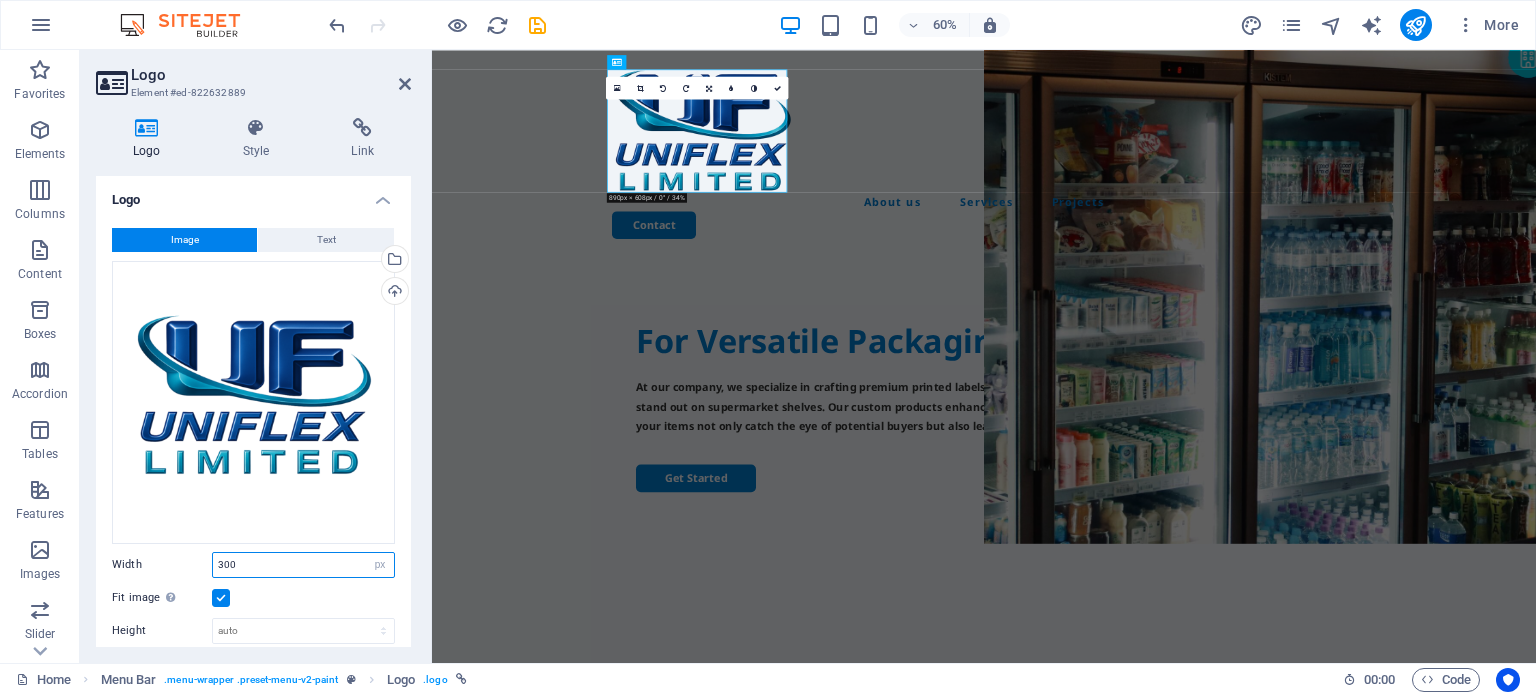 click on "Width 300 Default auto px rem % em vh vw" at bounding box center [253, 565] 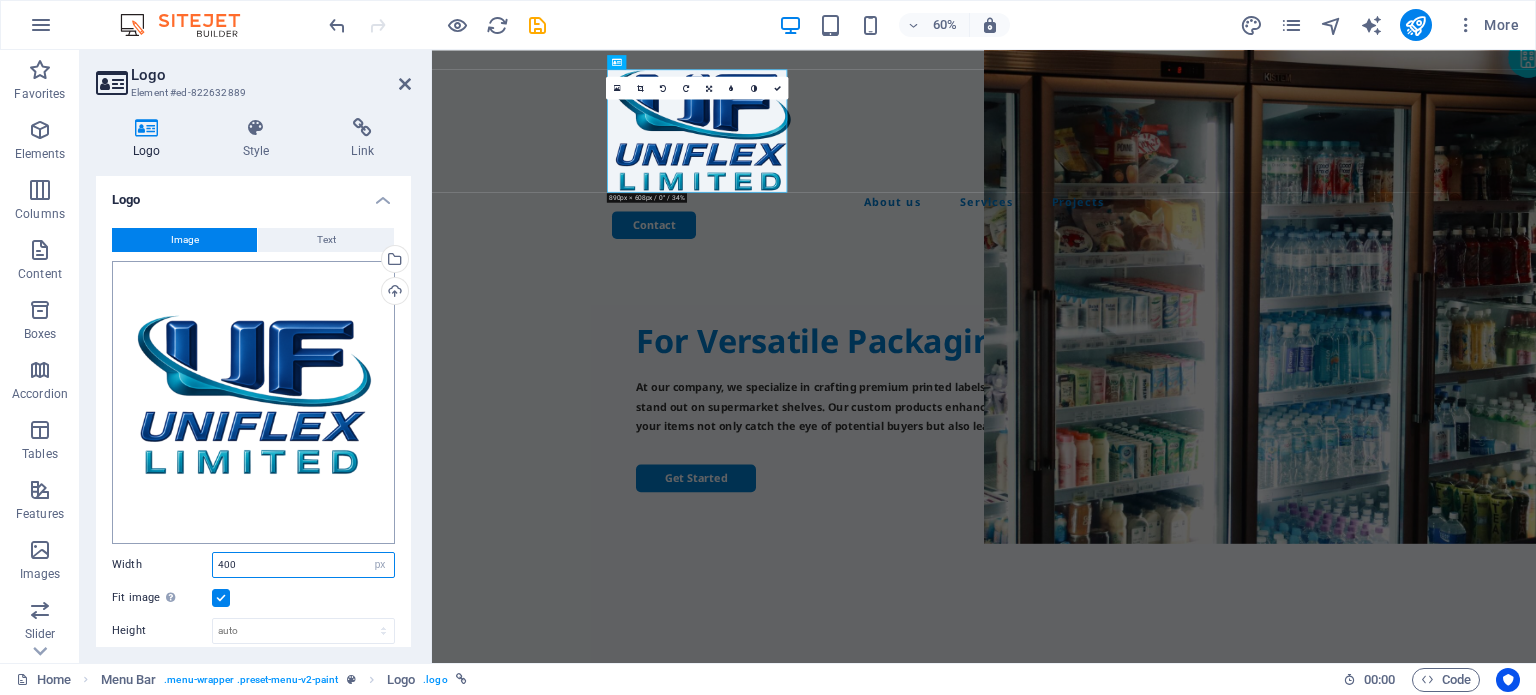 type on "400" 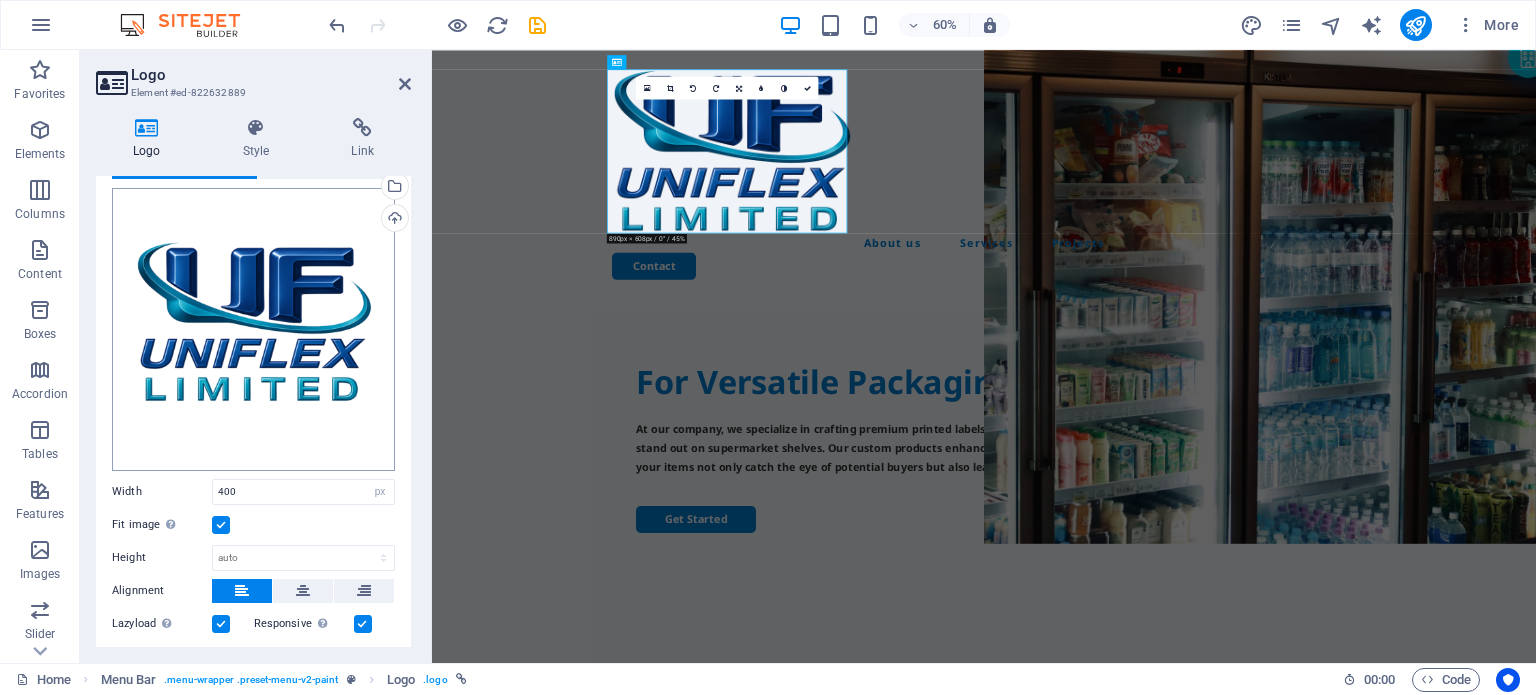 scroll, scrollTop: 100, scrollLeft: 0, axis: vertical 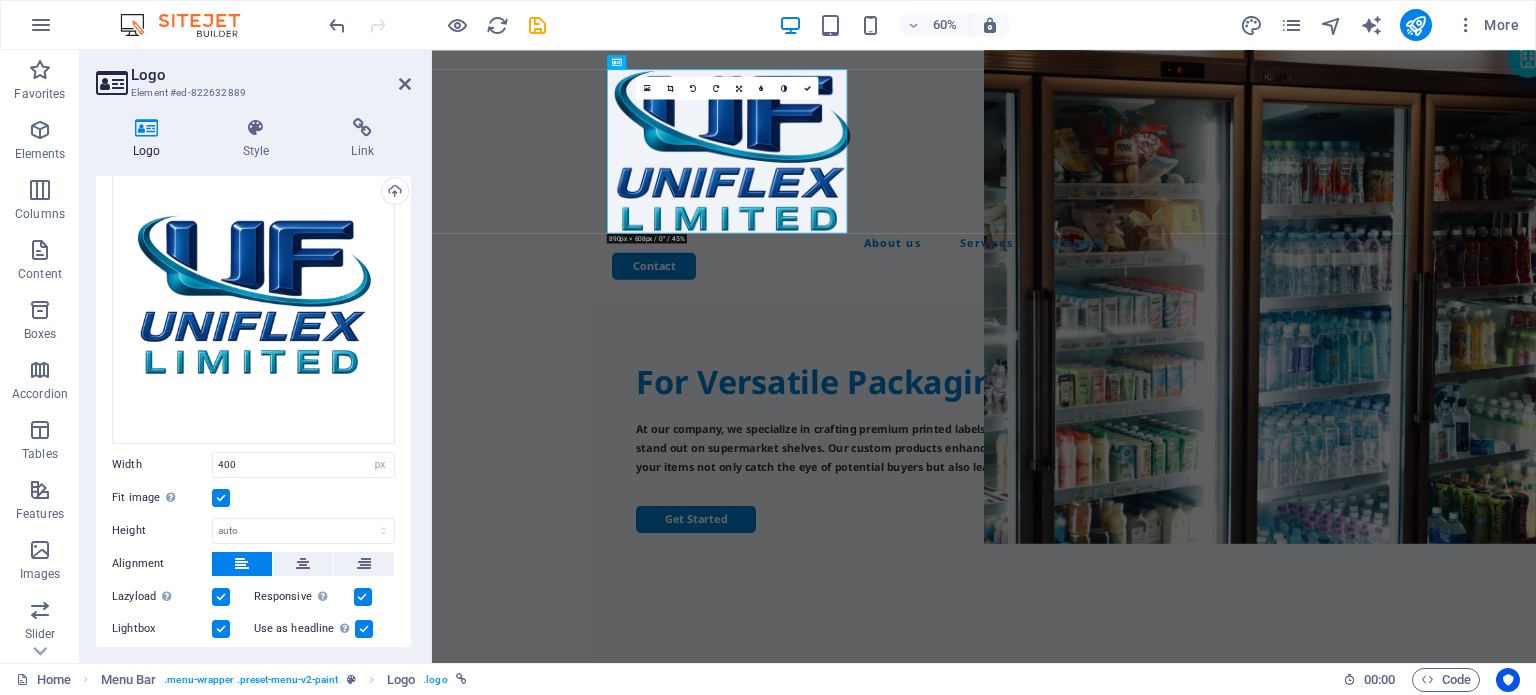 click at bounding box center [221, 498] 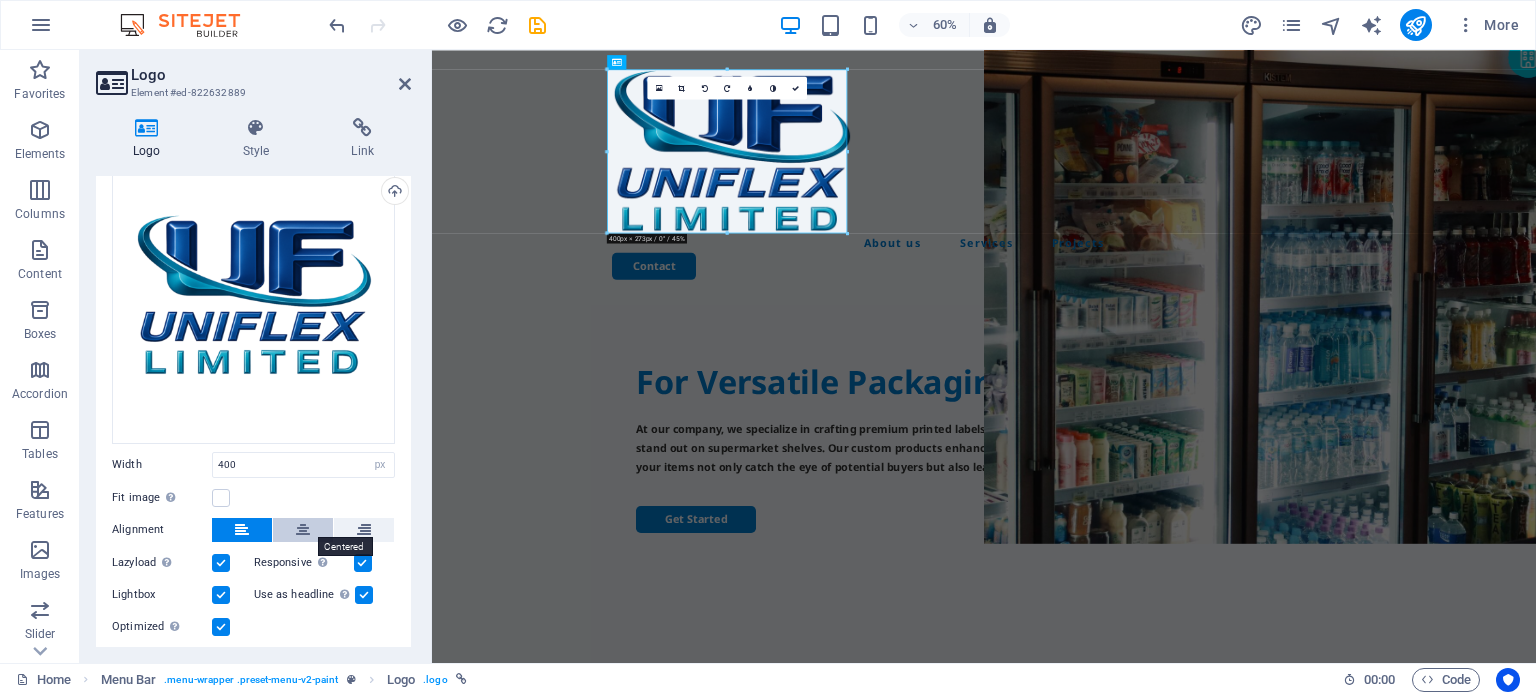 click at bounding box center (303, 530) 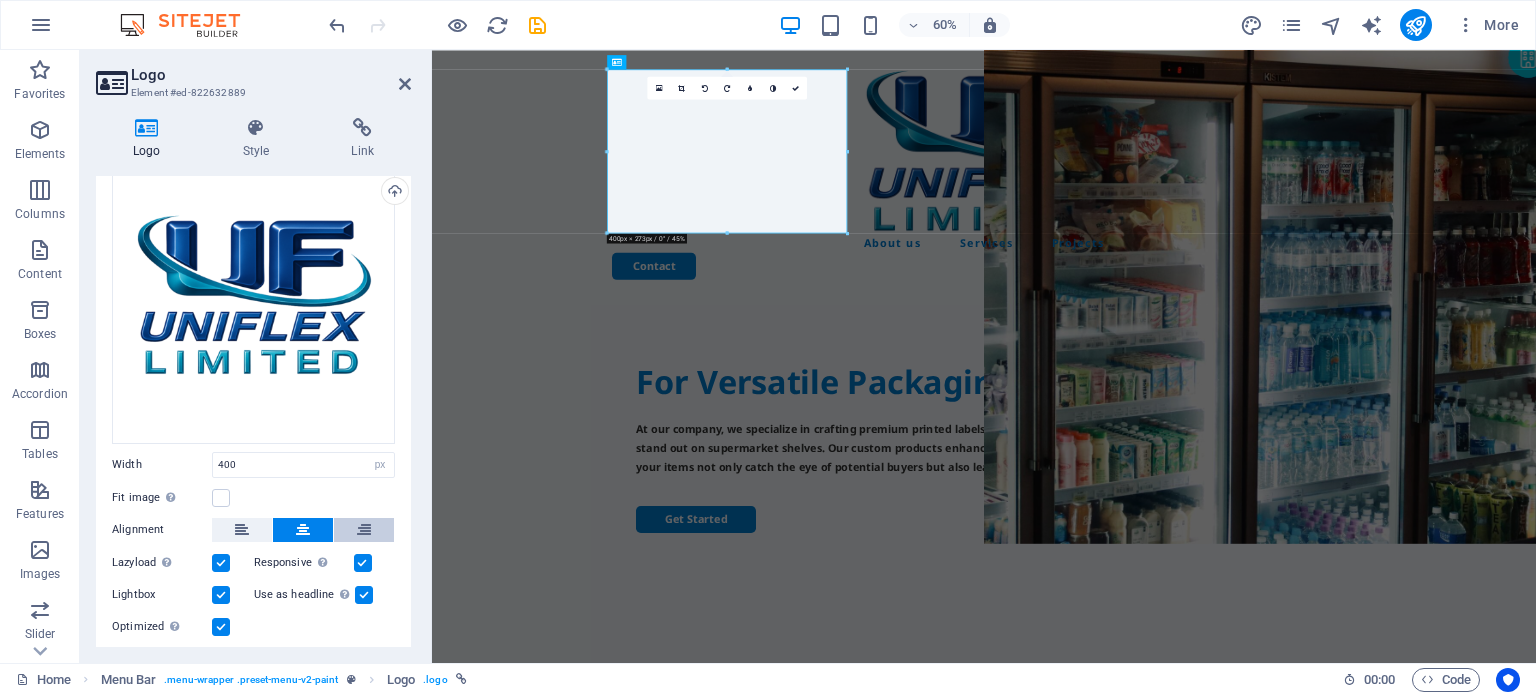 click at bounding box center (364, 530) 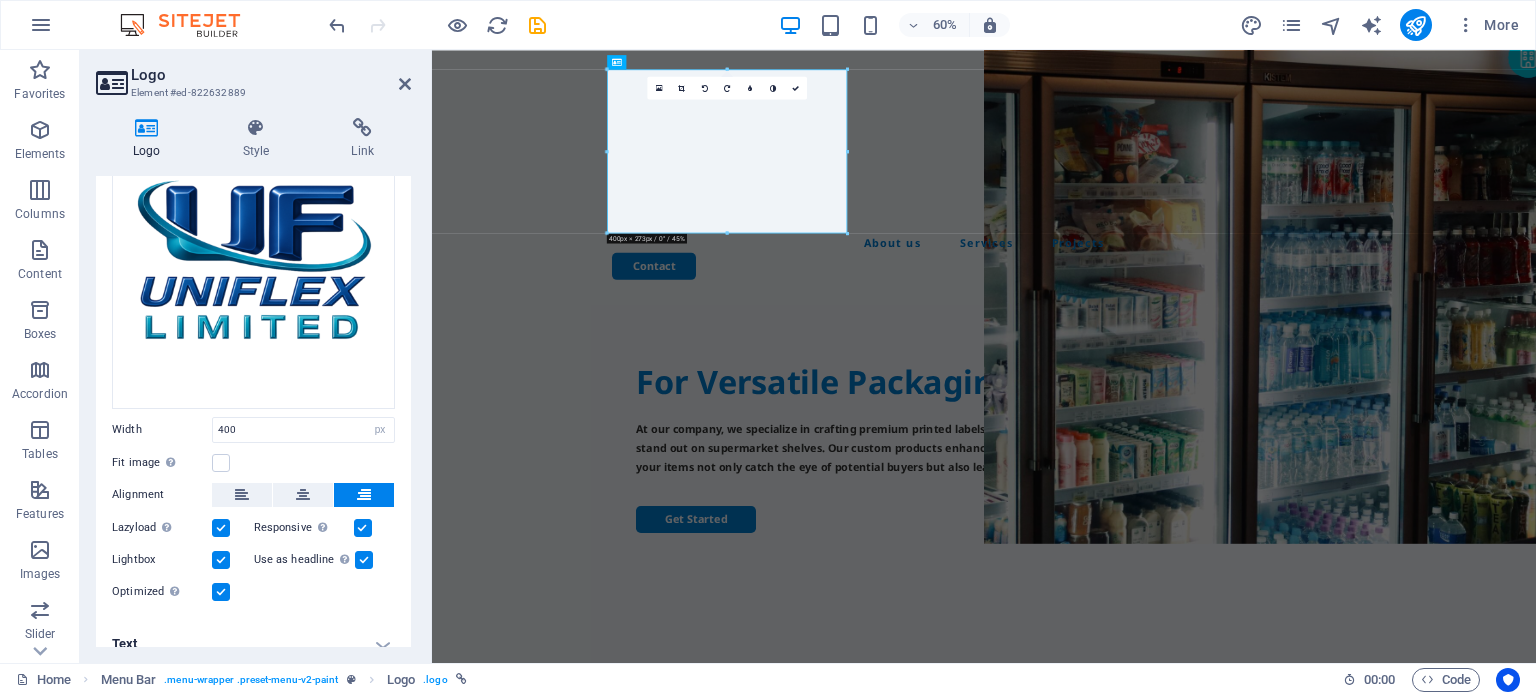 scroll, scrollTop: 151, scrollLeft: 0, axis: vertical 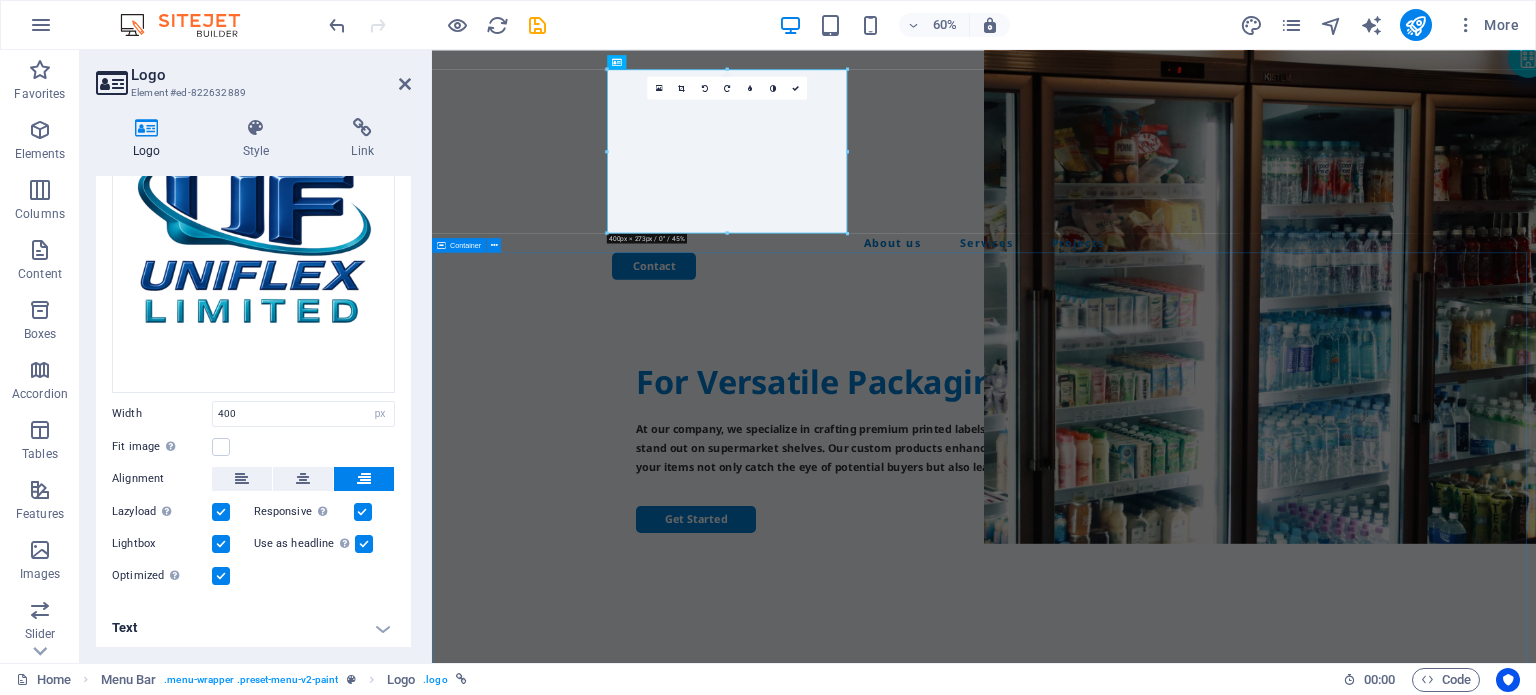 click on "For Versatile Packaging Needs At our company, we specialize in crafting premium printed labels and innovative packaging solutions tailored to help our clients stand out on supermarket shelves. Our custom products enhance brand visibility and captivate consumer attention, ensuring your items not only catch the eye of potential buyers but also leave a lasting impression. Get Started" at bounding box center (1352, 850) 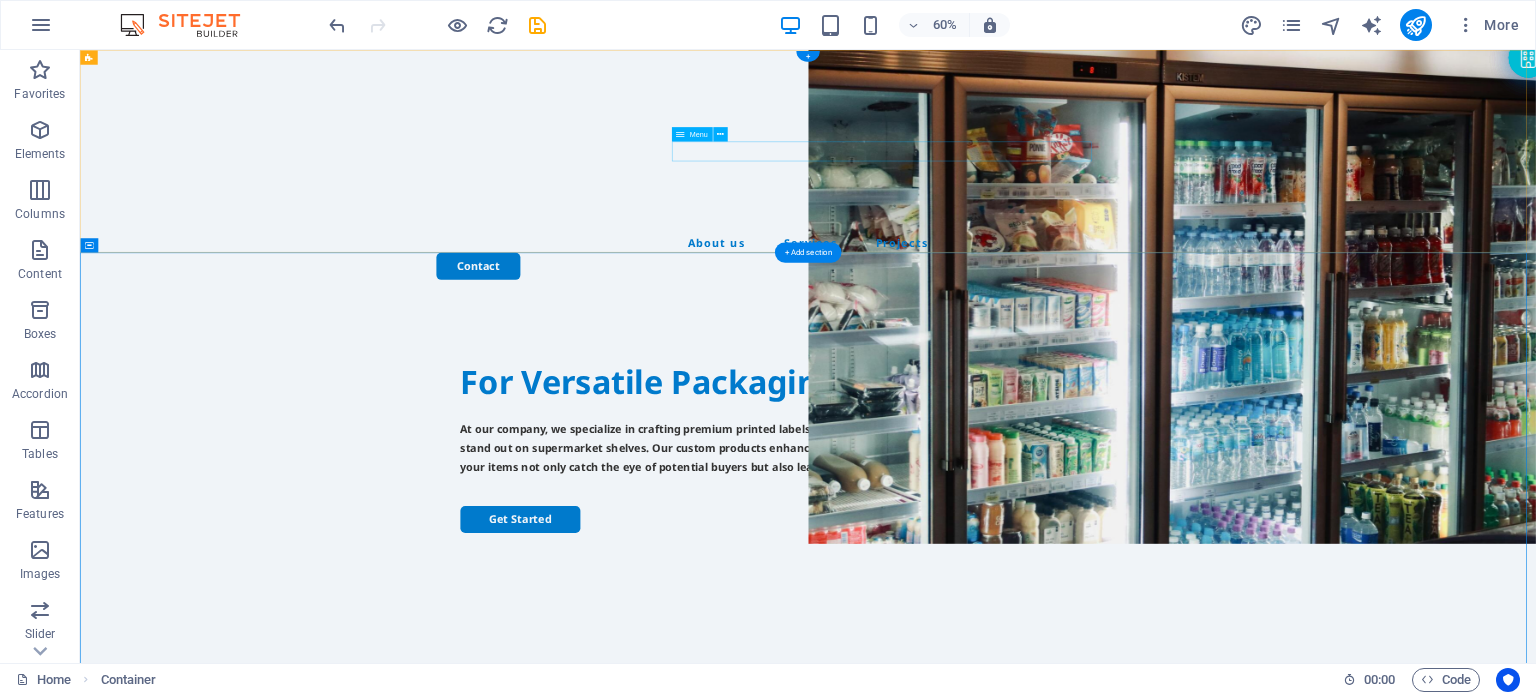 click on "About us Services Projects" at bounding box center [1294, 371] 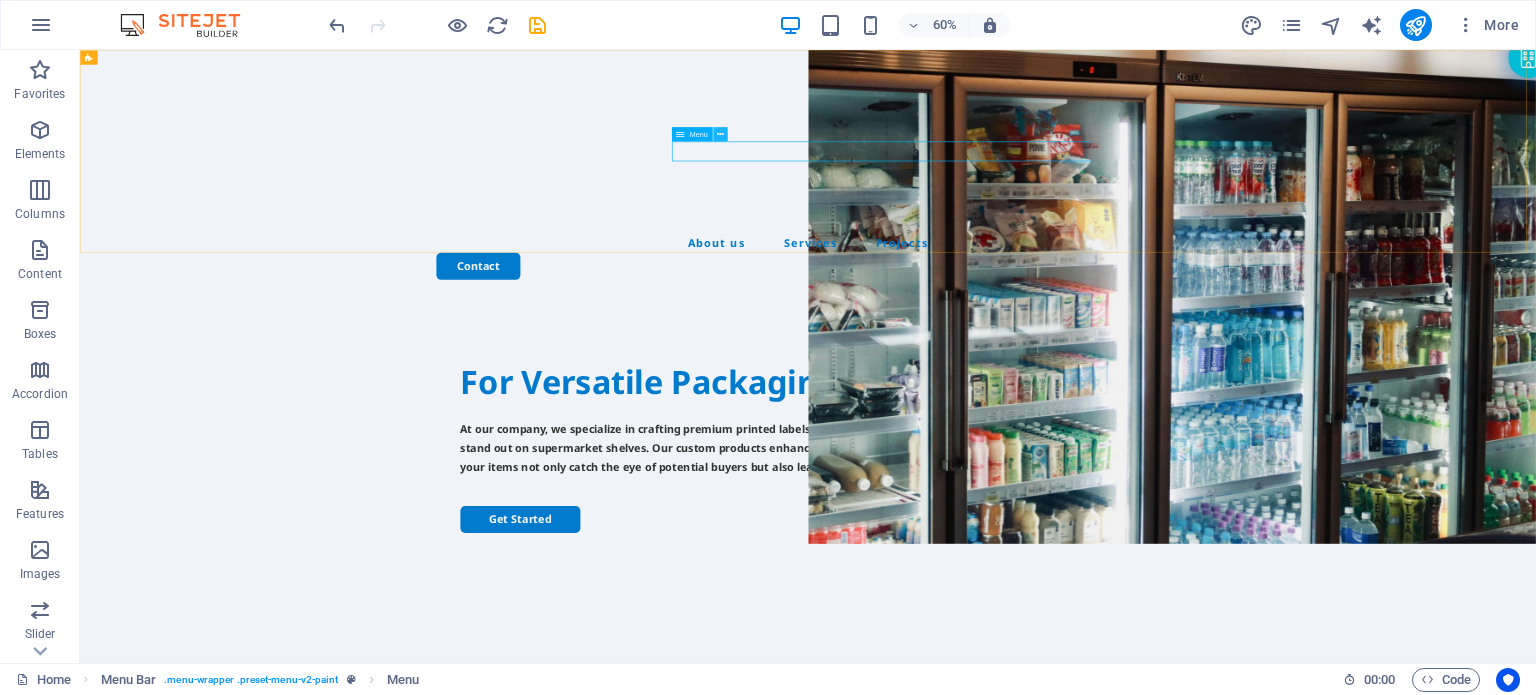 click at bounding box center (720, 134) 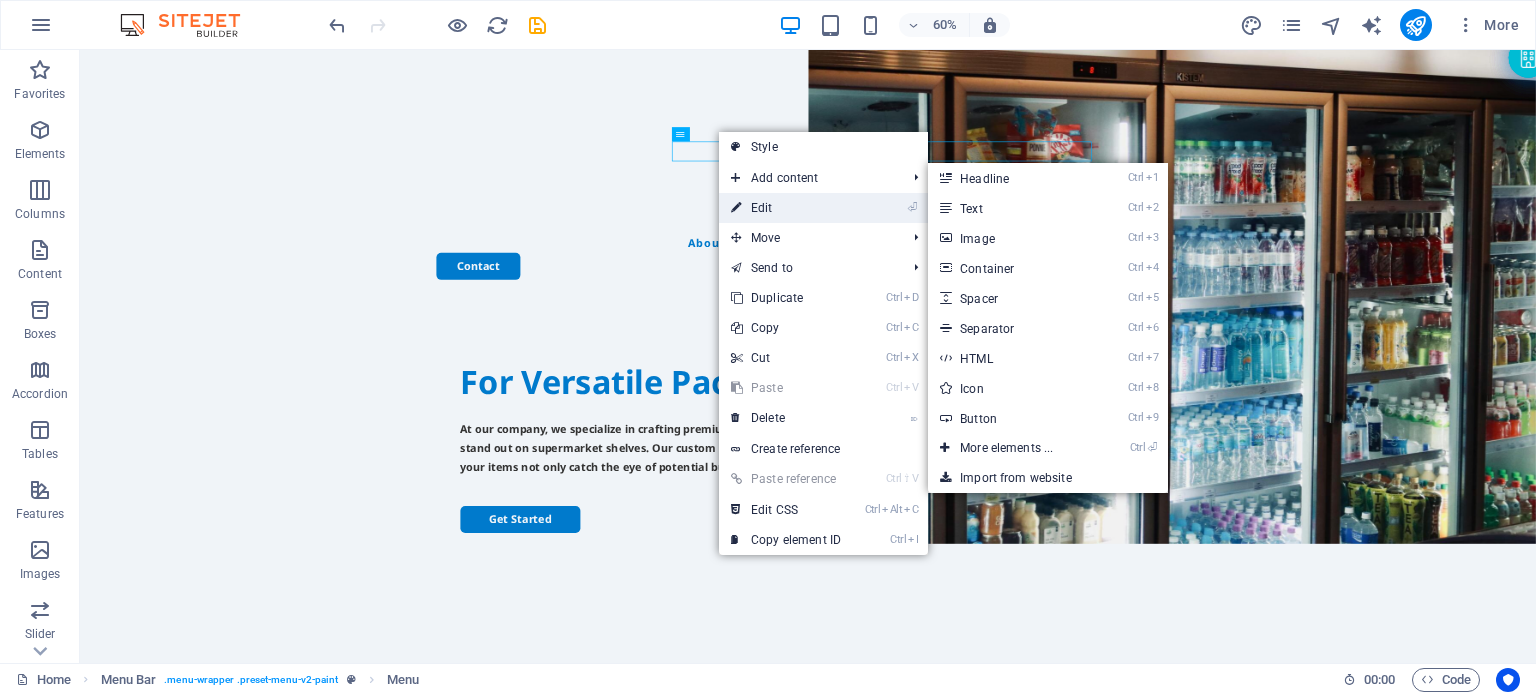 drag, startPoint x: 772, startPoint y: 204, endPoint x: 524, endPoint y: 239, distance: 250.45758 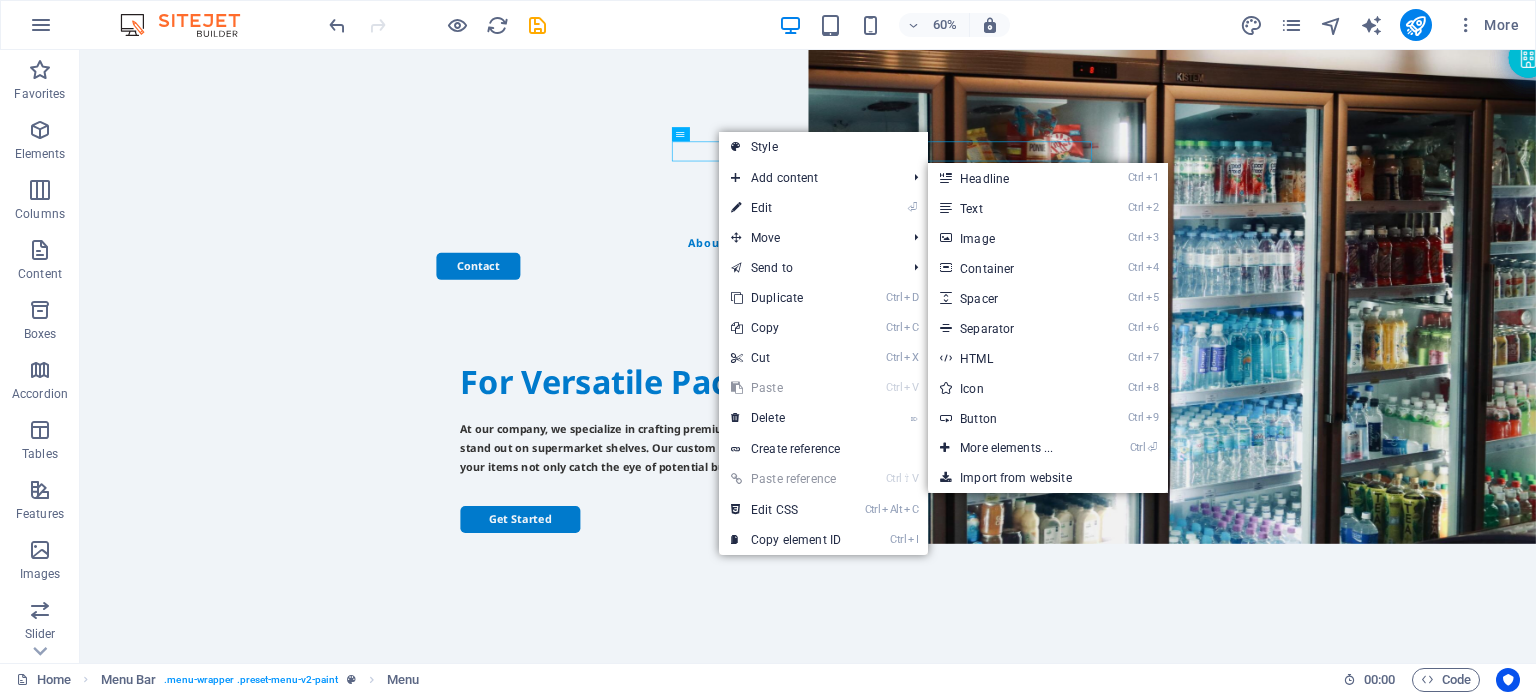 select 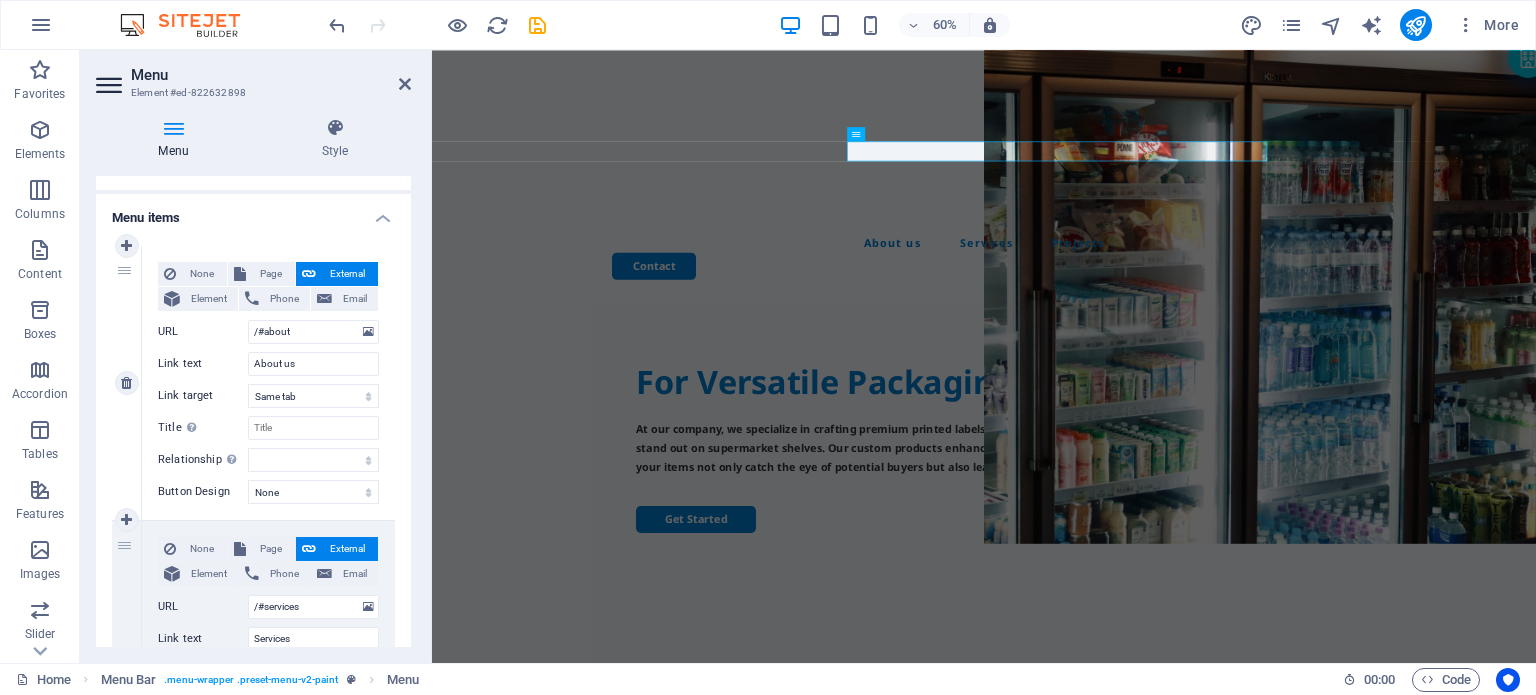scroll, scrollTop: 98, scrollLeft: 0, axis: vertical 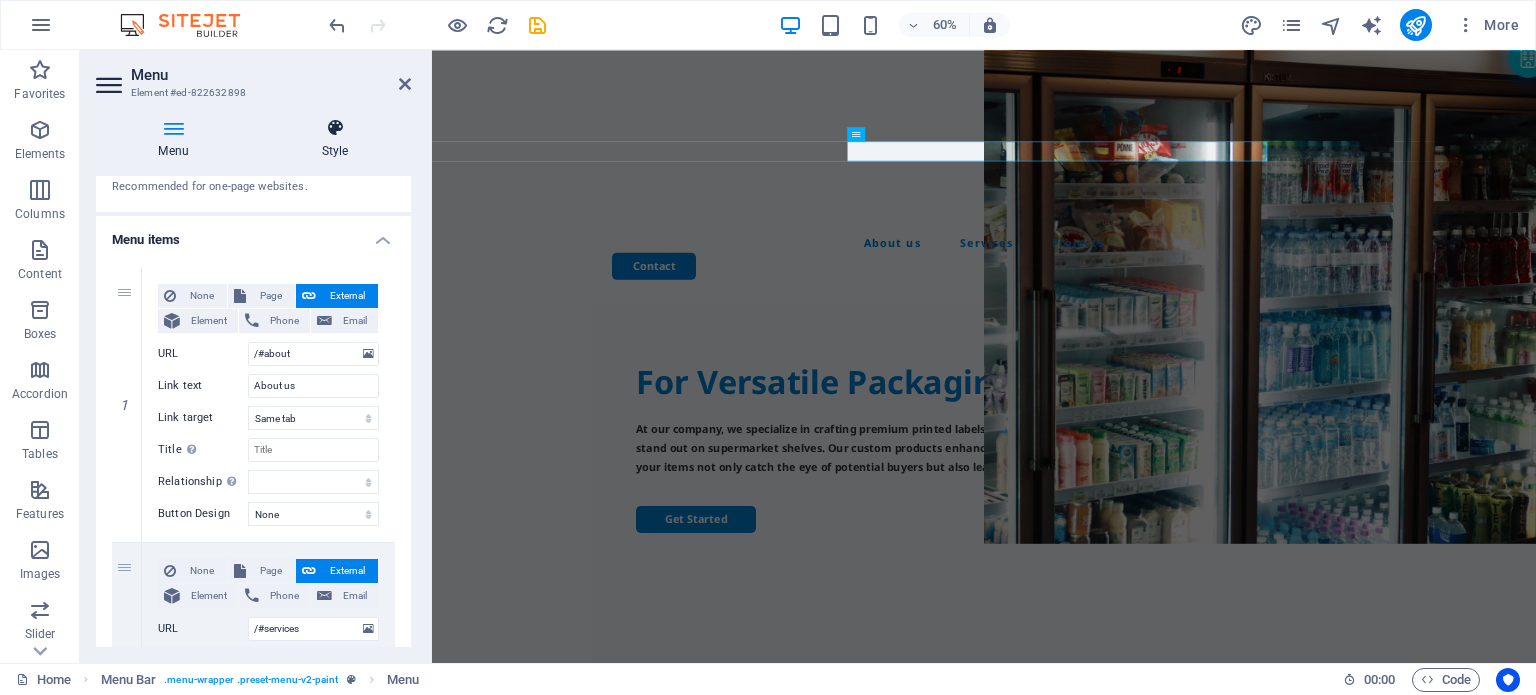 click on "Style" at bounding box center (335, 139) 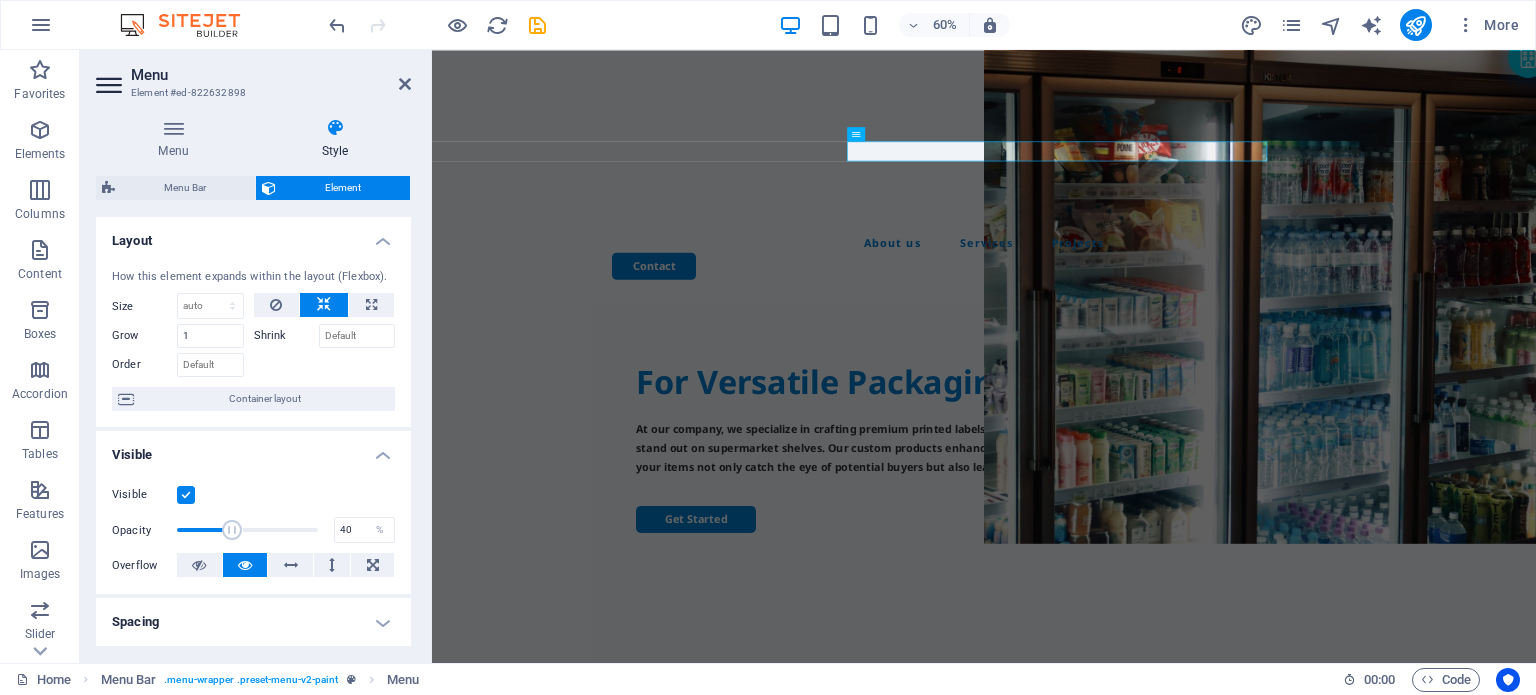 drag, startPoint x: 314, startPoint y: 527, endPoint x: 231, endPoint y: 525, distance: 83.02409 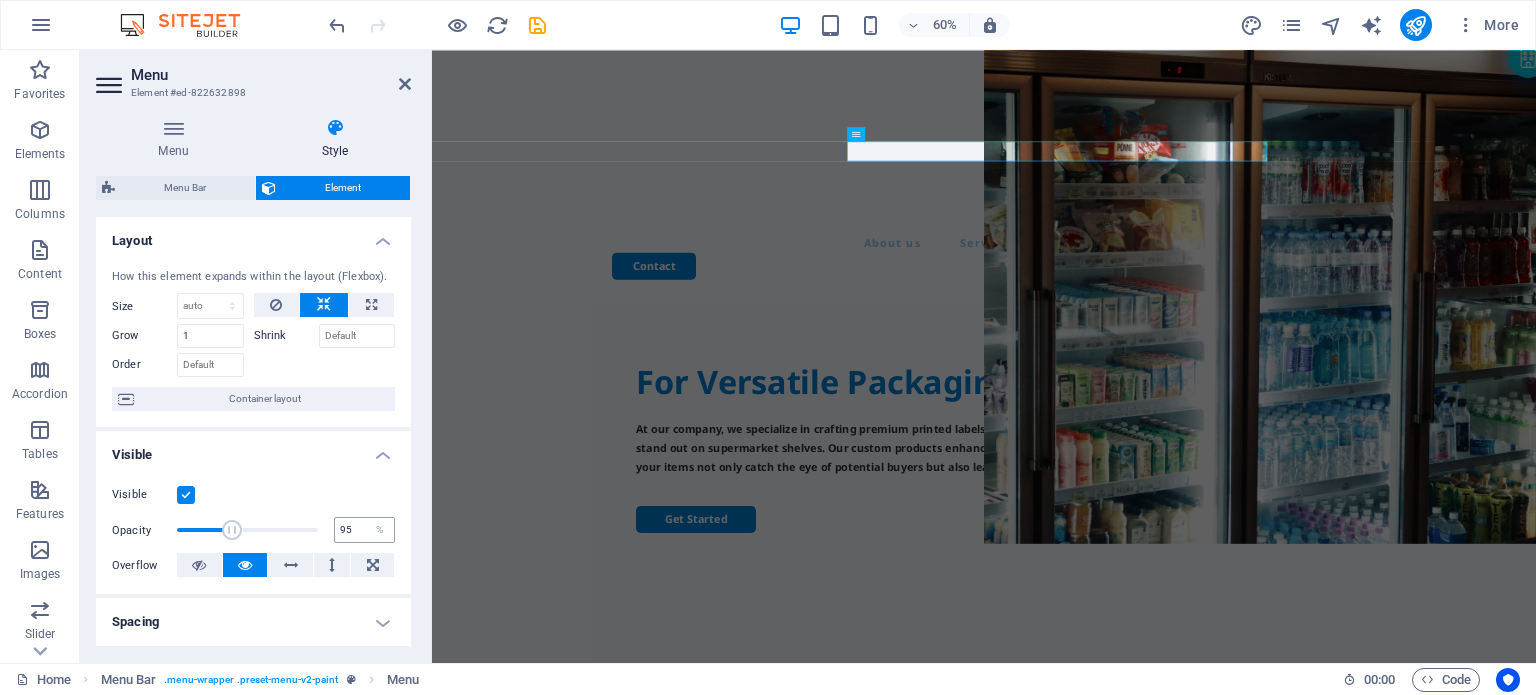 type on "100" 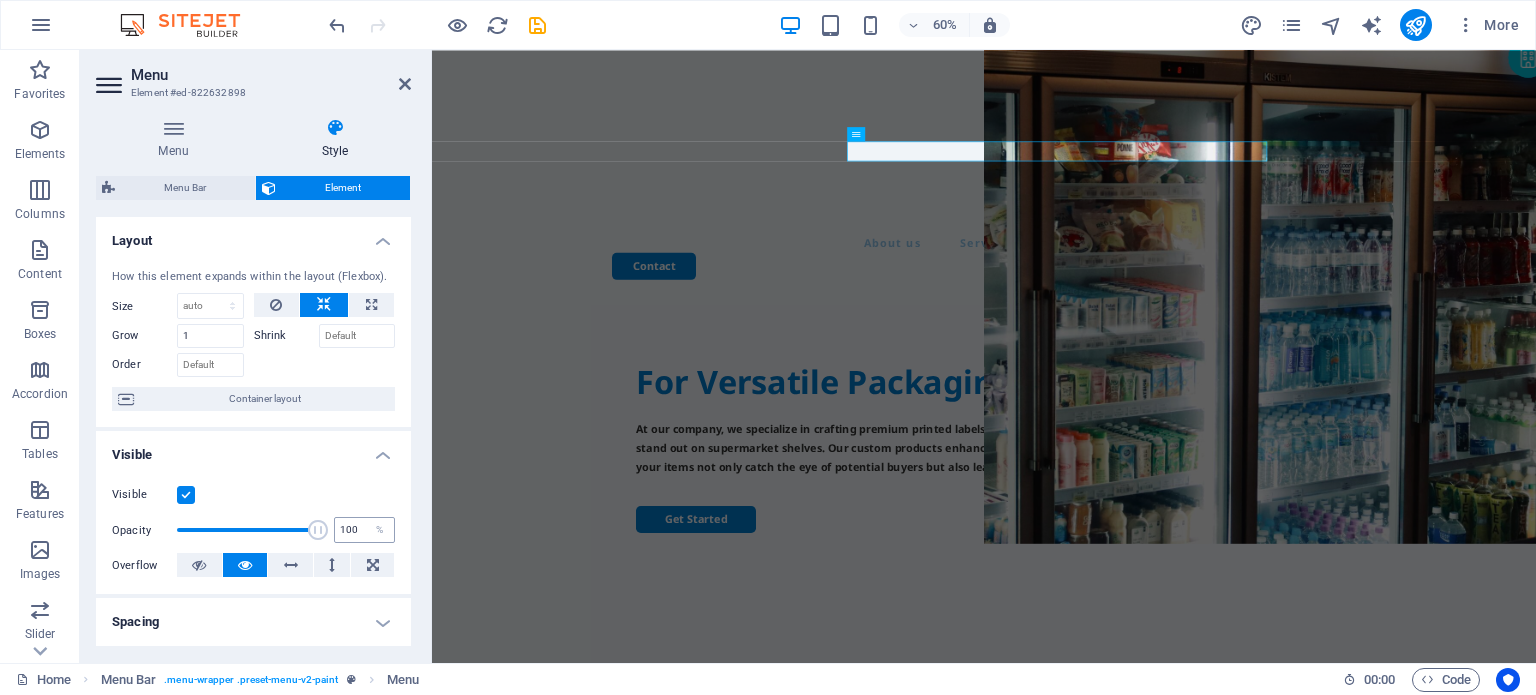 drag, startPoint x: 231, startPoint y: 525, endPoint x: 341, endPoint y: 523, distance: 110.01818 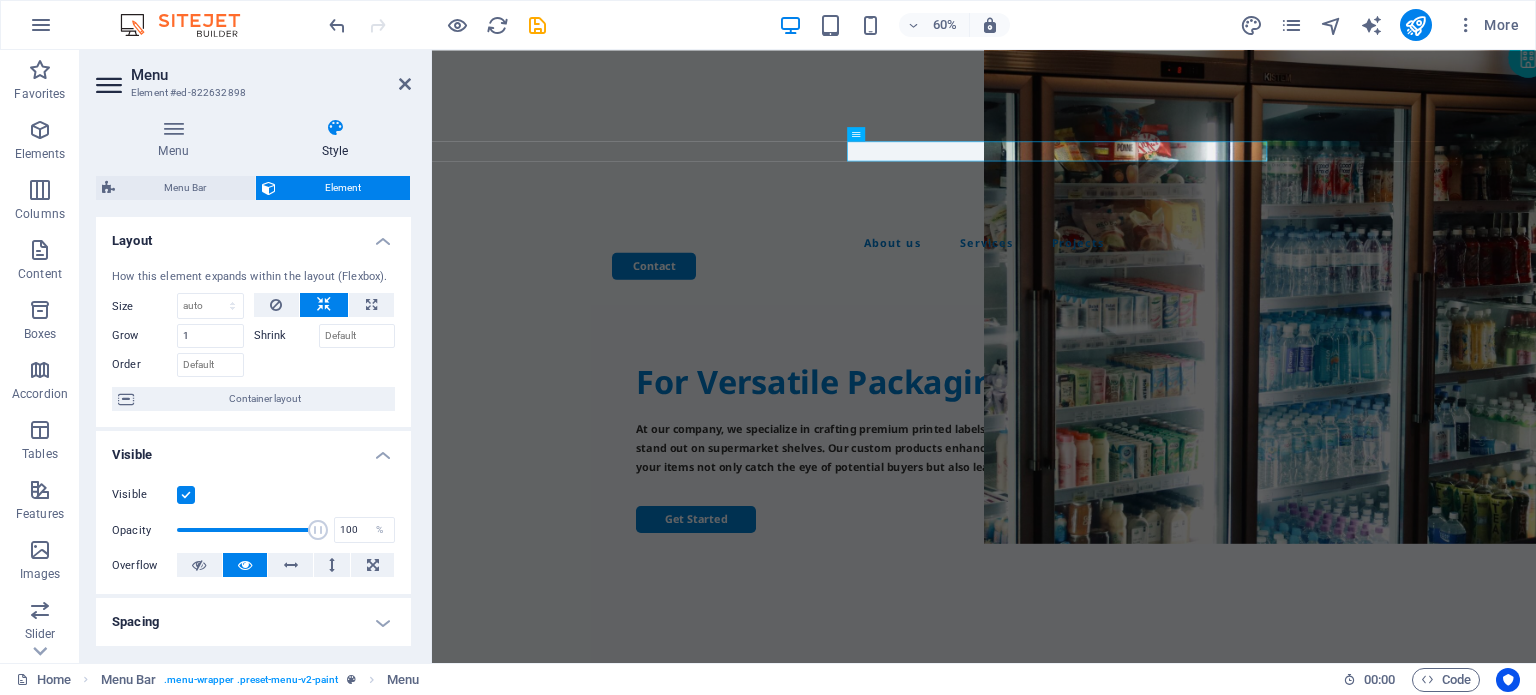 scroll, scrollTop: 200, scrollLeft: 0, axis: vertical 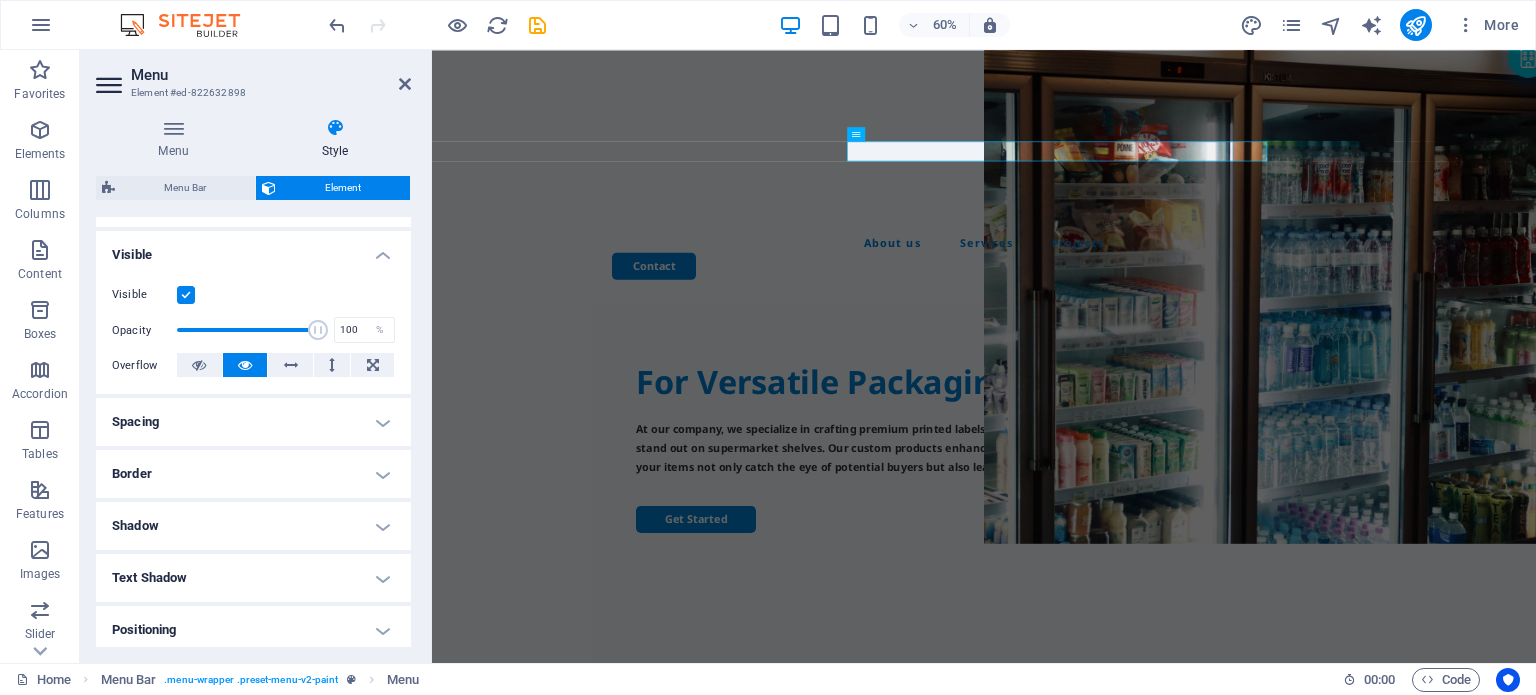 click on "Border" at bounding box center [253, 474] 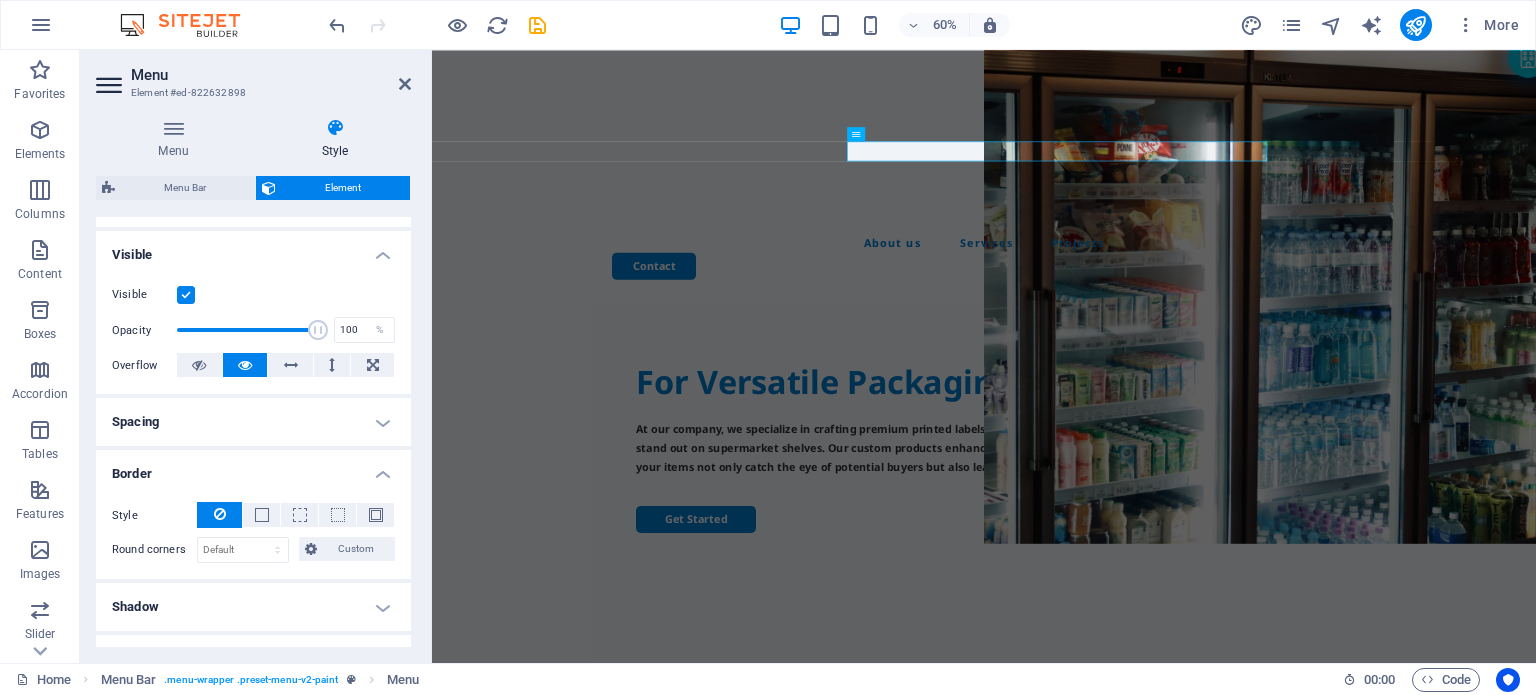 click on "Border" at bounding box center (253, 468) 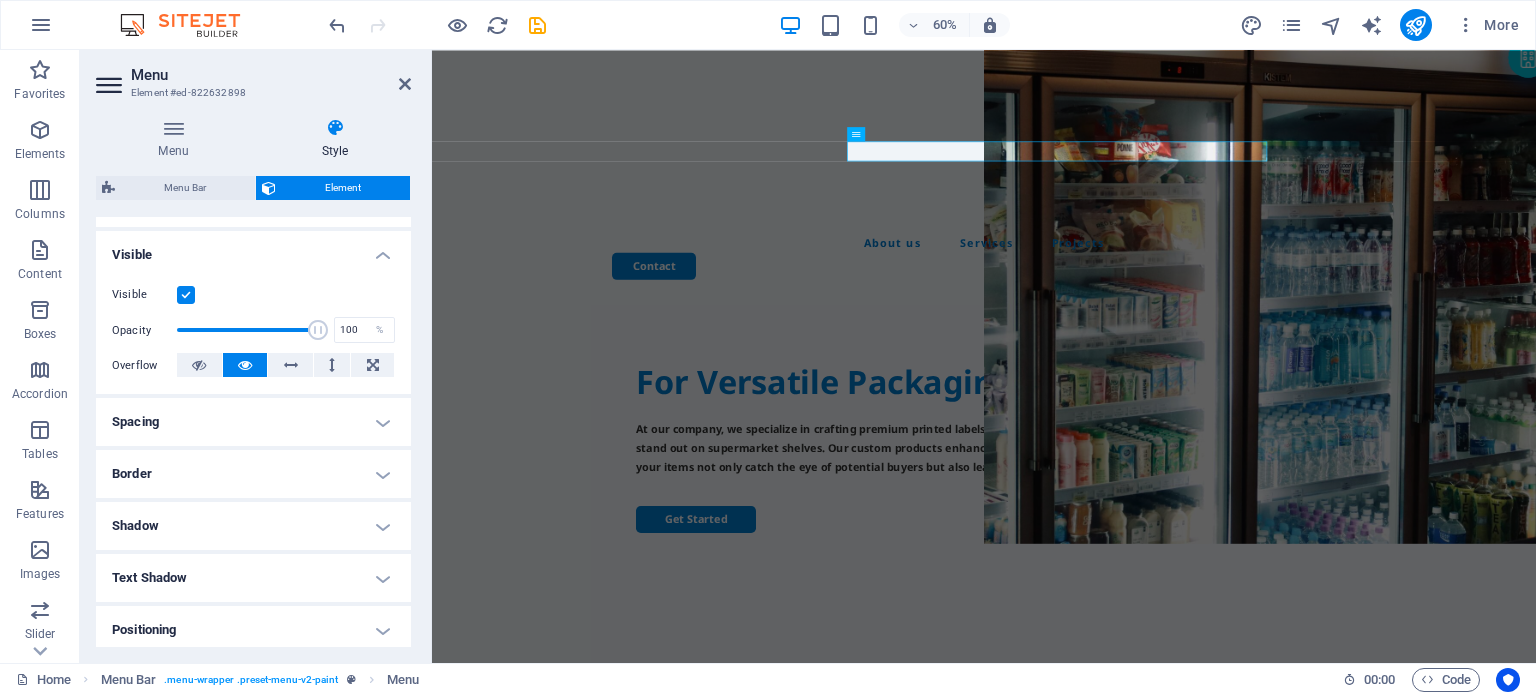 click on "Shadow" at bounding box center (253, 526) 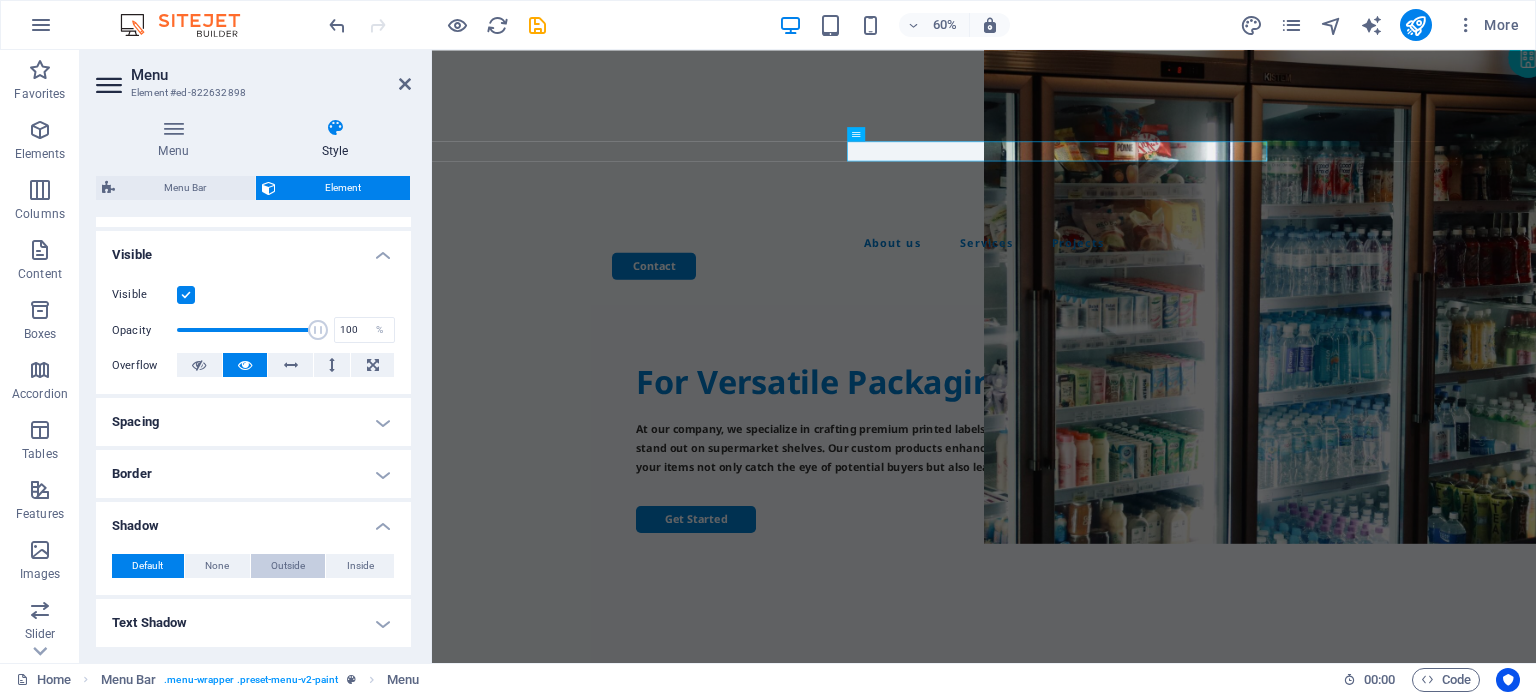 click on "Outside" at bounding box center [288, 566] 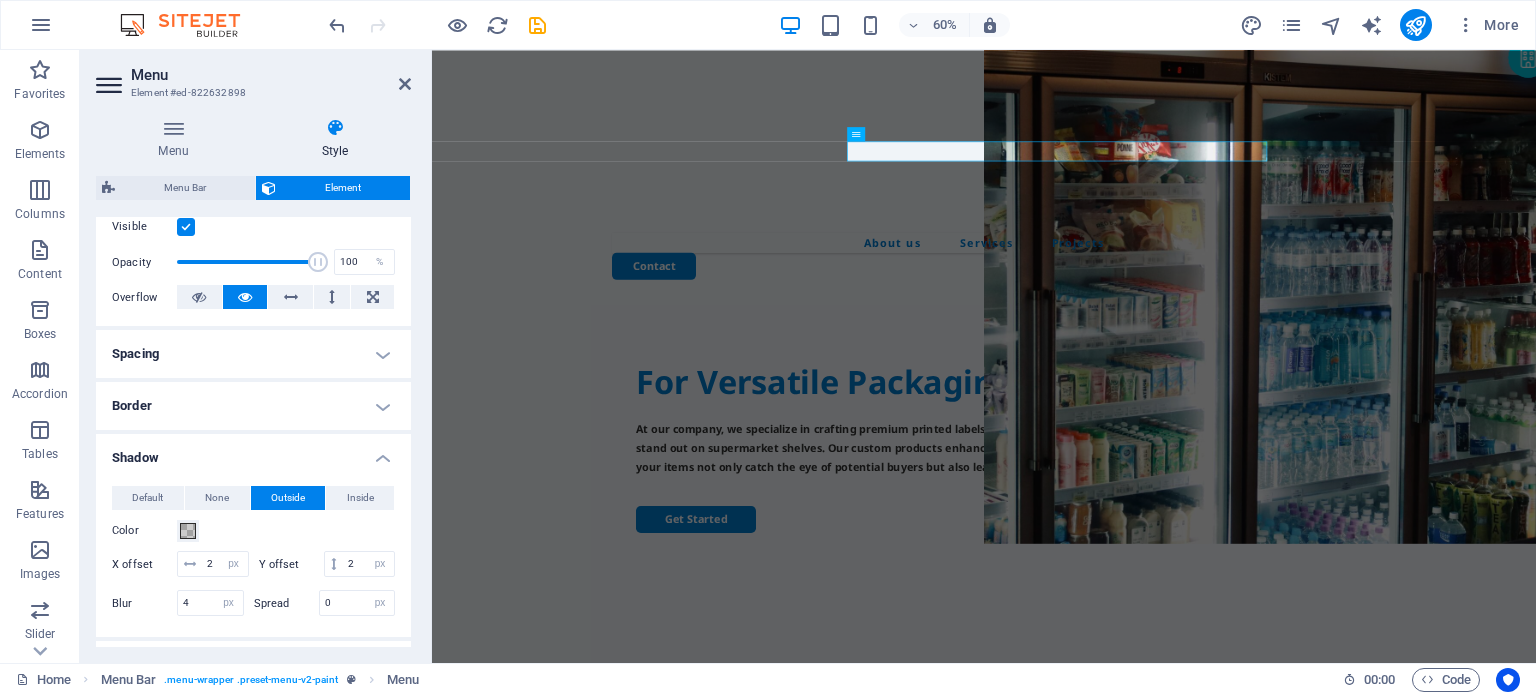 scroll, scrollTop: 300, scrollLeft: 0, axis: vertical 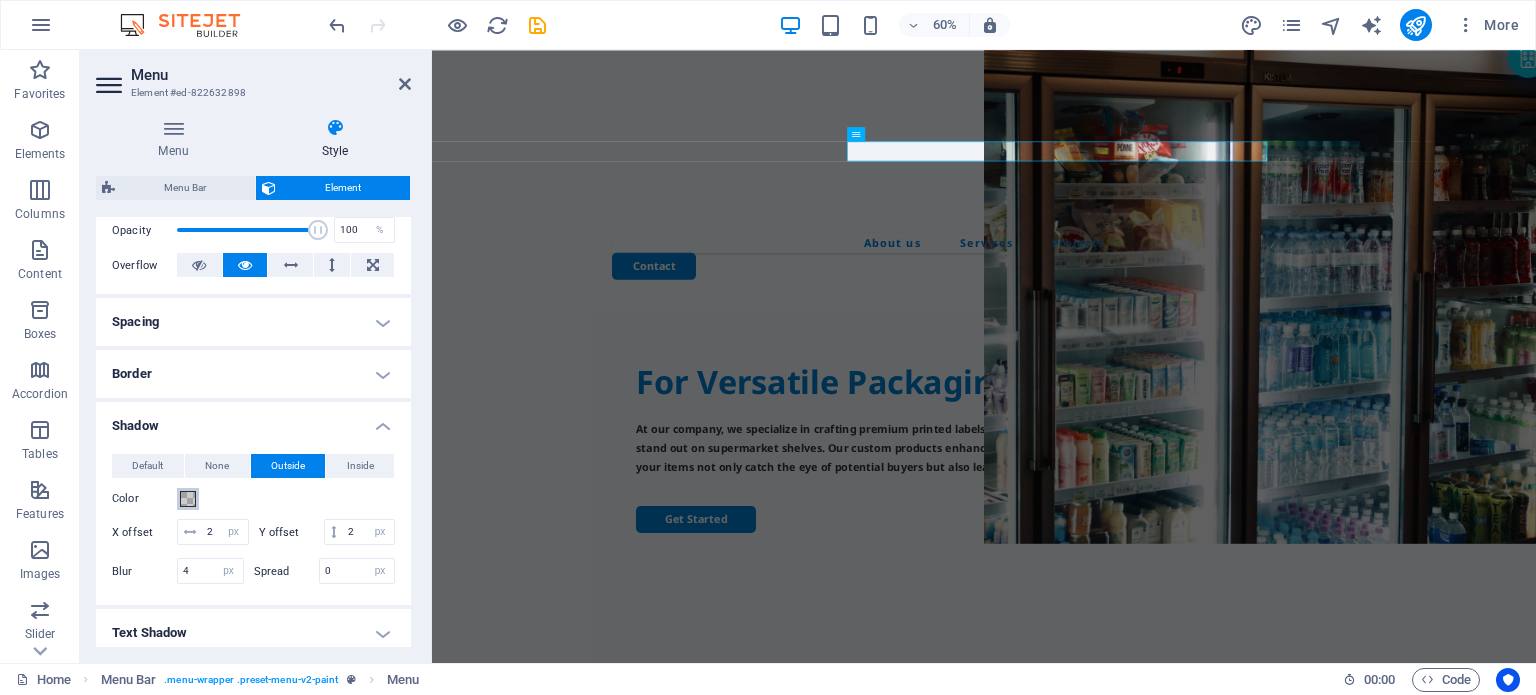 click at bounding box center [188, 499] 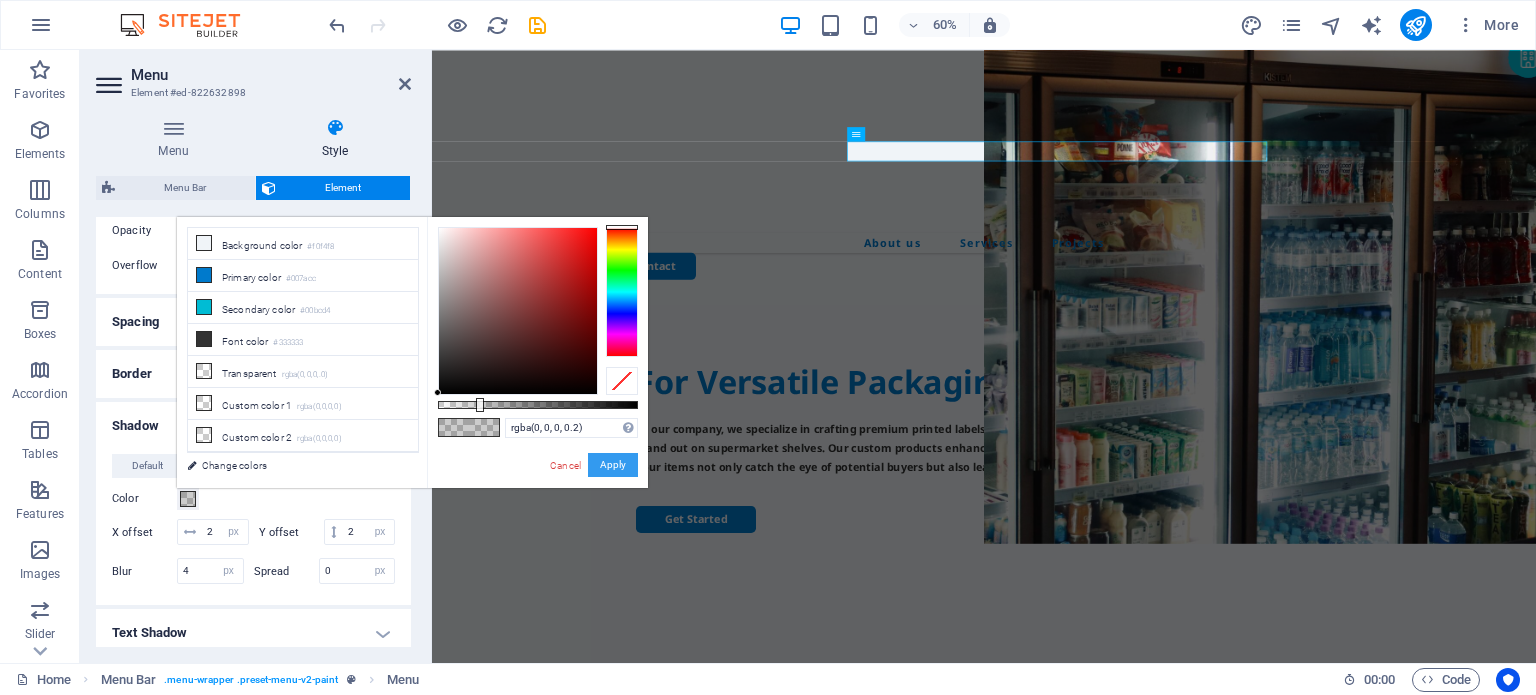 click on "Apply" at bounding box center (613, 465) 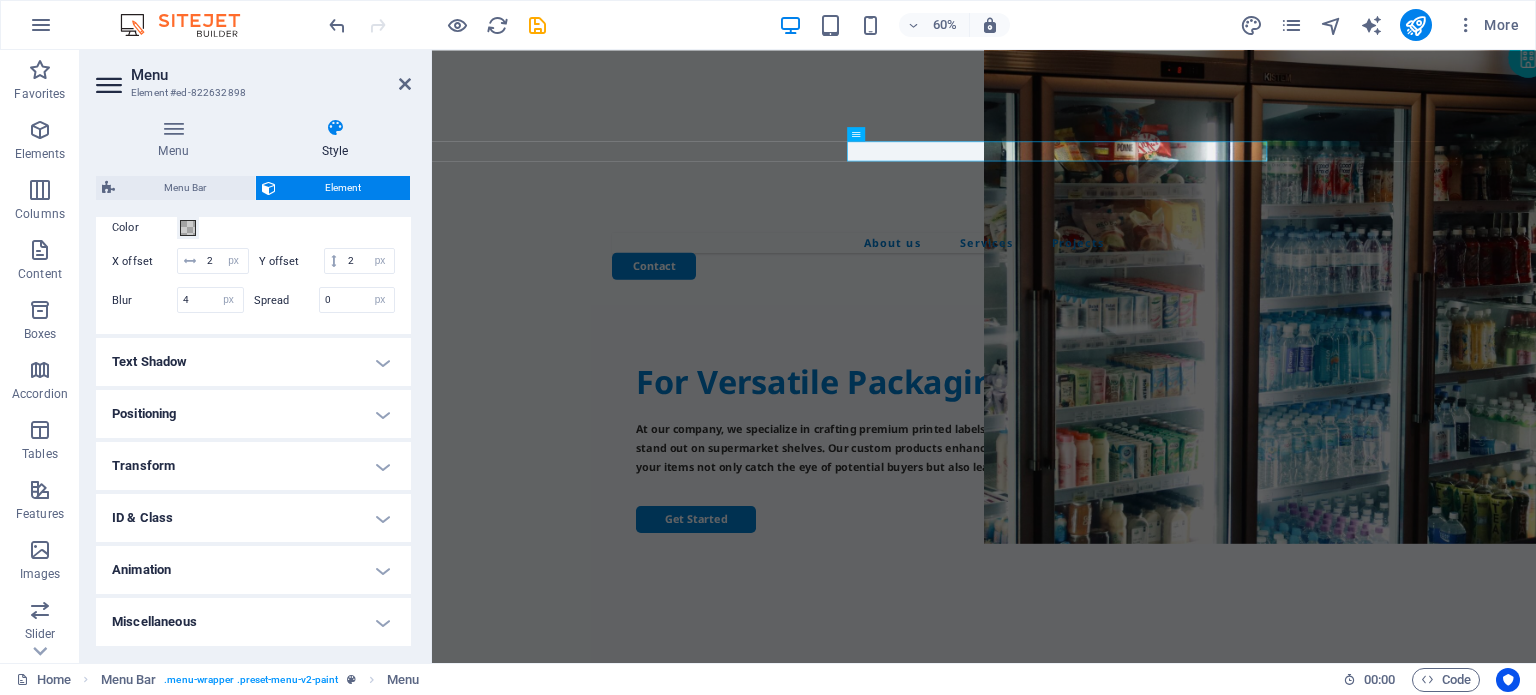 scroll, scrollTop: 594, scrollLeft: 0, axis: vertical 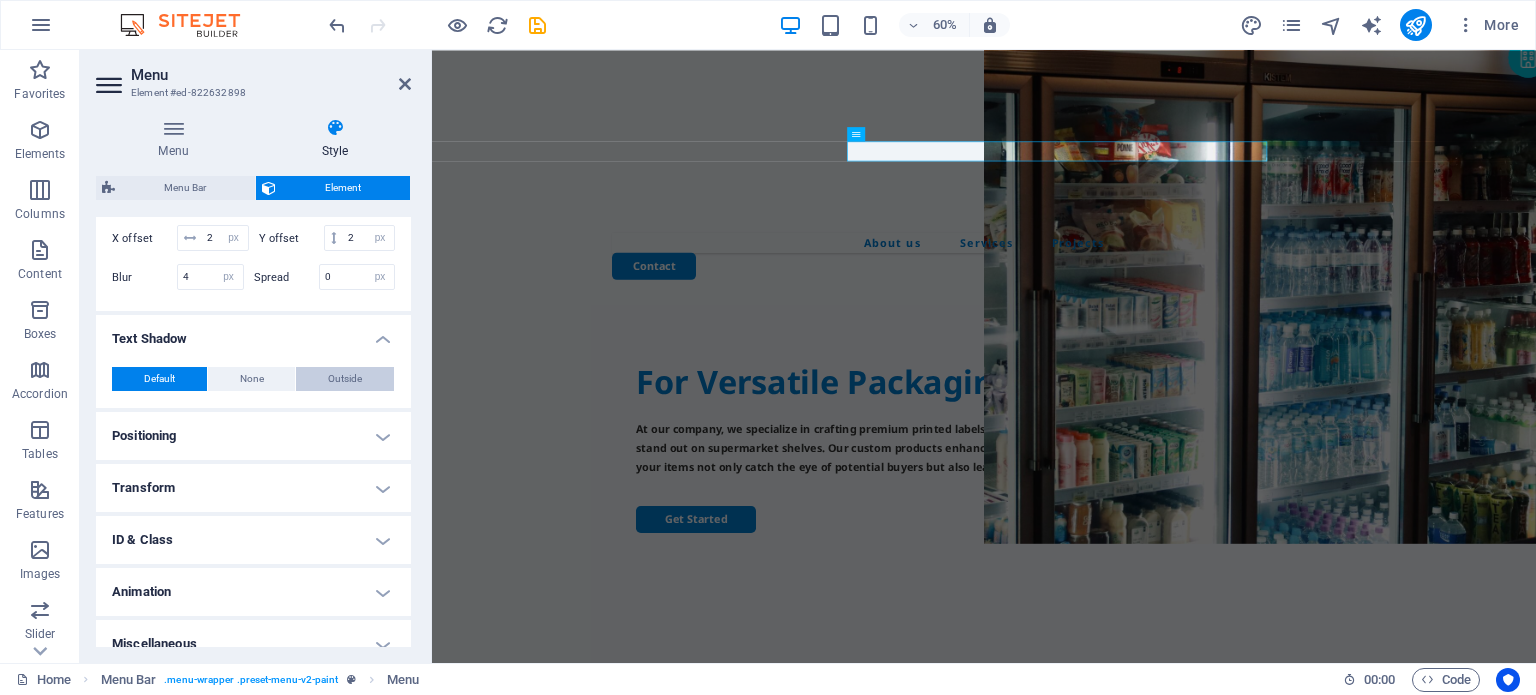 click on "Outside" at bounding box center (345, 379) 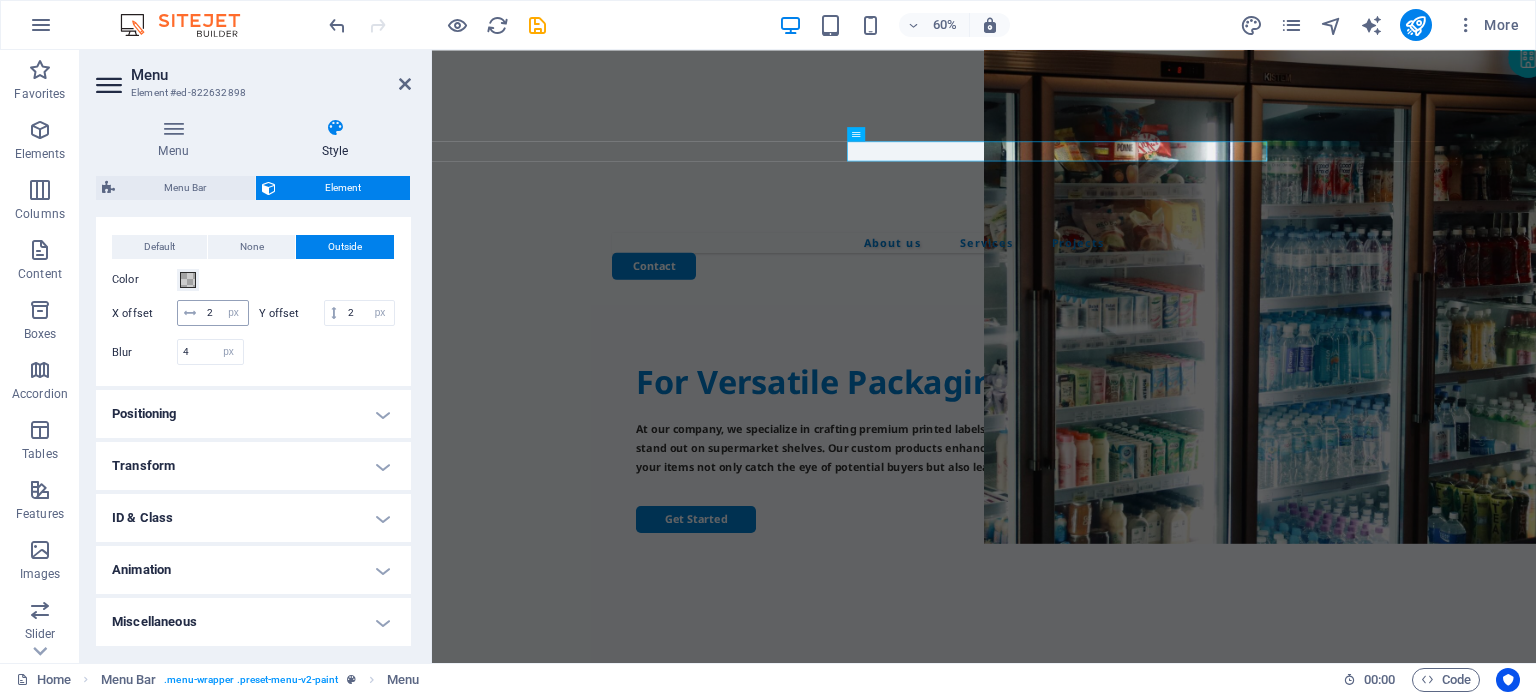 scroll, scrollTop: 774, scrollLeft: 0, axis: vertical 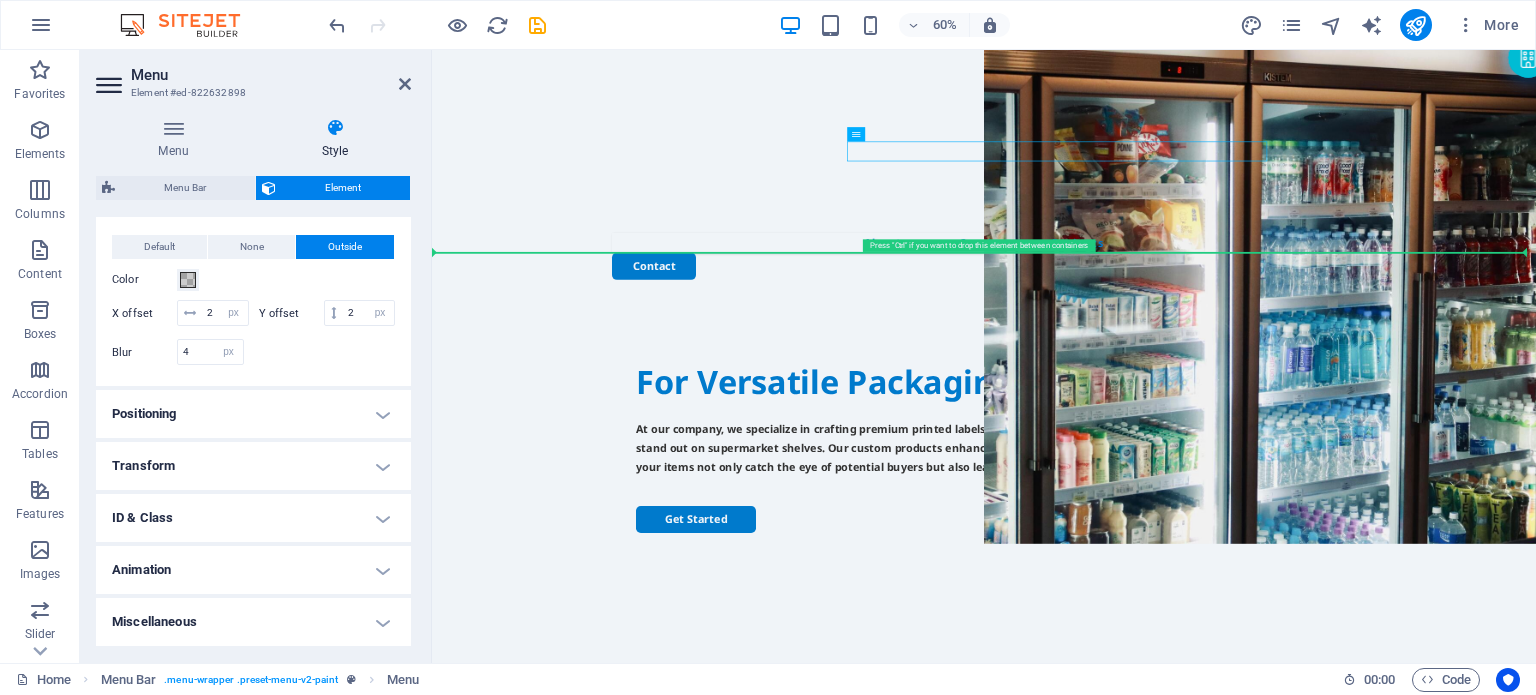 drag, startPoint x: 1706, startPoint y: 223, endPoint x: 1316, endPoint y: 278, distance: 393.8591 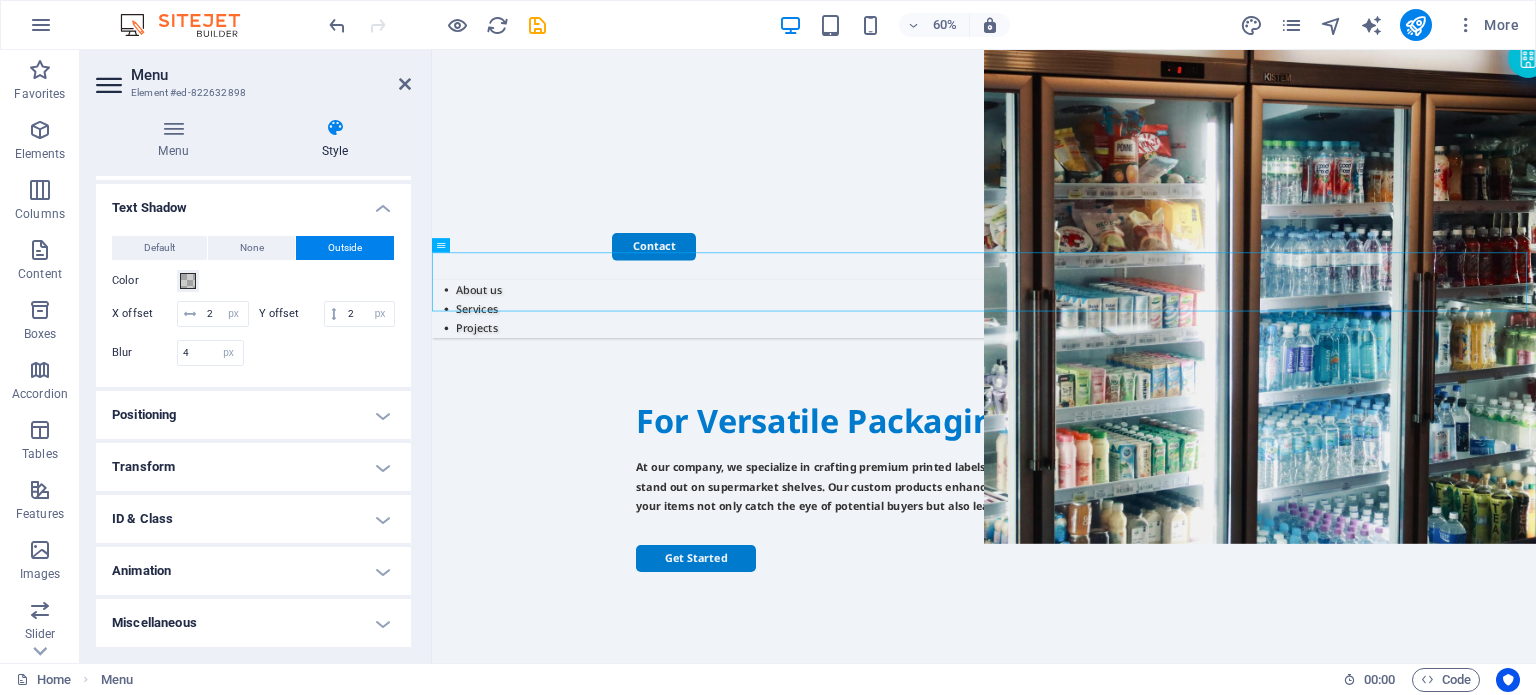 scroll, scrollTop: 518, scrollLeft: 0, axis: vertical 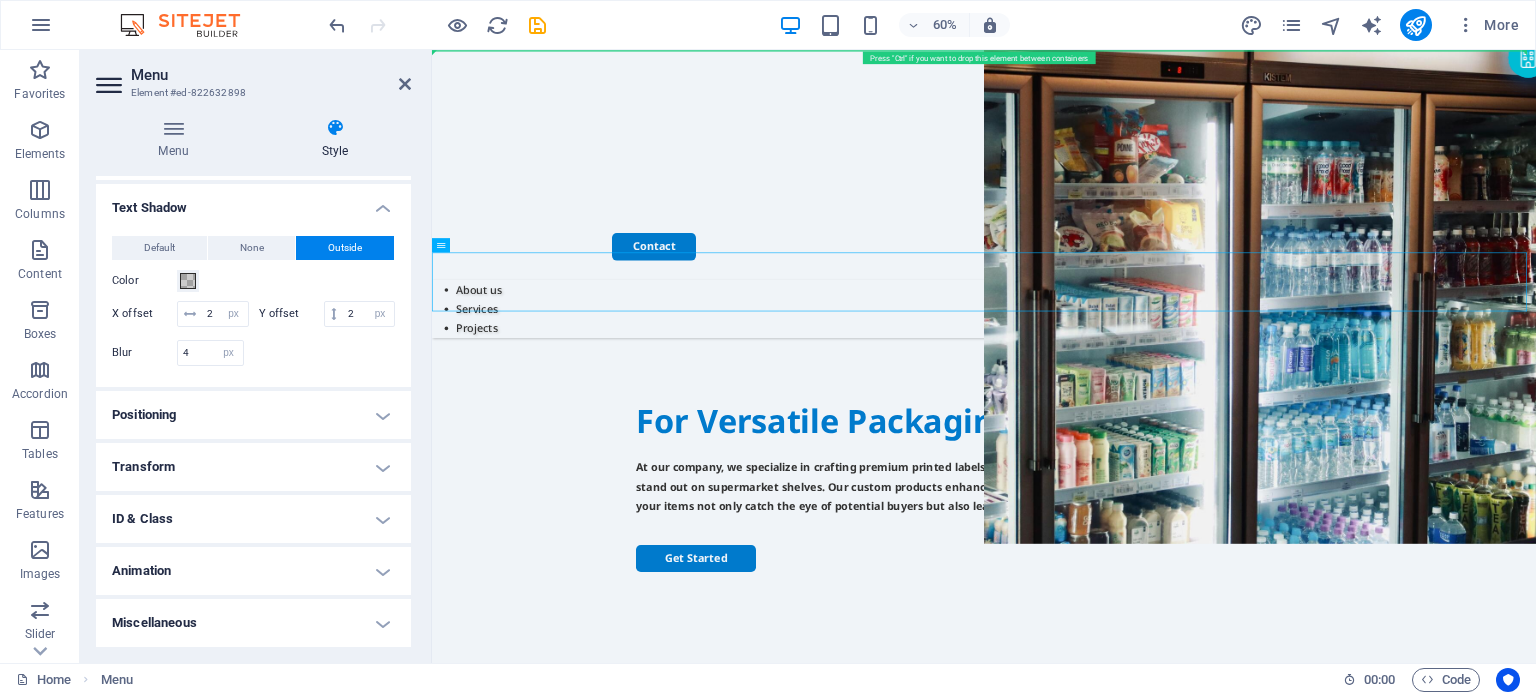 drag, startPoint x: 893, startPoint y: 294, endPoint x: 1436, endPoint y: 199, distance: 551.2477 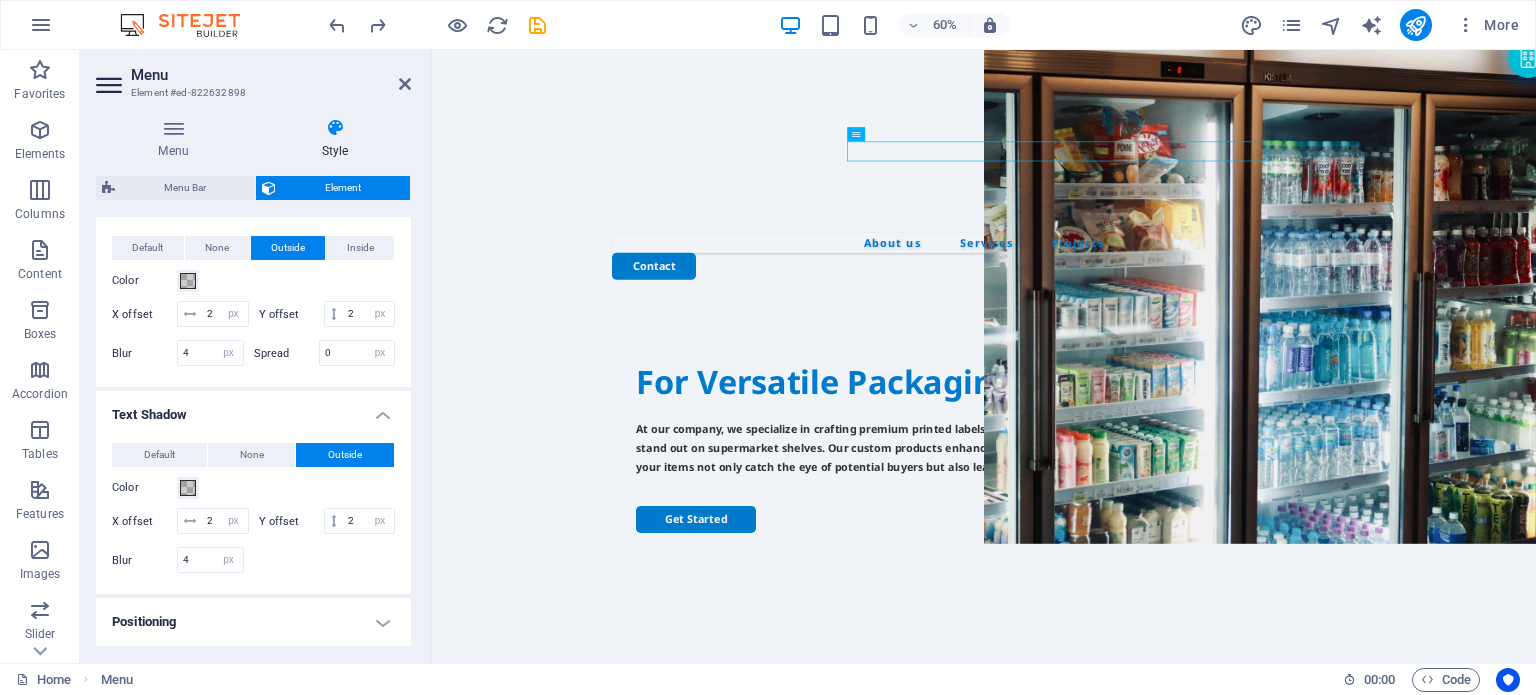 scroll, scrollTop: 774, scrollLeft: 0, axis: vertical 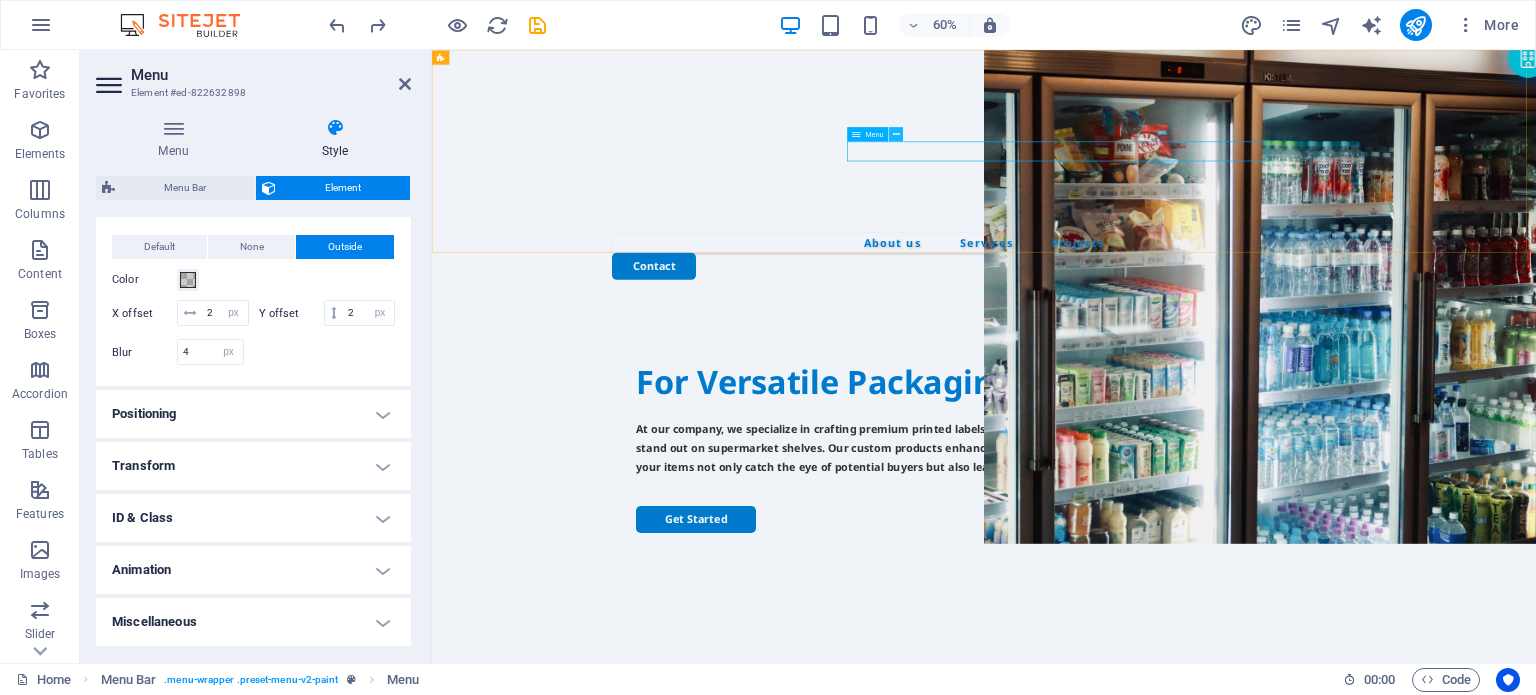 click at bounding box center [896, 134] 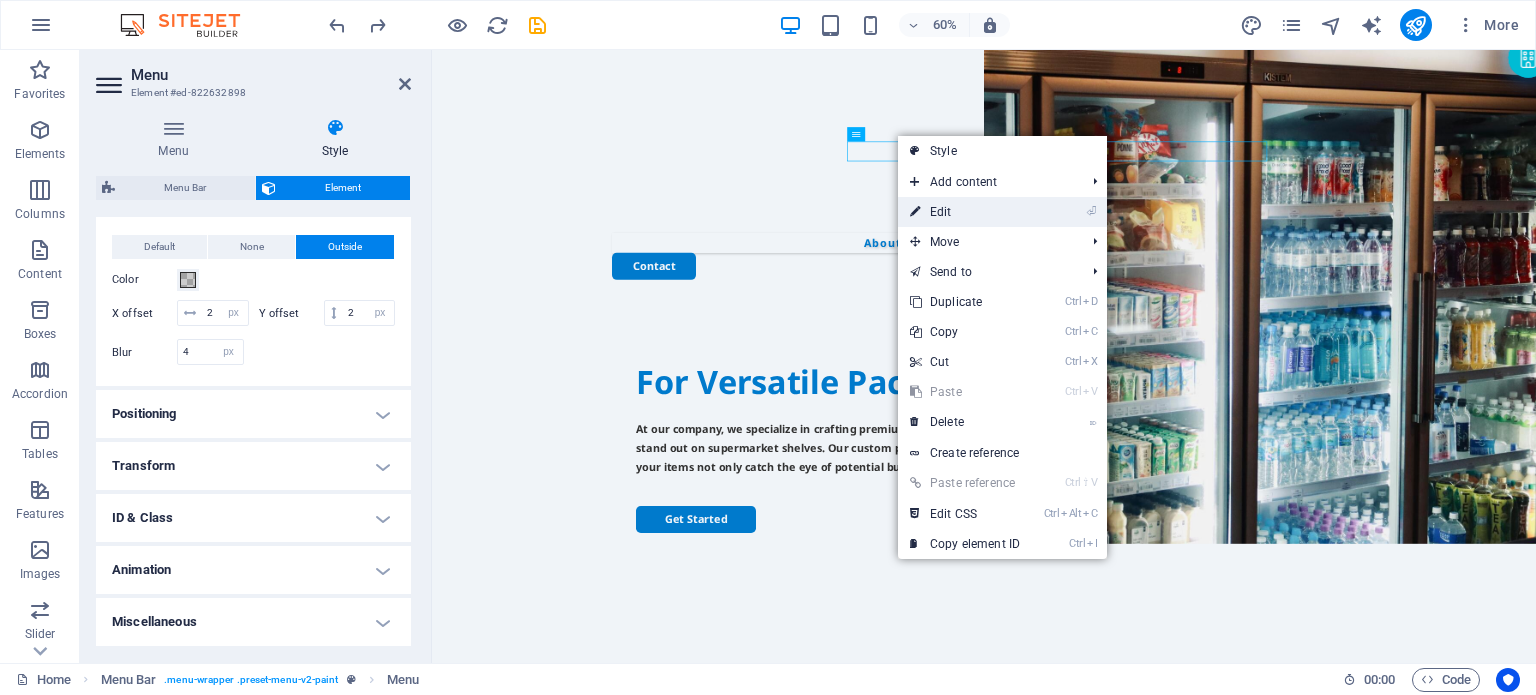 click on "⏎  Edit" at bounding box center [965, 212] 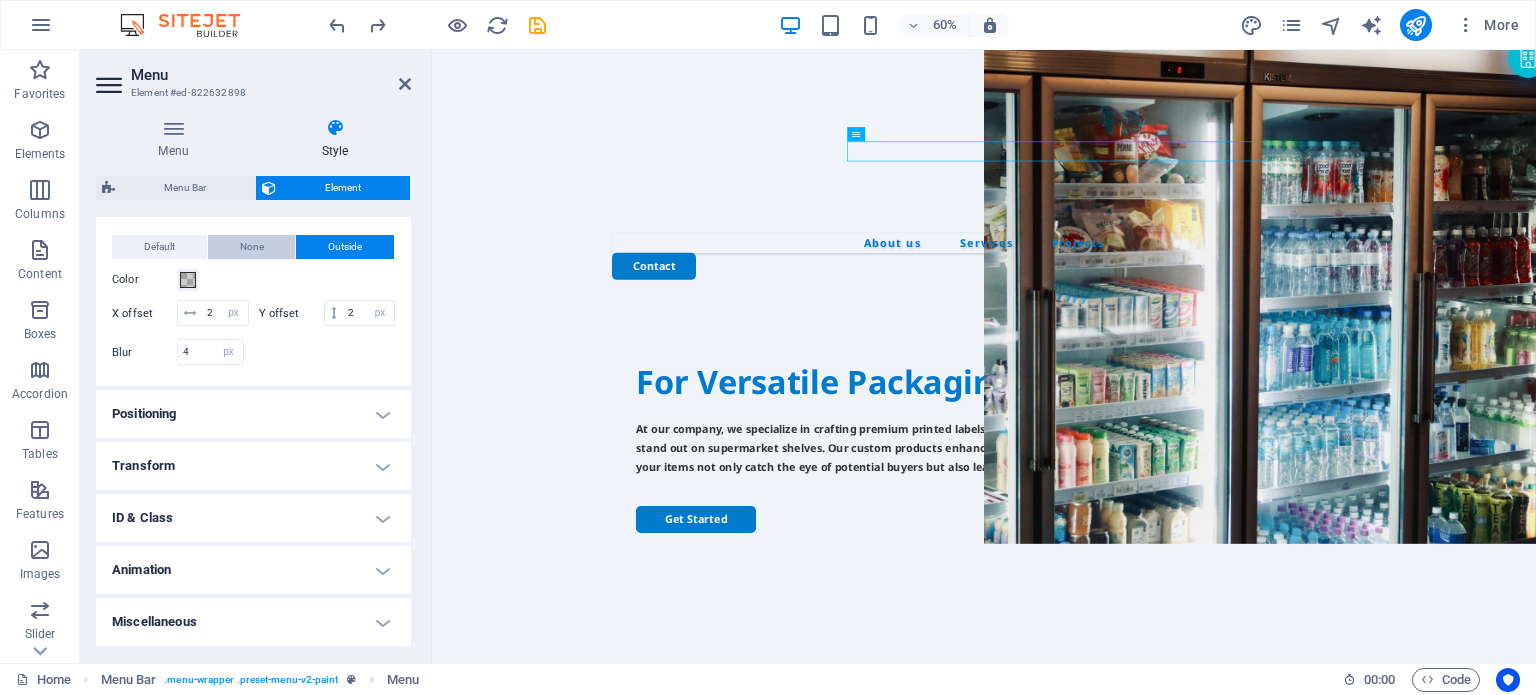 click on "None" at bounding box center (252, 247) 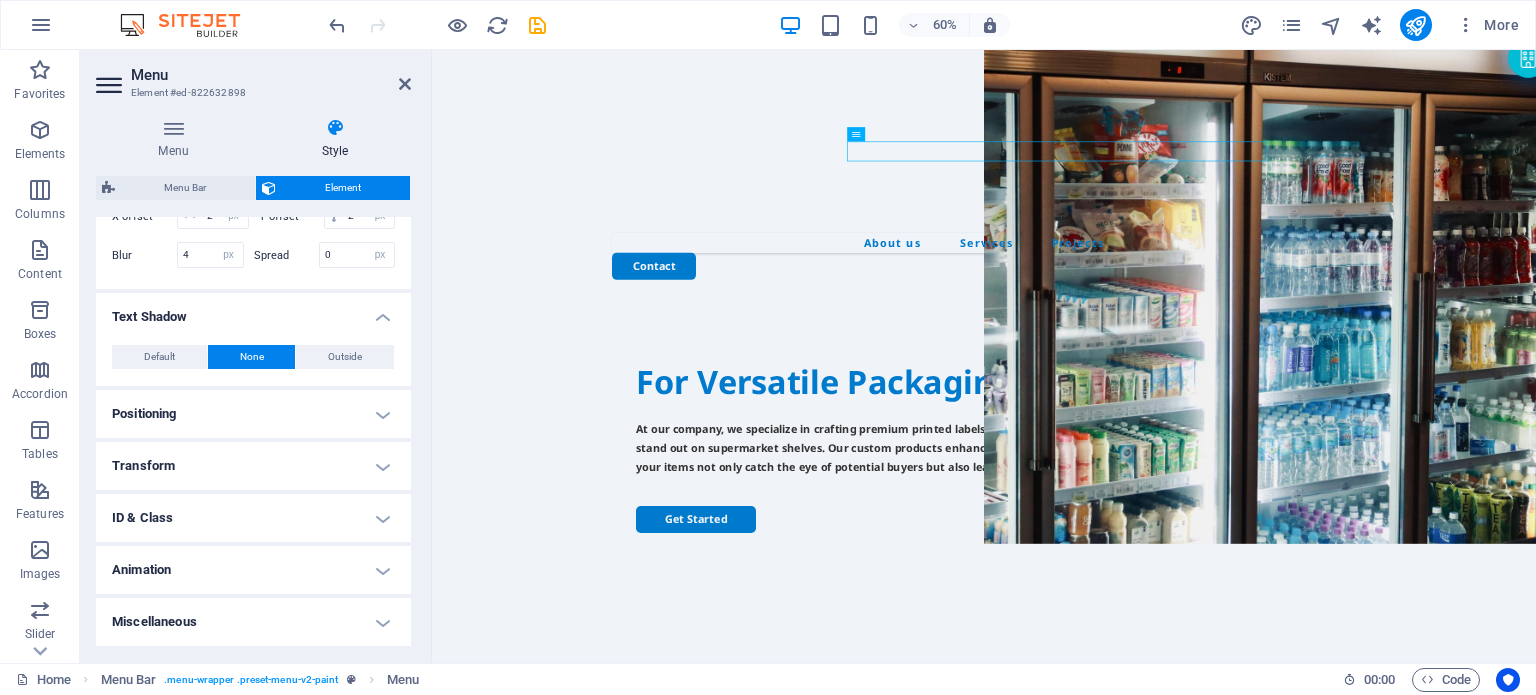 scroll, scrollTop: 639, scrollLeft: 0, axis: vertical 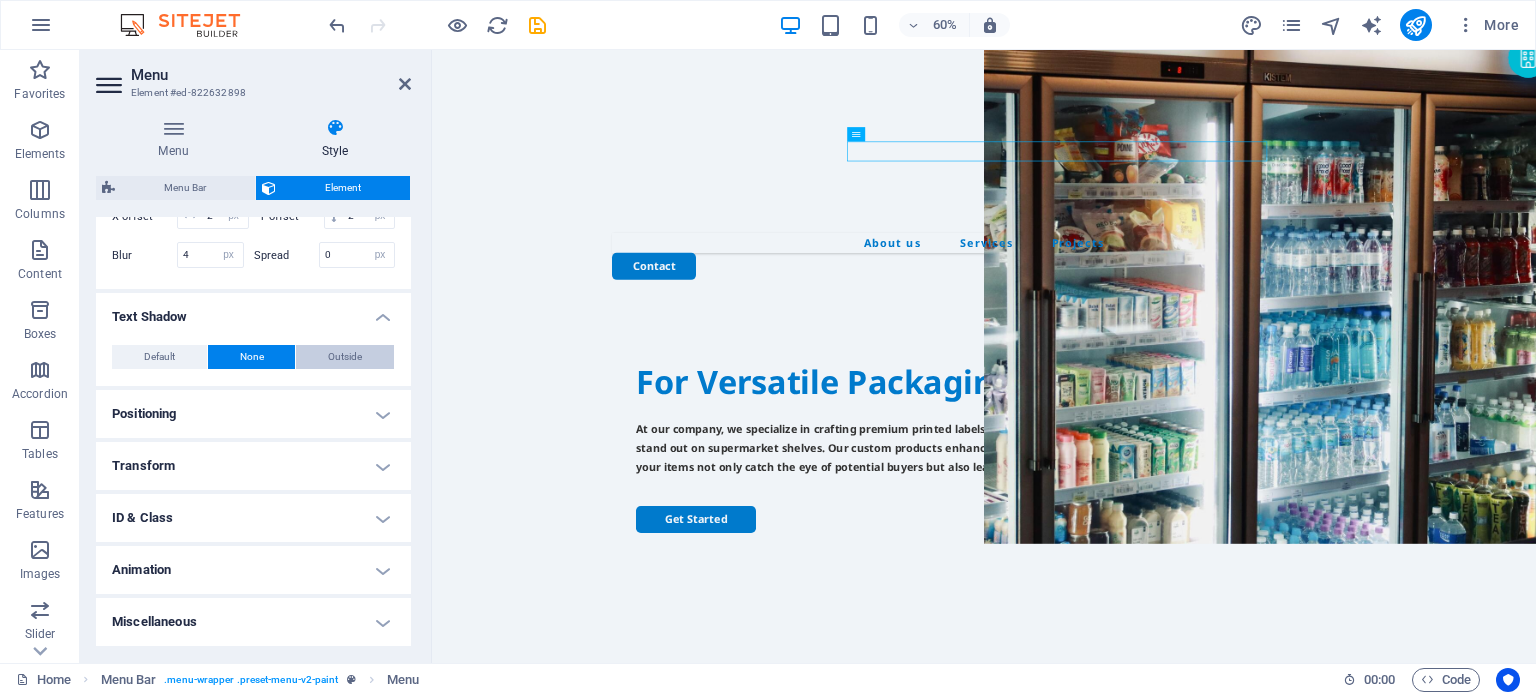 click on "Outside" at bounding box center (345, 357) 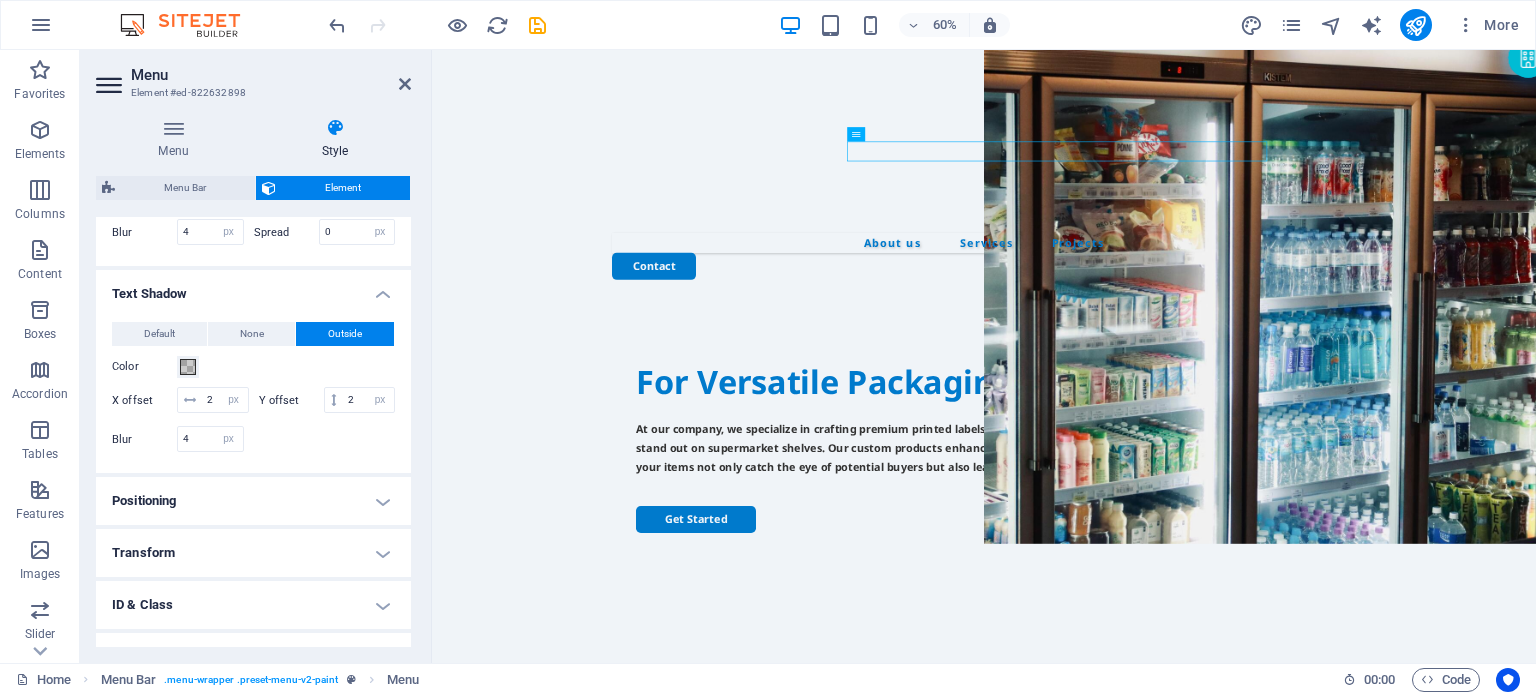 click on "Transform" at bounding box center (253, 553) 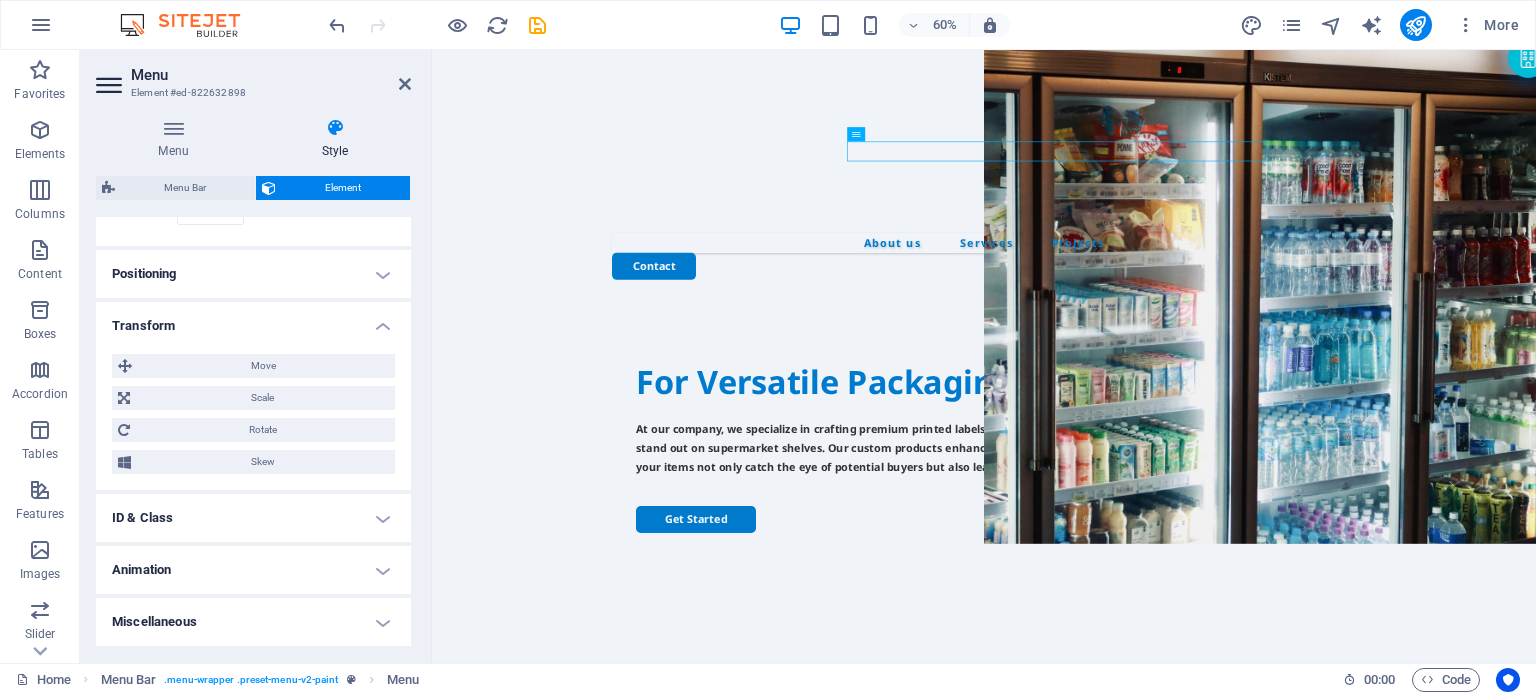 scroll, scrollTop: 914, scrollLeft: 0, axis: vertical 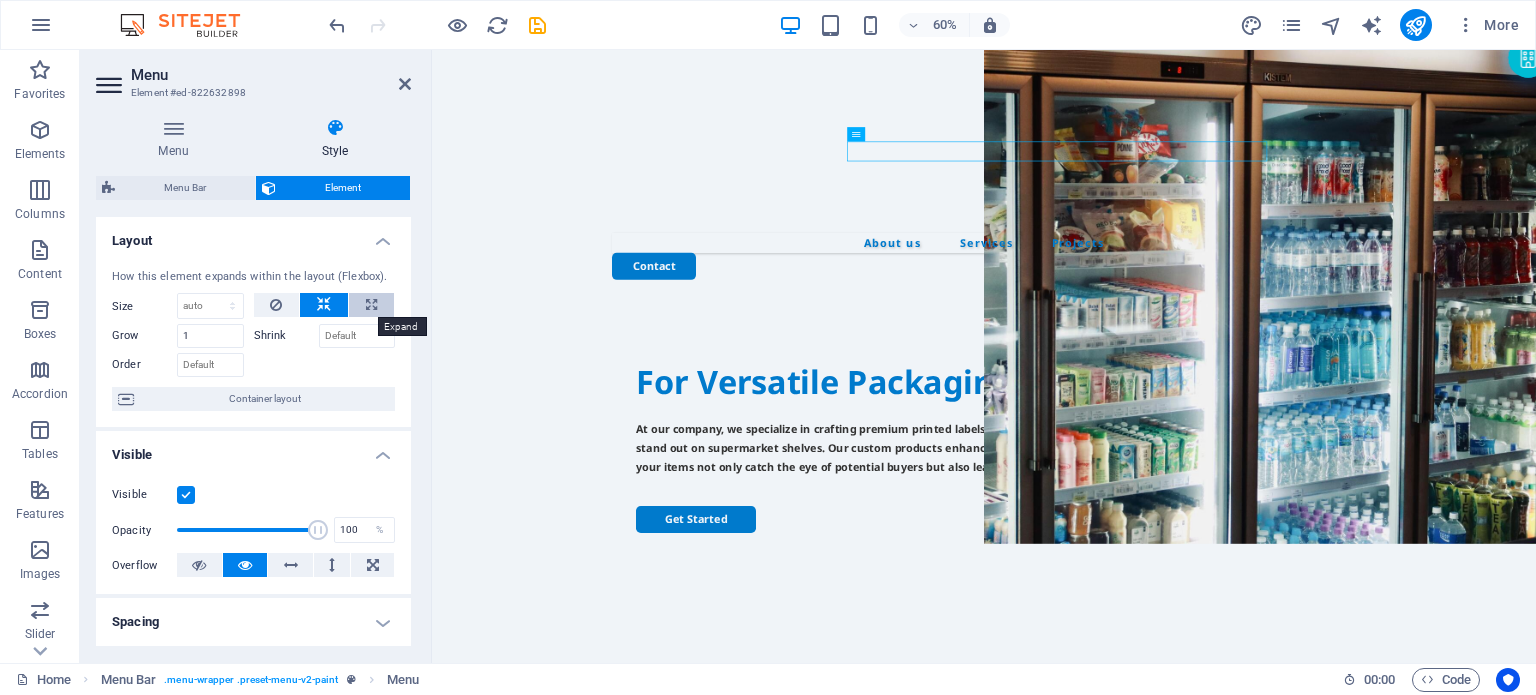 click at bounding box center (371, 305) 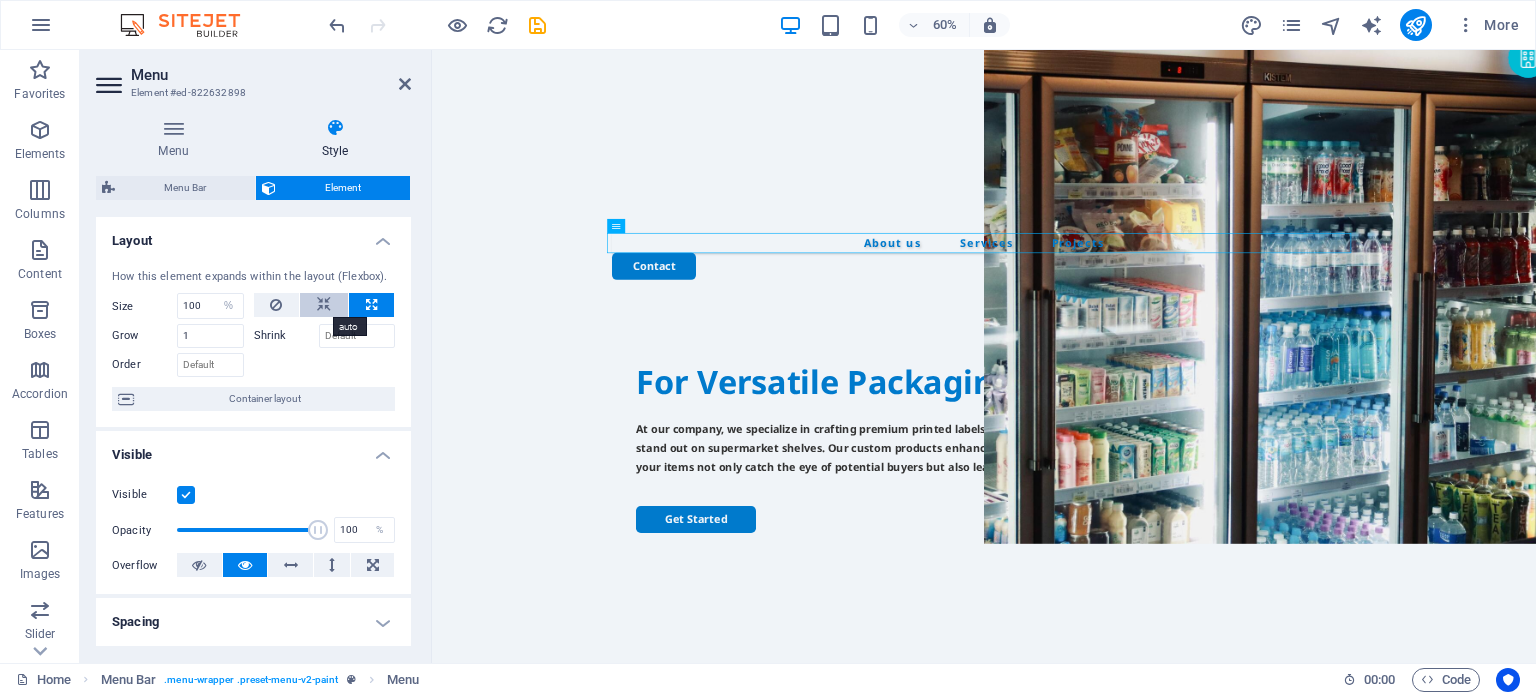 click at bounding box center (324, 305) 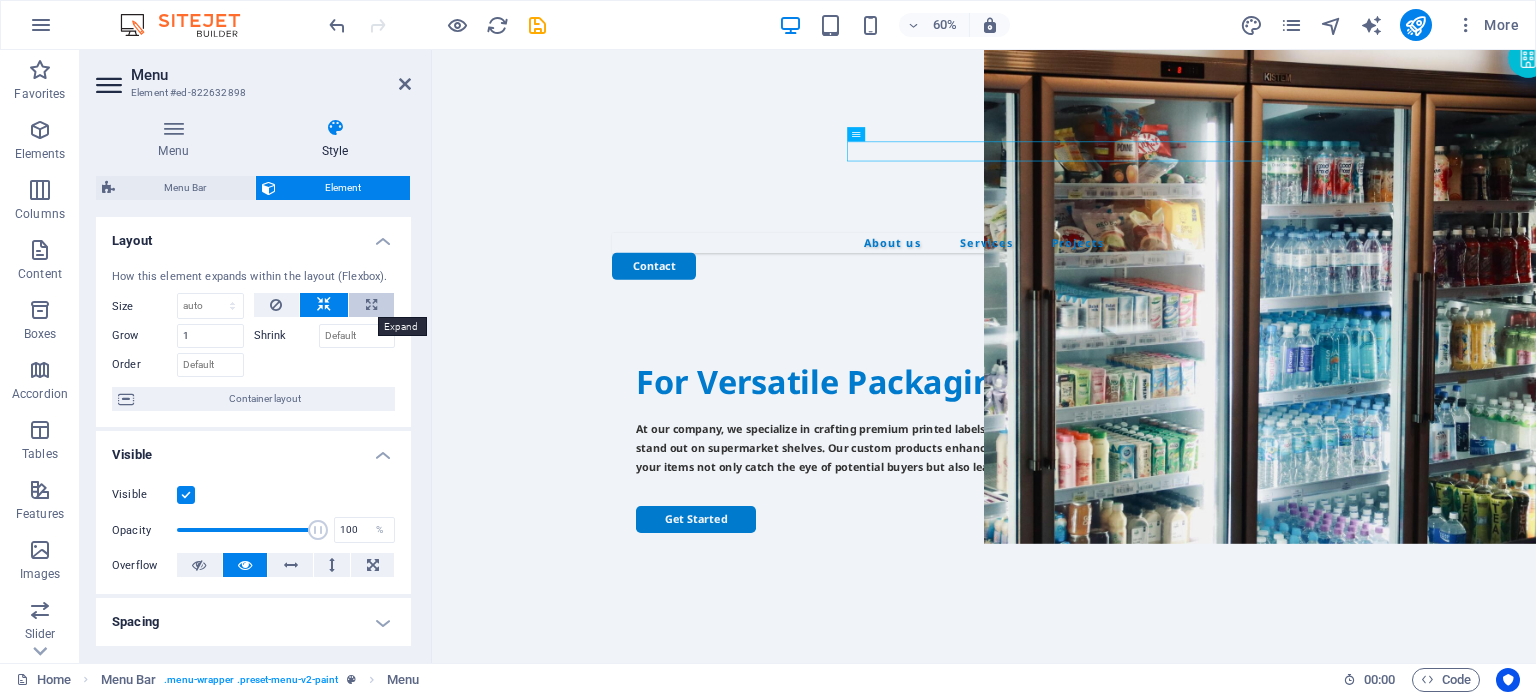 click at bounding box center [371, 305] 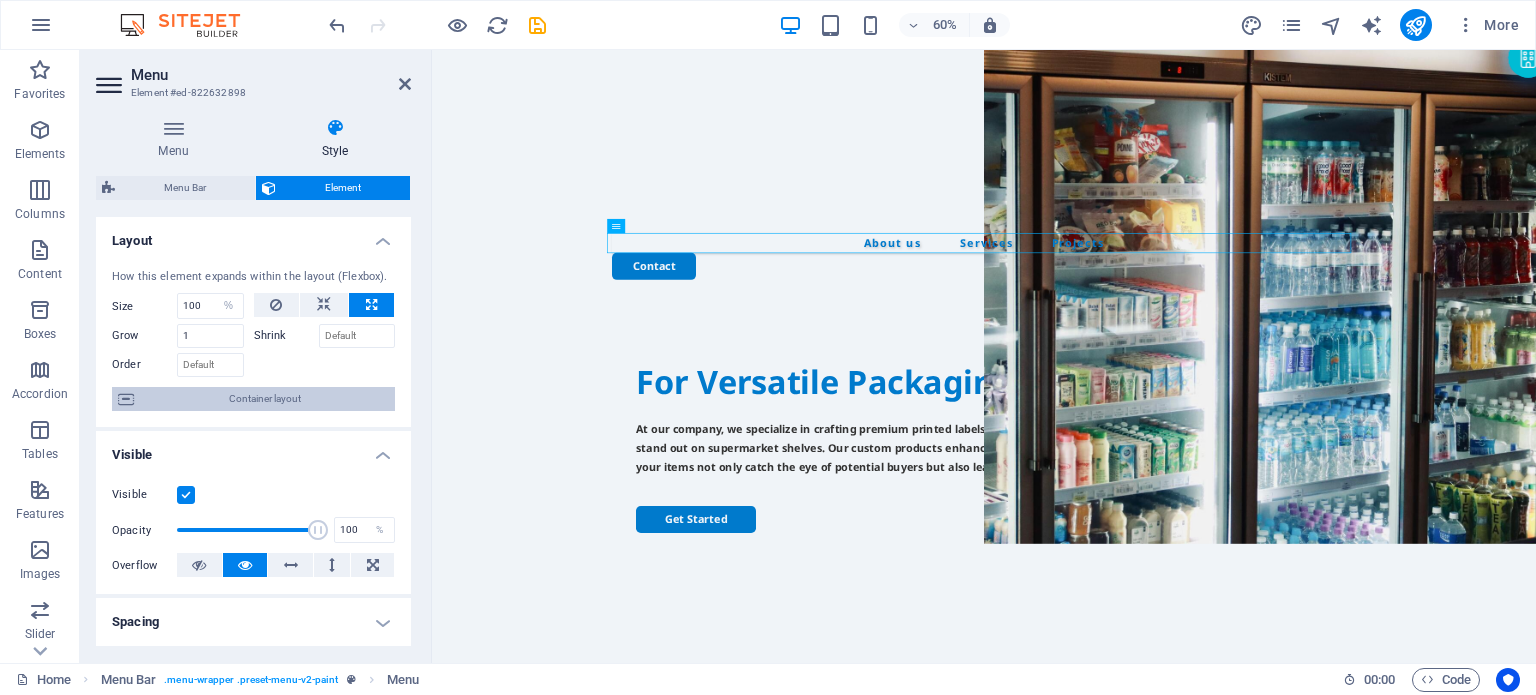 click on "Container layout" at bounding box center (264, 399) 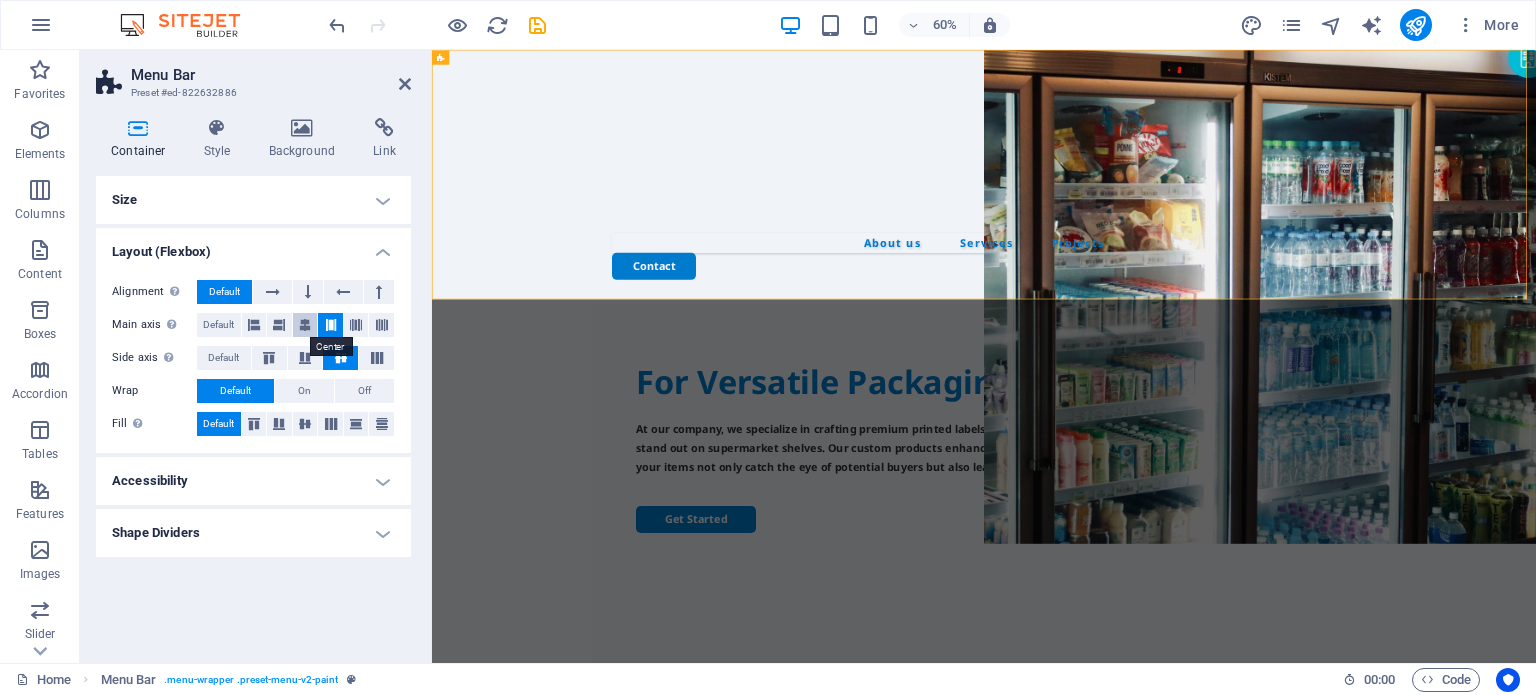 click at bounding box center (305, 325) 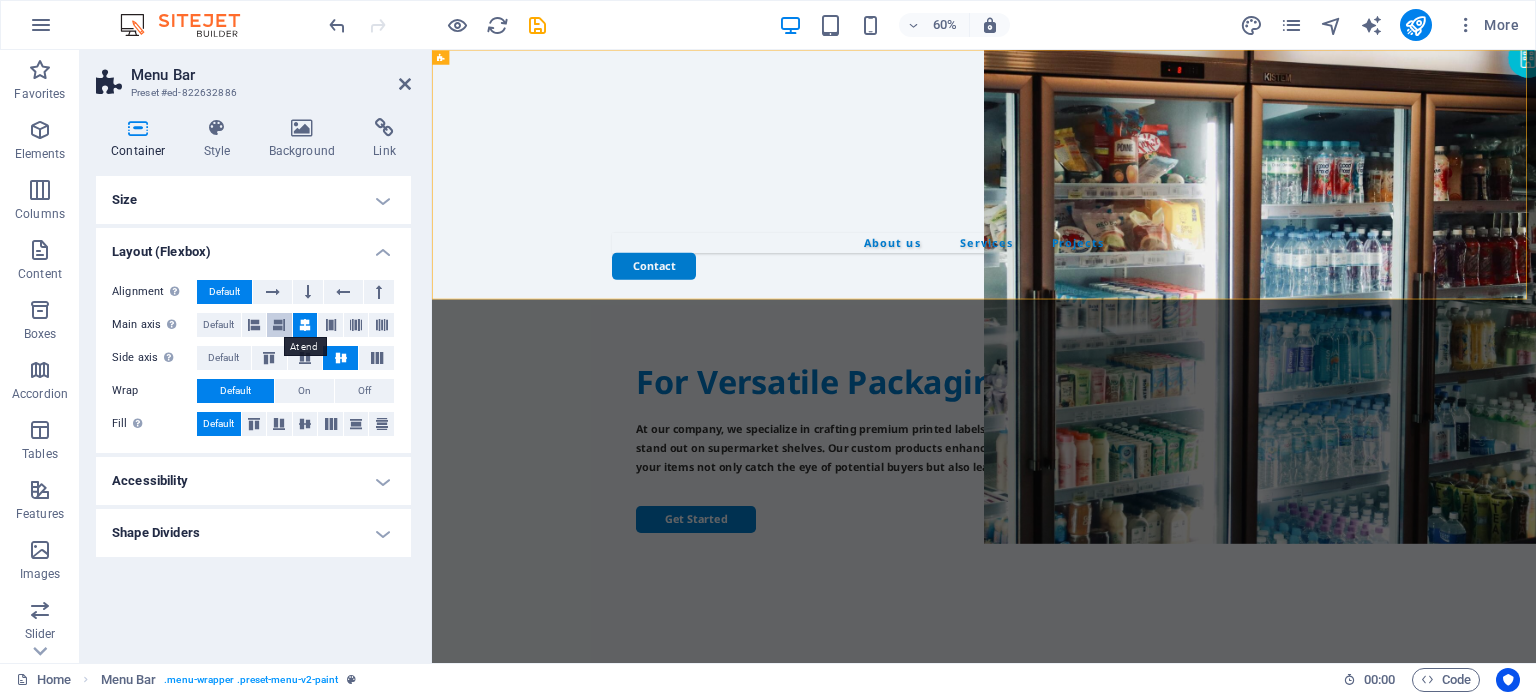 click at bounding box center [279, 325] 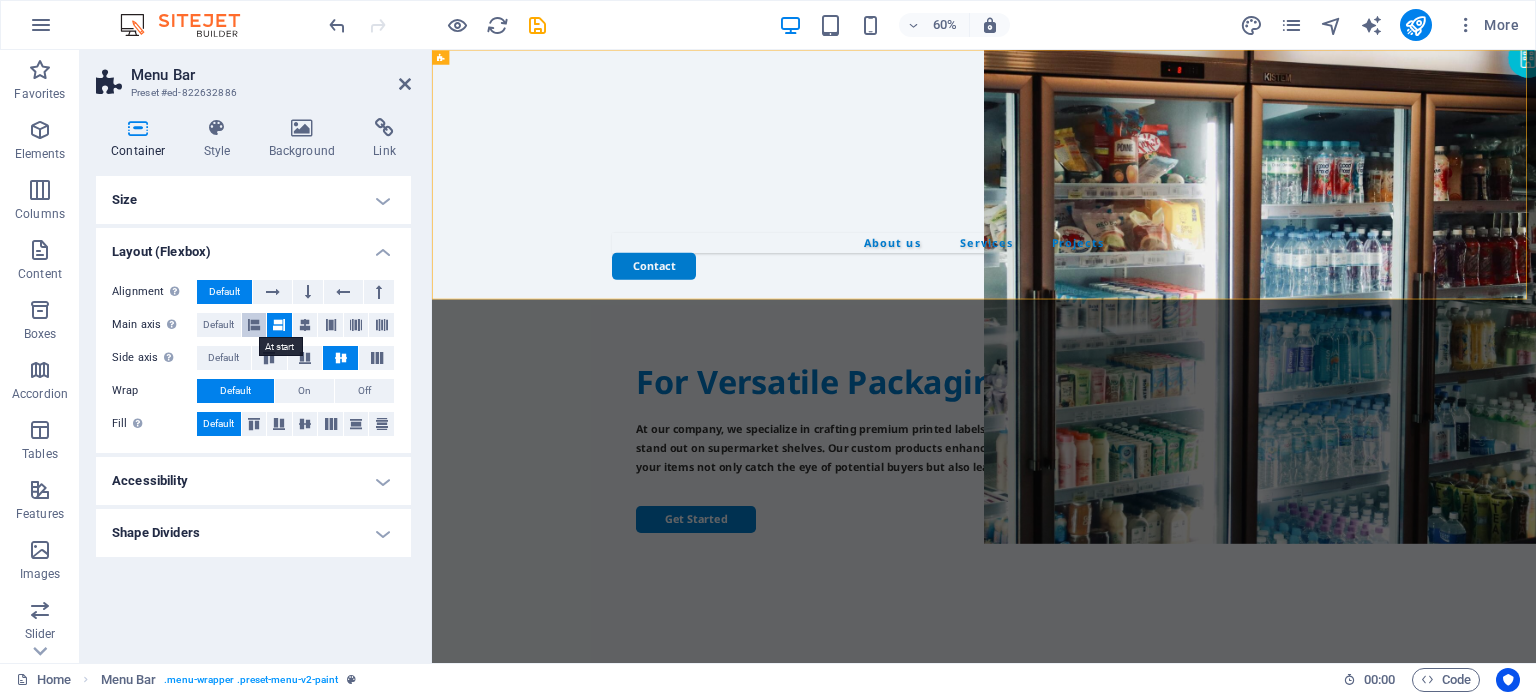click at bounding box center (254, 325) 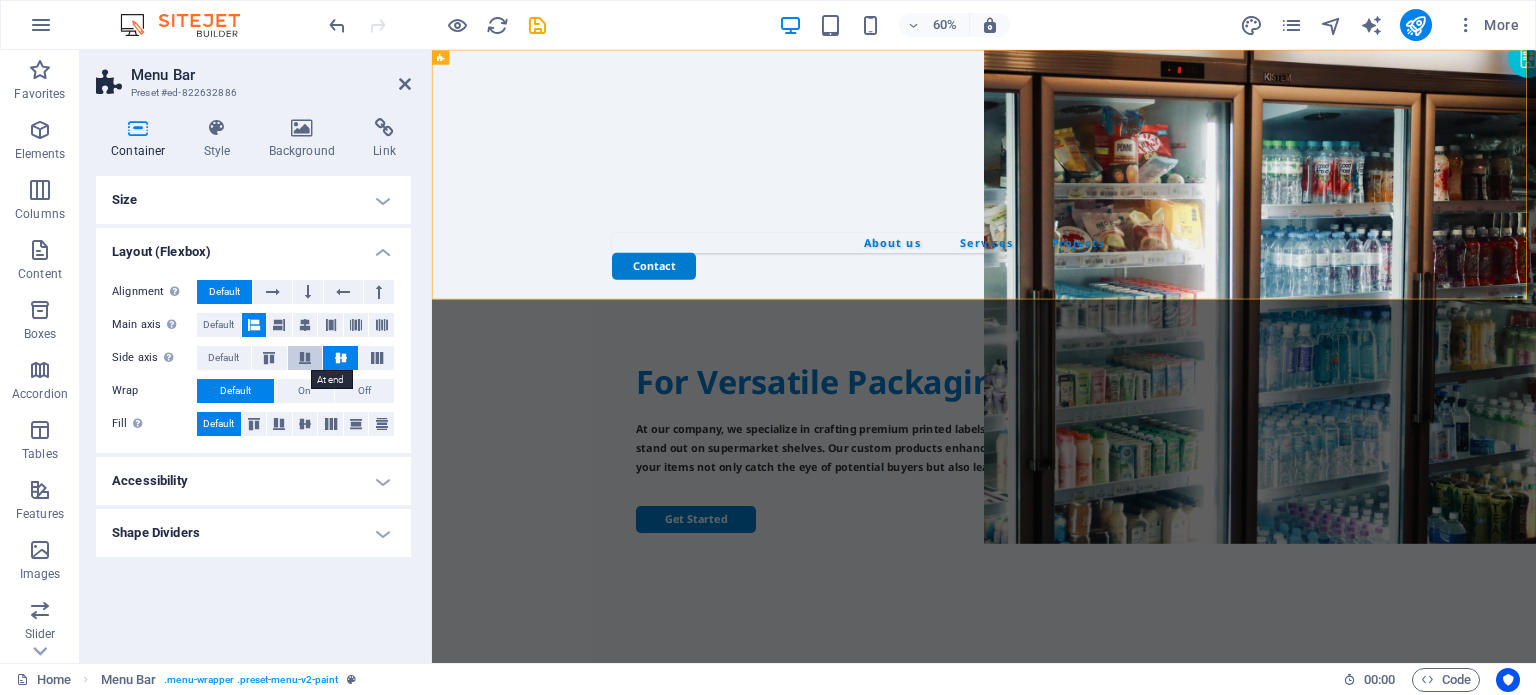 click at bounding box center [305, 358] 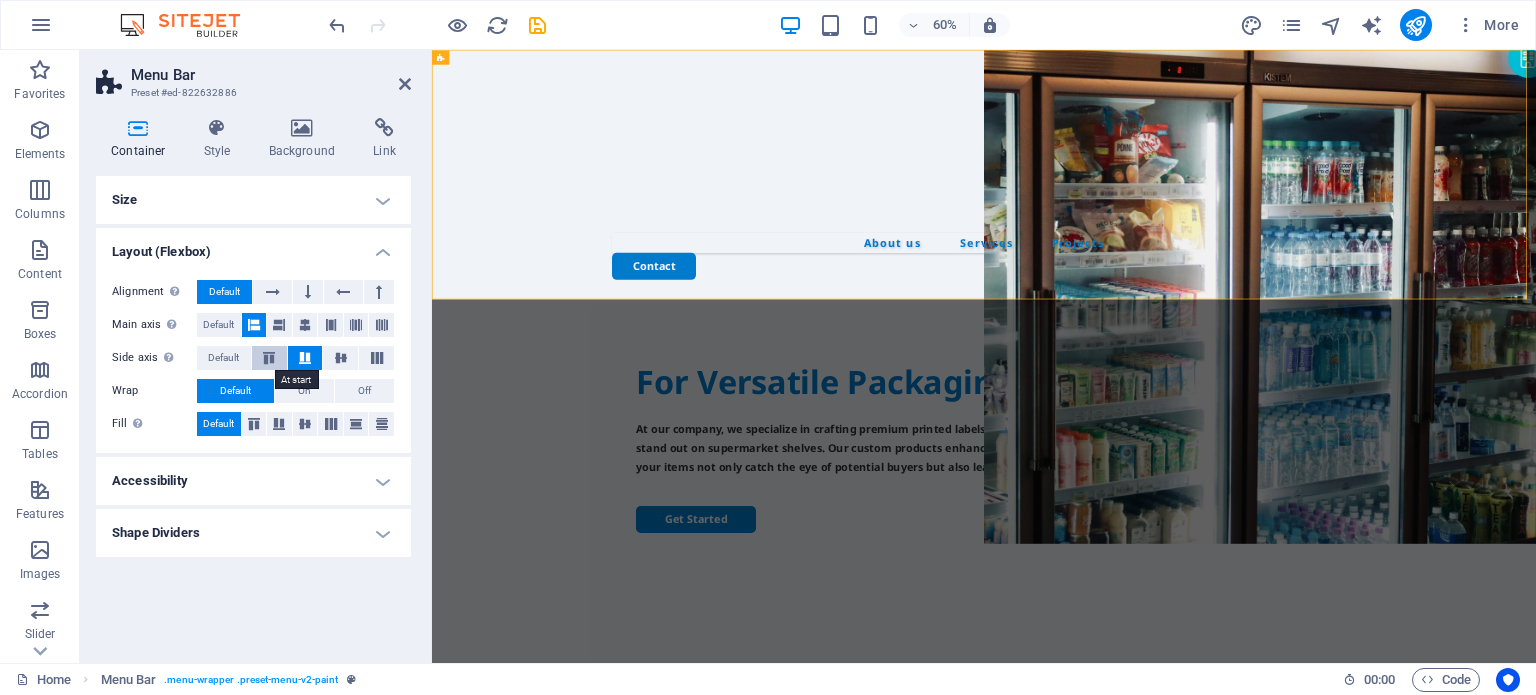 click at bounding box center (269, 358) 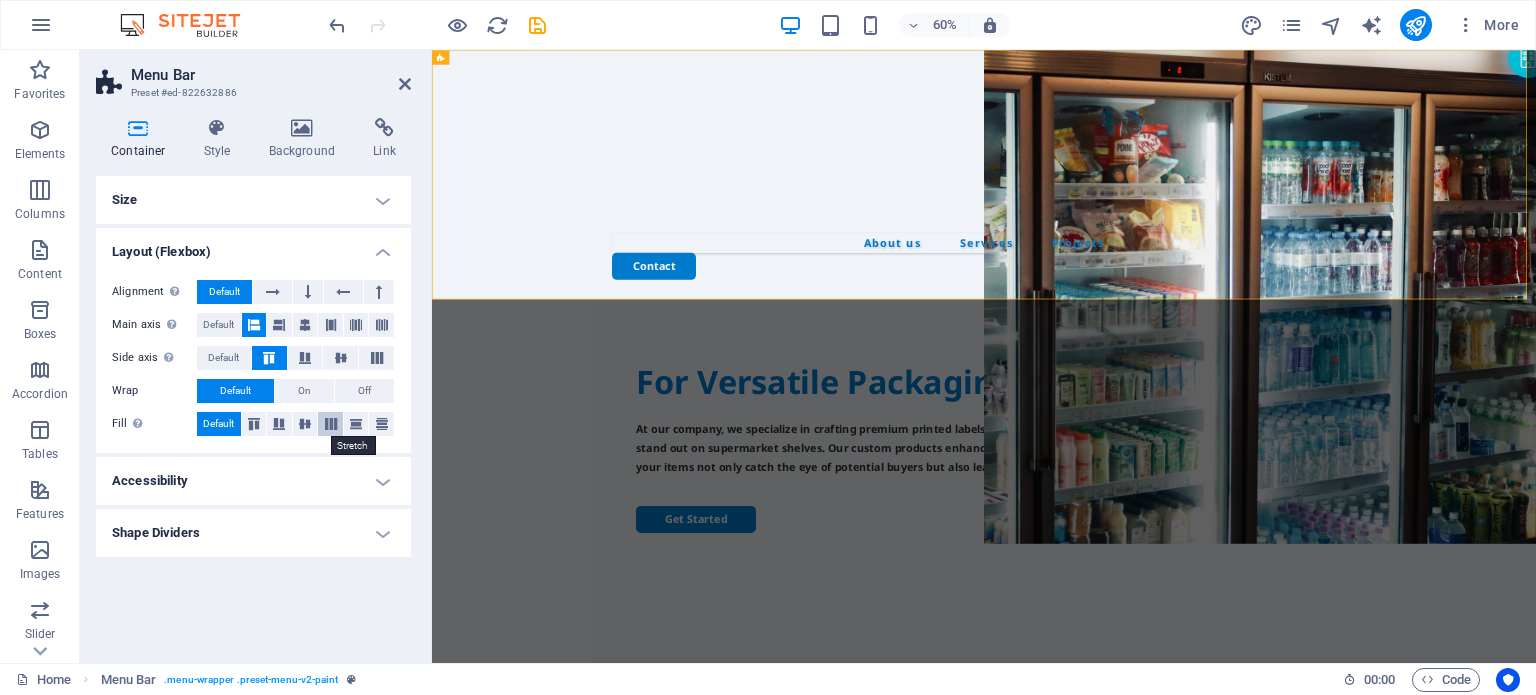 click at bounding box center [331, 424] 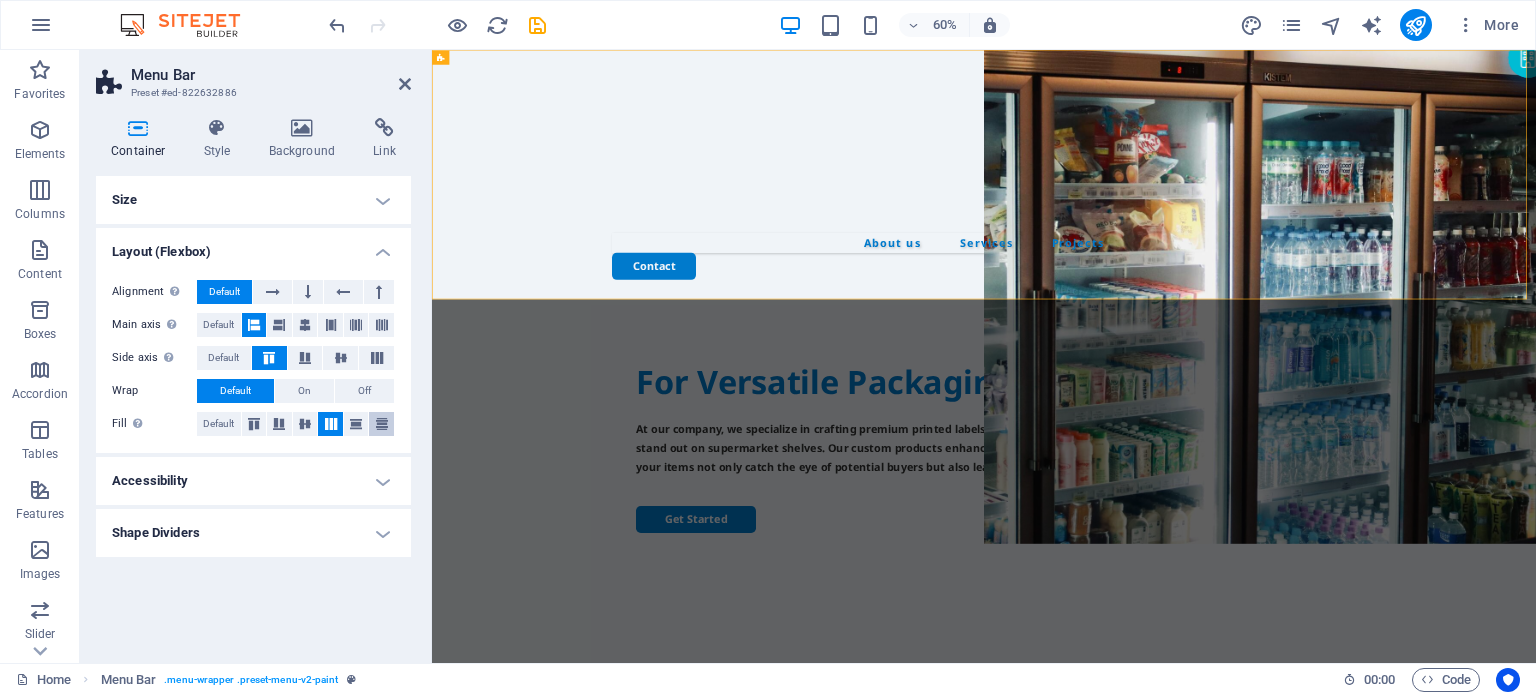 click at bounding box center [382, 424] 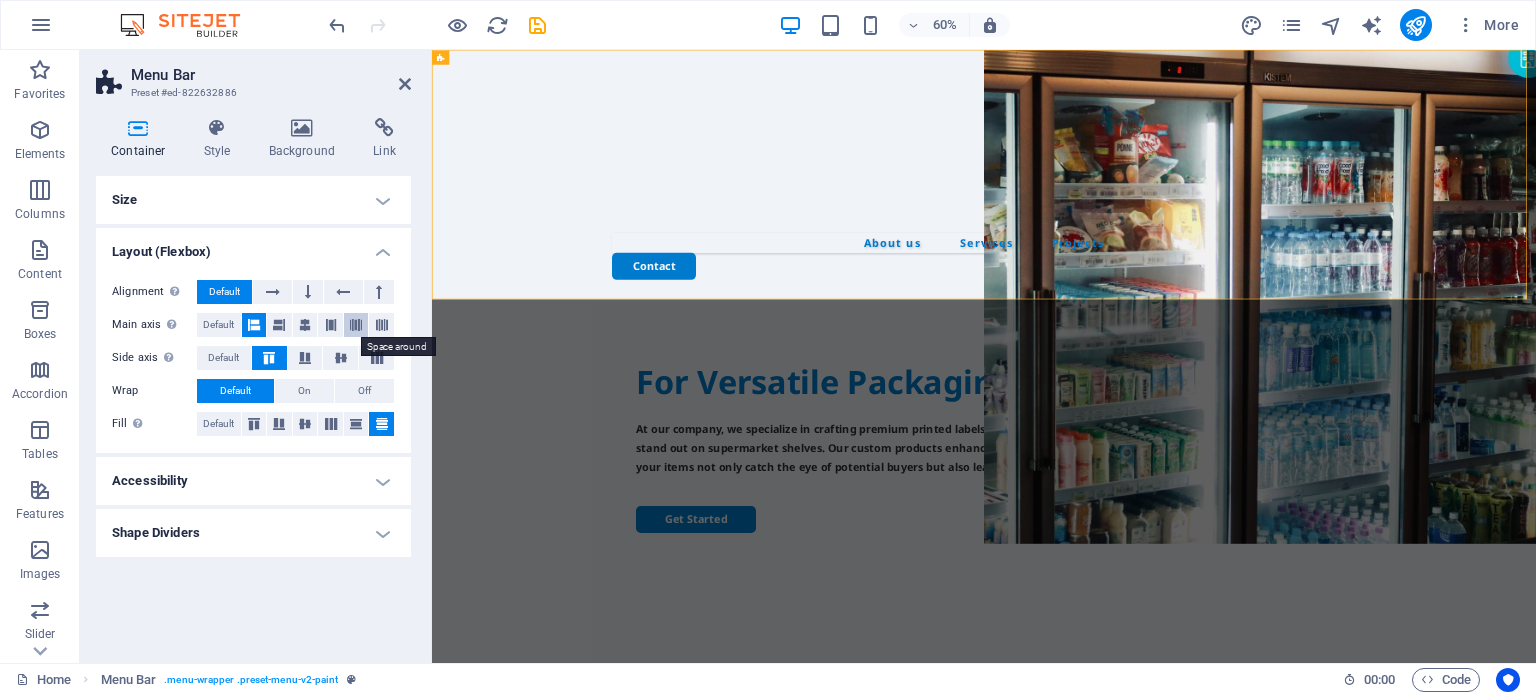 click at bounding box center [356, 325] 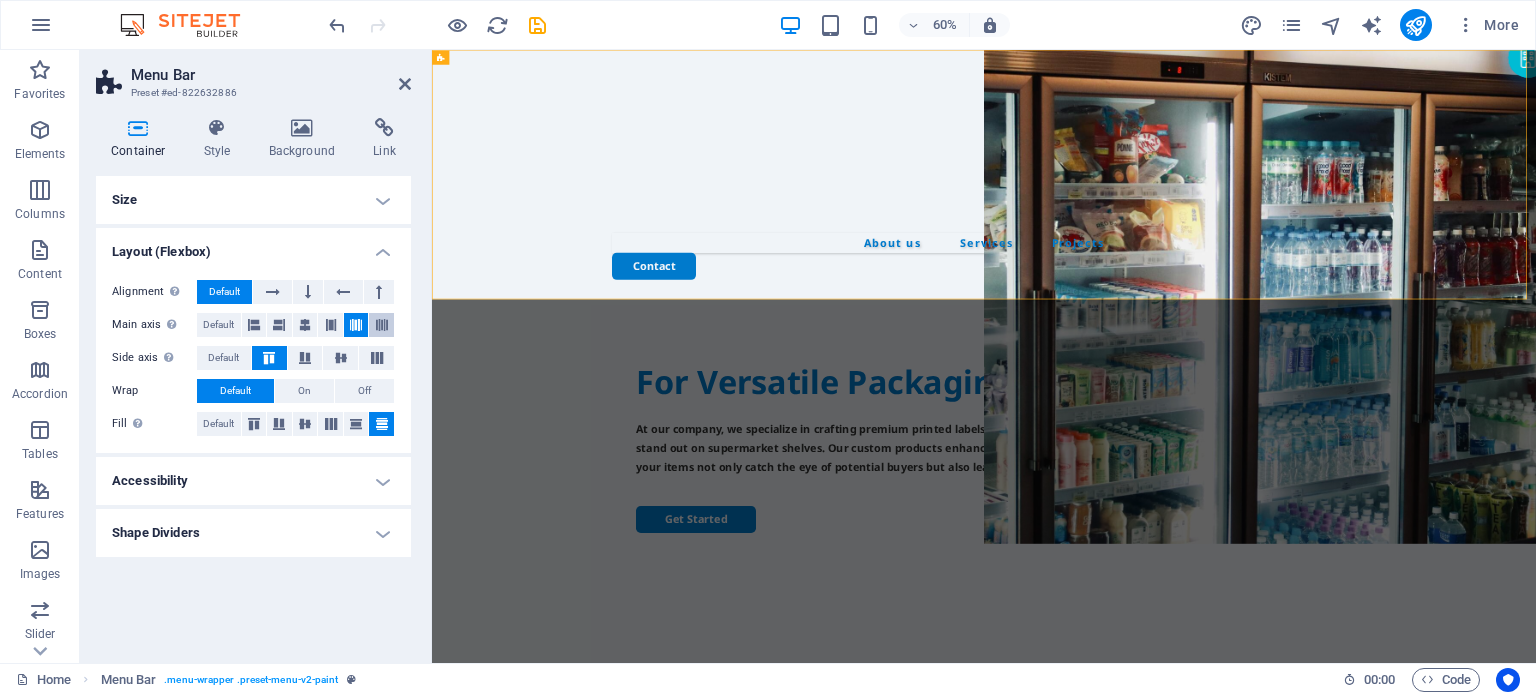 click at bounding box center (382, 325) 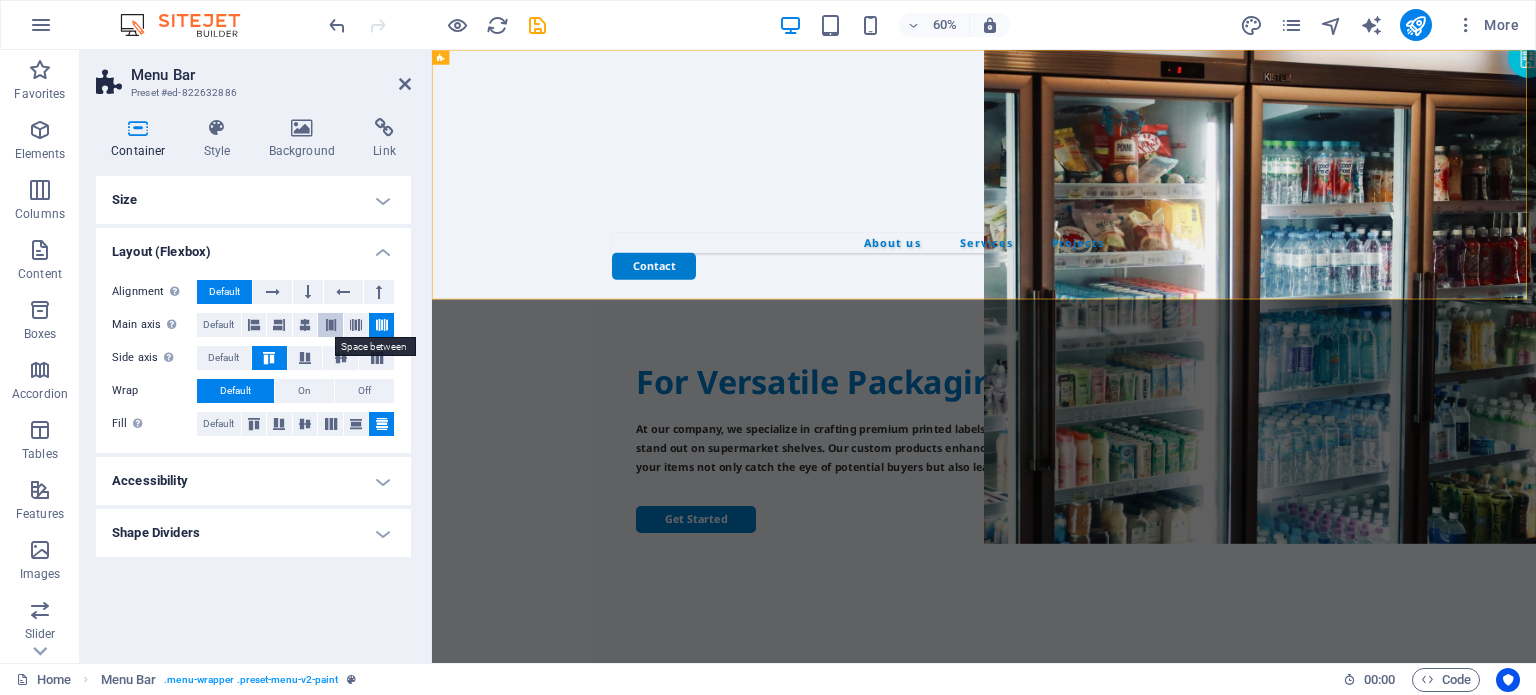 click at bounding box center [330, 325] 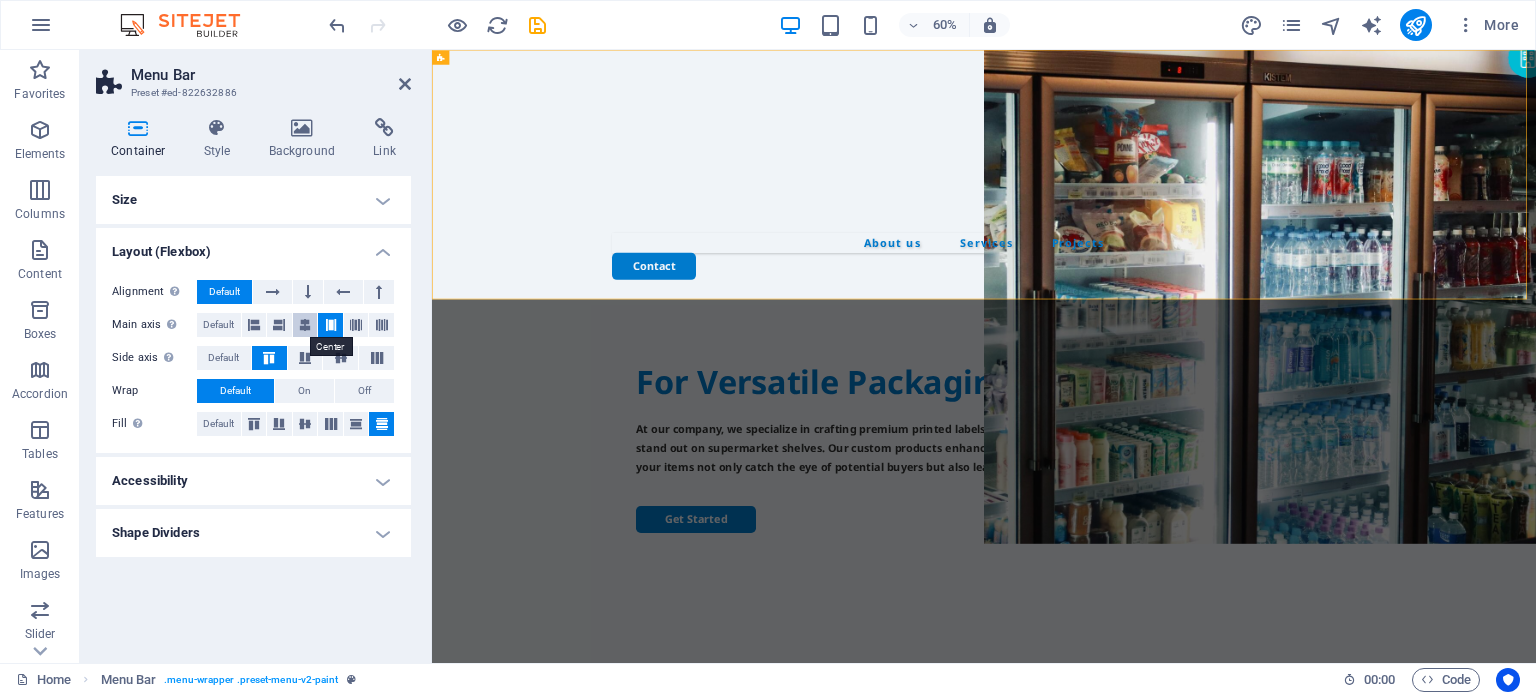 click at bounding box center (305, 325) 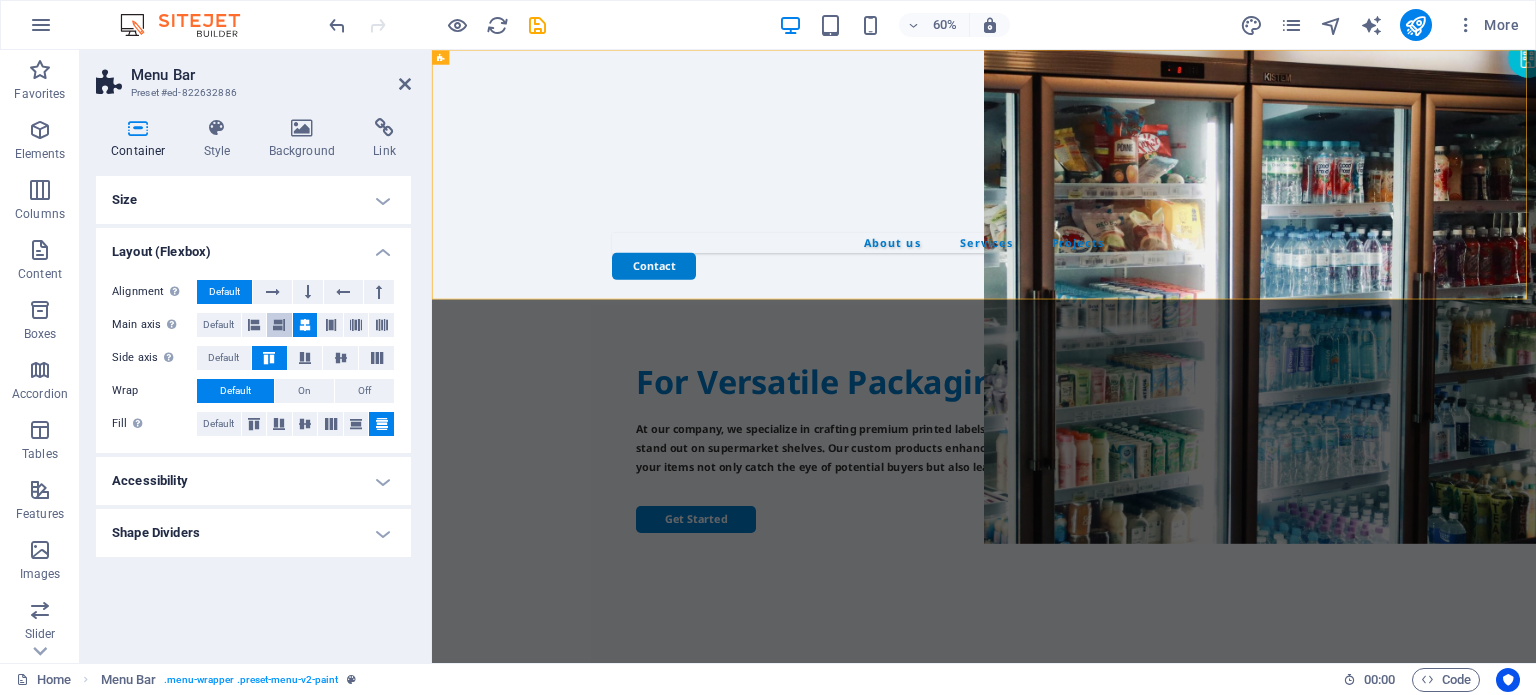 click at bounding box center [279, 325] 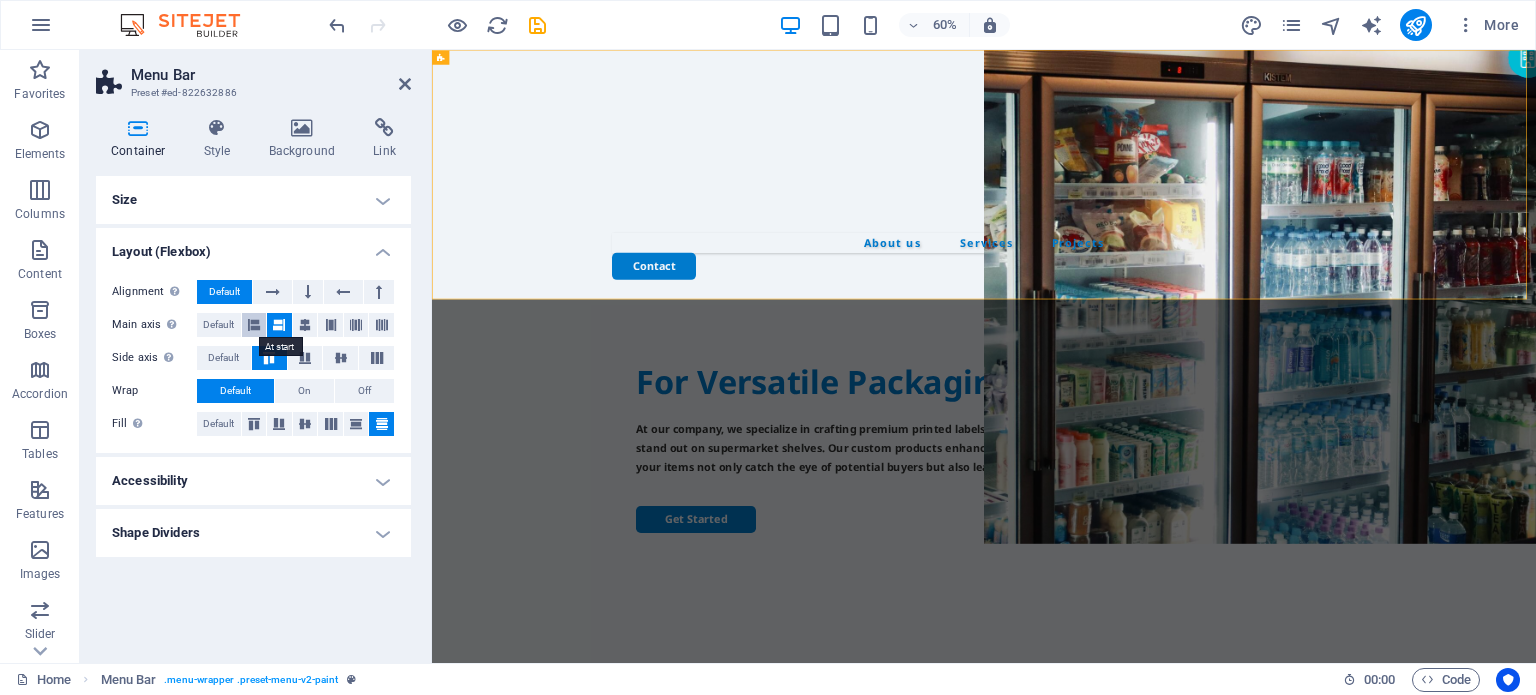 click at bounding box center (254, 325) 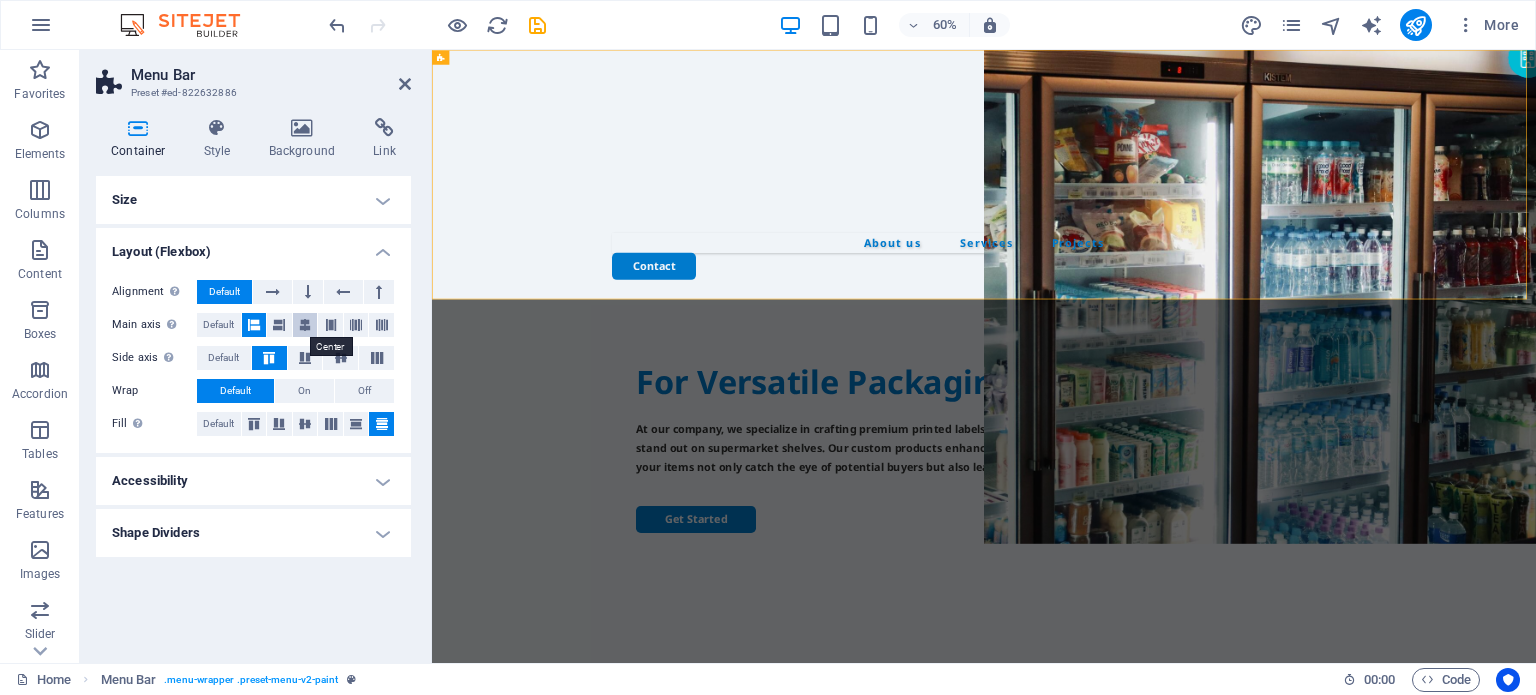 click at bounding box center [305, 325] 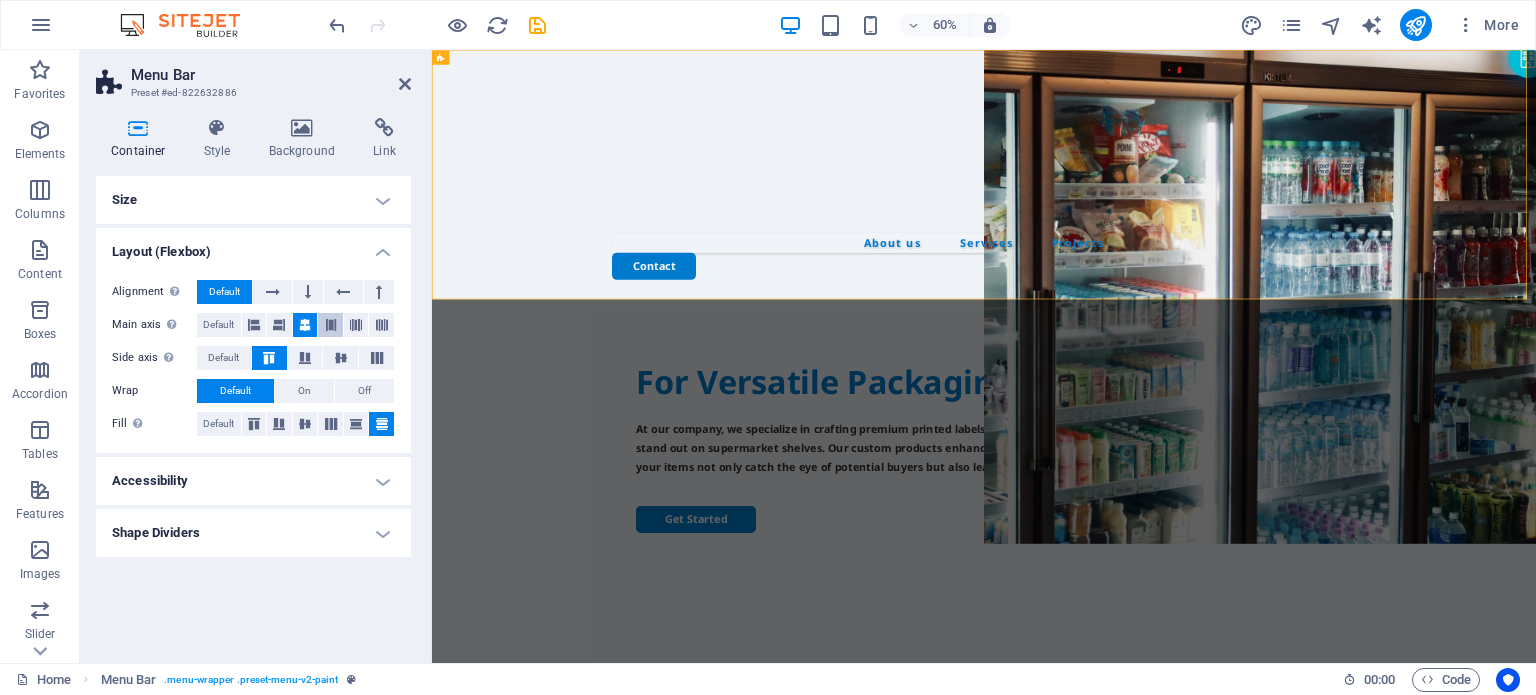 click at bounding box center (330, 325) 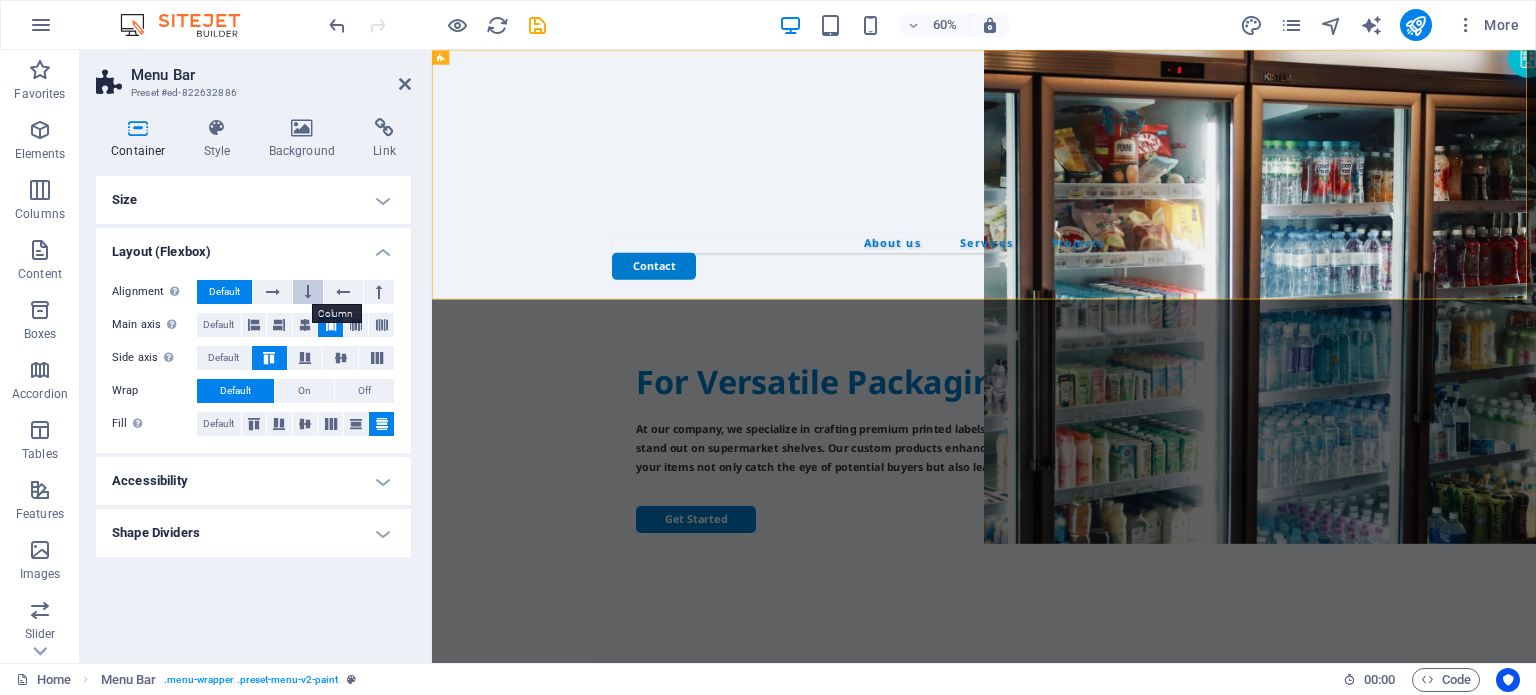 click at bounding box center [308, 292] 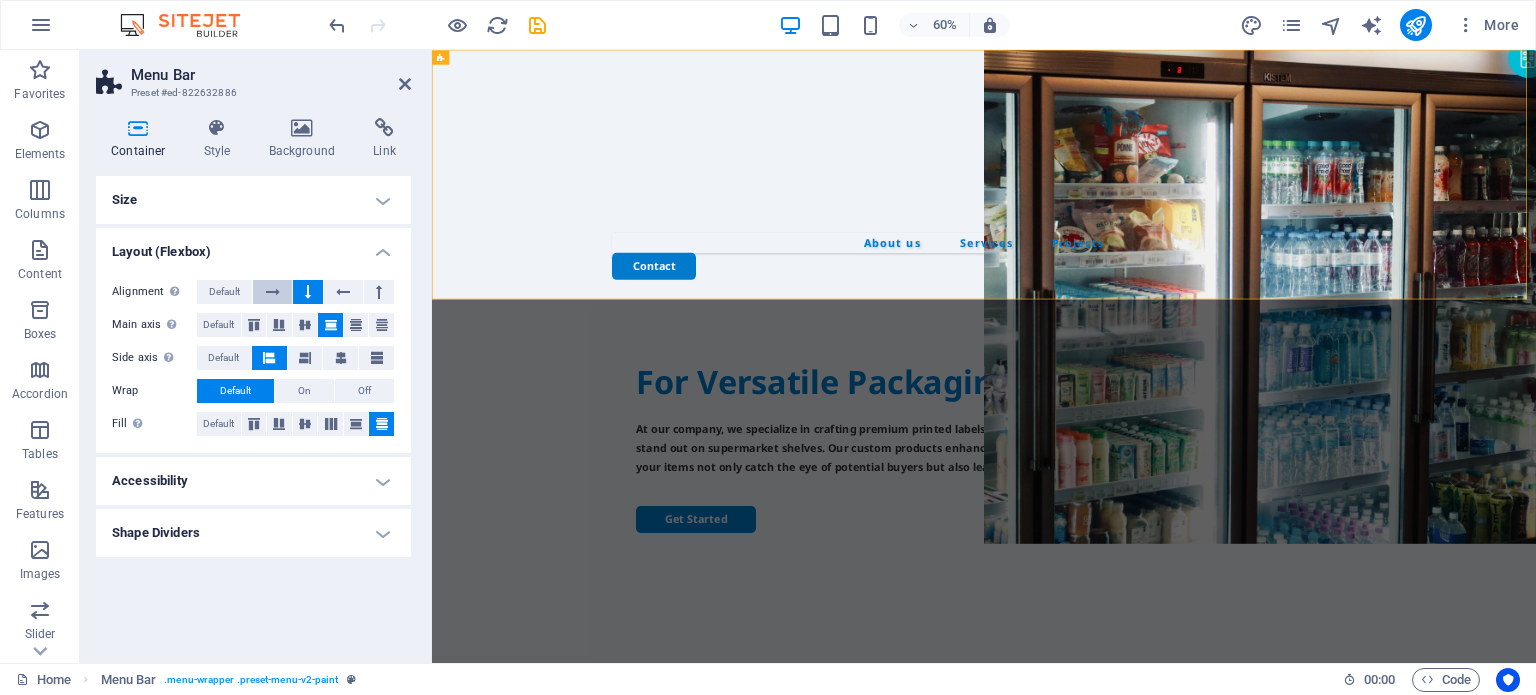click at bounding box center (272, 292) 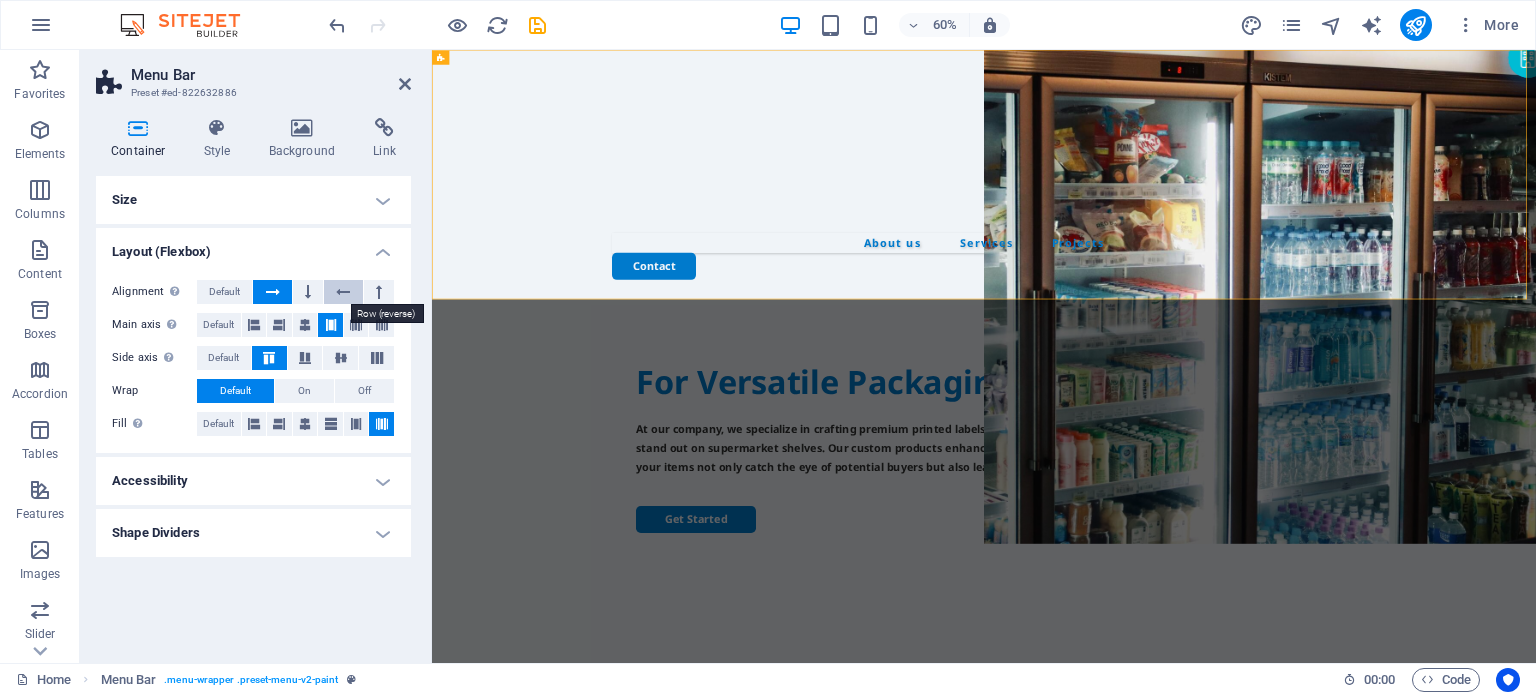 click at bounding box center [343, 292] 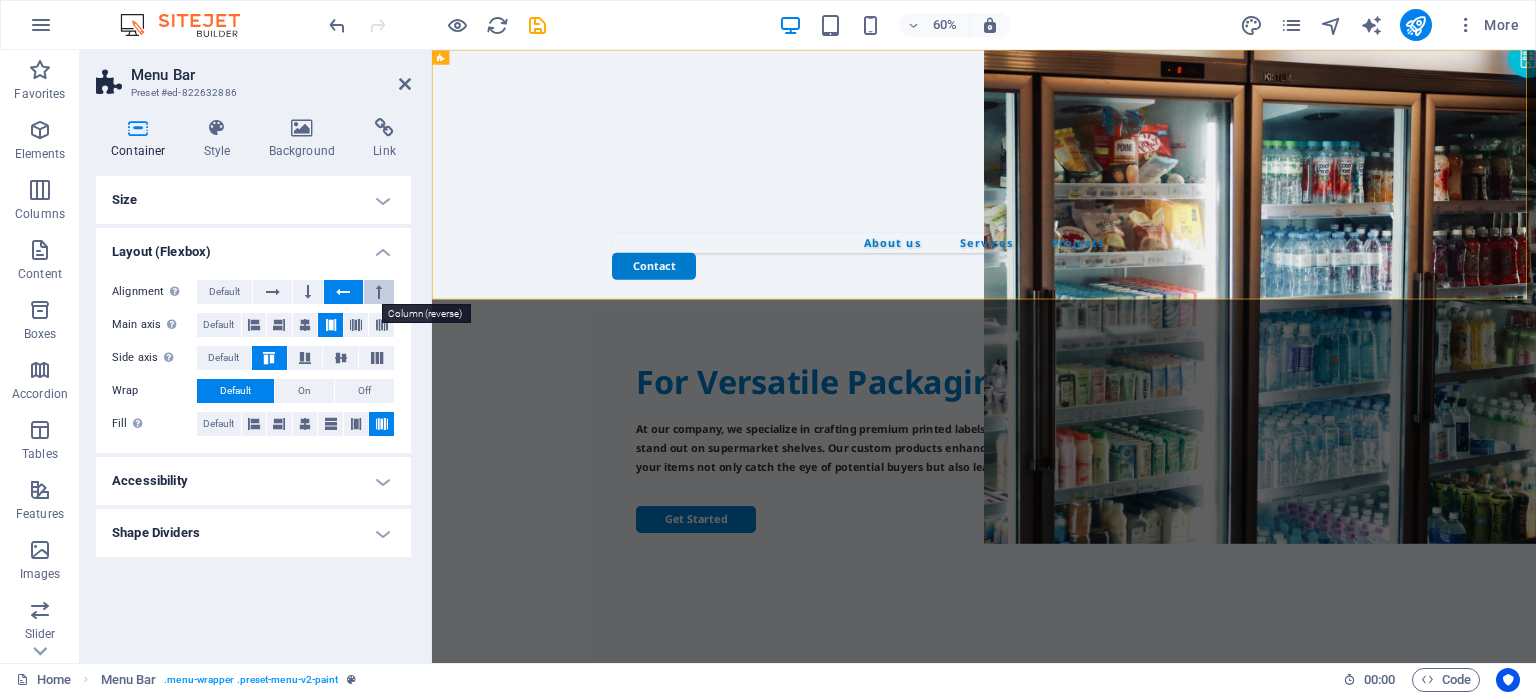 click at bounding box center [379, 292] 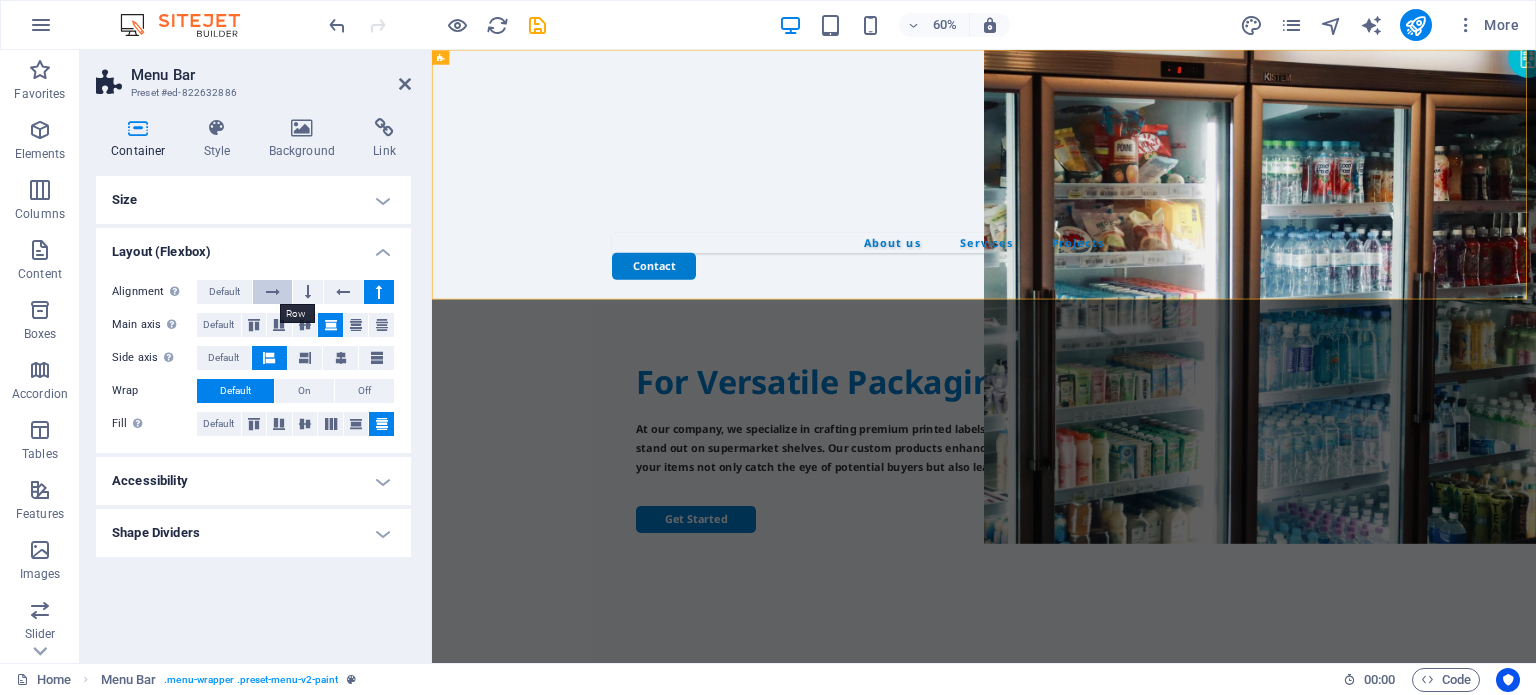click at bounding box center [272, 292] 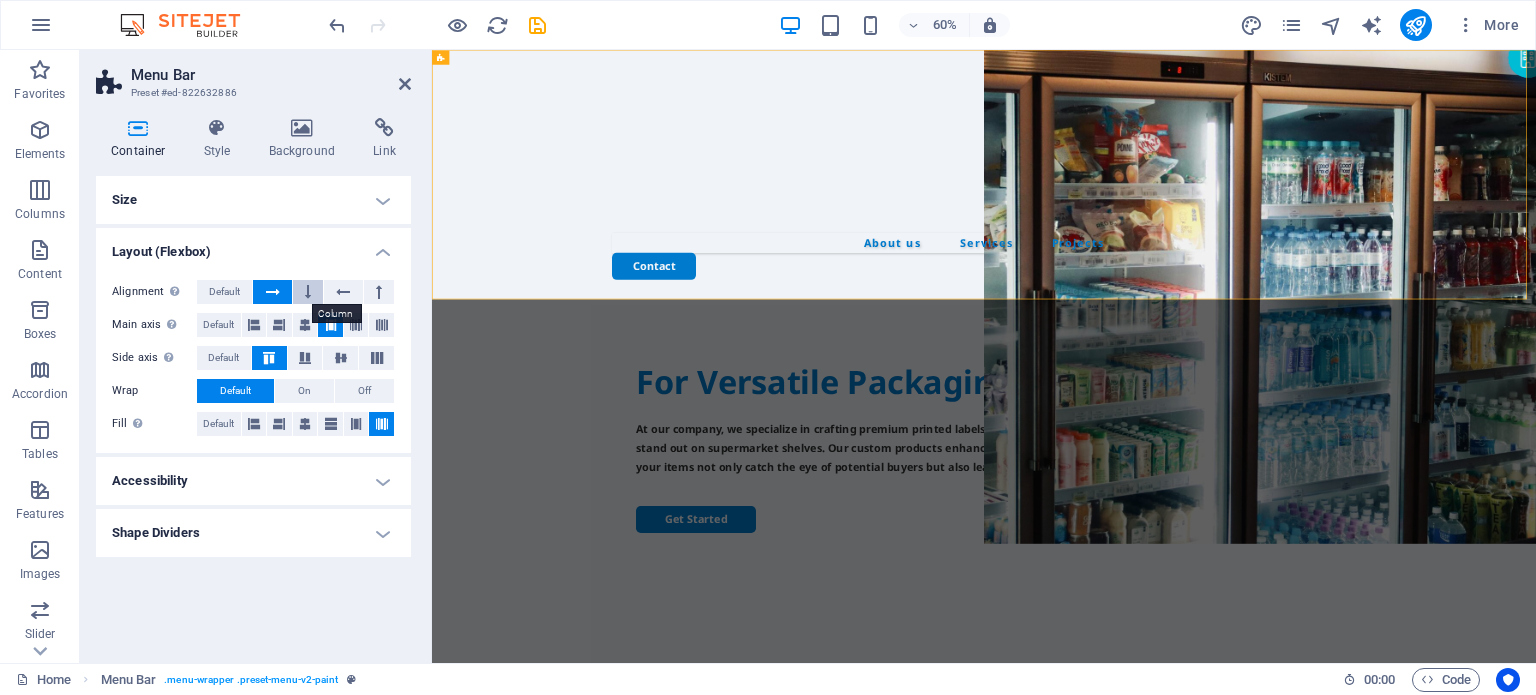 click at bounding box center (308, 292) 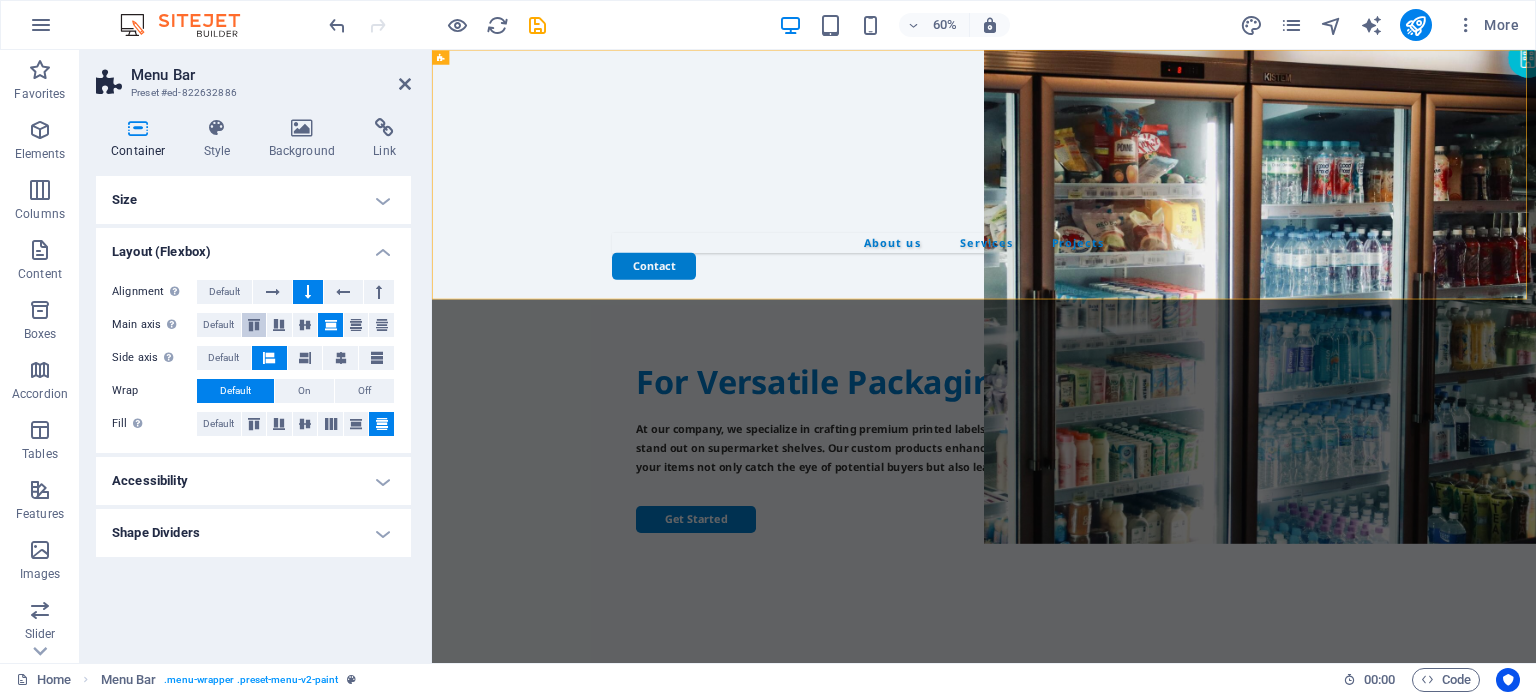 click at bounding box center [254, 325] 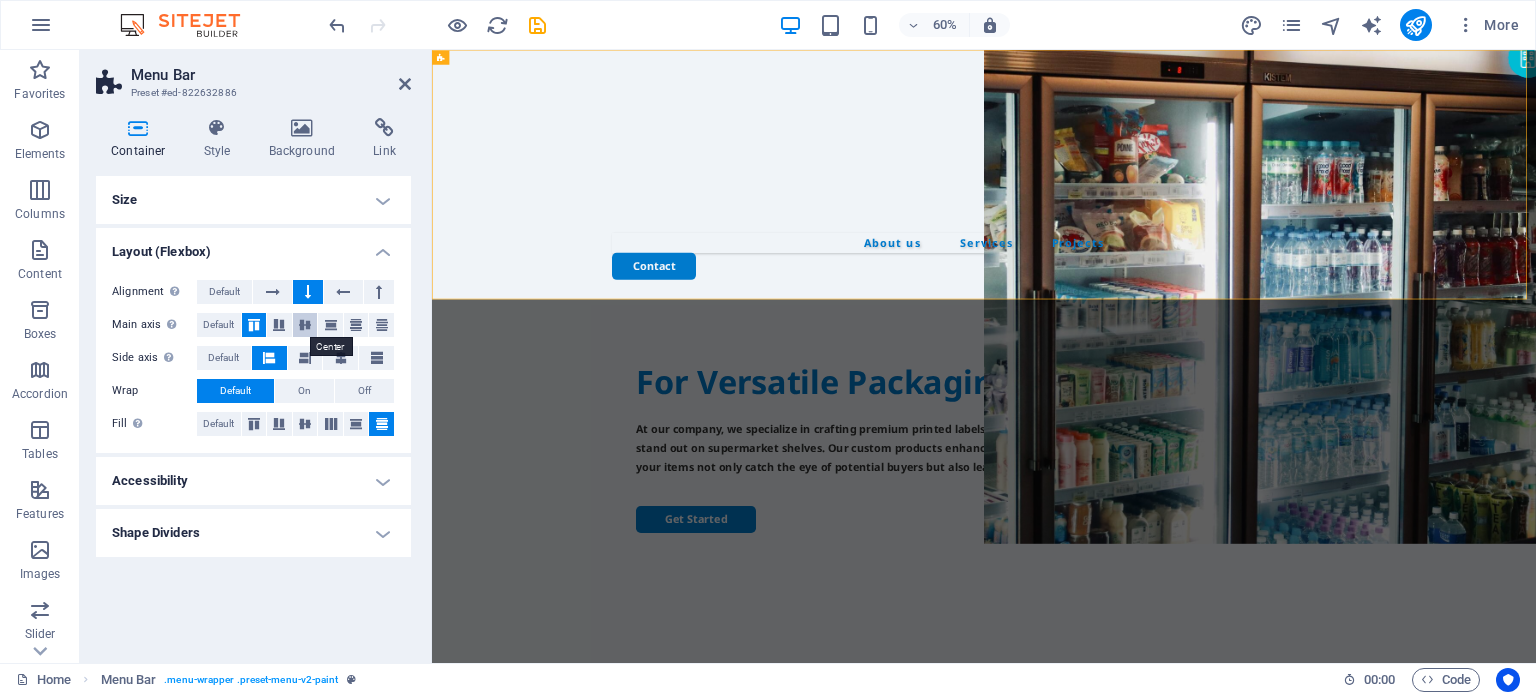 click at bounding box center [305, 325] 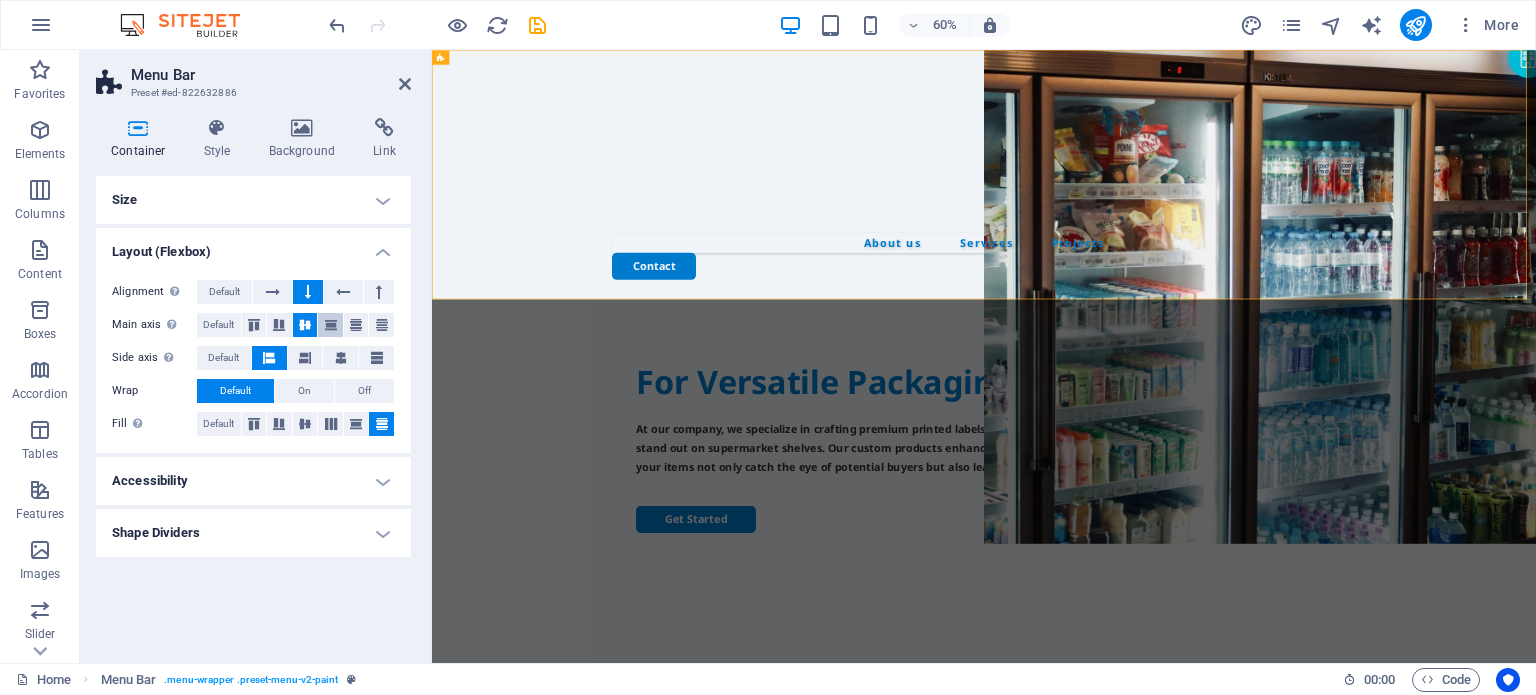 click at bounding box center (331, 325) 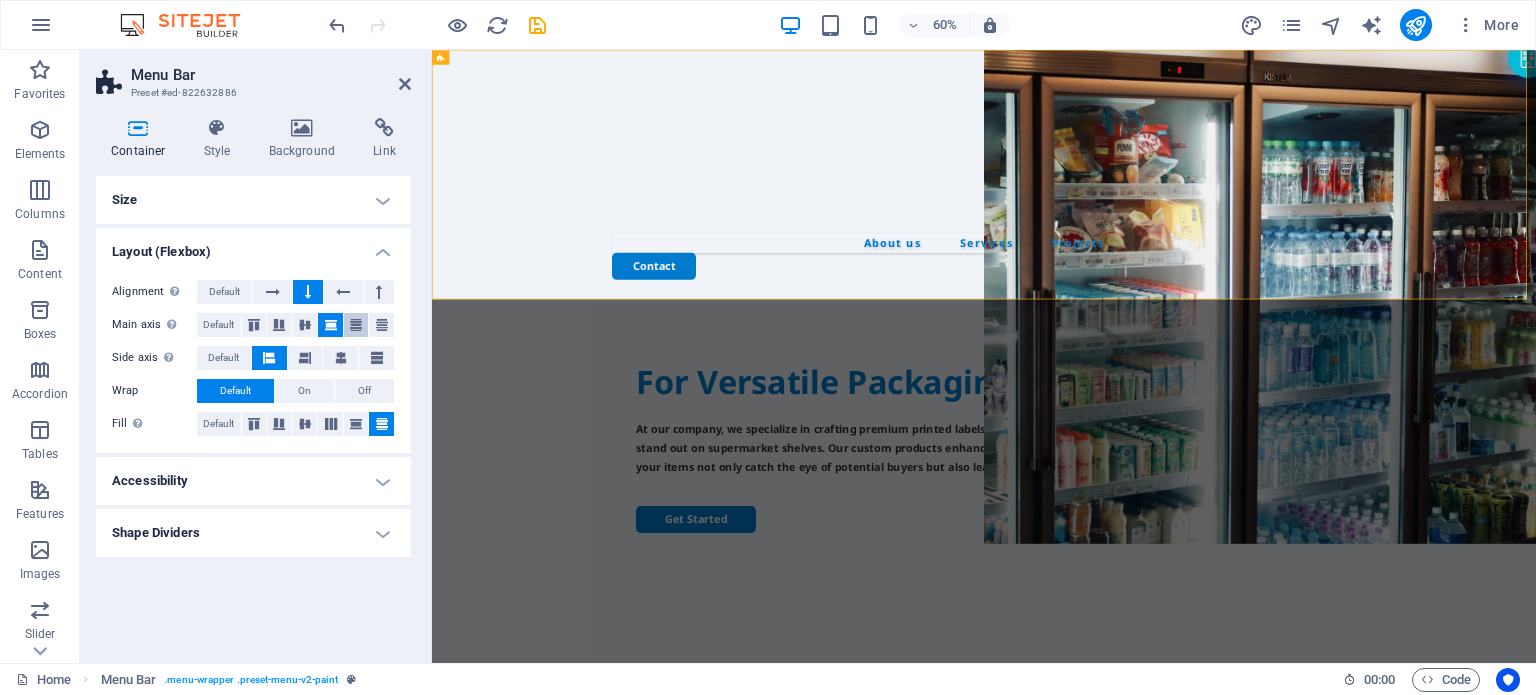 click at bounding box center (356, 325) 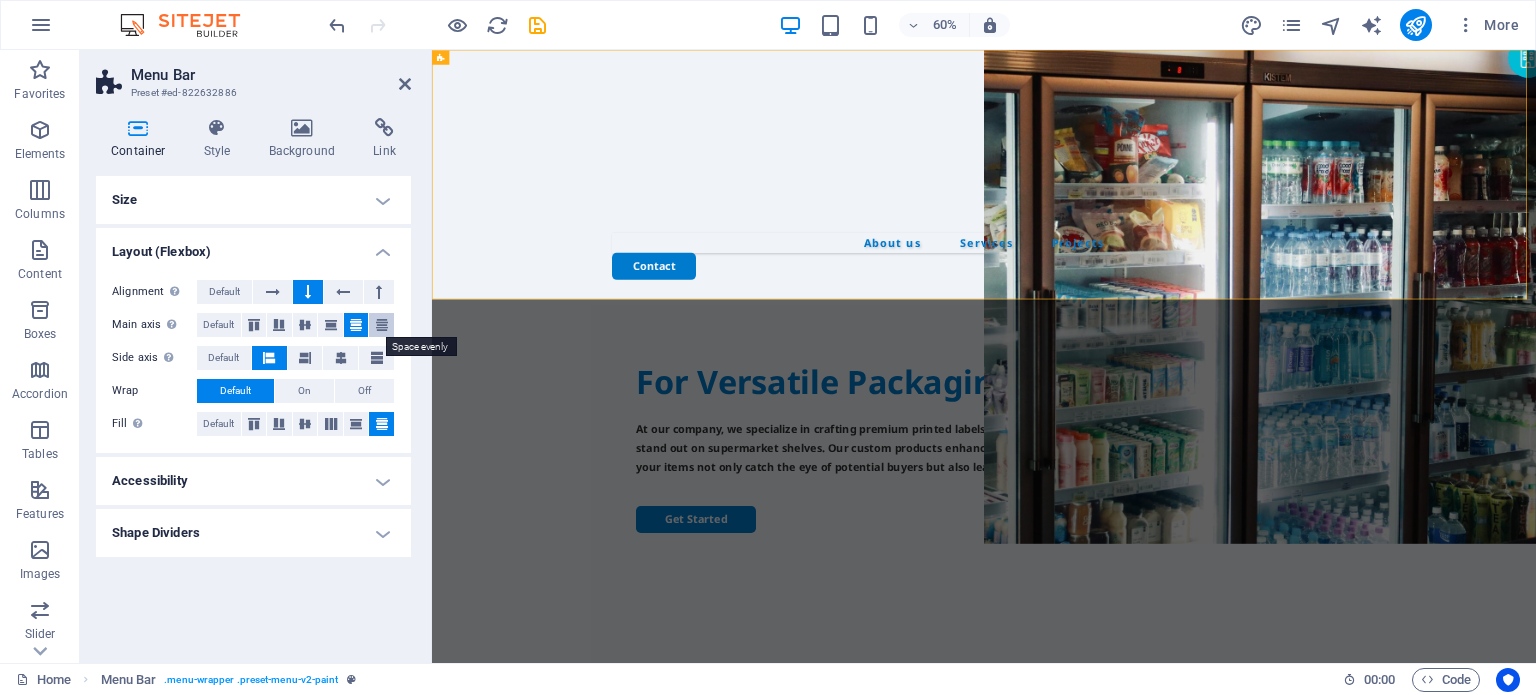 click at bounding box center (382, 325) 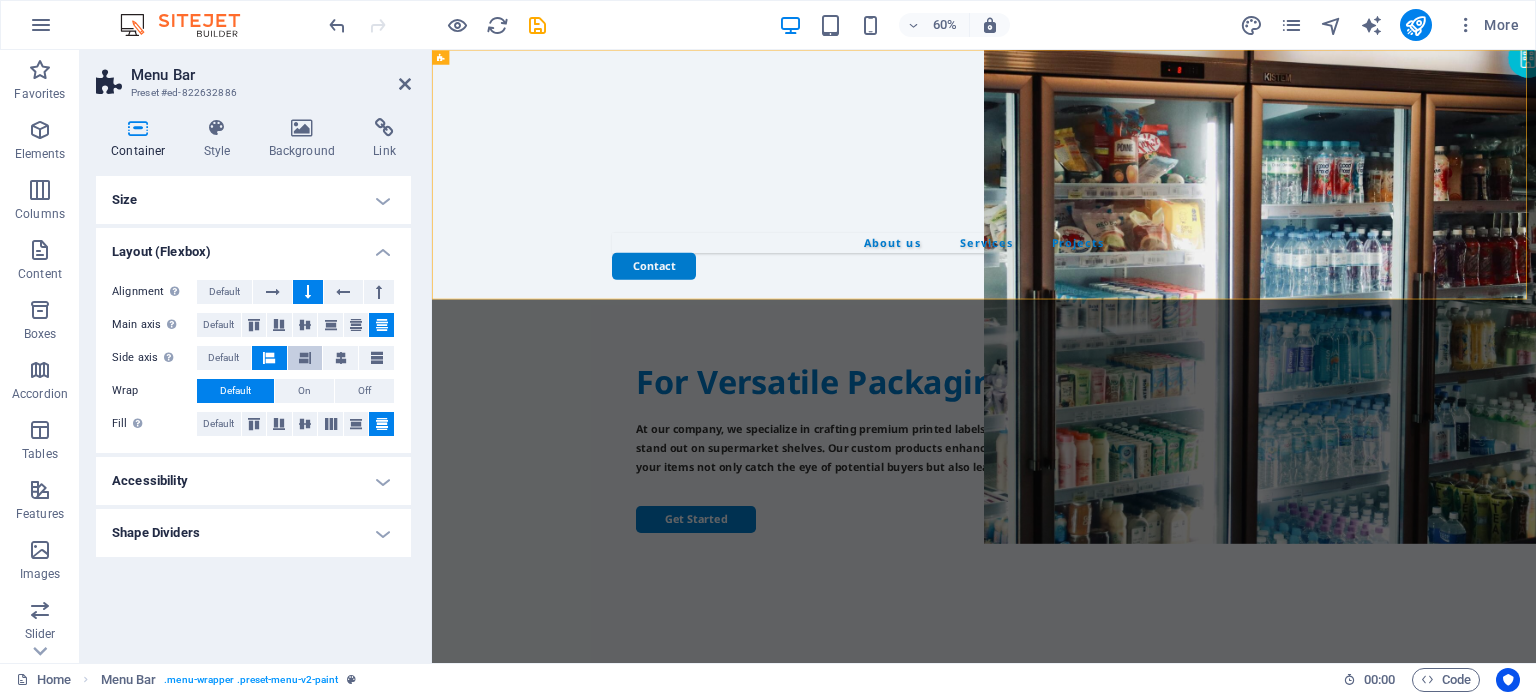click at bounding box center (305, 358) 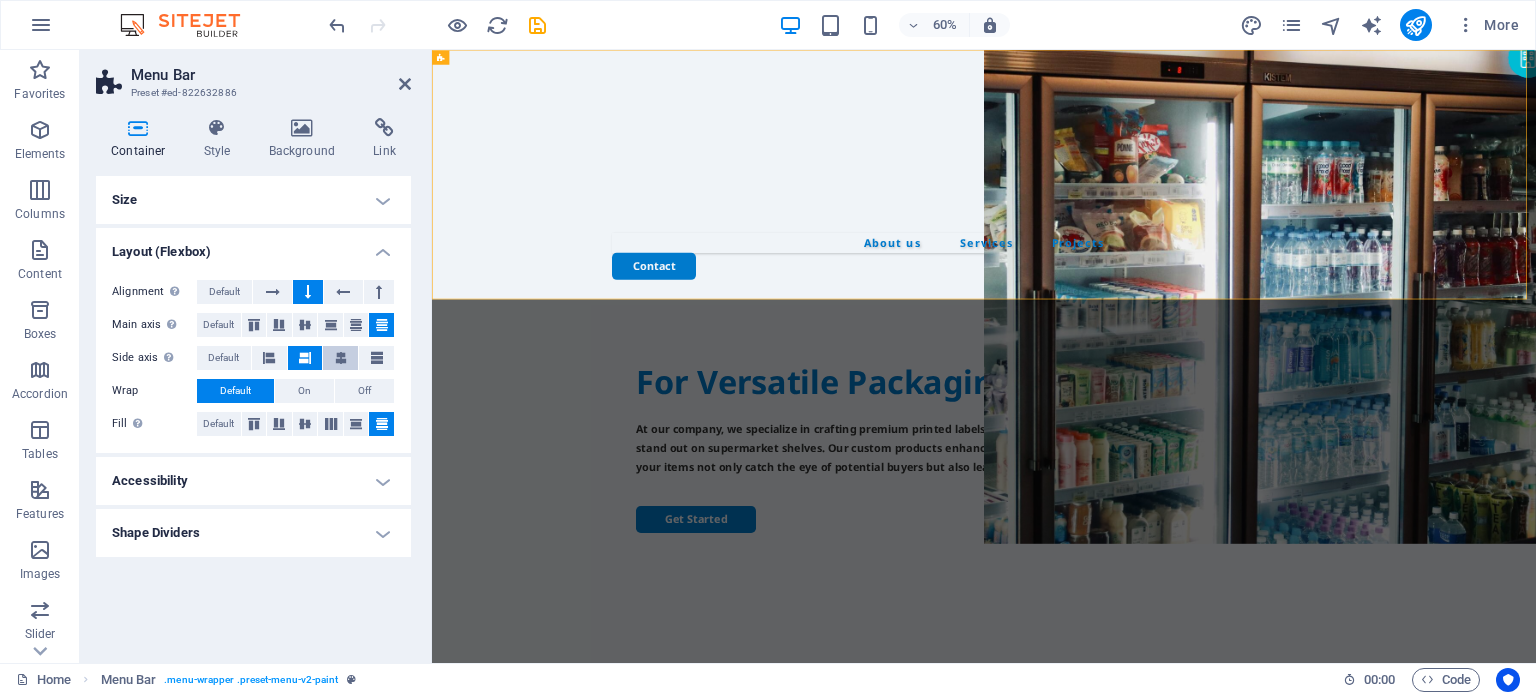 click at bounding box center [340, 358] 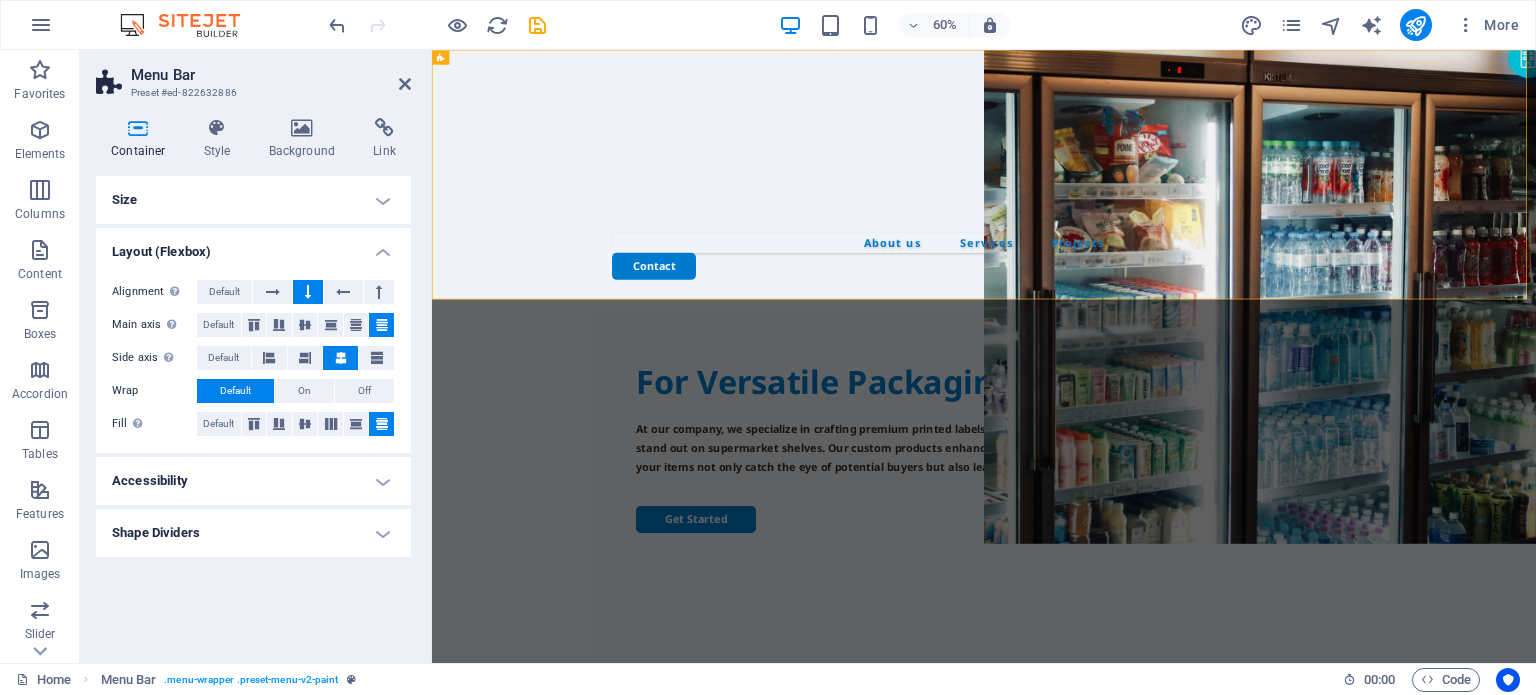 click at bounding box center [340, 358] 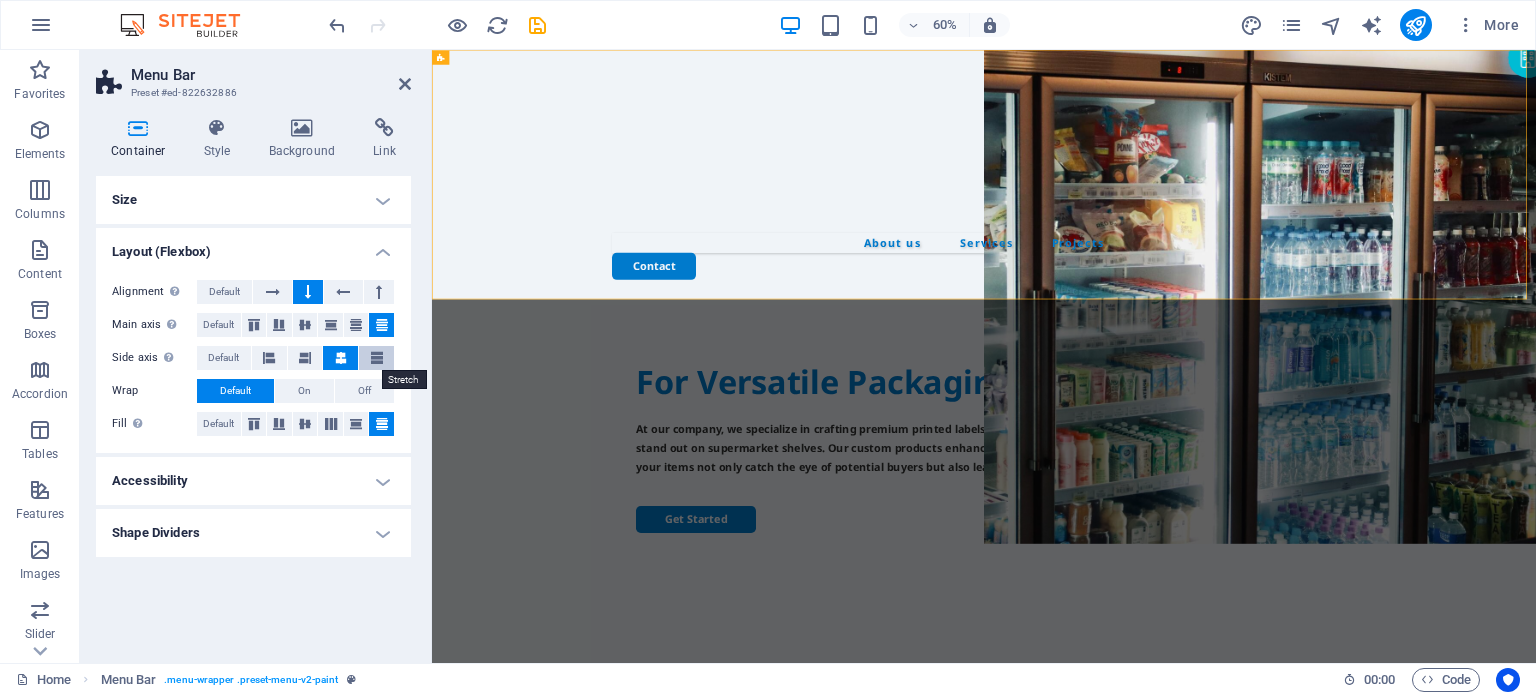 click at bounding box center (377, 358) 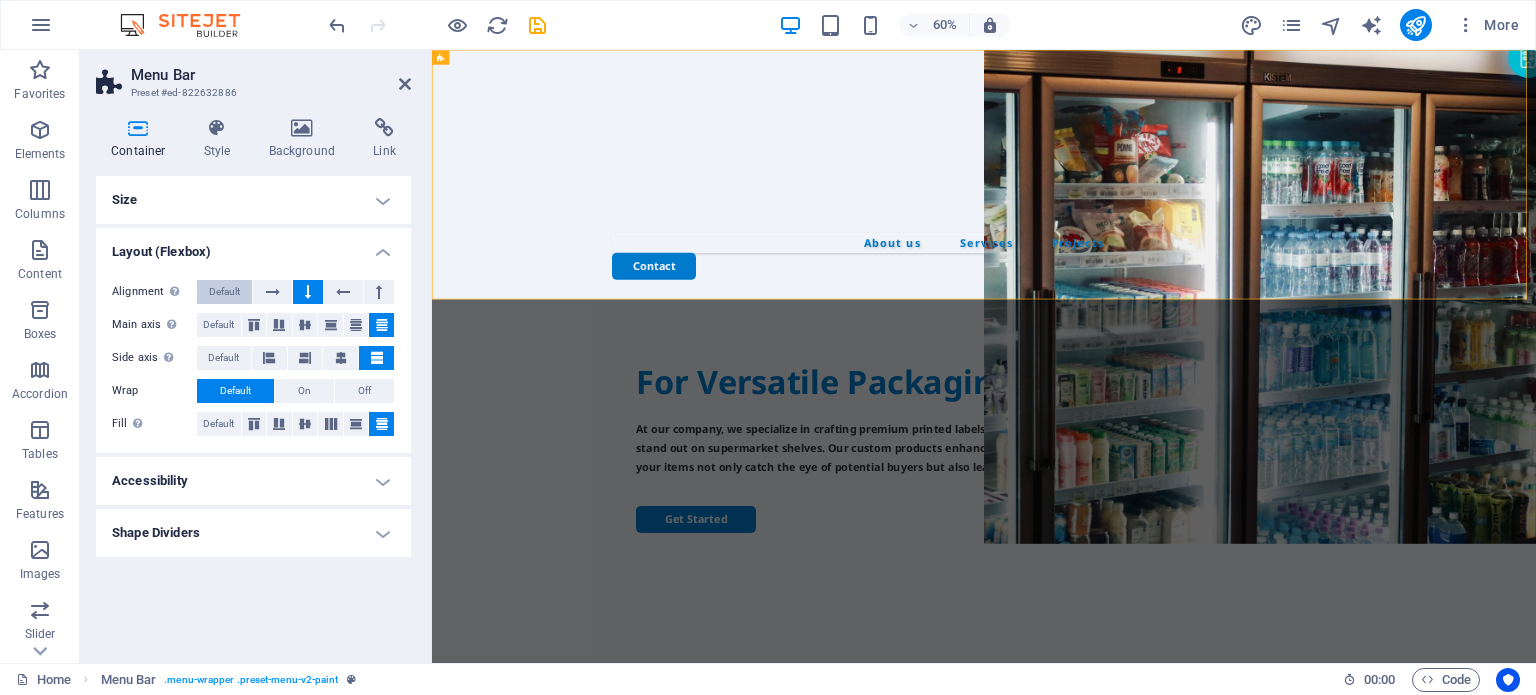 click on "Default" at bounding box center [224, 292] 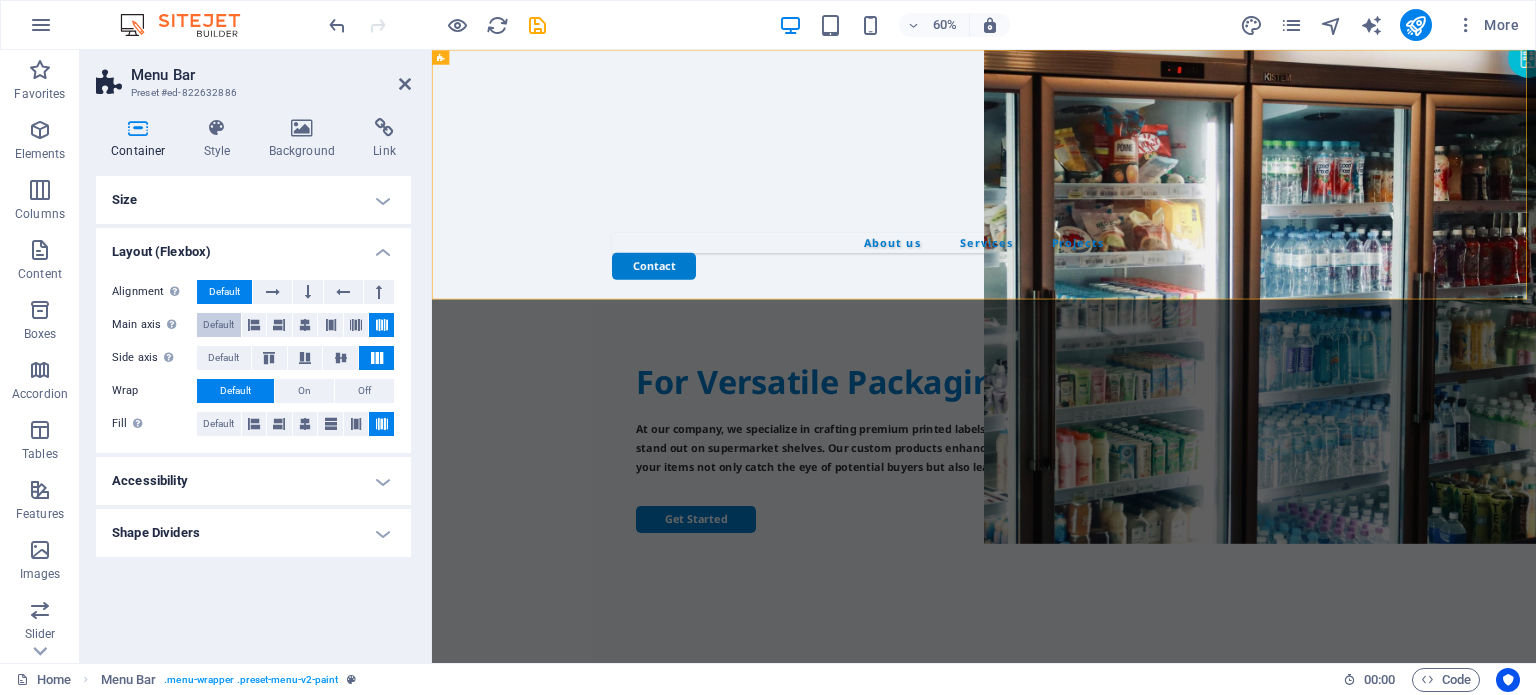 click on "Default" at bounding box center (218, 325) 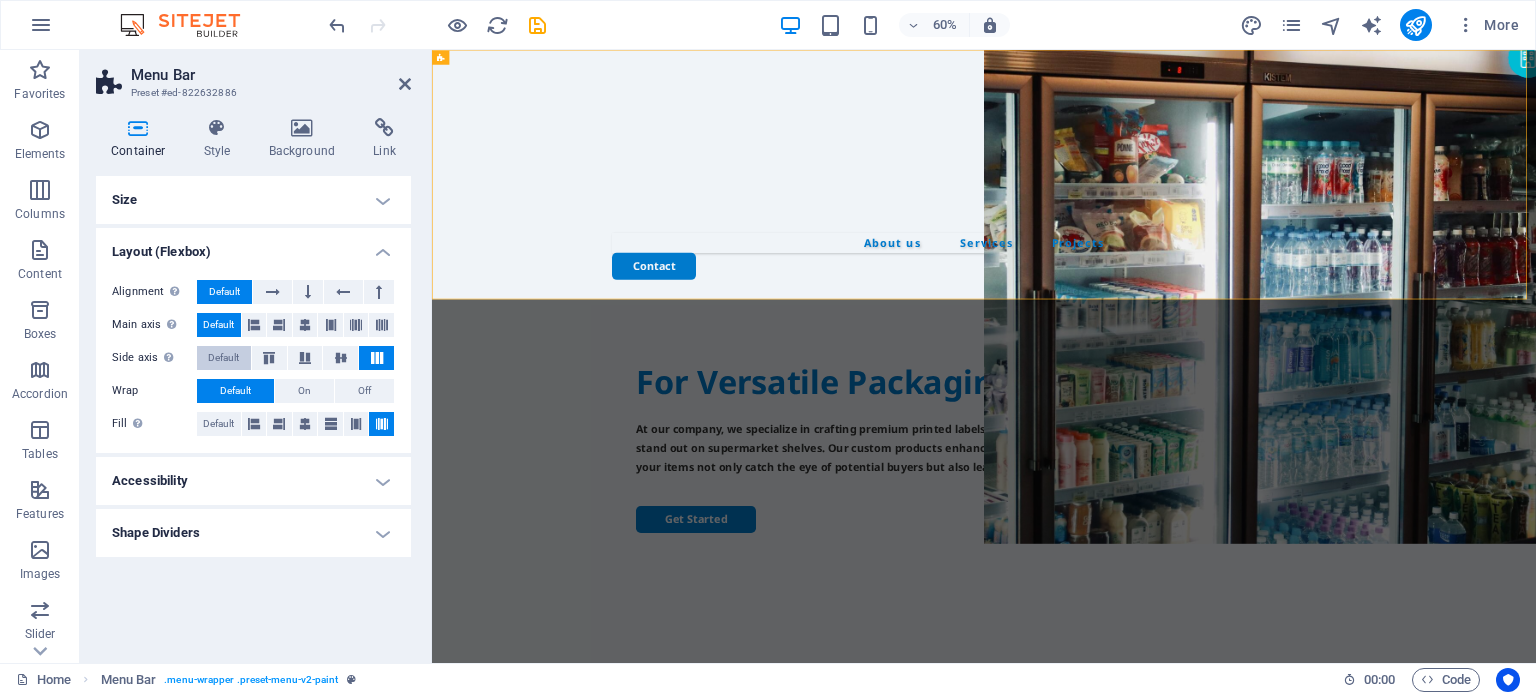 click on "Default" at bounding box center (223, 358) 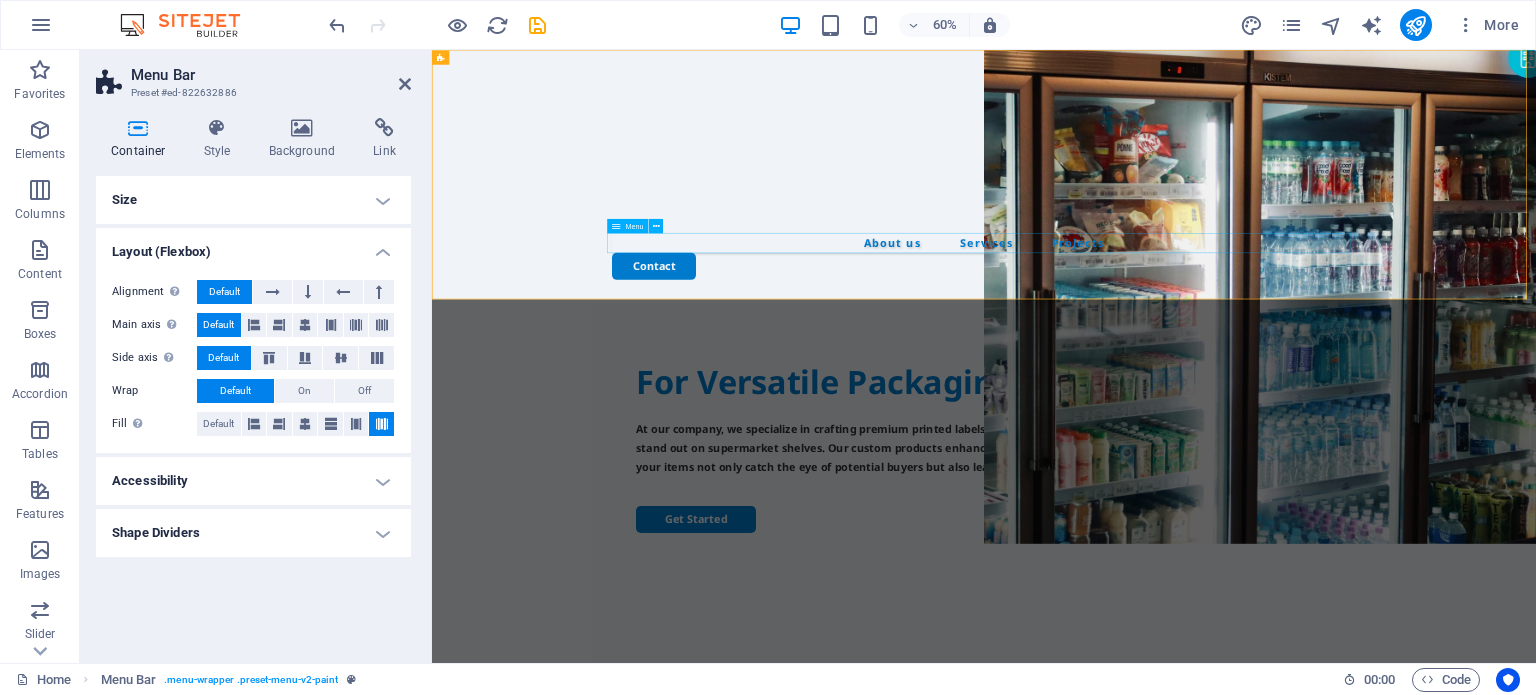 click on "About us Services Projects" at bounding box center (1352, 371) 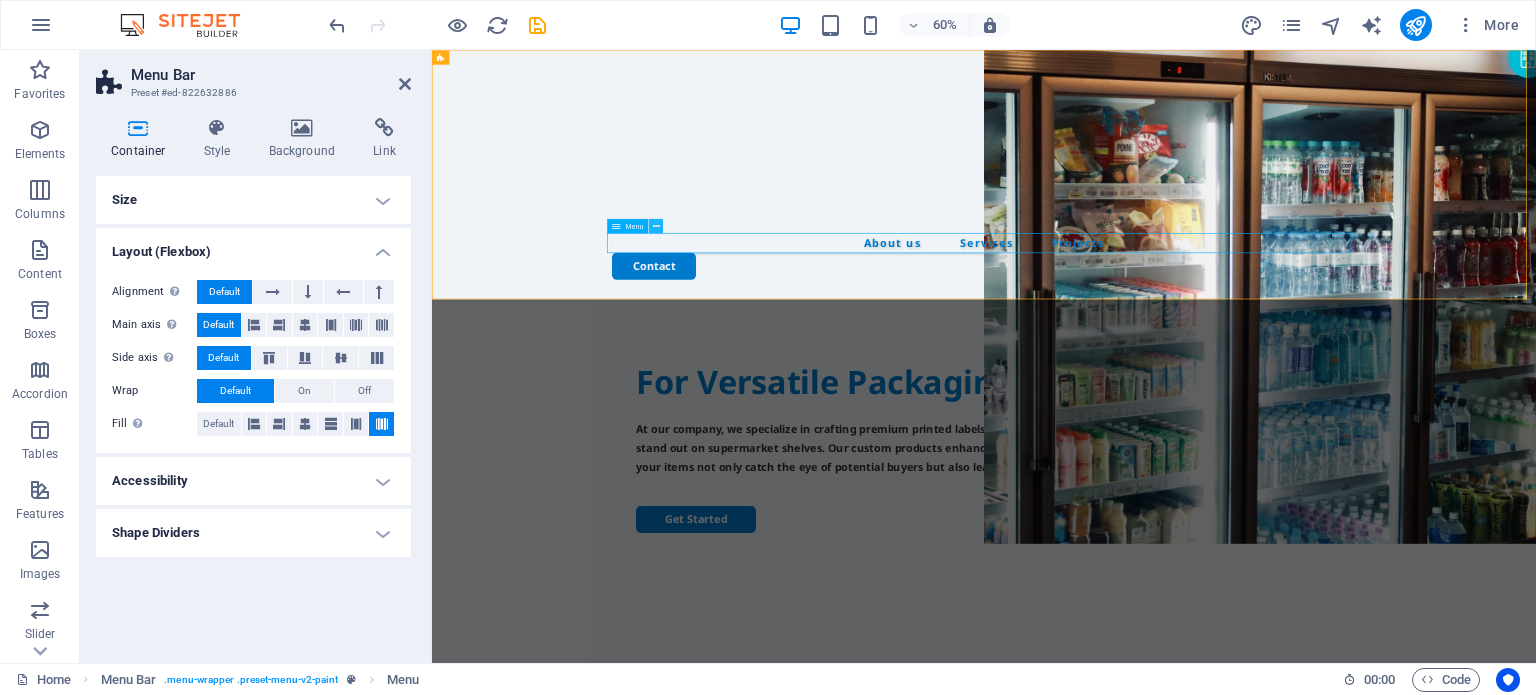 click at bounding box center (656, 226) 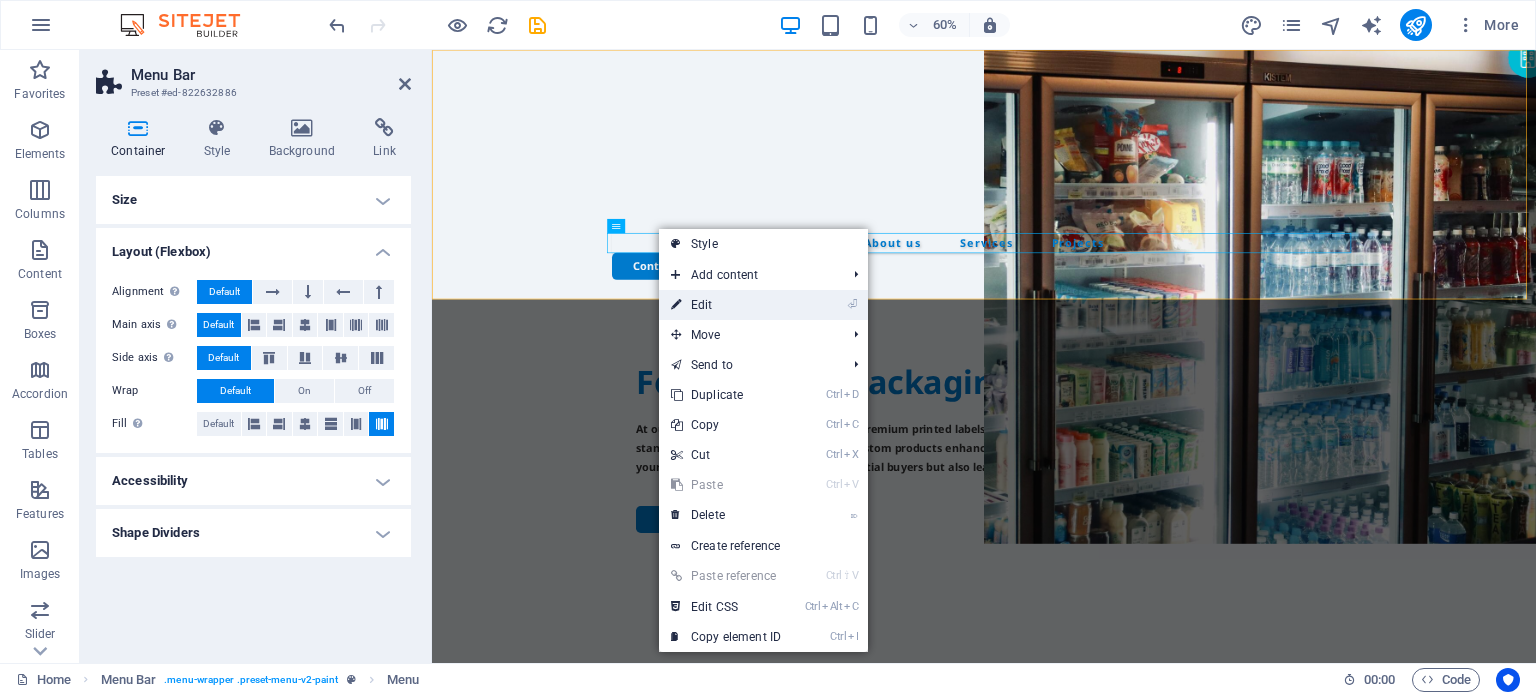 click on "⏎  Edit" at bounding box center (726, 305) 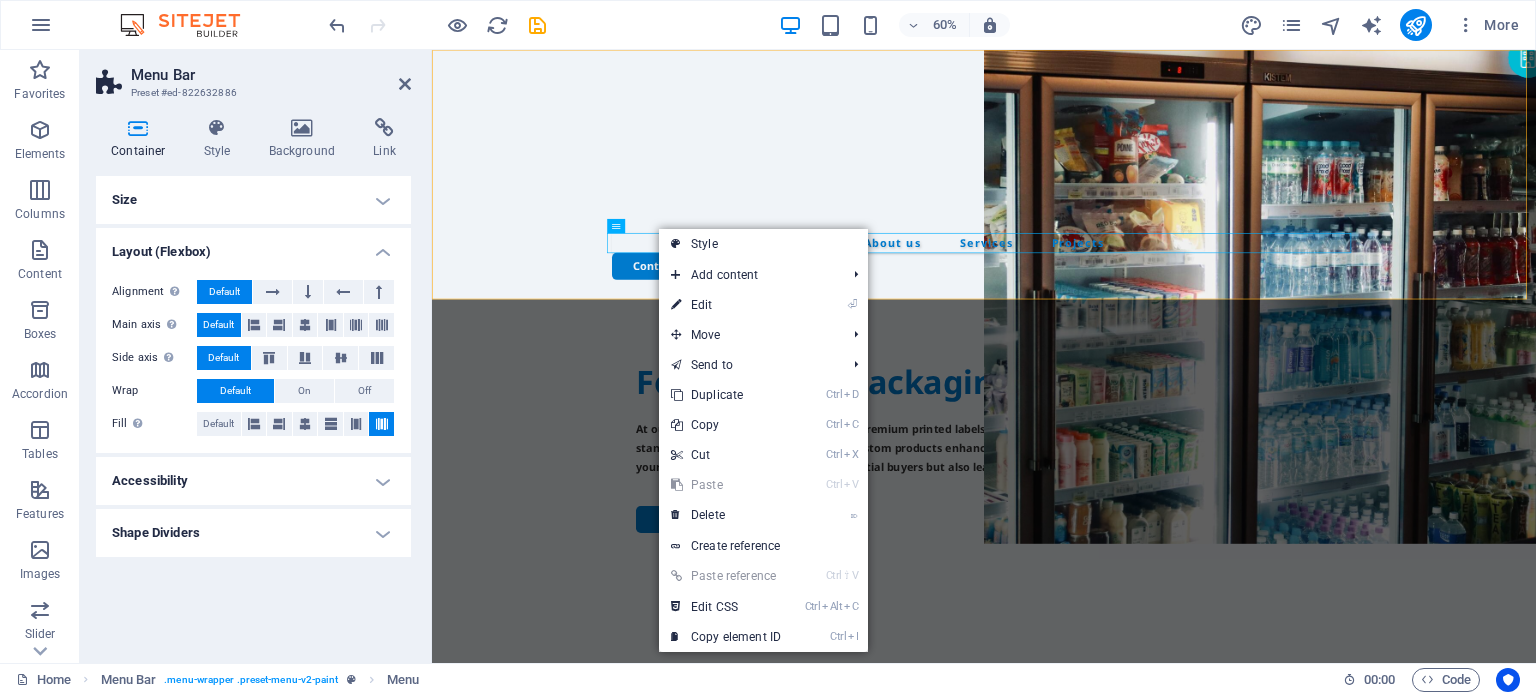 select on "%" 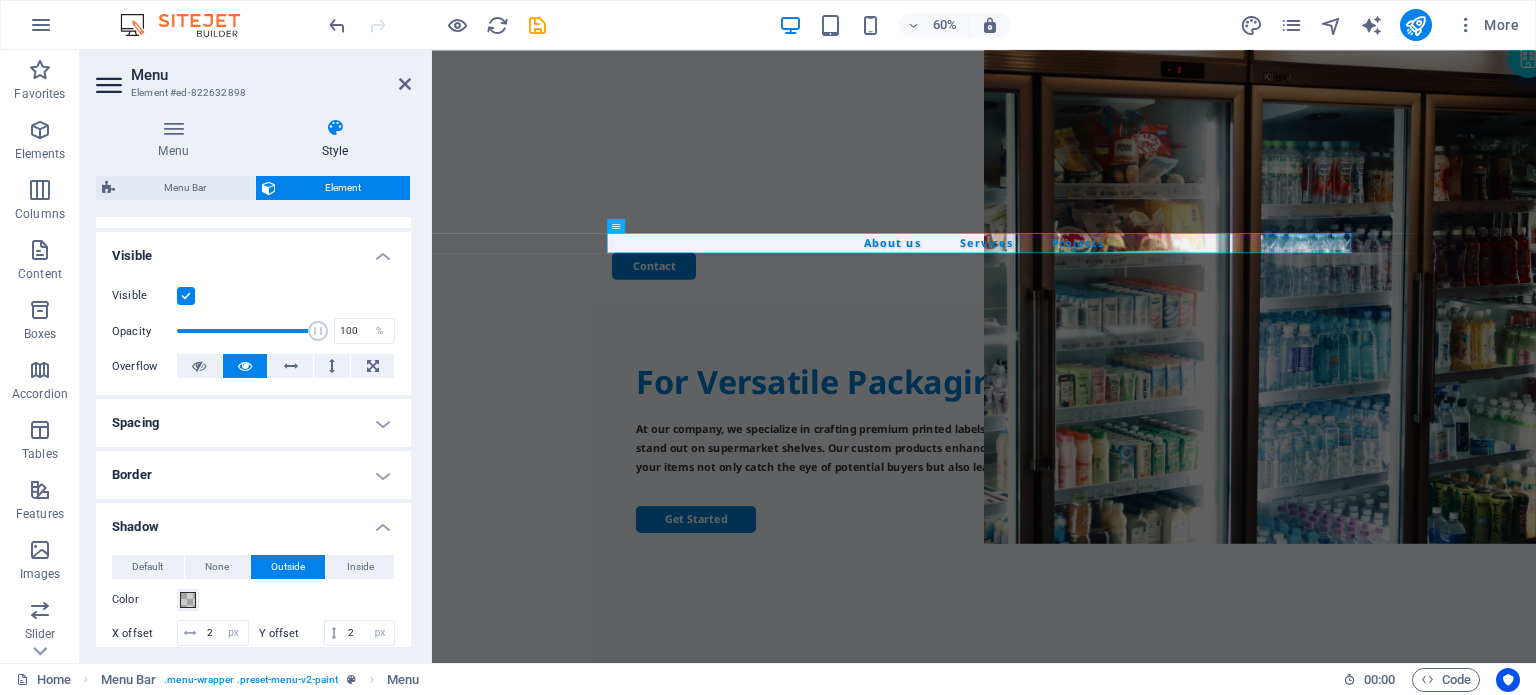 scroll, scrollTop: 200, scrollLeft: 0, axis: vertical 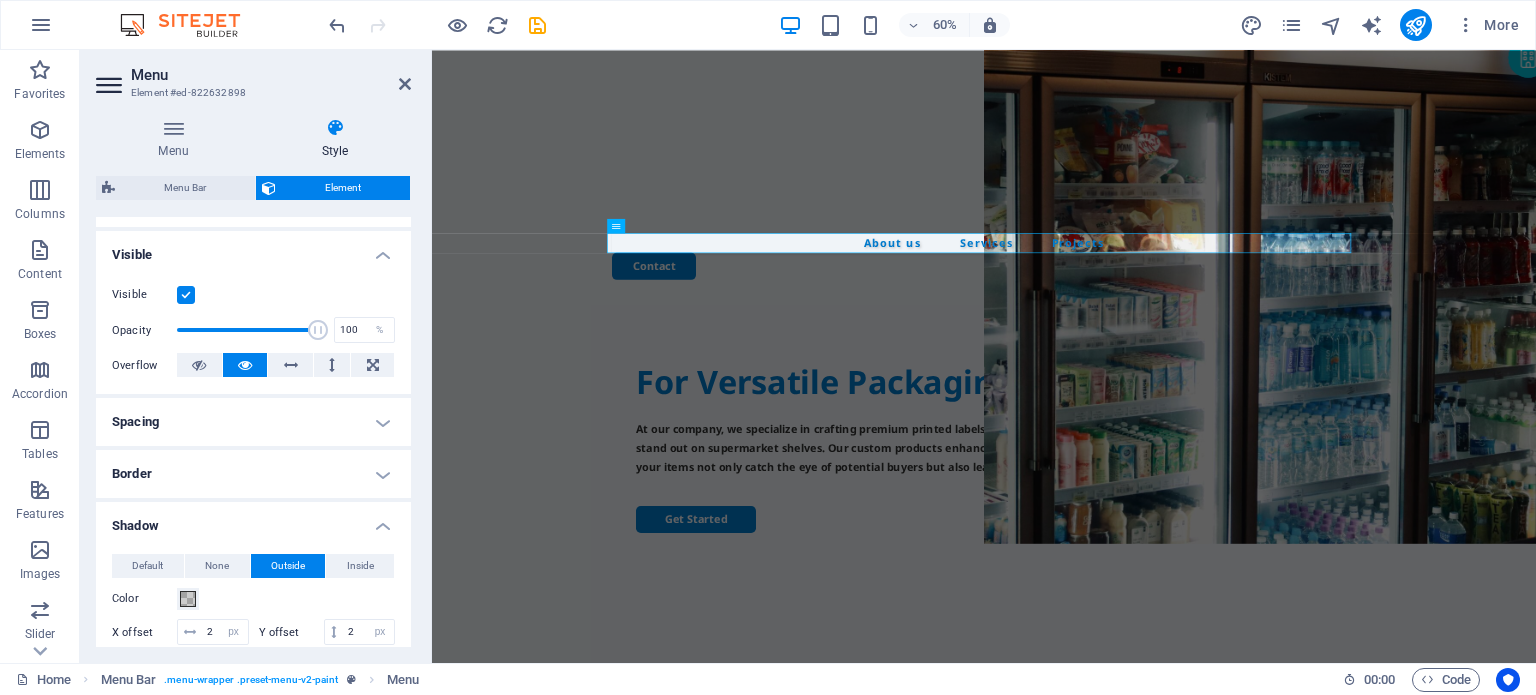 click on "Spacing" at bounding box center [253, 422] 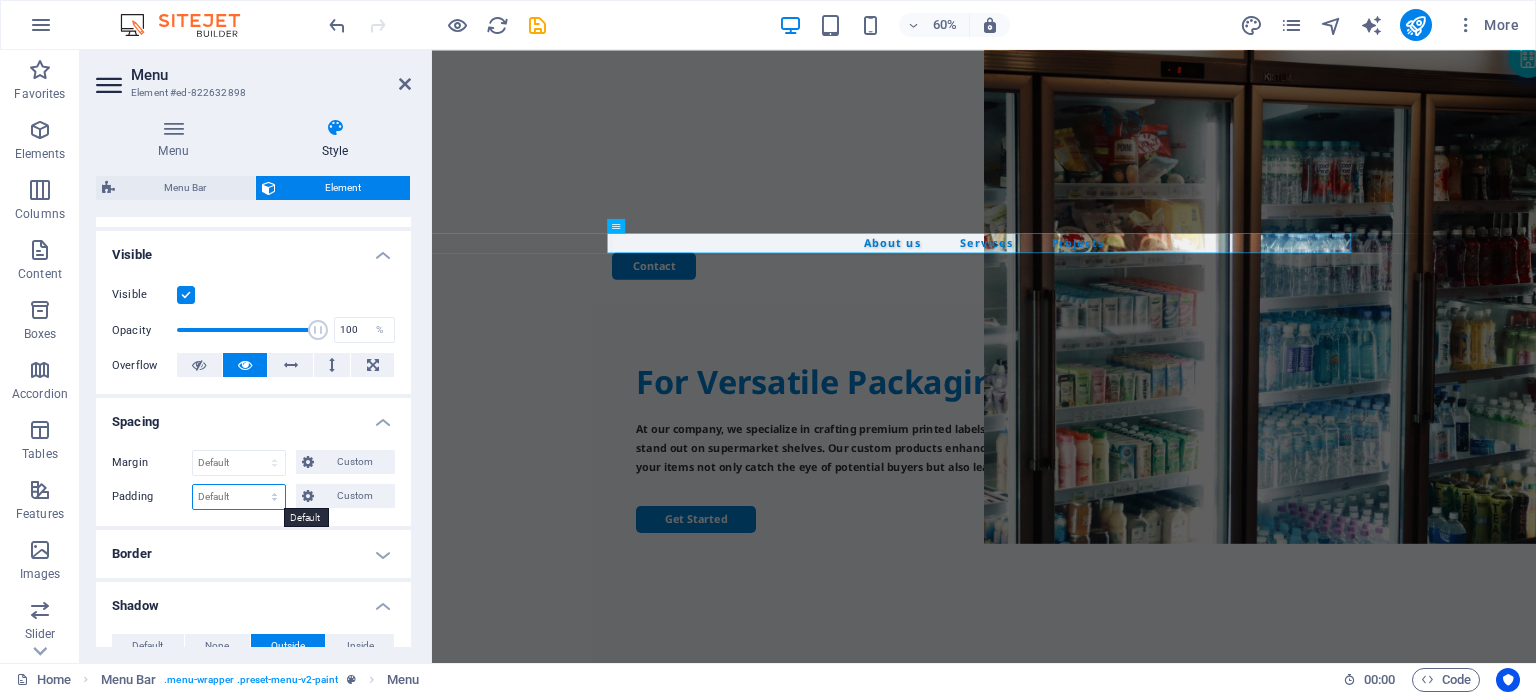 click on "Default px rem % vh vw Custom" at bounding box center (239, 497) 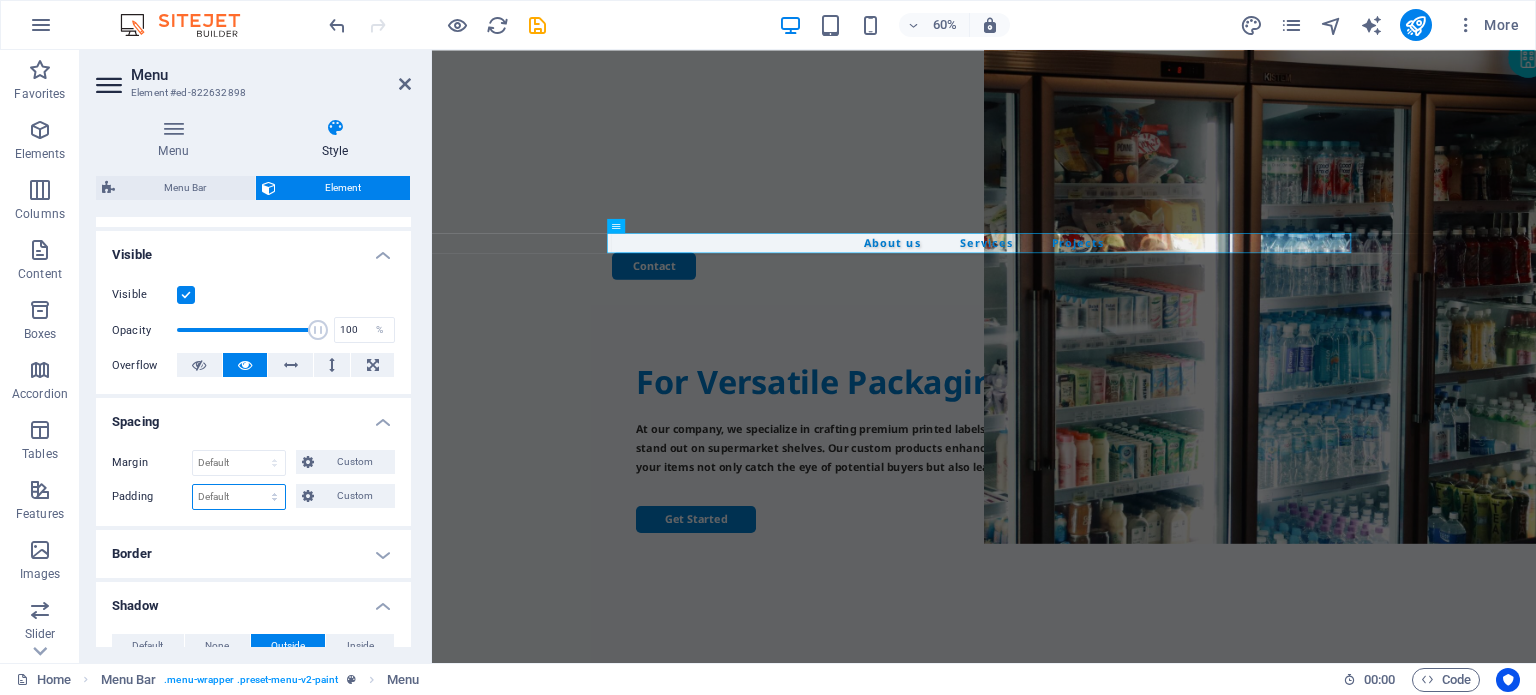 click on "Default px rem % vh vw Custom" at bounding box center (239, 497) 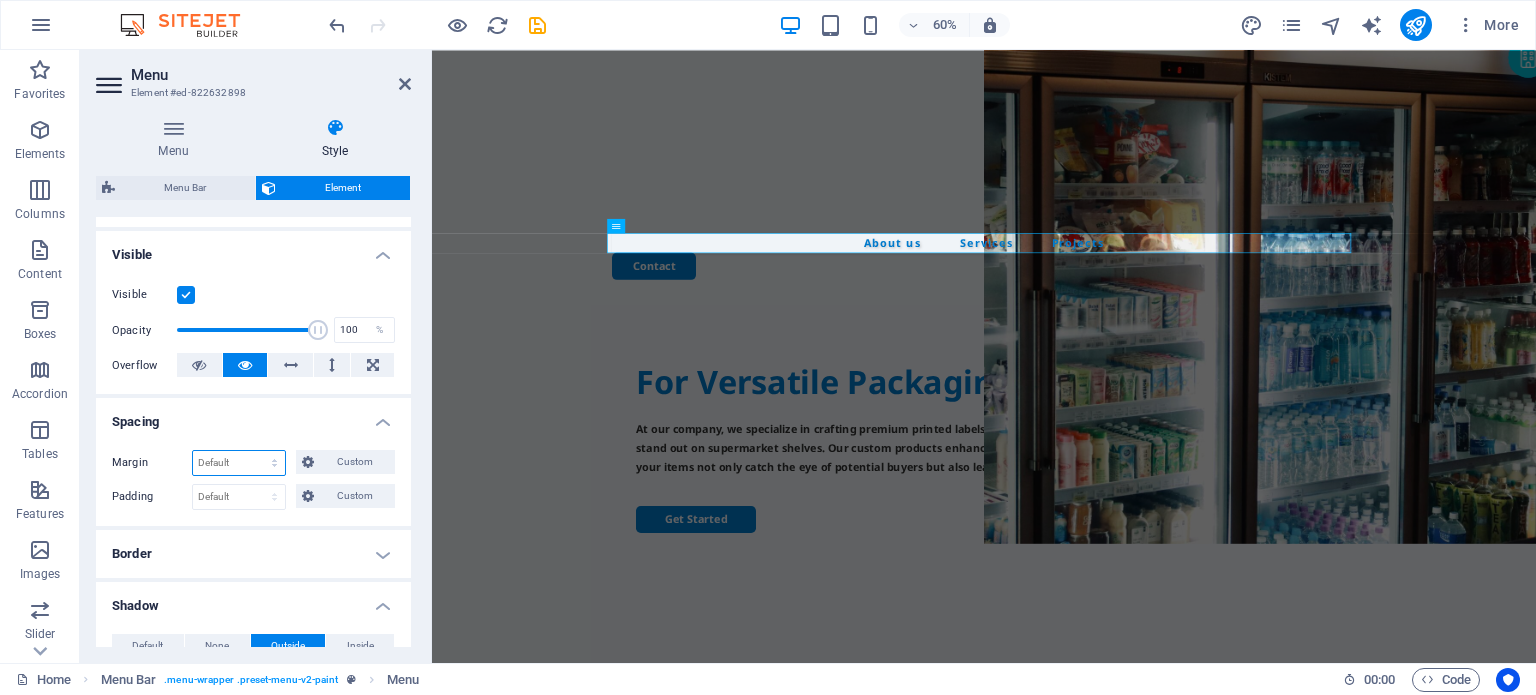 click on "Default auto px % rem vw vh Custom" at bounding box center [239, 463] 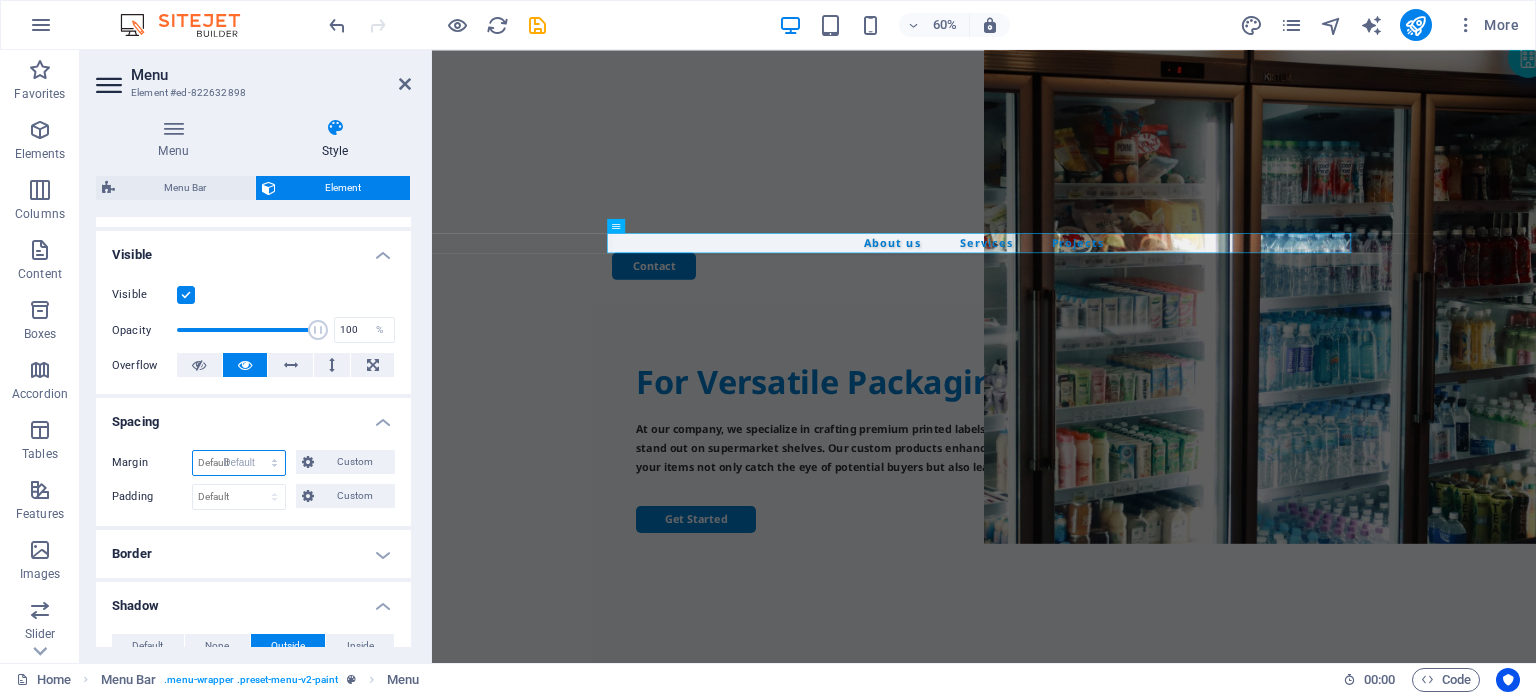 click on "Default auto px % rem vw vh Custom" at bounding box center (239, 463) 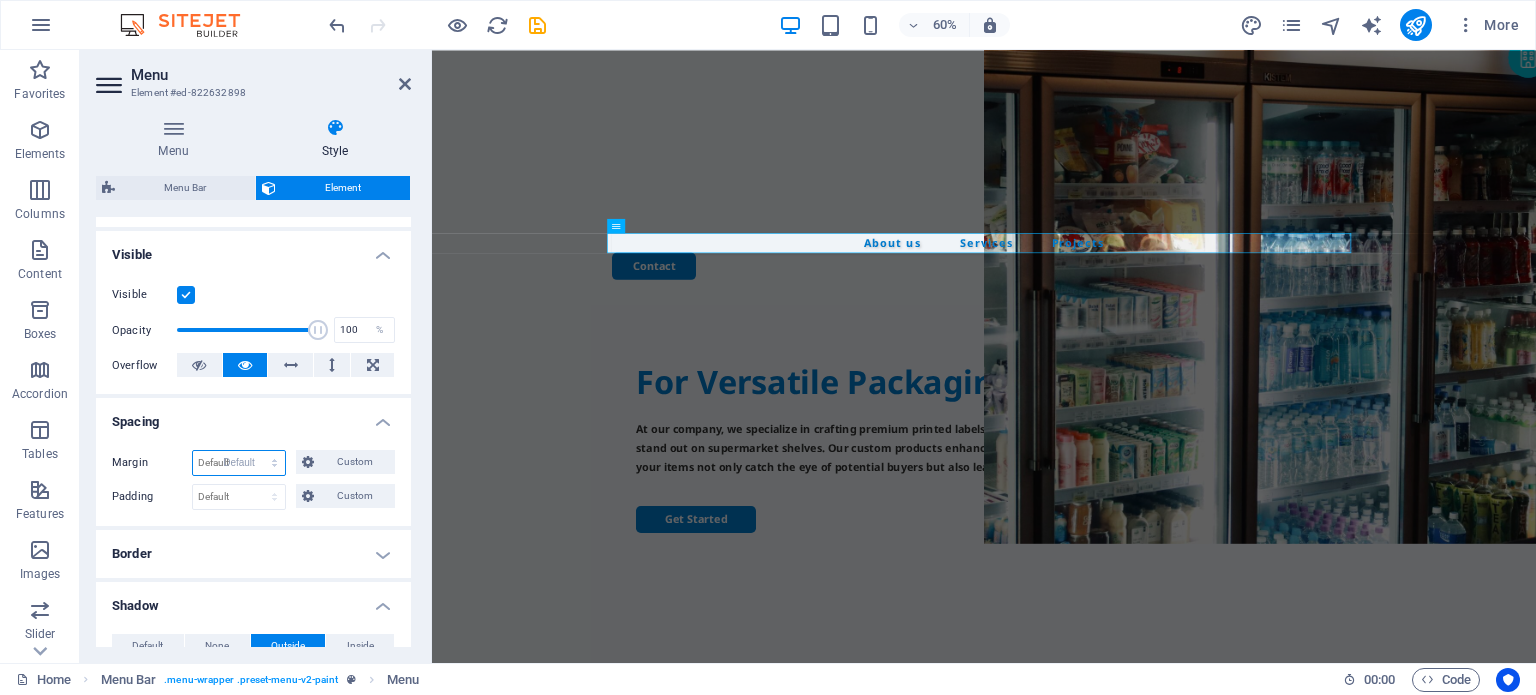 select on "DISABLED_OPTION_VALUE" 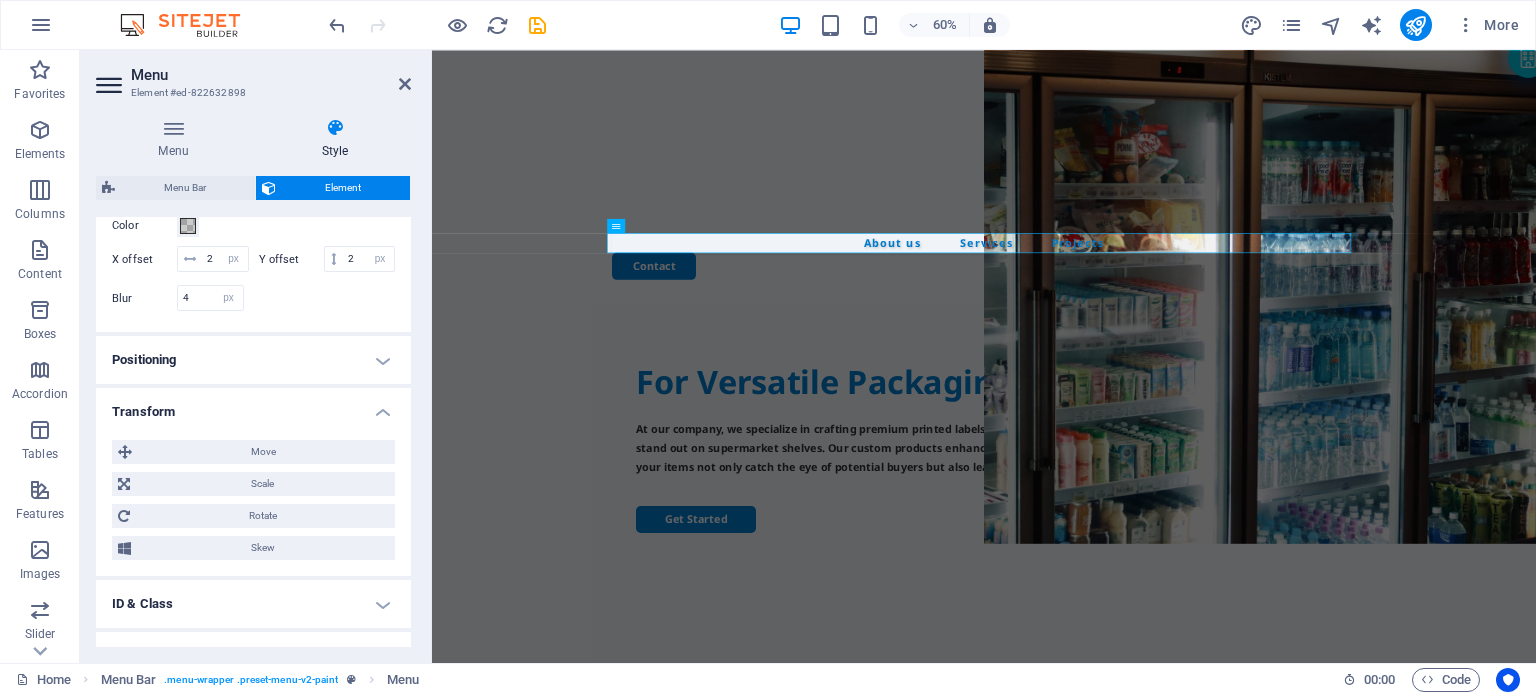 scroll, scrollTop: 900, scrollLeft: 0, axis: vertical 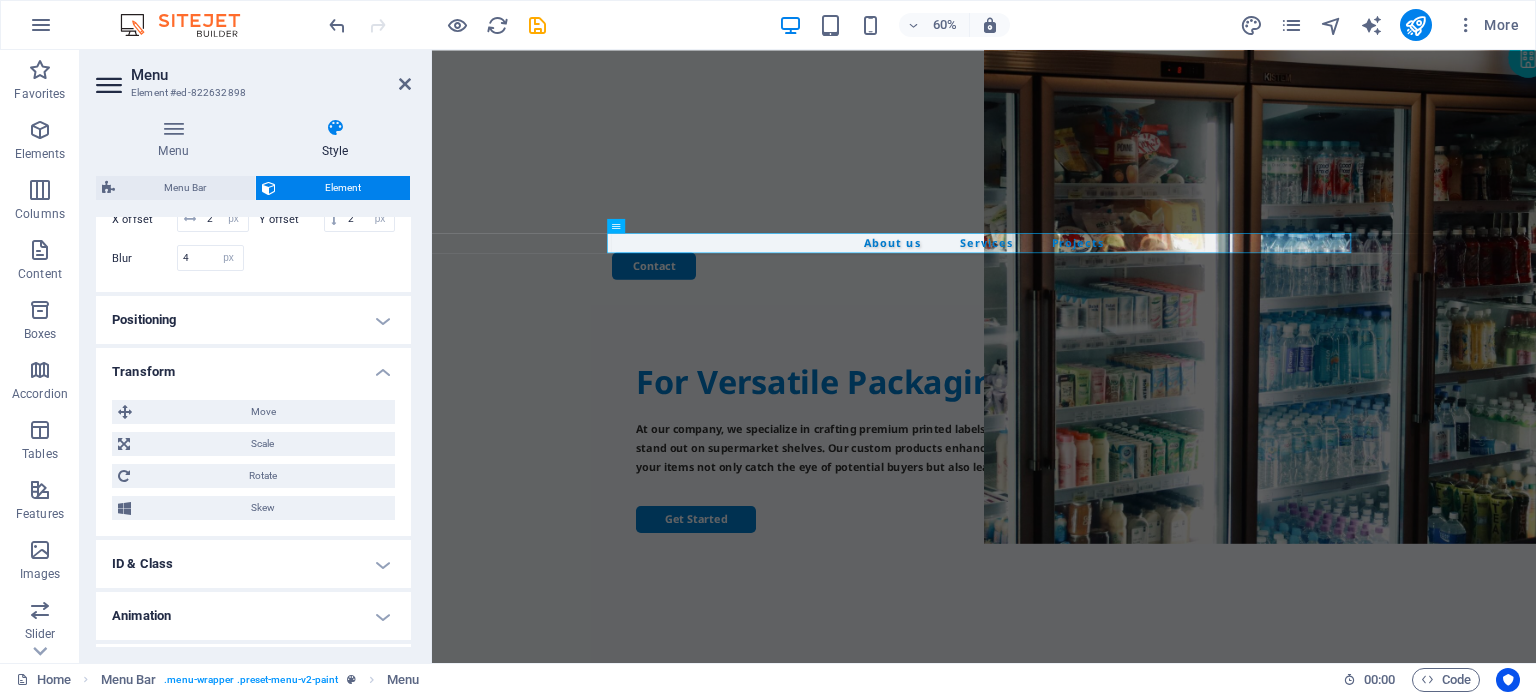 click on "Positioning" at bounding box center (253, 320) 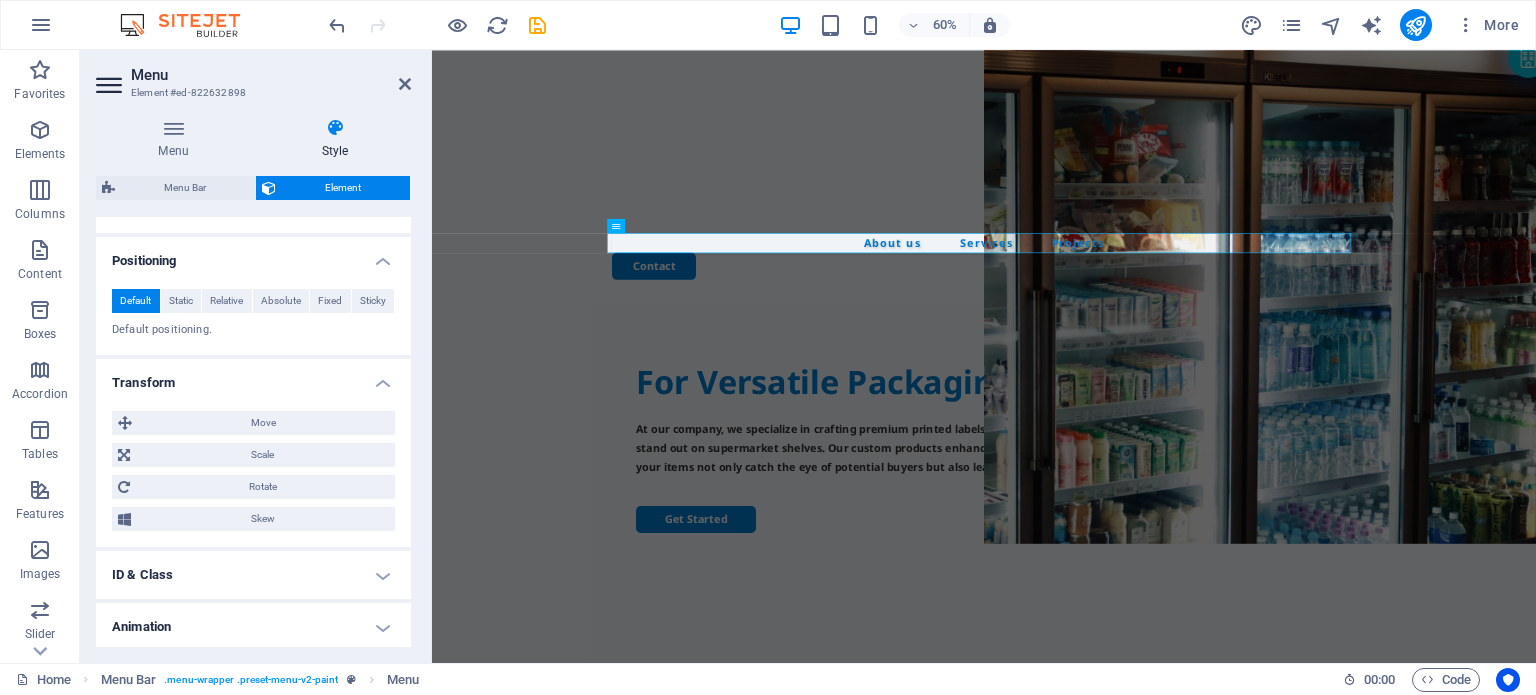 scroll, scrollTop: 1000, scrollLeft: 0, axis: vertical 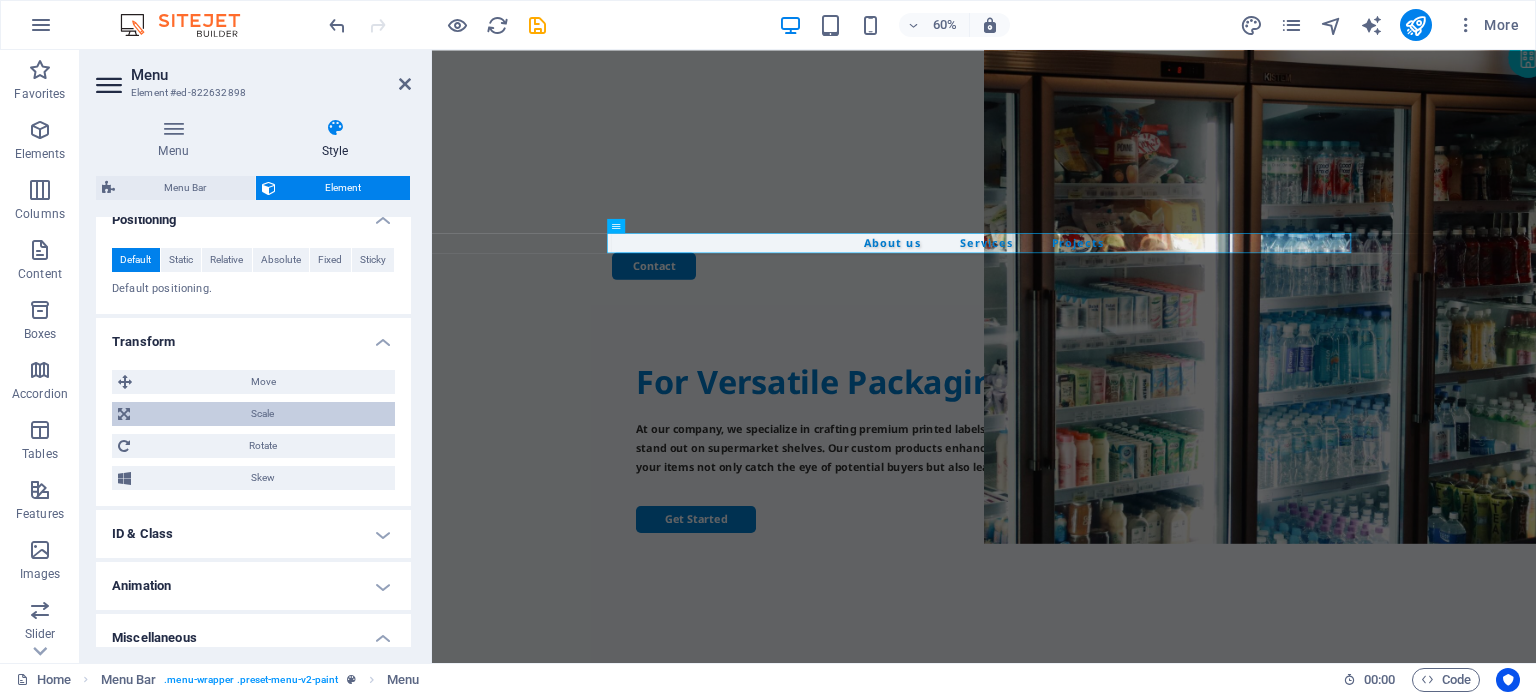 click on "Scale" at bounding box center (262, 414) 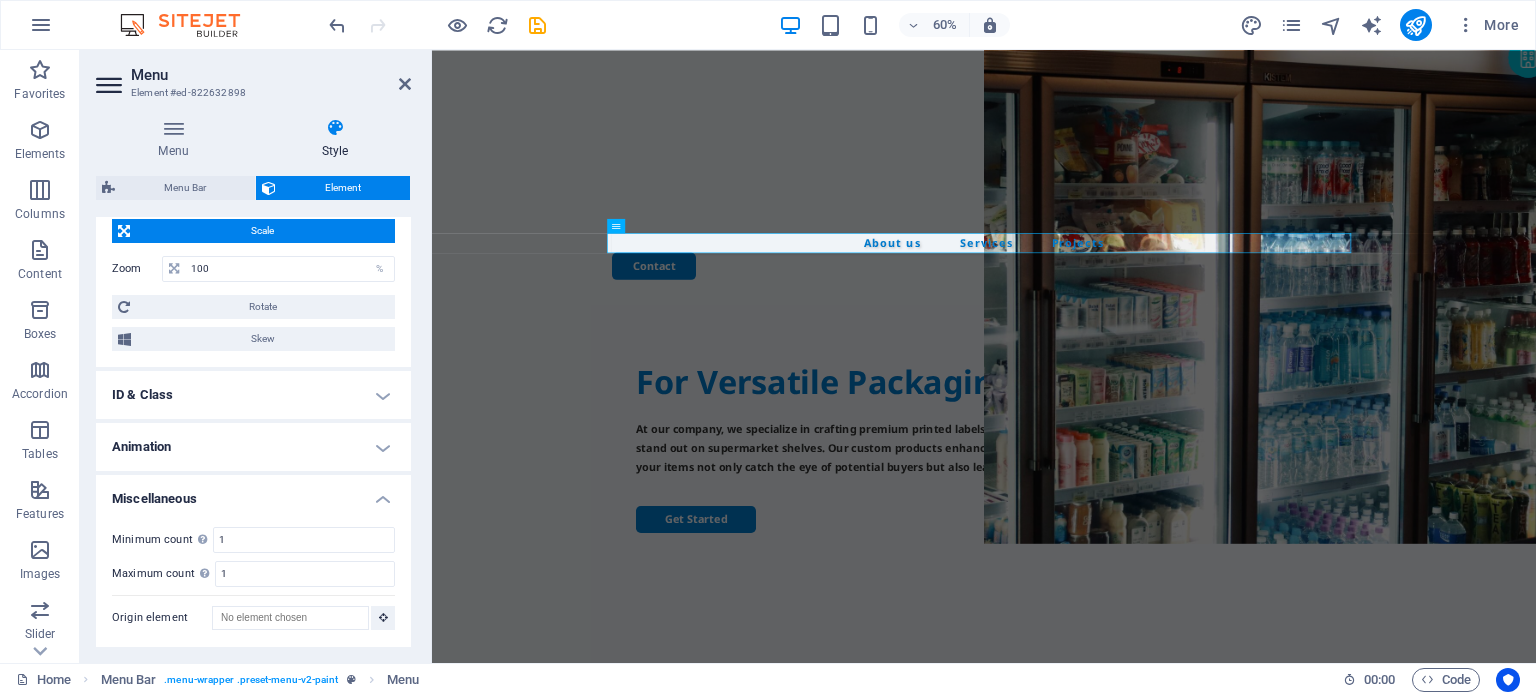 scroll, scrollTop: 1229, scrollLeft: 0, axis: vertical 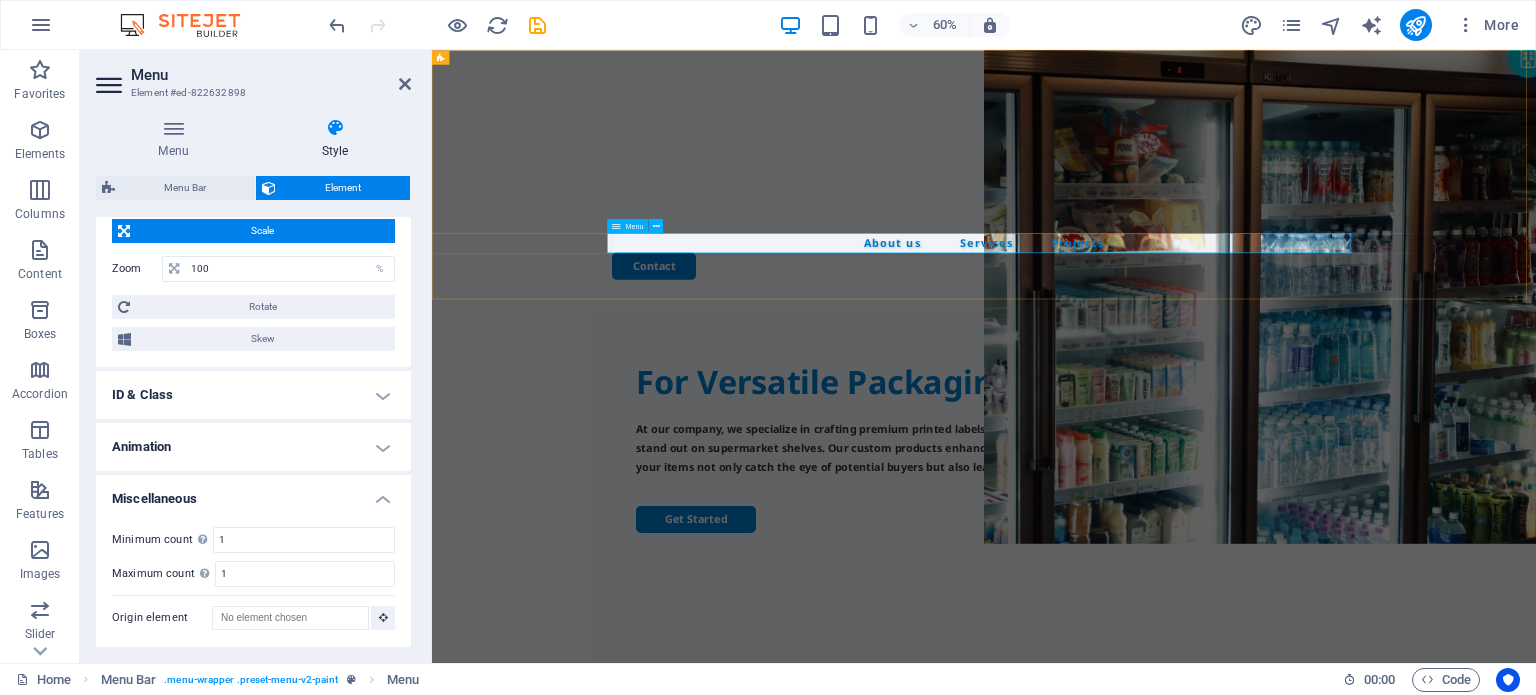 click on "About us Services Projects" at bounding box center (1352, 371) 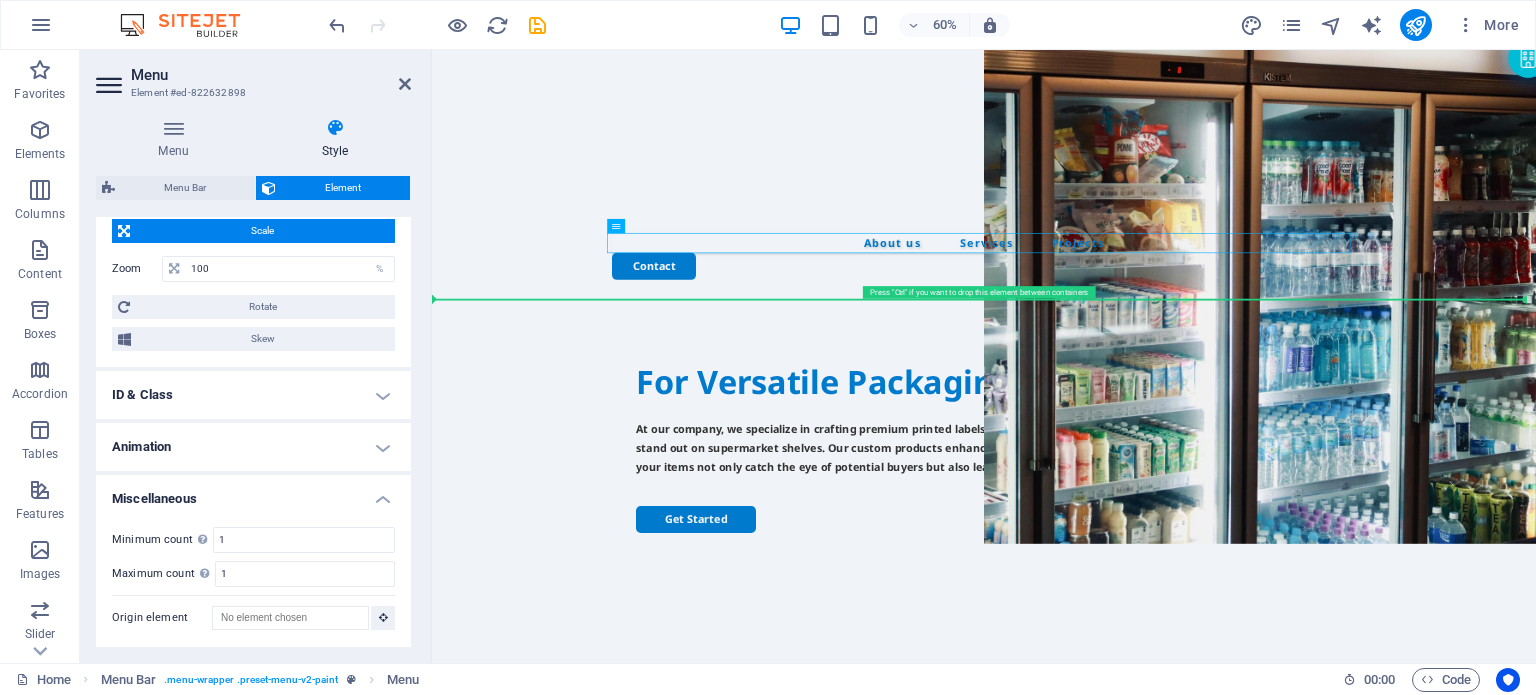 drag, startPoint x: 1046, startPoint y: 280, endPoint x: 646, endPoint y: 349, distance: 405.90762 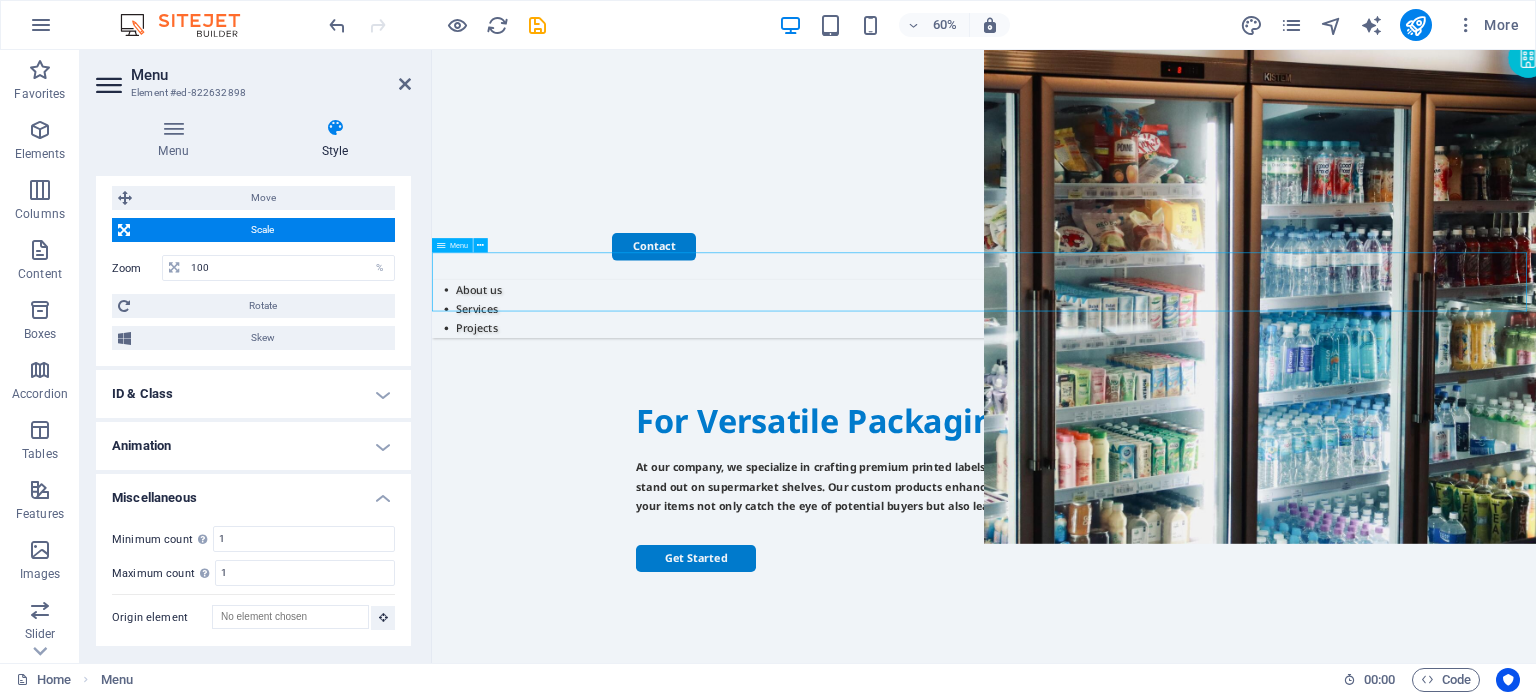 click on "About us Services Projects" at bounding box center (1352, 481) 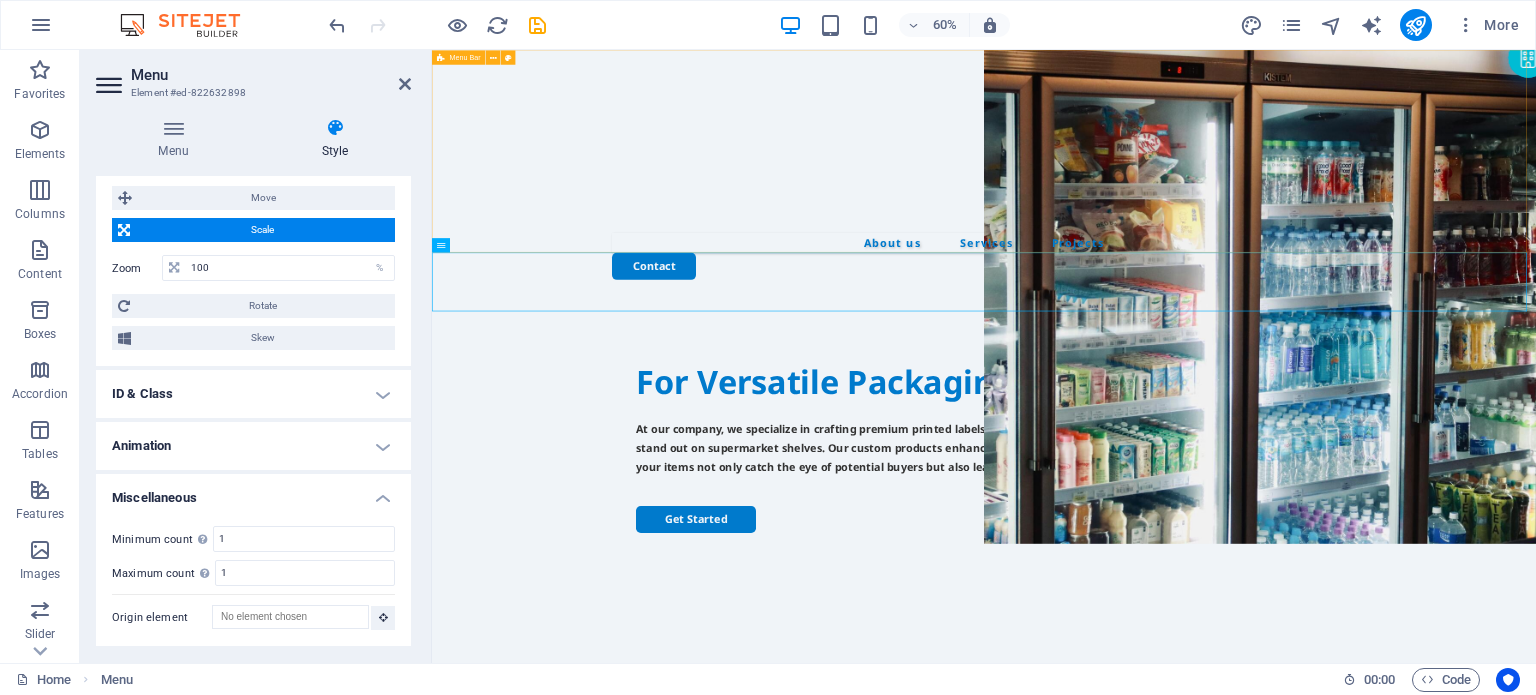 scroll, scrollTop: 1229, scrollLeft: 0, axis: vertical 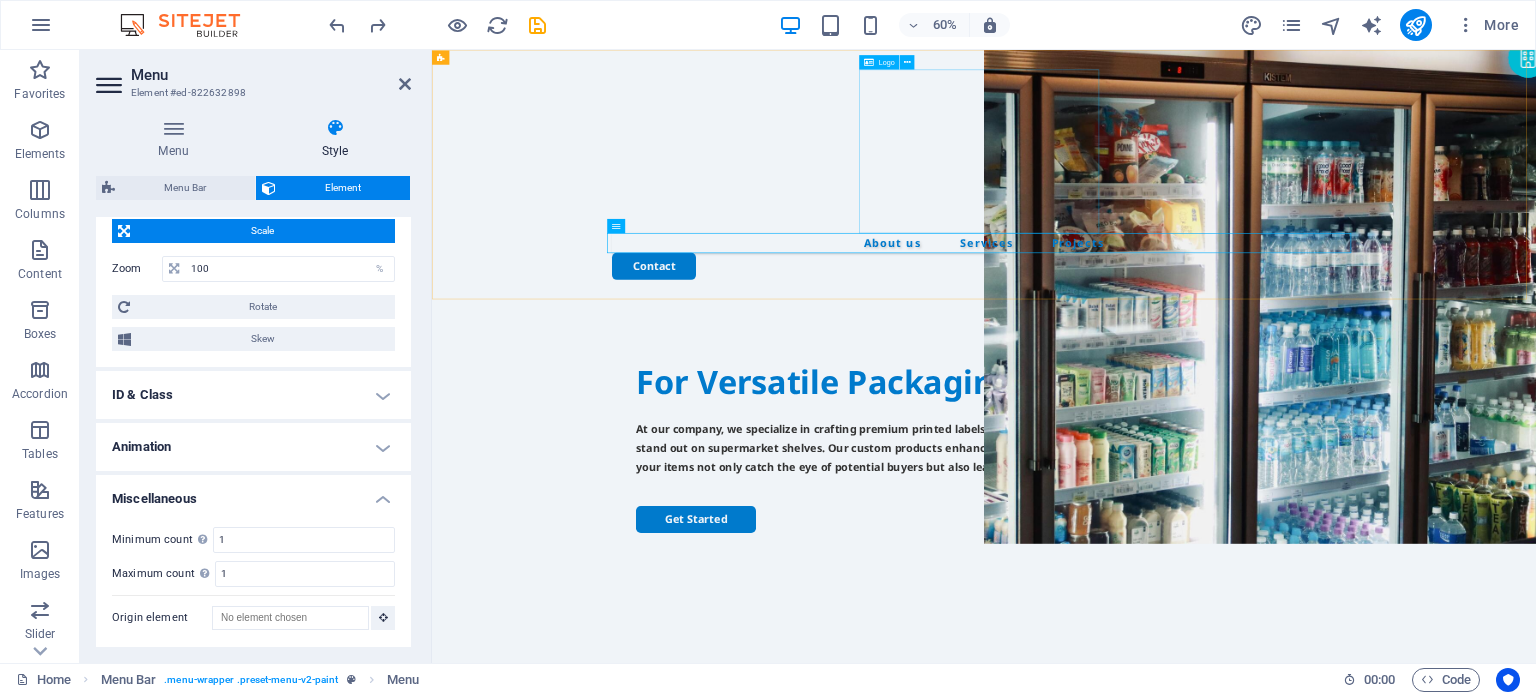click at bounding box center (1352, 218) 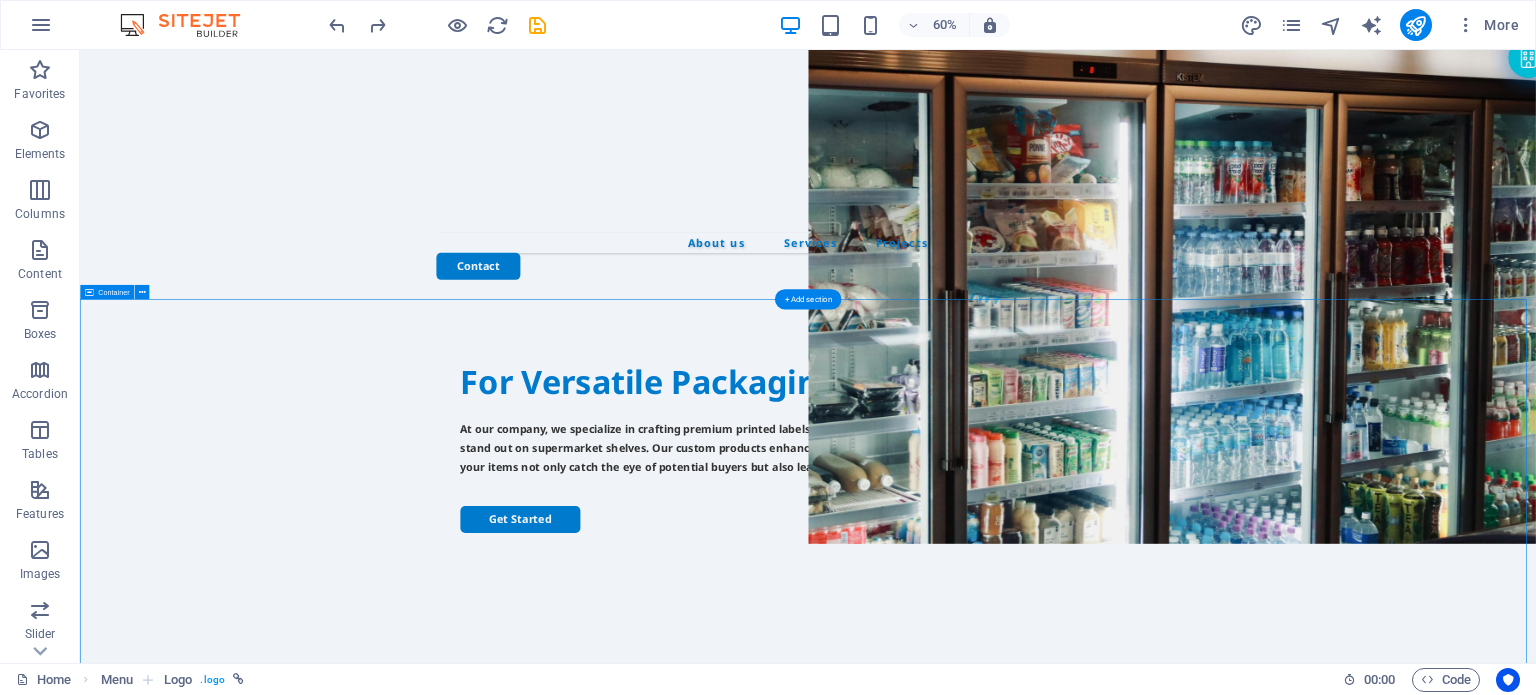 drag, startPoint x: 1081, startPoint y: 511, endPoint x: 1011, endPoint y: 494, distance: 72.03471 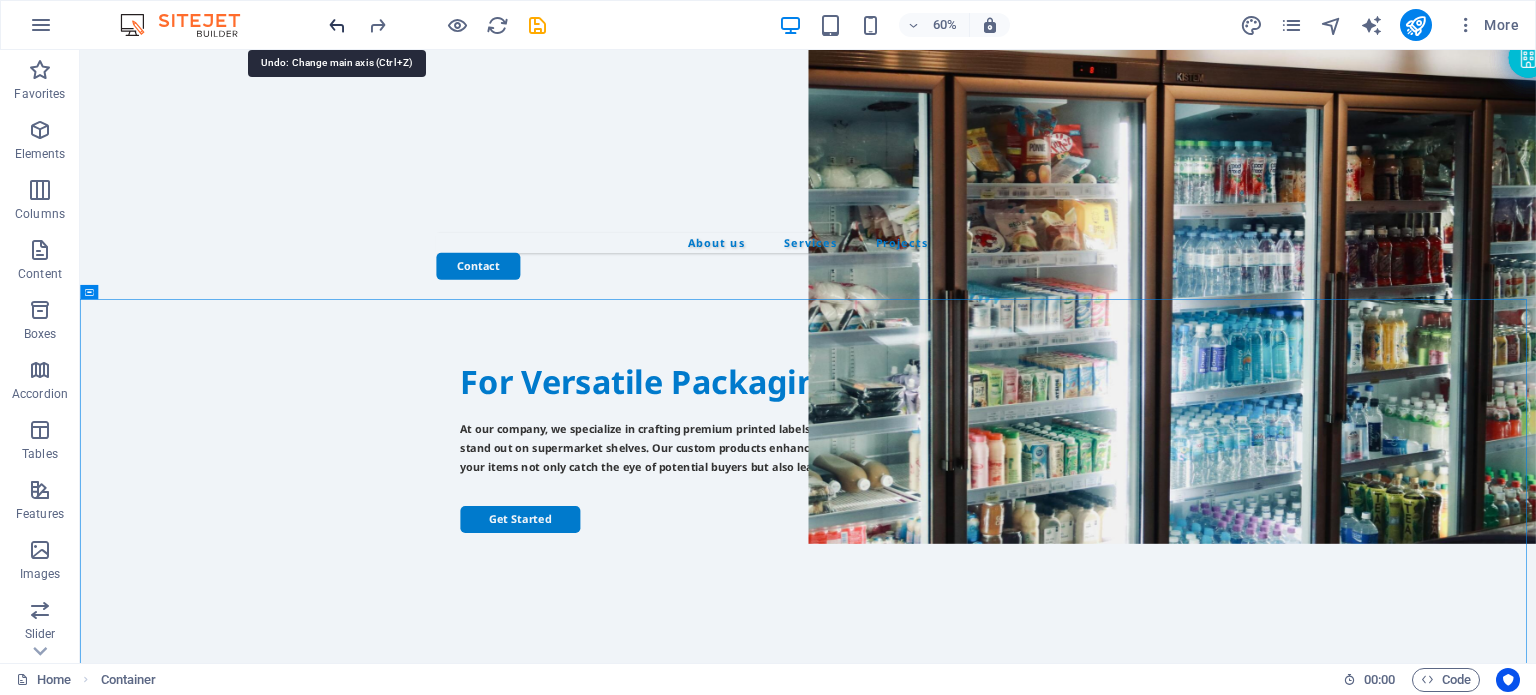 click at bounding box center (337, 25) 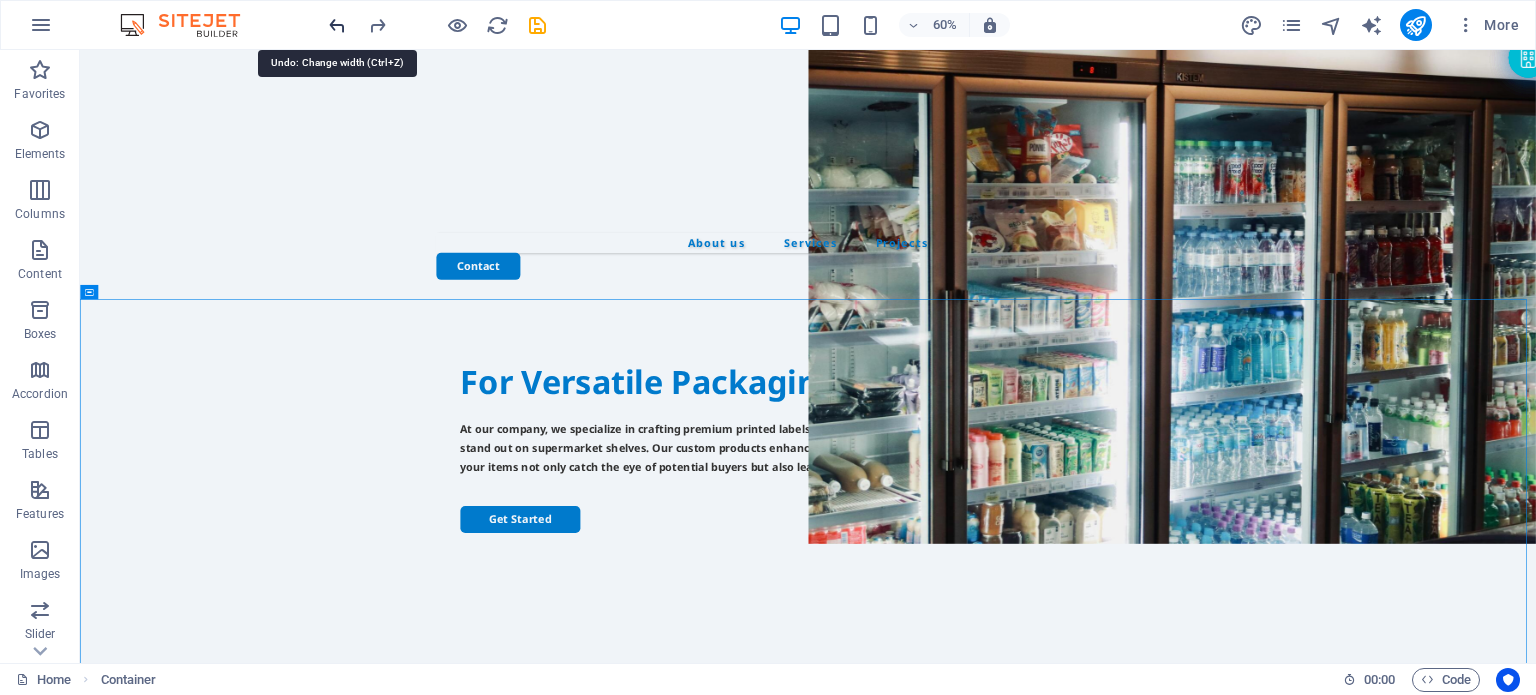 click at bounding box center [337, 25] 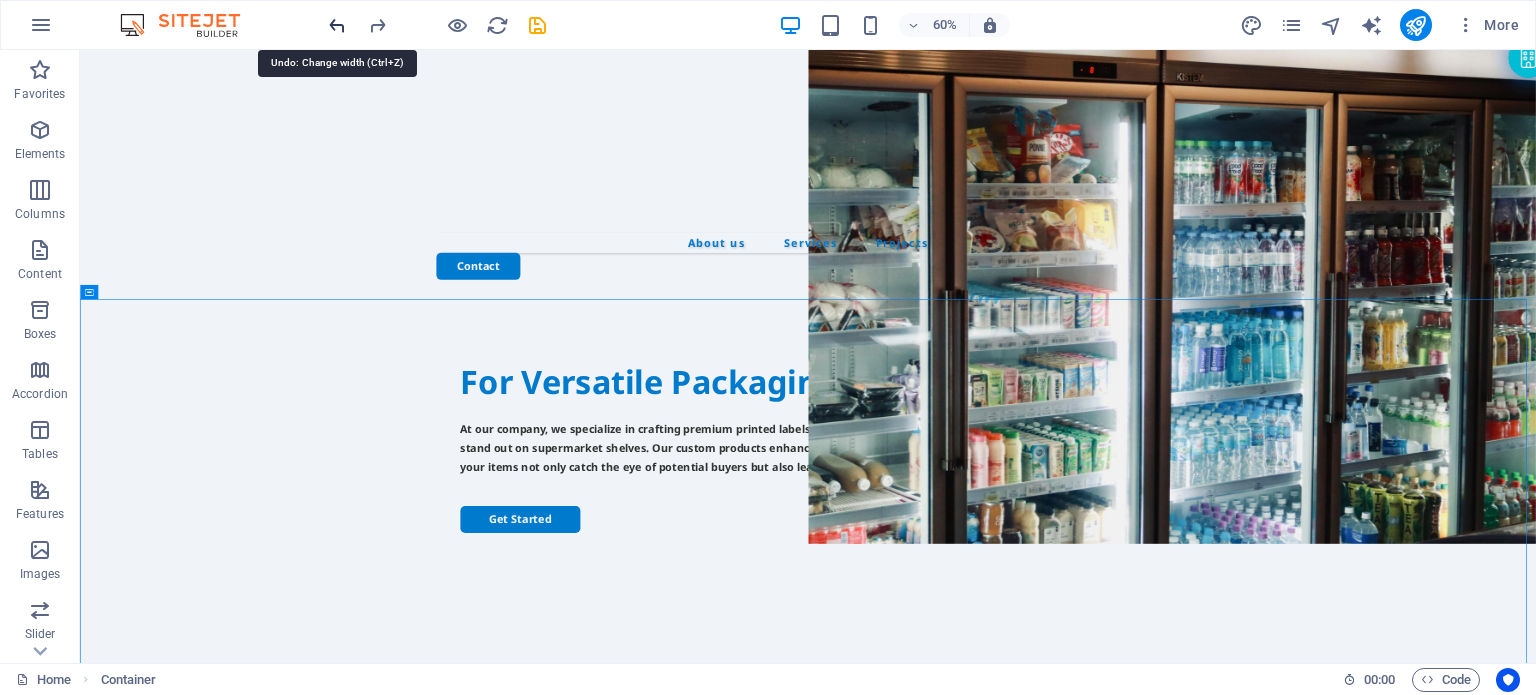 click at bounding box center [337, 25] 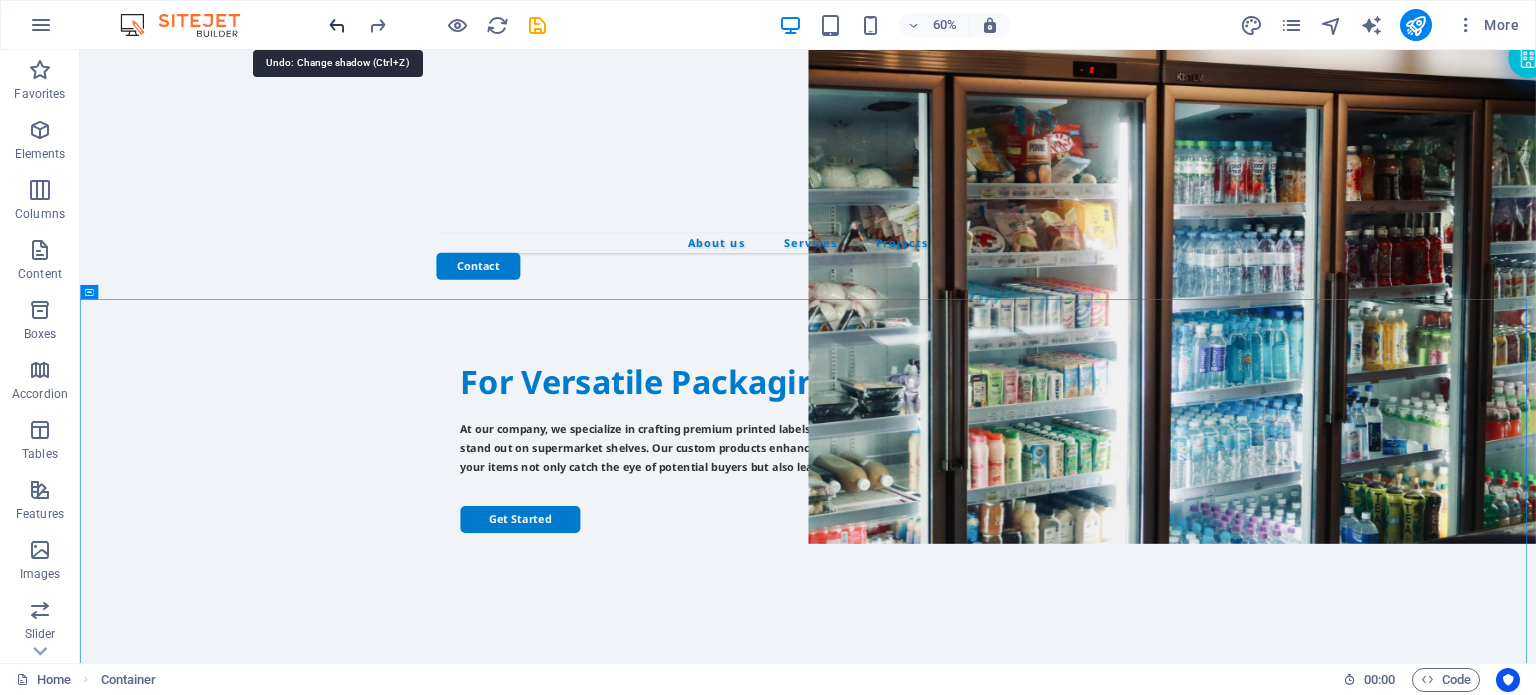 click at bounding box center (337, 25) 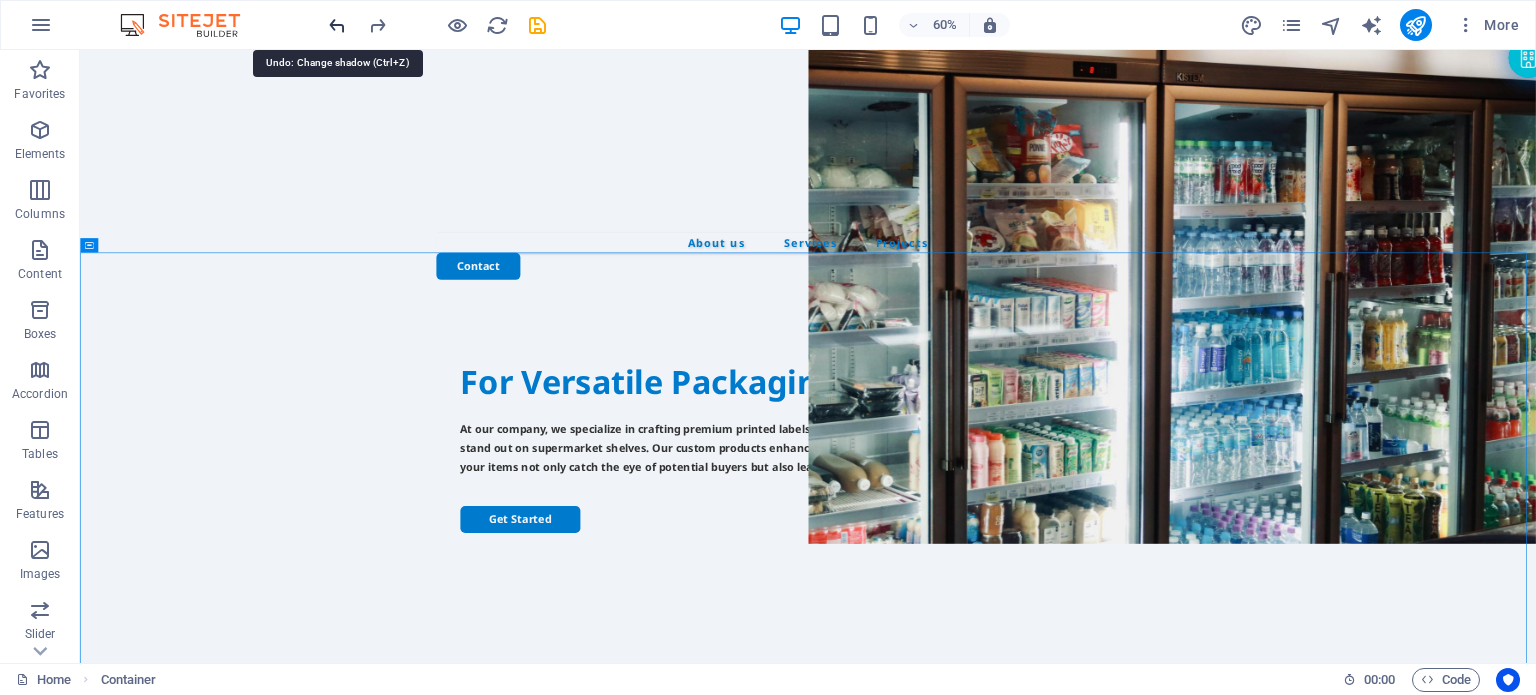 click at bounding box center (337, 25) 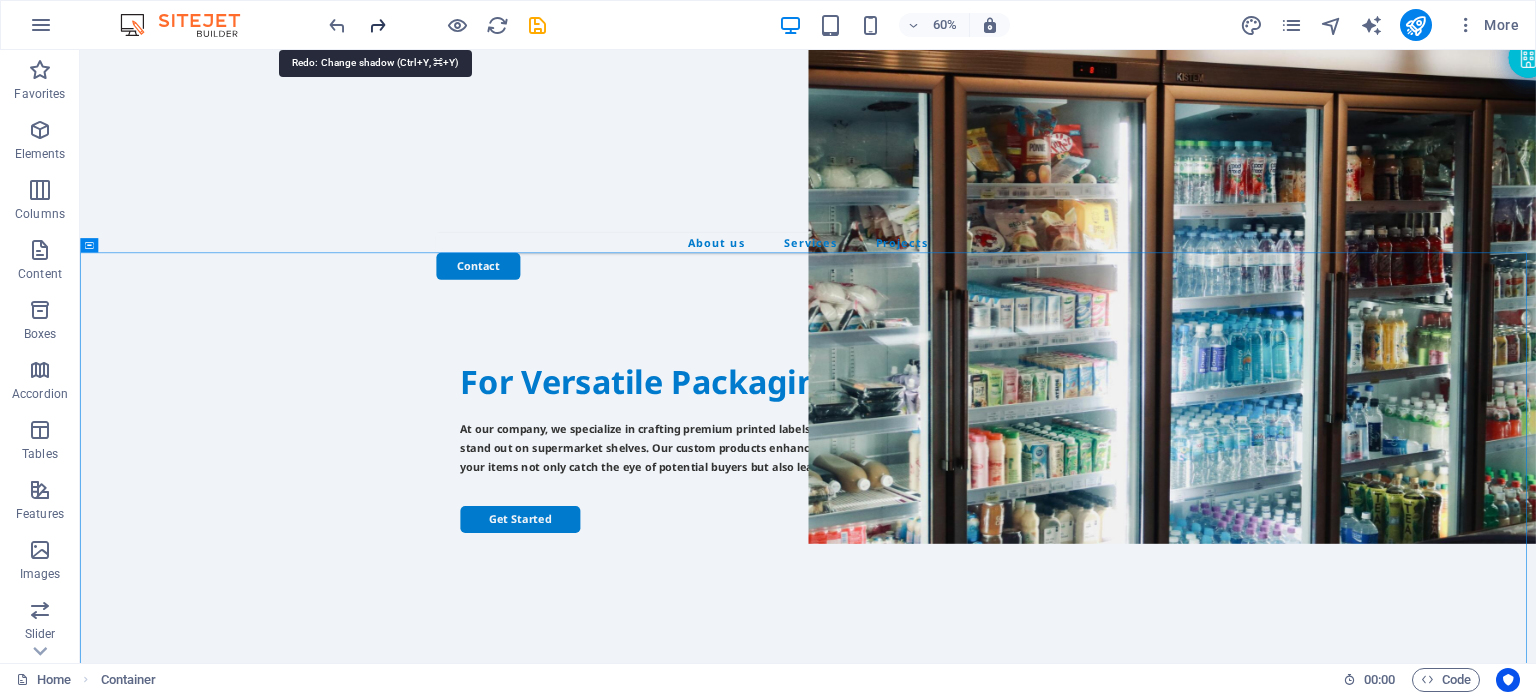 click at bounding box center (377, 25) 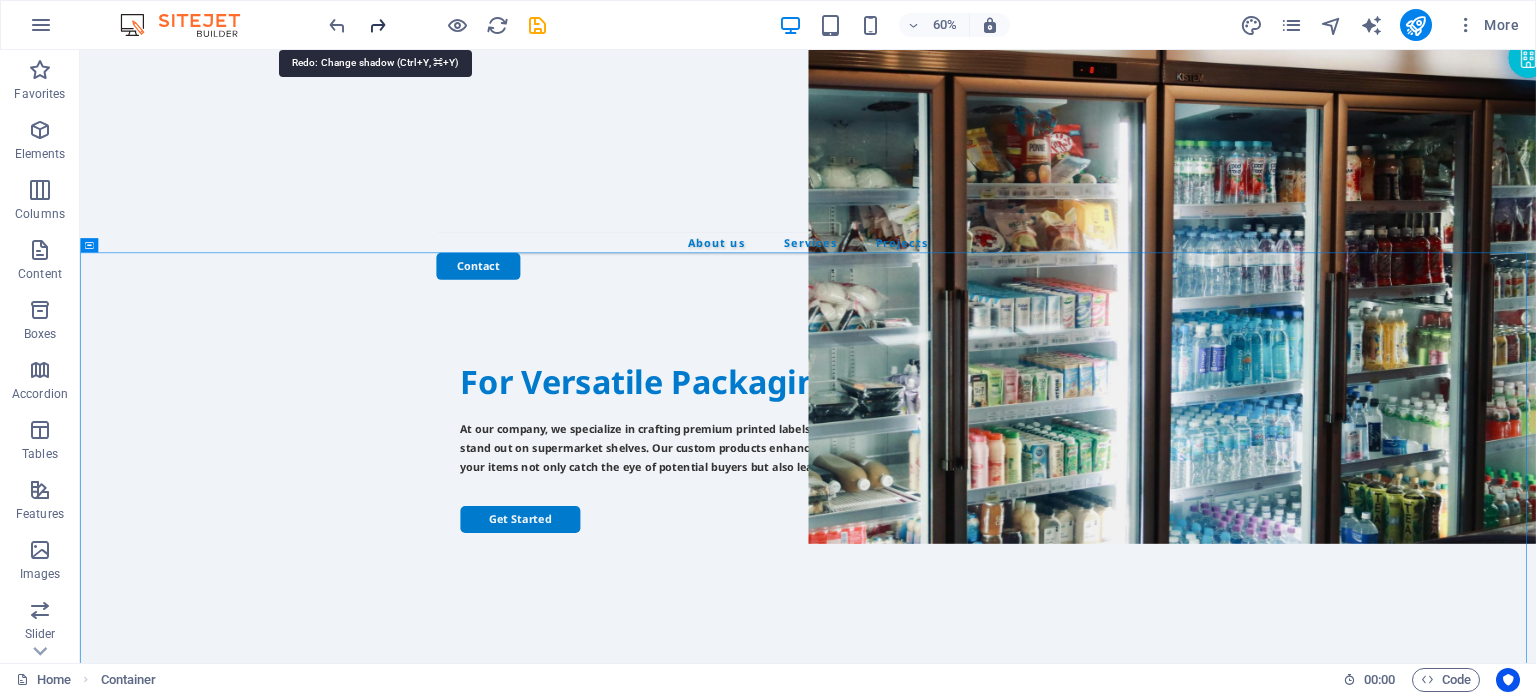 click at bounding box center (377, 25) 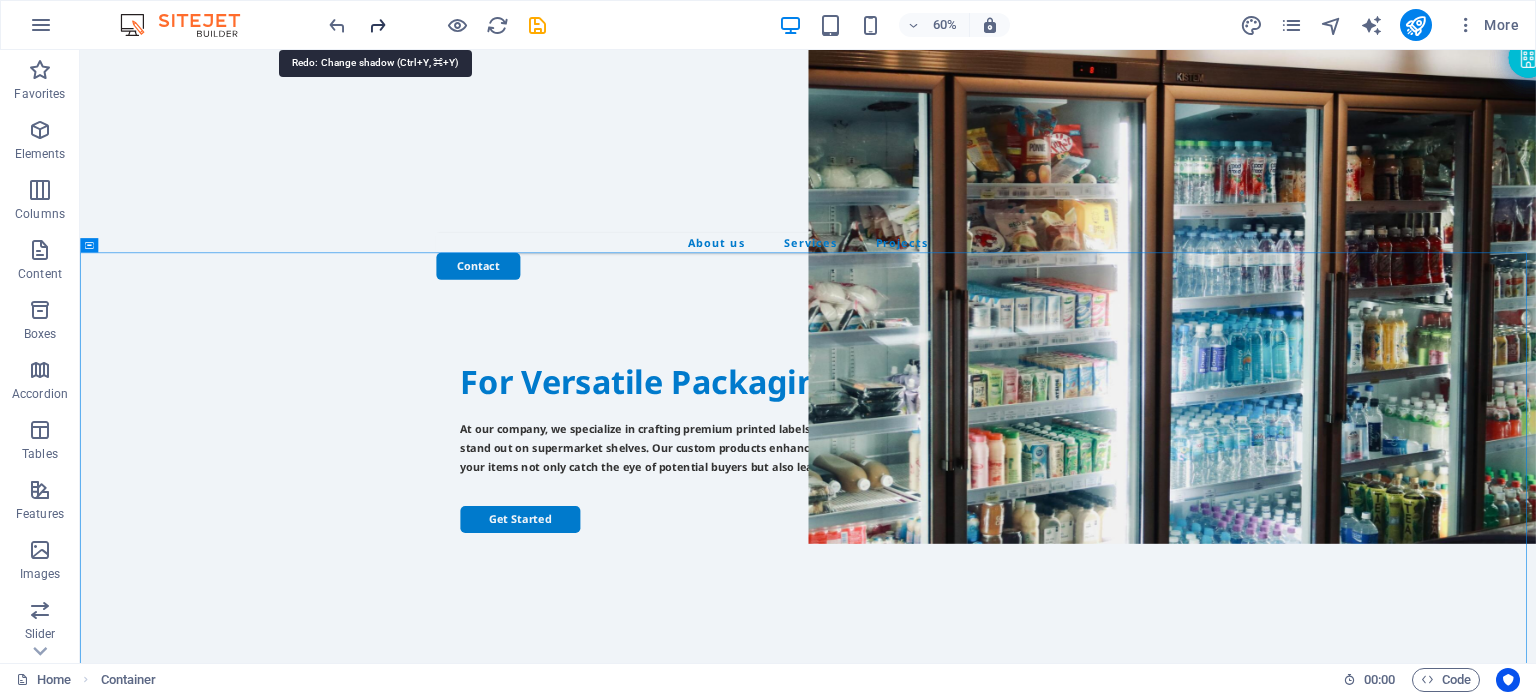 click at bounding box center (377, 25) 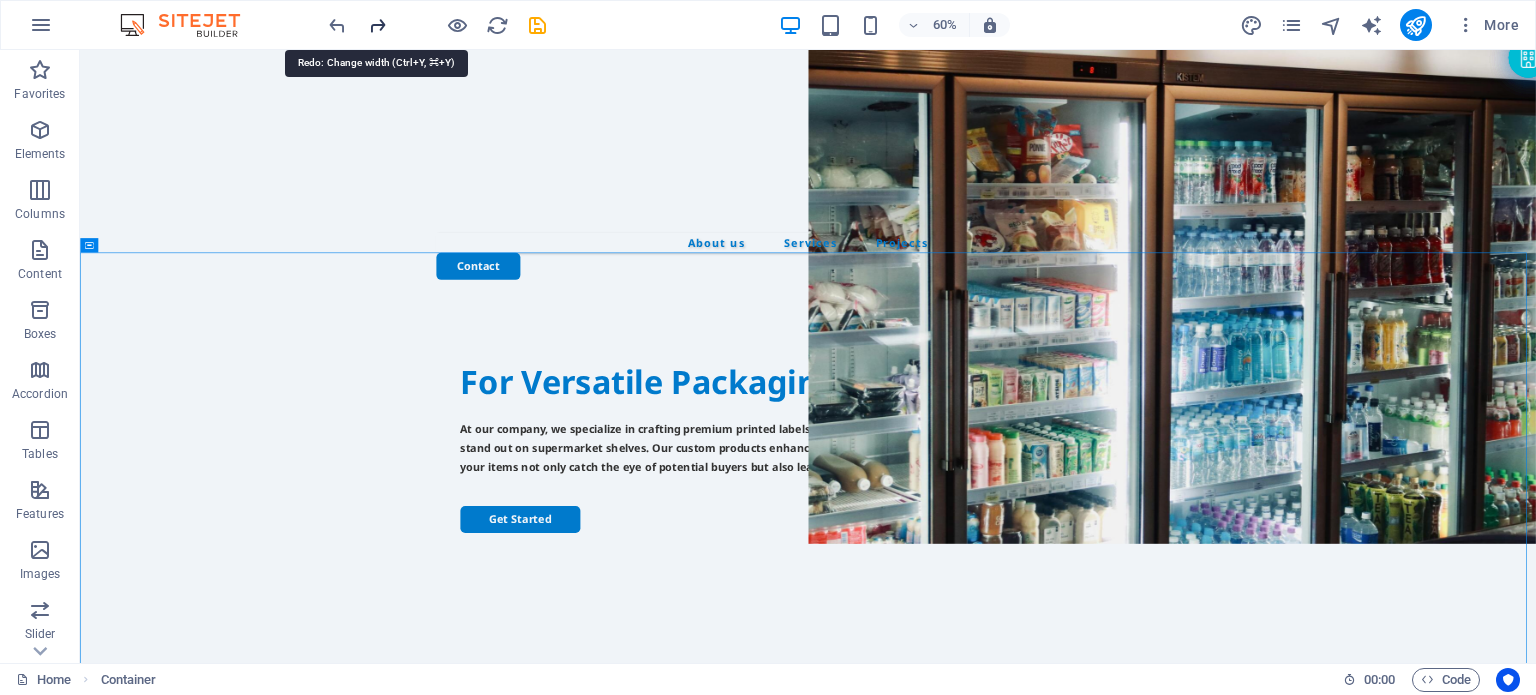 click at bounding box center [377, 25] 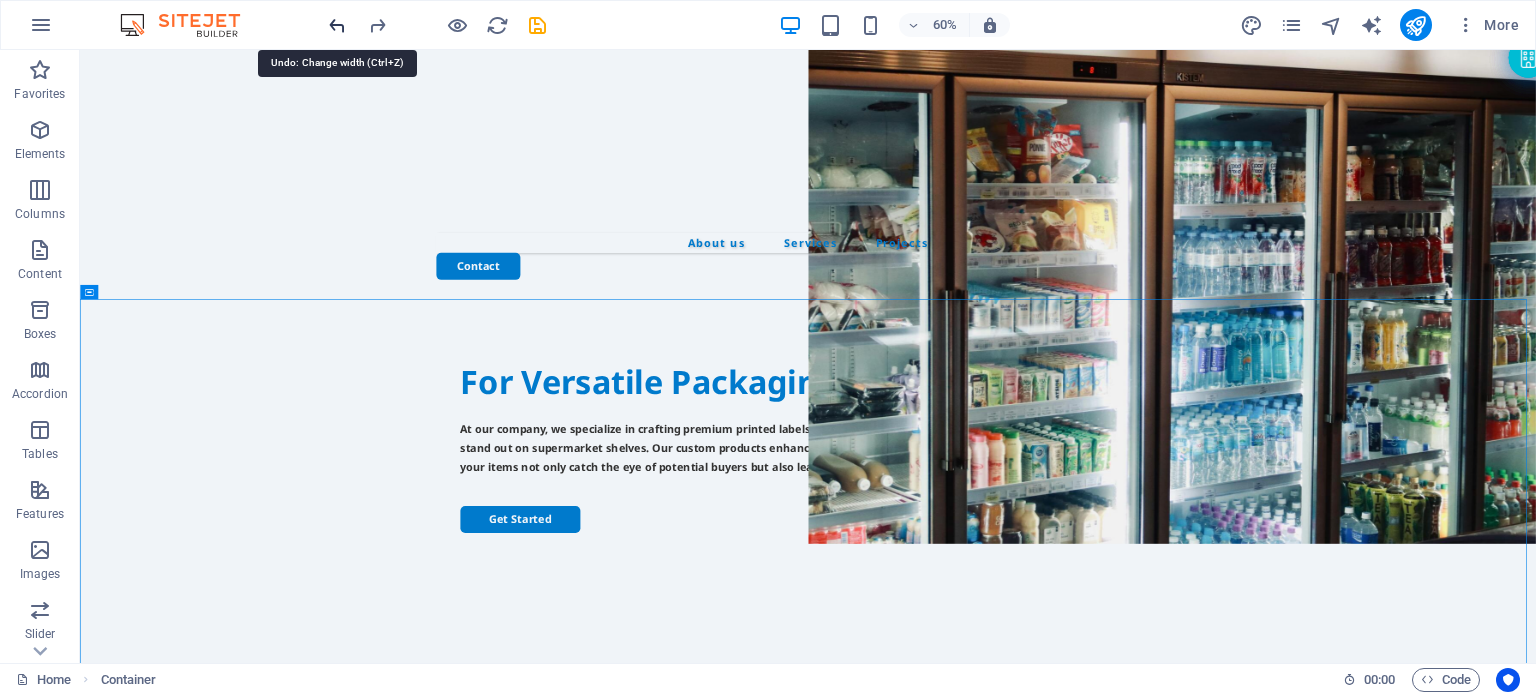 click at bounding box center (337, 25) 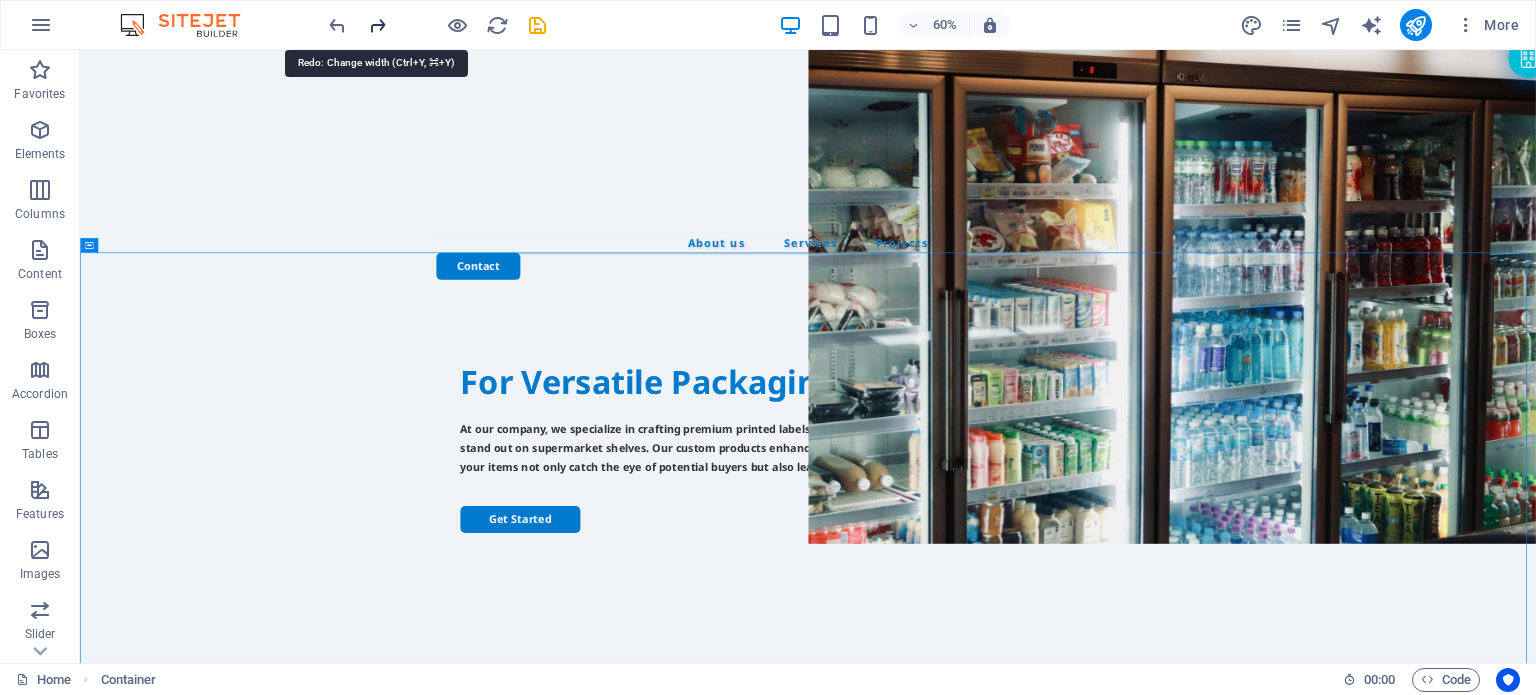 click at bounding box center (377, 25) 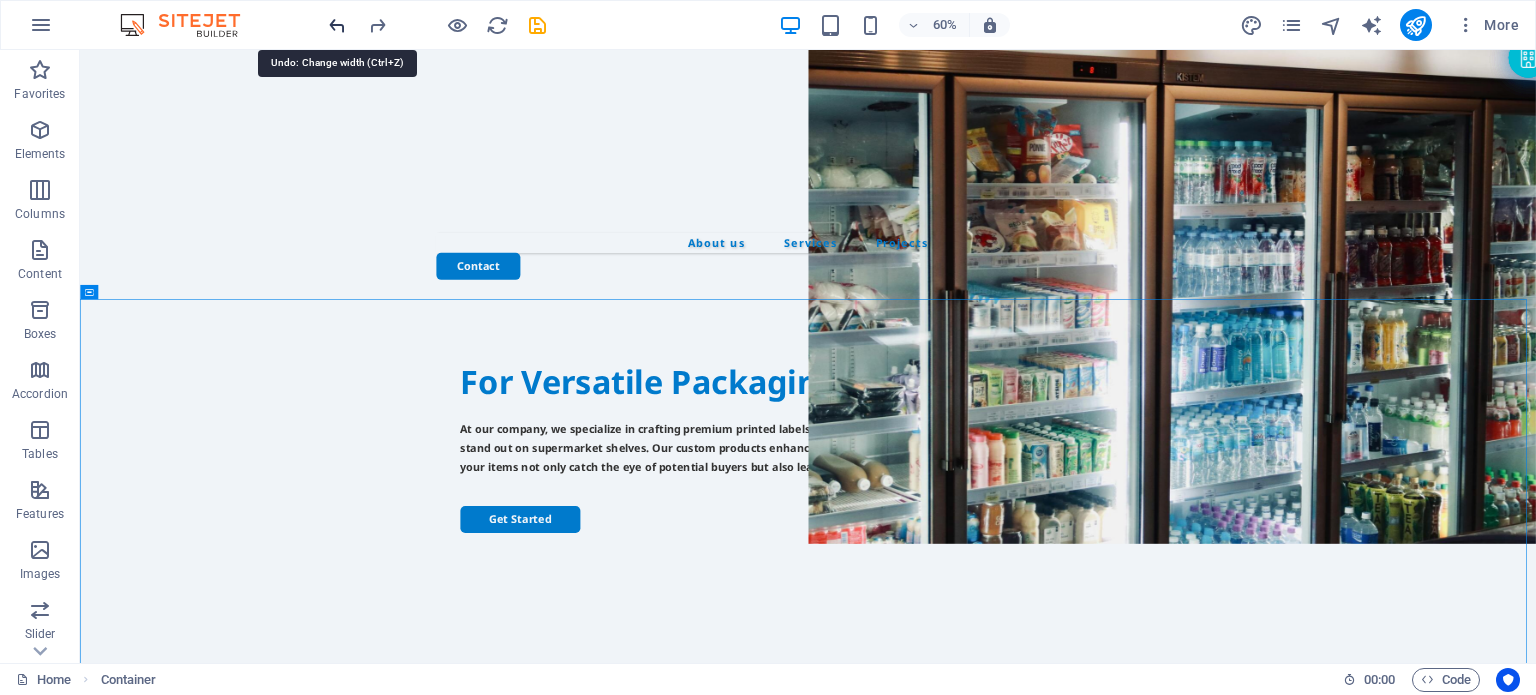 click at bounding box center [337, 25] 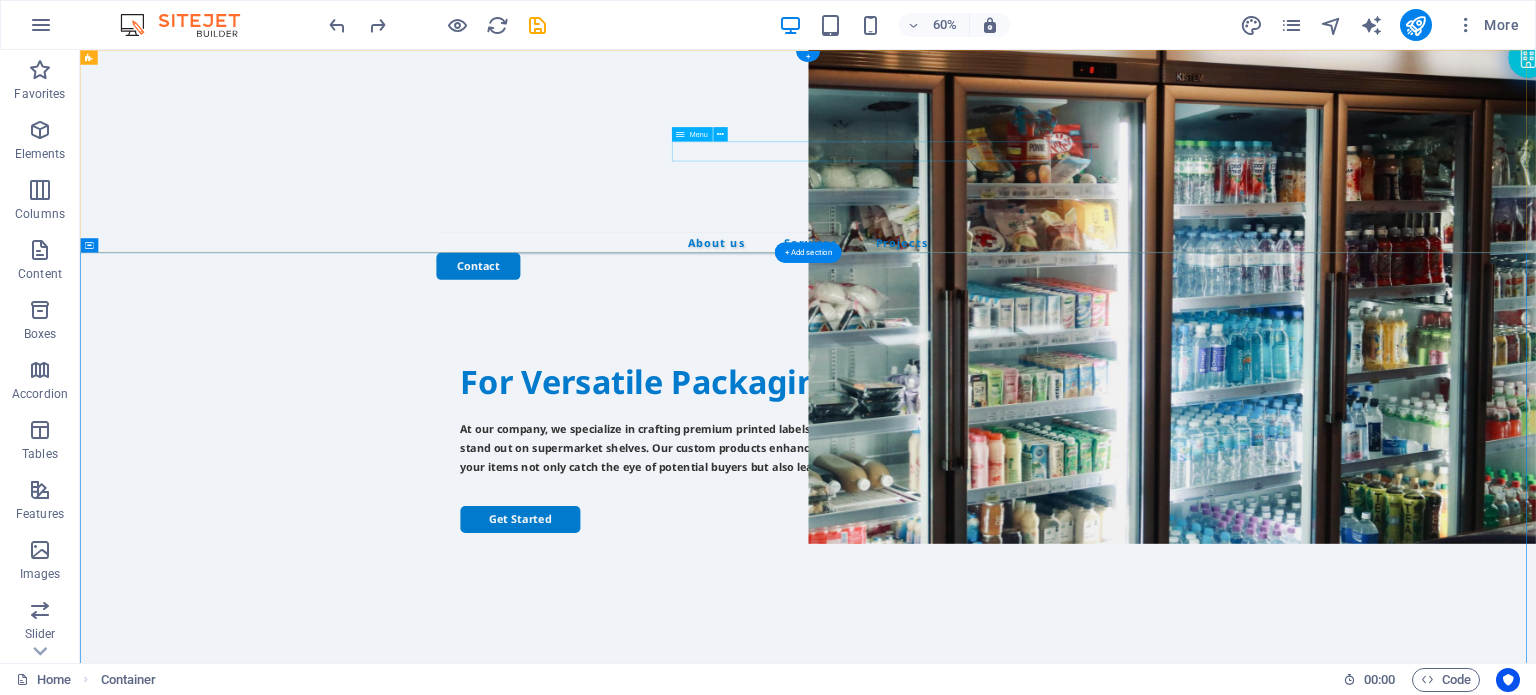 click on "About us Services Projects" at bounding box center (1294, 371) 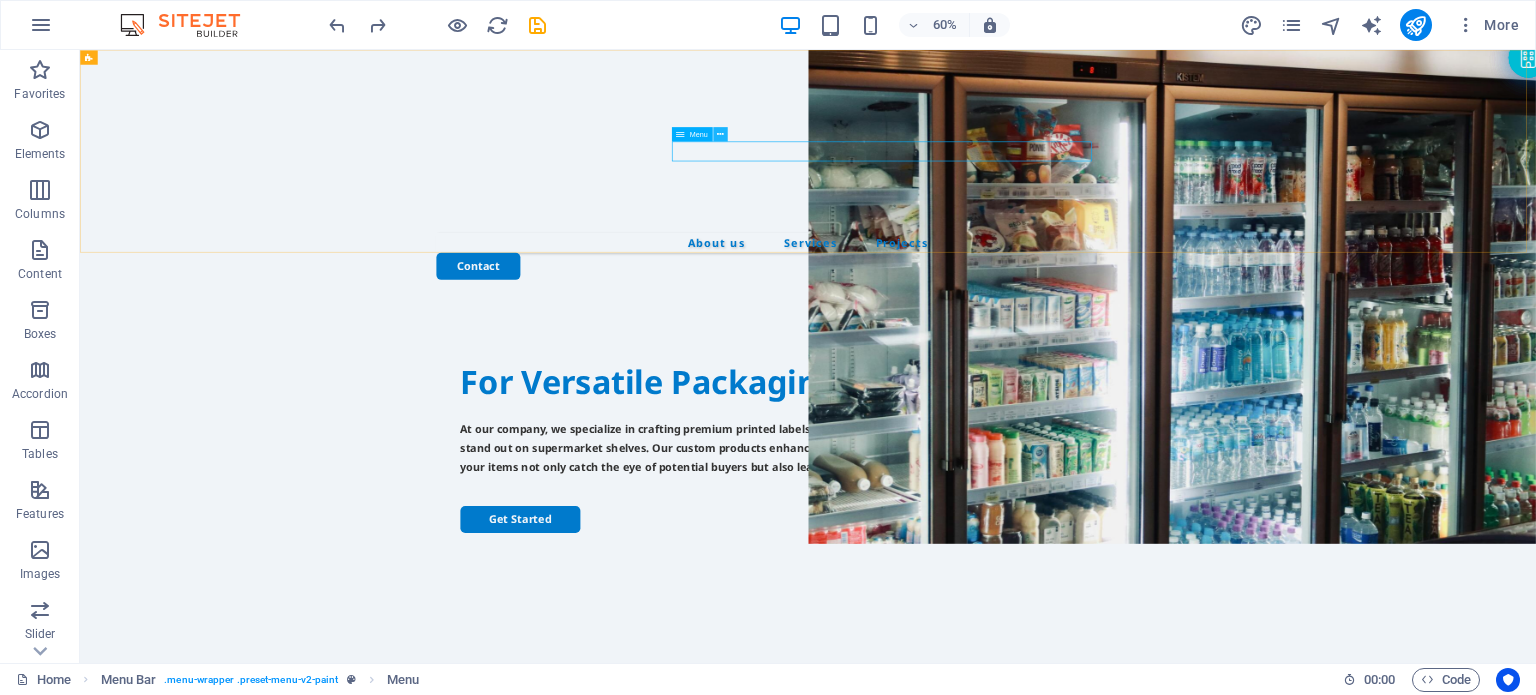 click at bounding box center (720, 134) 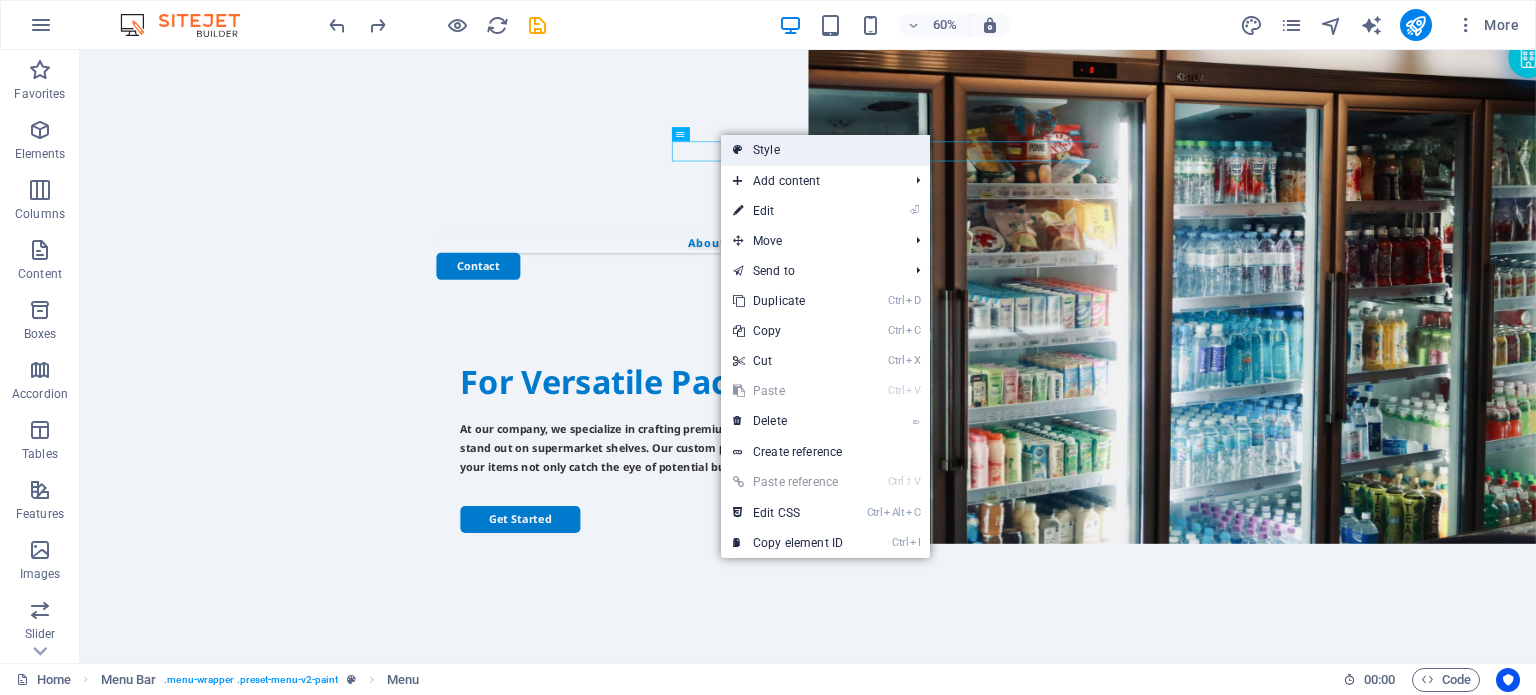 click on "Style" at bounding box center (825, 150) 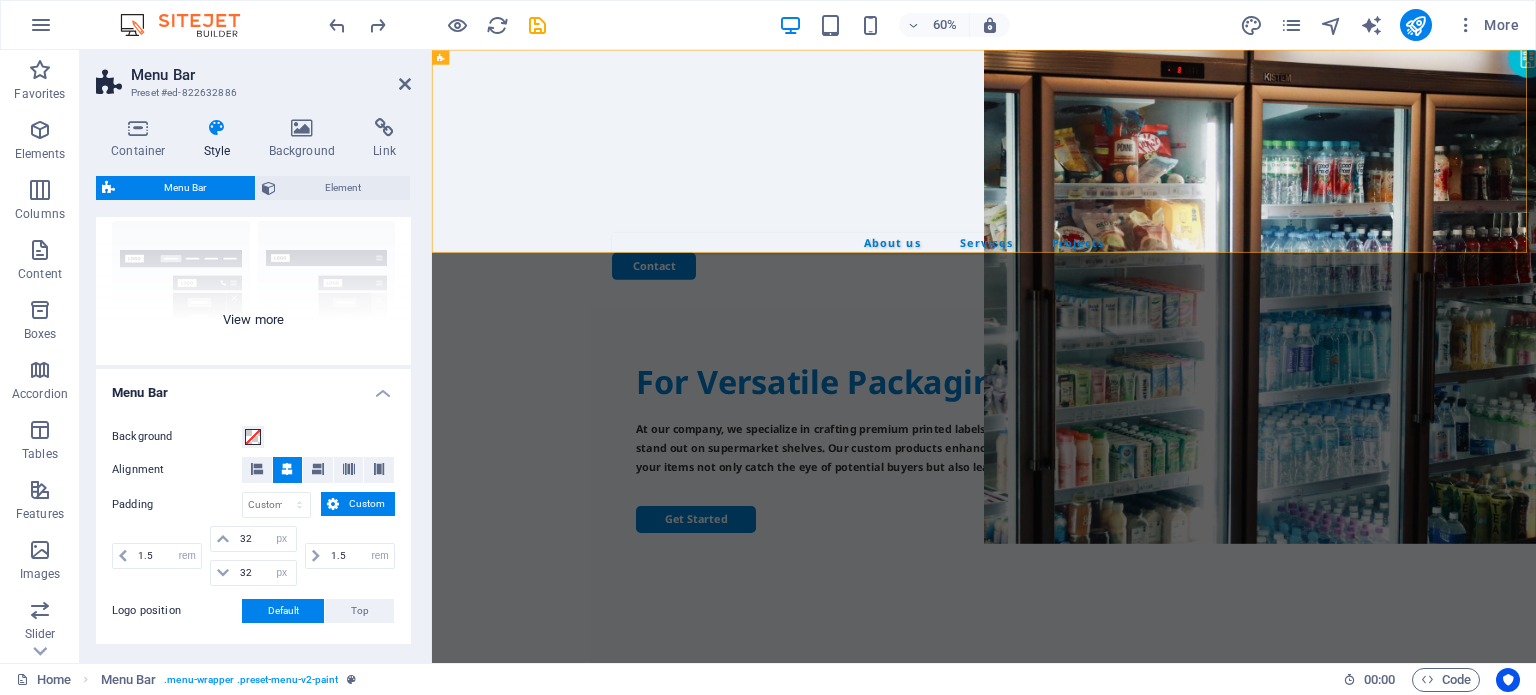 scroll, scrollTop: 200, scrollLeft: 0, axis: vertical 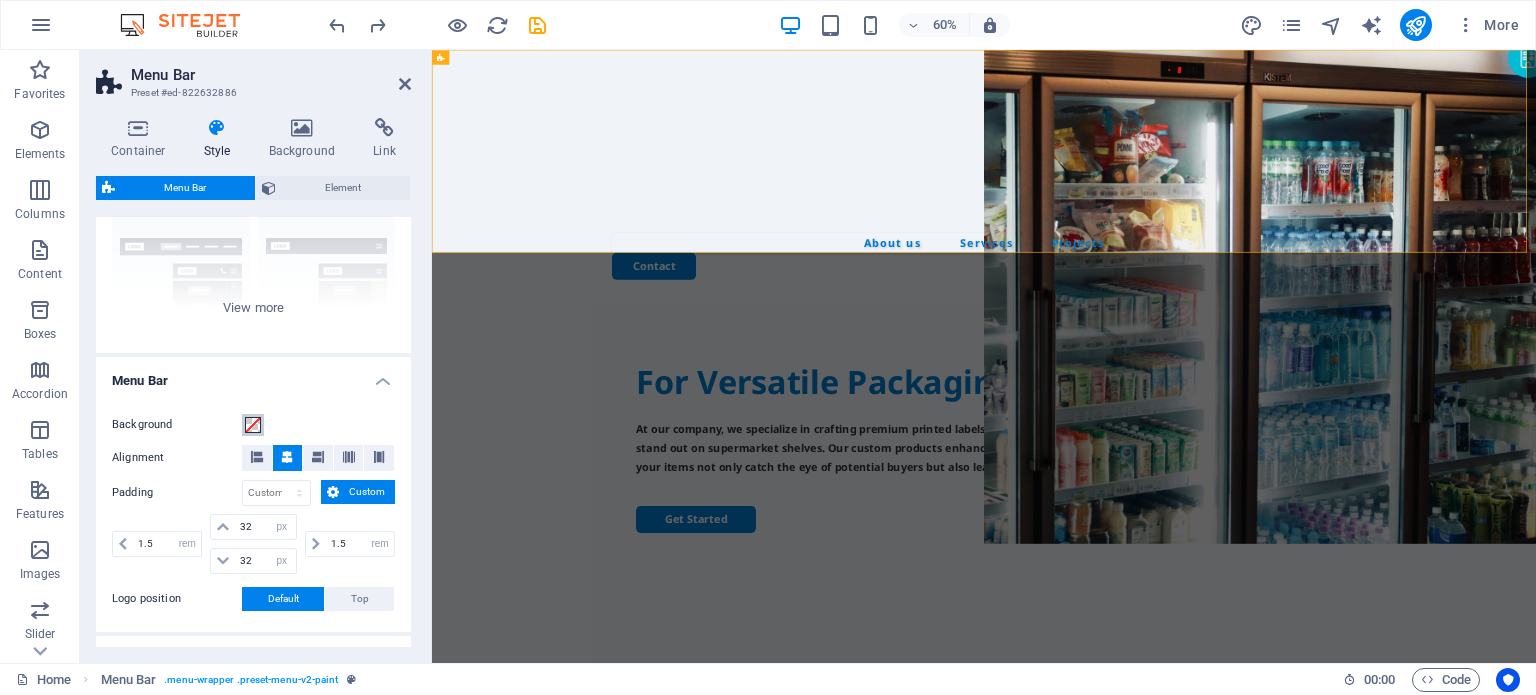 click at bounding box center (253, 425) 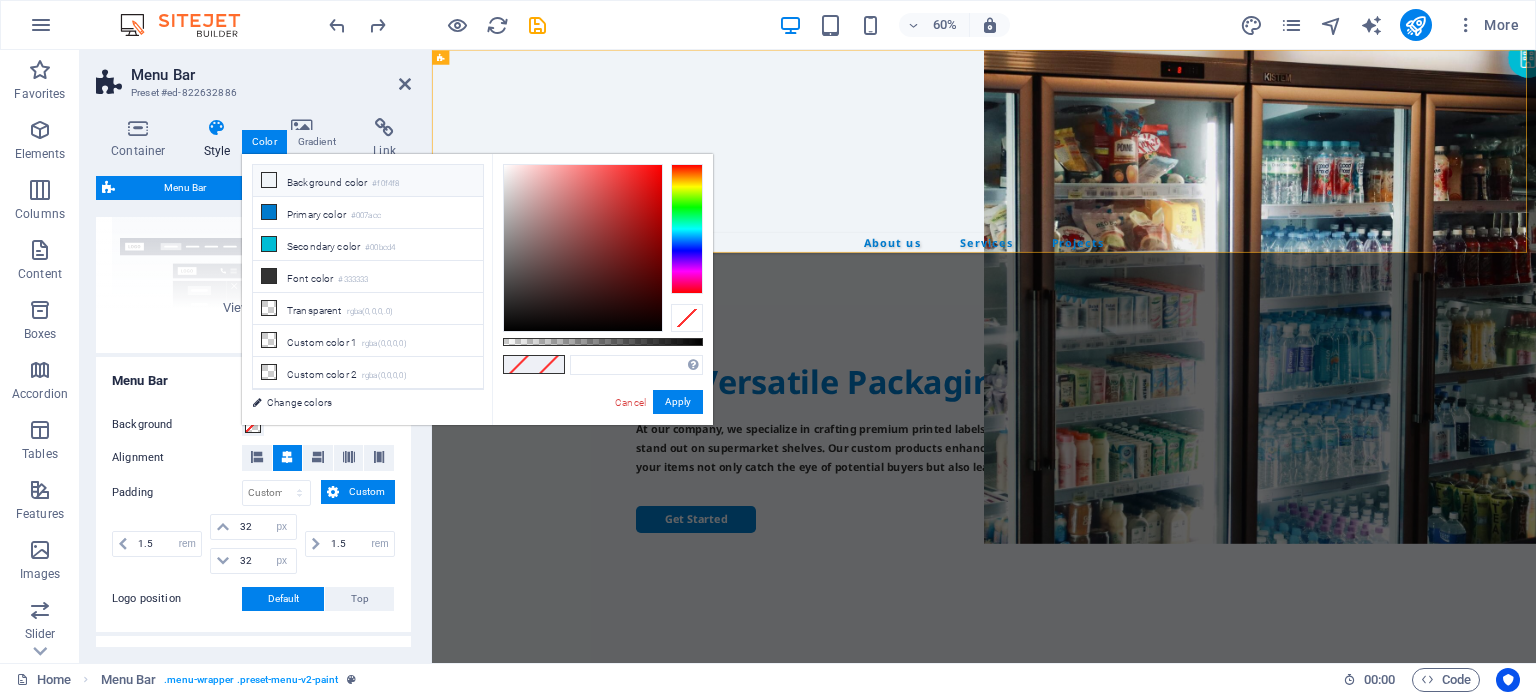 click at bounding box center (269, 180) 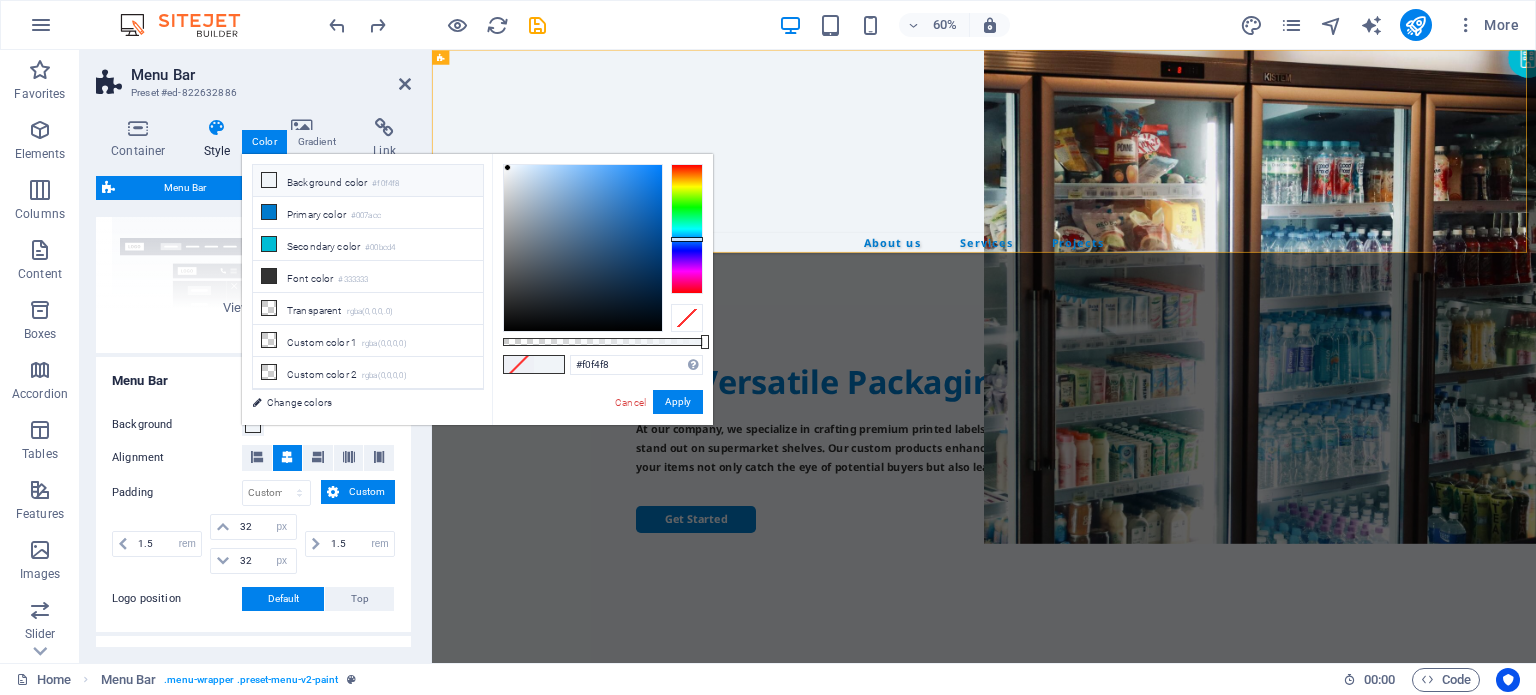 type on "rgba(240, 244, 248, 0.721)" 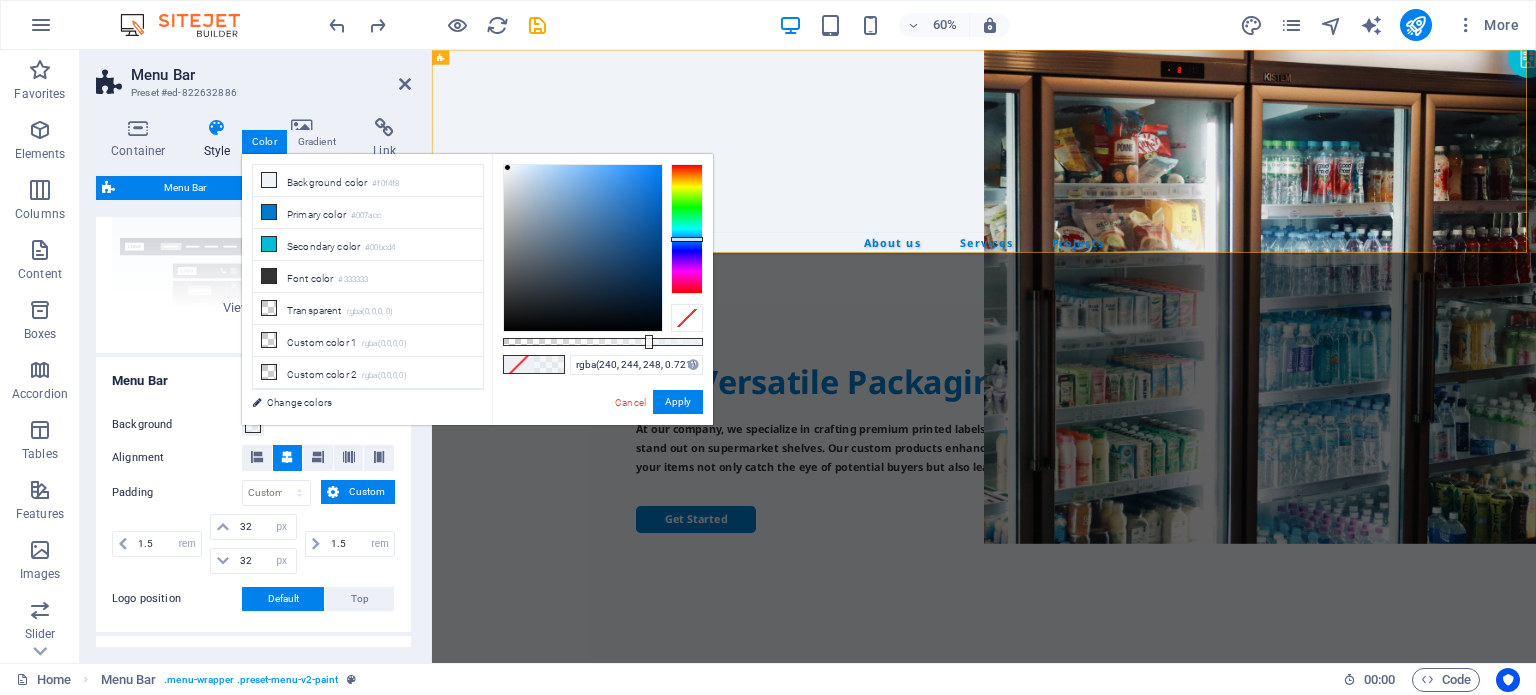 click at bounding box center (603, 342) 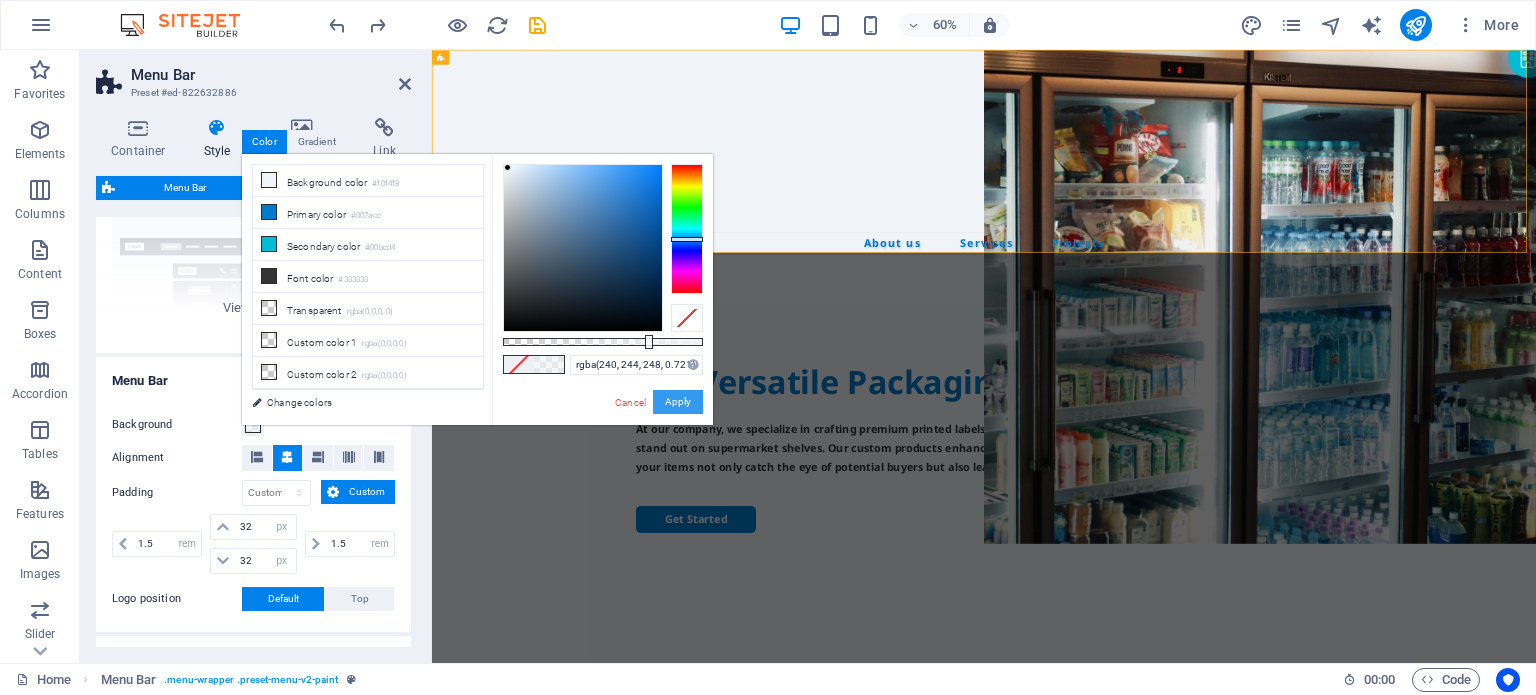 click on "Apply" at bounding box center [678, 402] 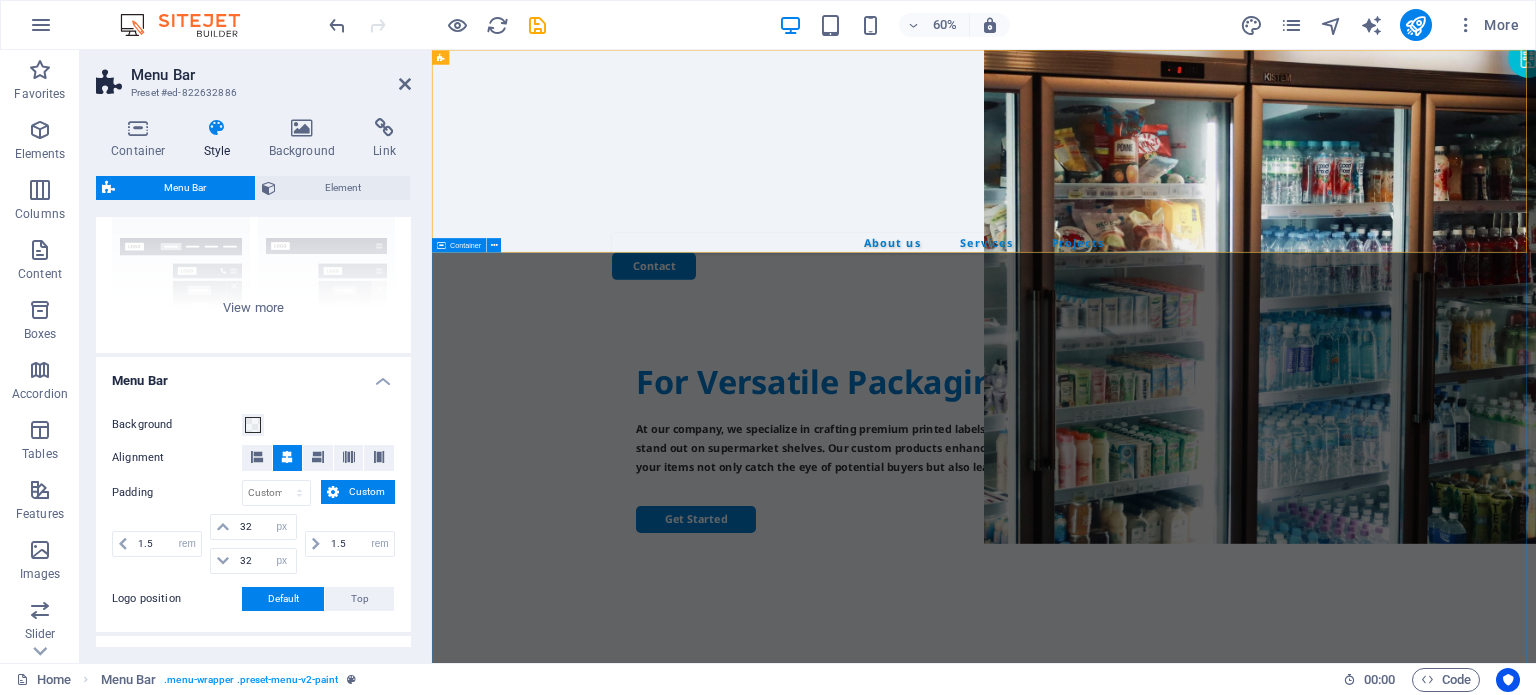 click on "For Versatile Packaging Needs At our company, we specialize in crafting premium printed labels and innovative packaging solutions tailored to help our clients stand out on supermarket shelves. Our custom products enhance brand visibility and captivate consumer attention, ensuring your items not only catch the eye of potential buyers but also leave a lasting impression. Get Started" at bounding box center [1352, 850] 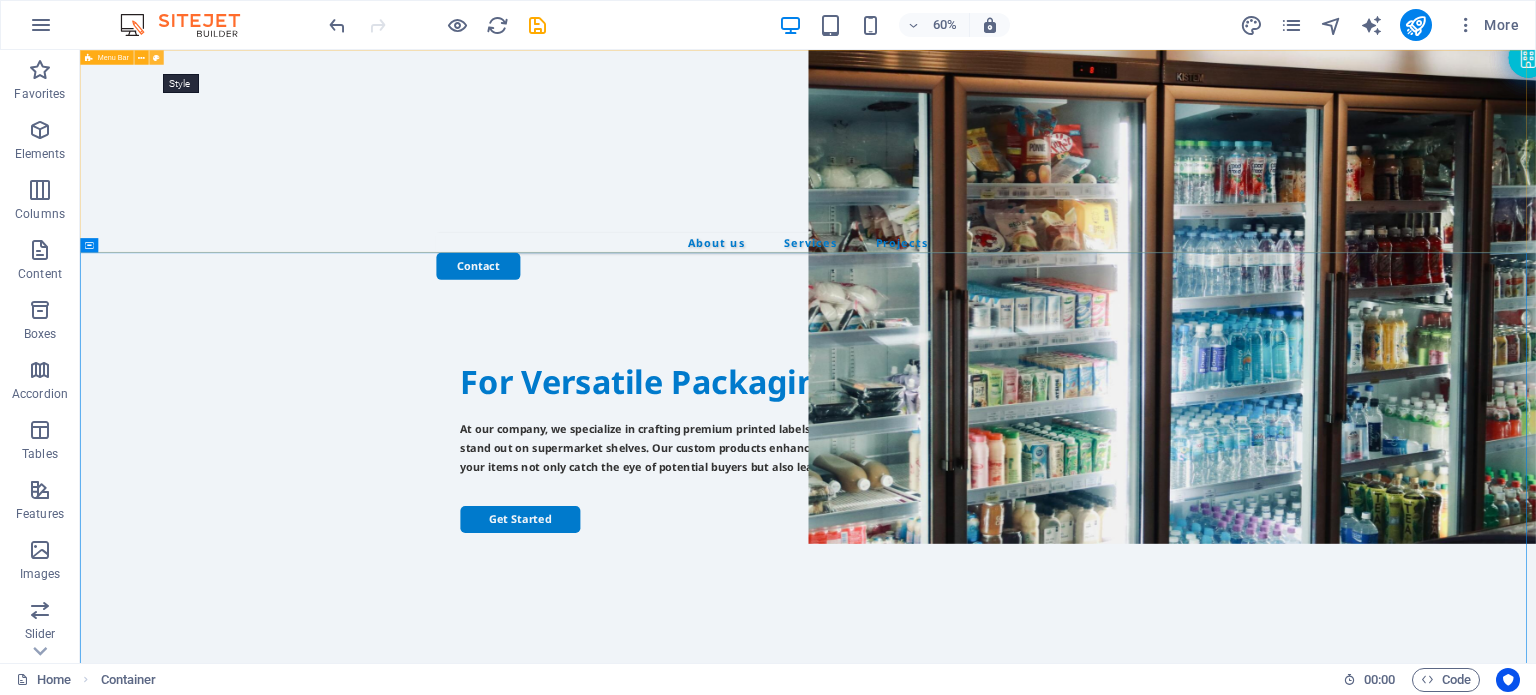 click at bounding box center [156, 57] 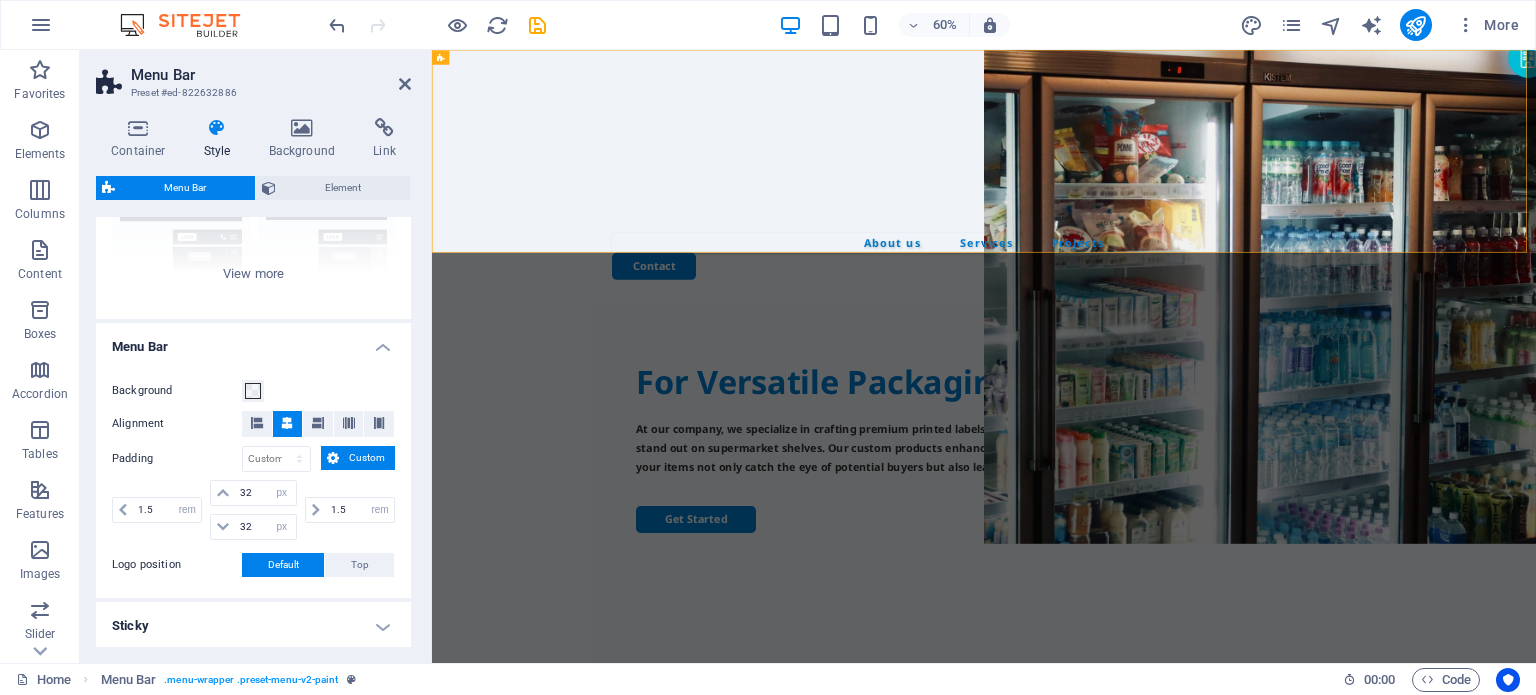 scroll, scrollTop: 300, scrollLeft: 0, axis: vertical 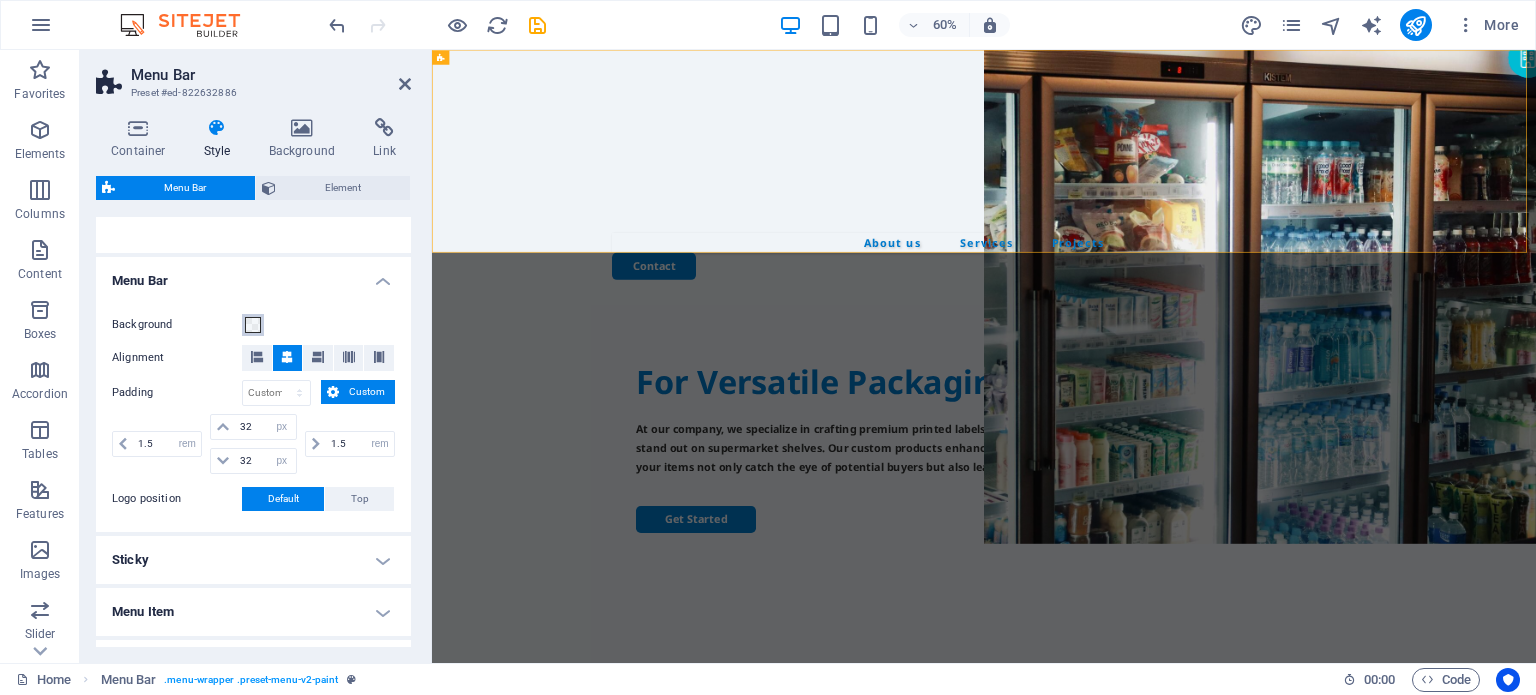 click at bounding box center (253, 325) 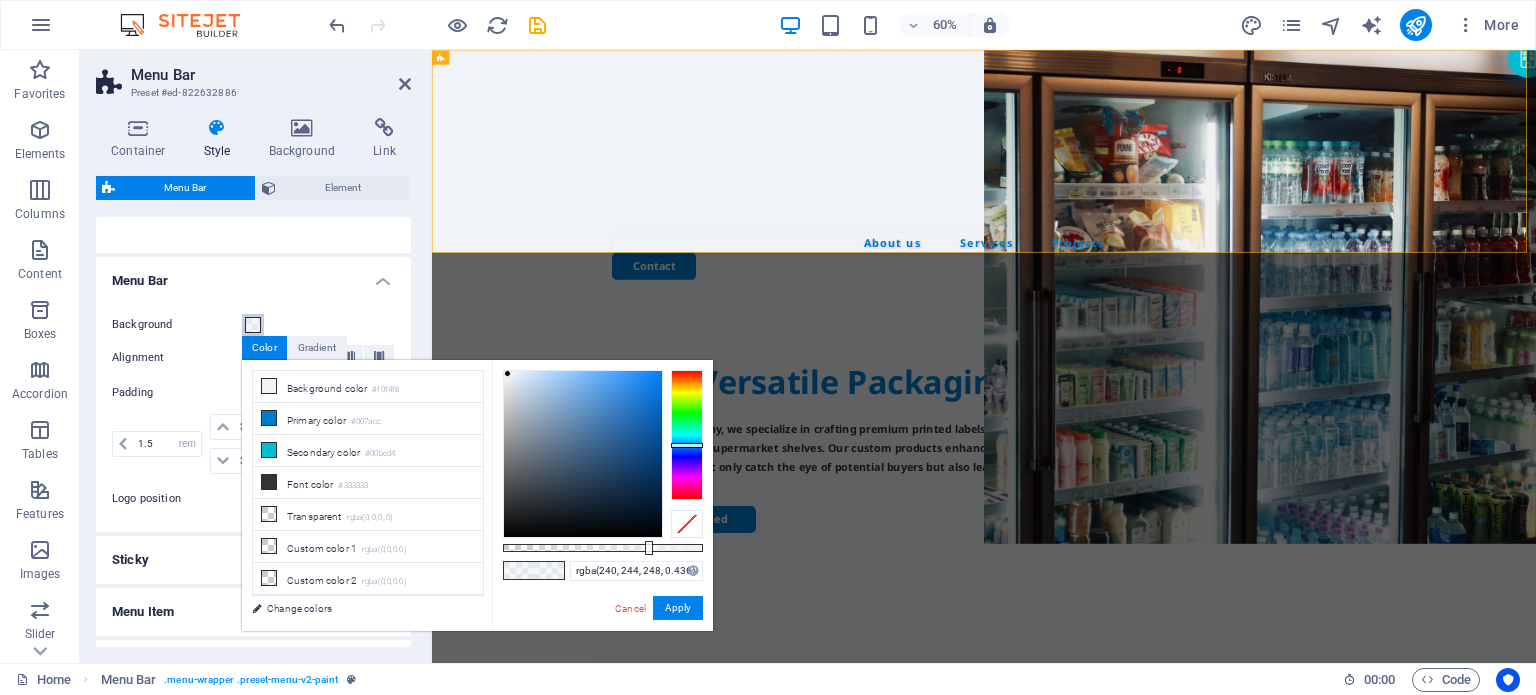 click at bounding box center (603, 548) 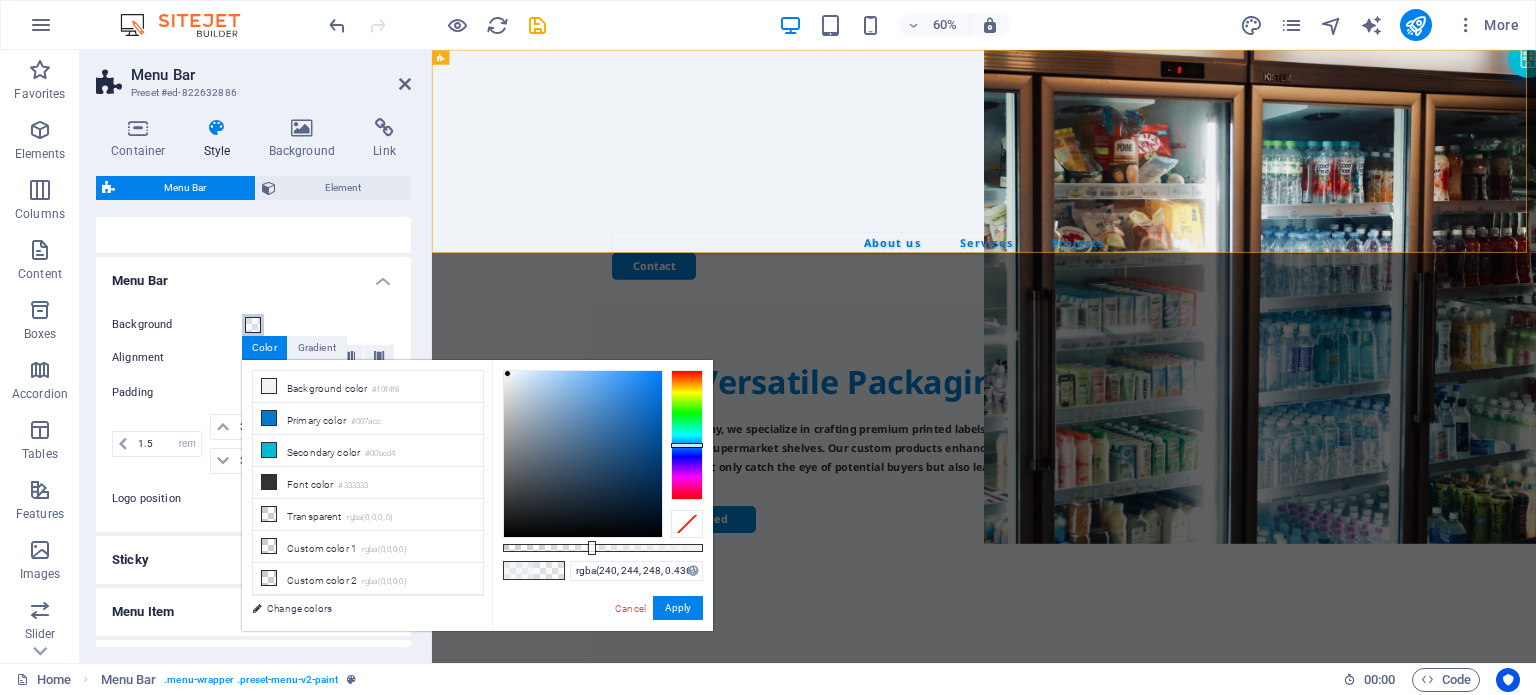 type on "rgba(240, 244, 248, 0.401)" 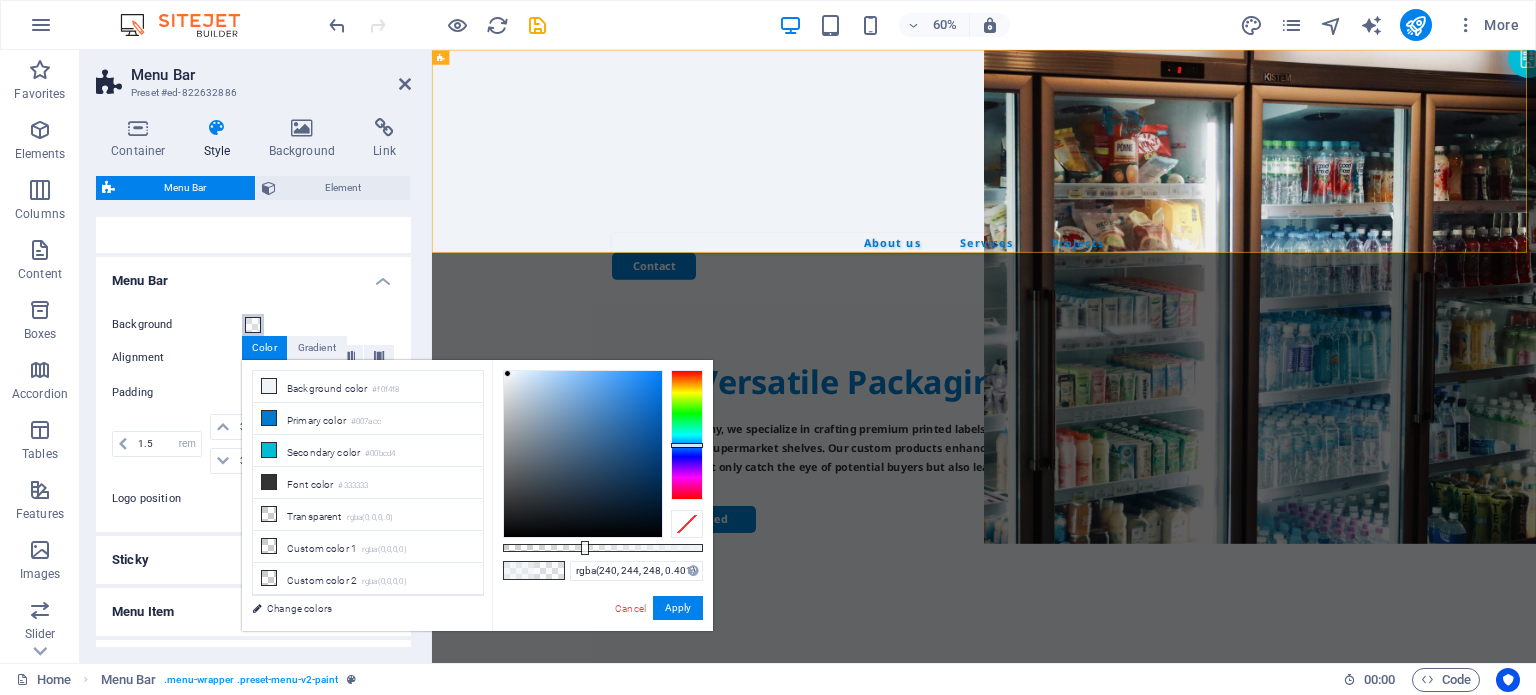 click at bounding box center [603, 548] 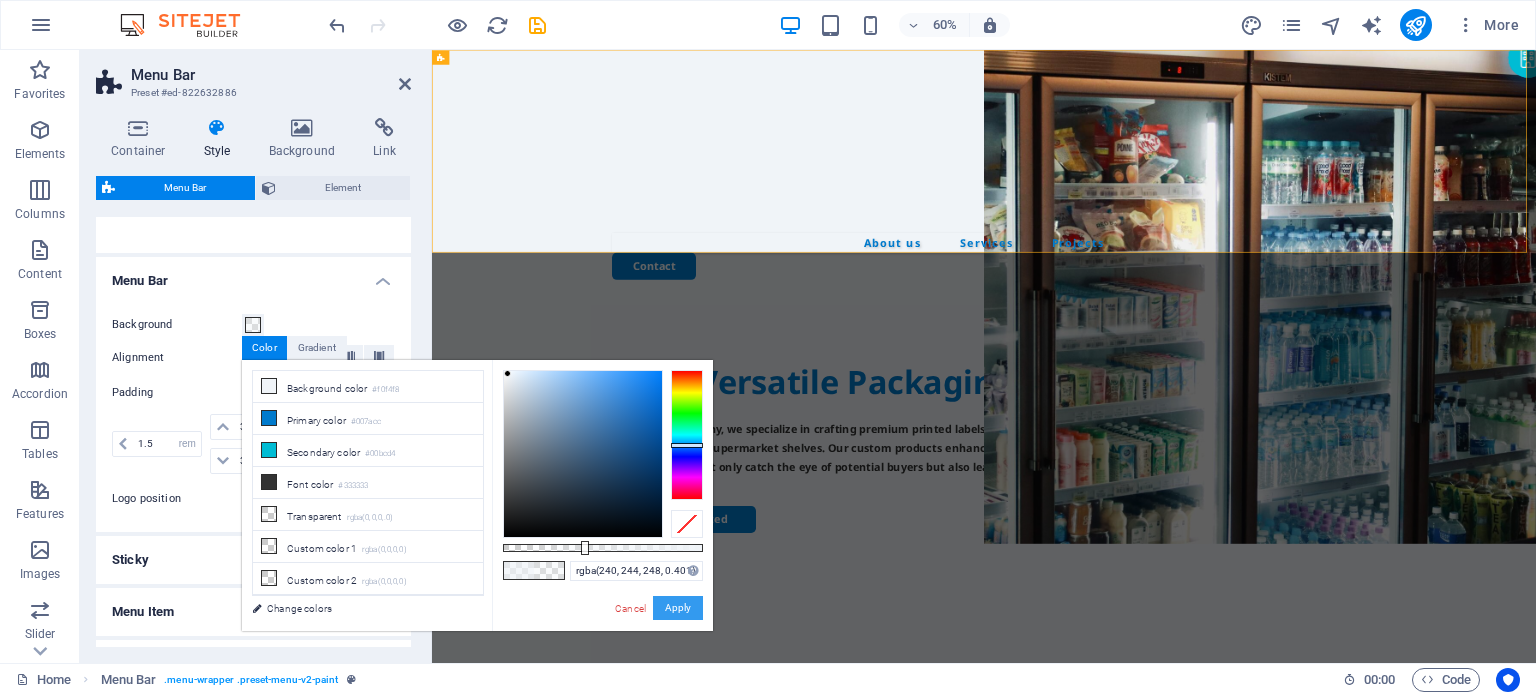 click on "Apply" at bounding box center [678, 608] 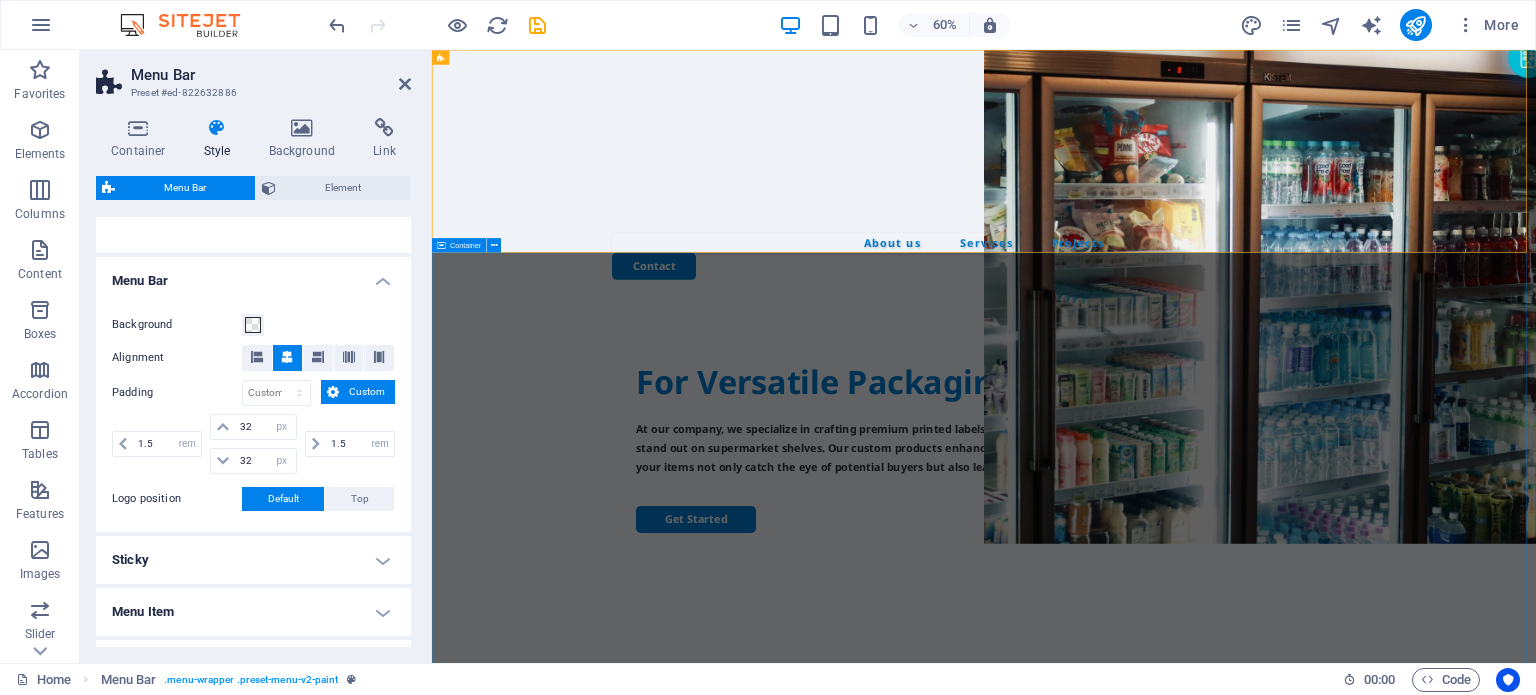 click on "For Versatile Packaging Needs At our company, we specialize in crafting premium printed labels and innovative packaging solutions tailored to help our clients stand out on supermarket shelves. Our custom products enhance brand visibility and captivate consumer attention, ensuring your items not only catch the eye of potential buyers but also leave a lasting impression. Get Started" at bounding box center (1352, 850) 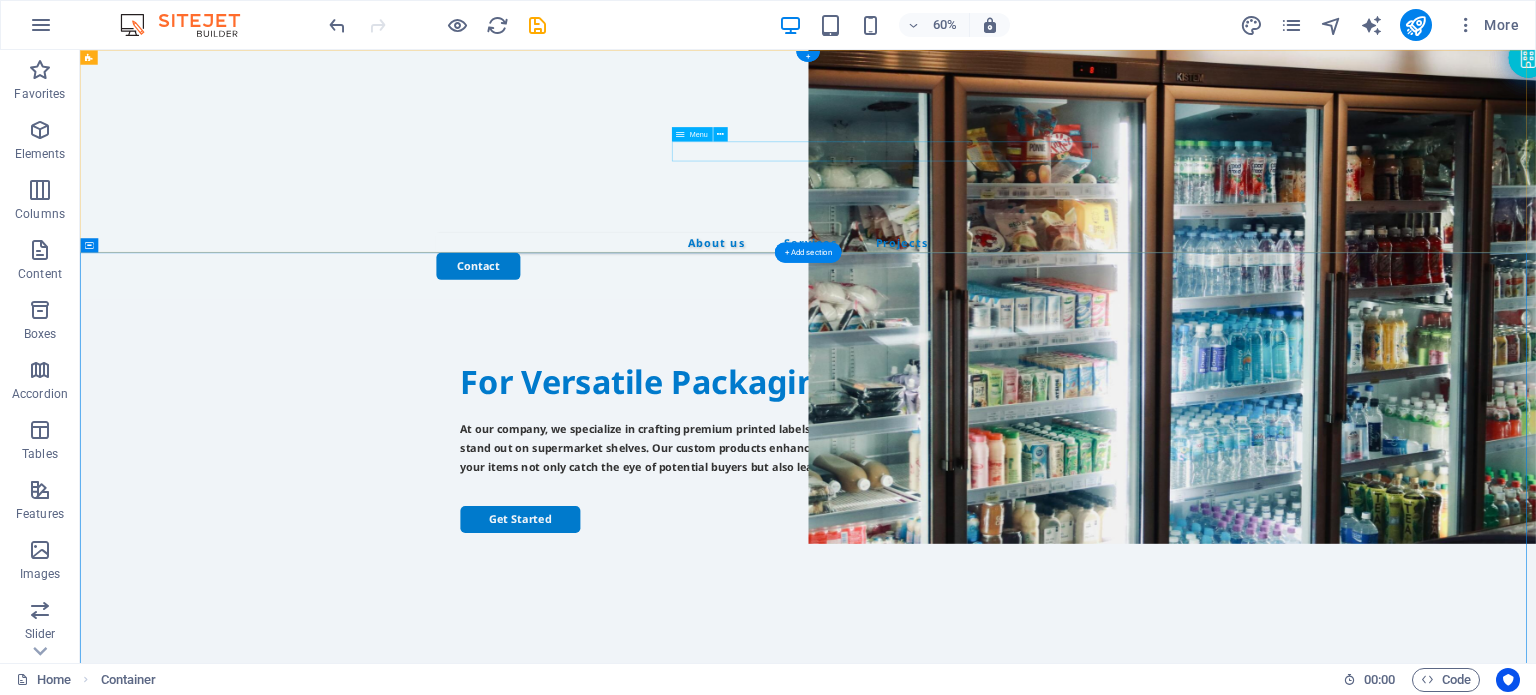 click on "About us Services Projects" at bounding box center (1294, 371) 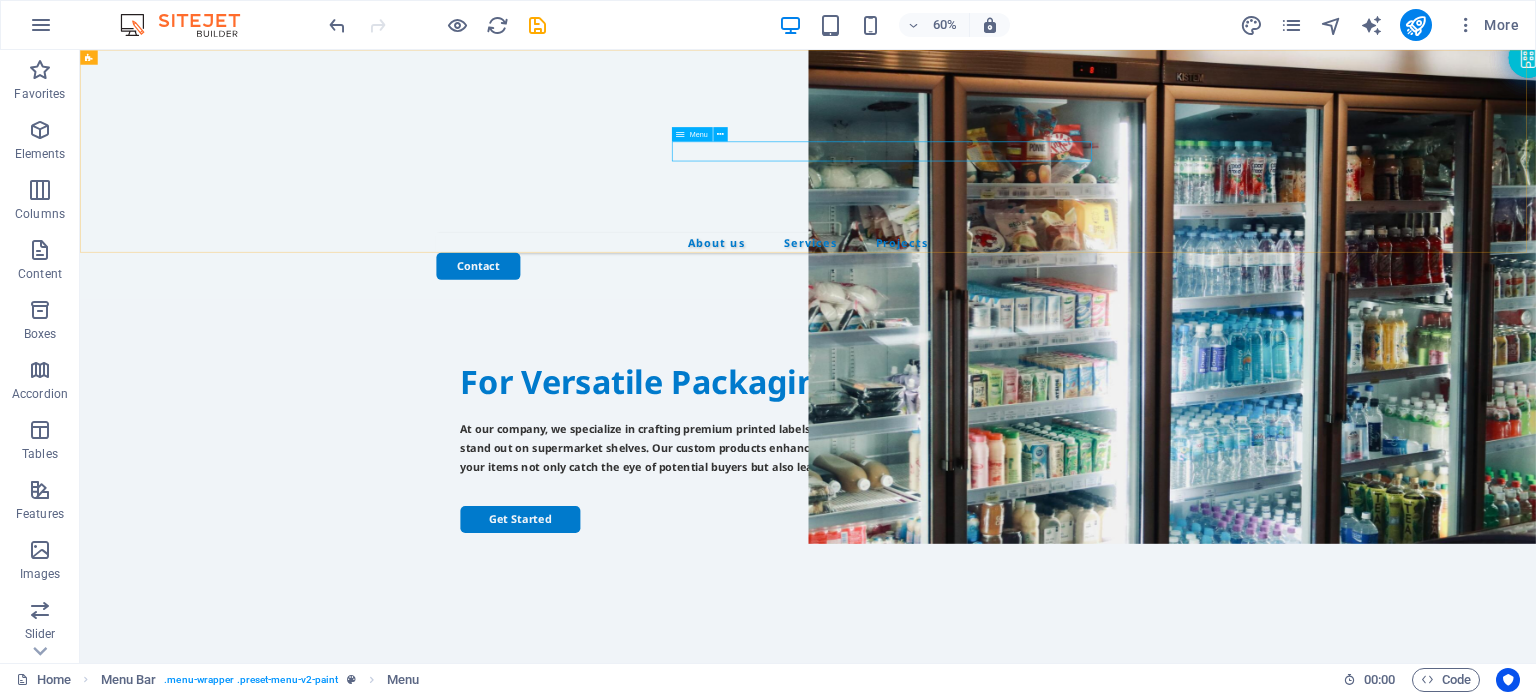click on "Menu" at bounding box center [698, 134] 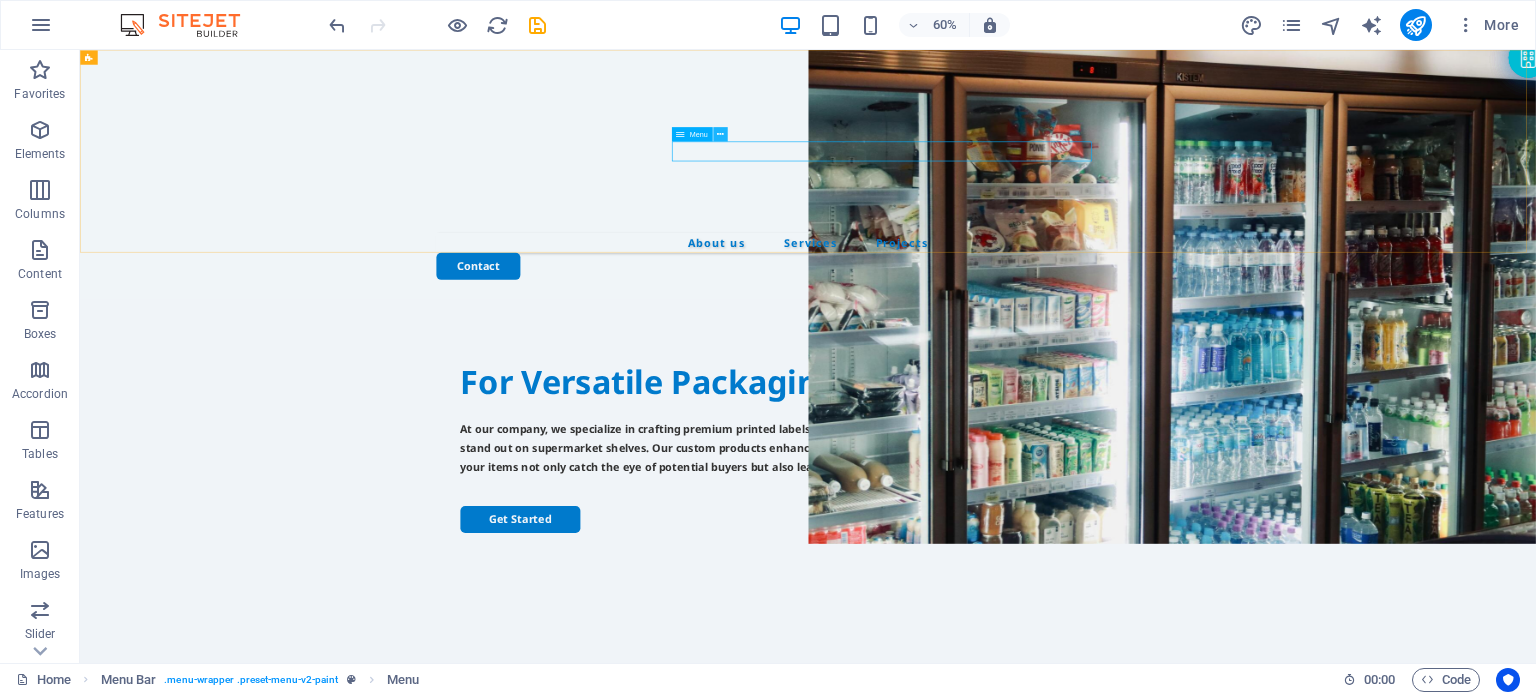 click at bounding box center (720, 134) 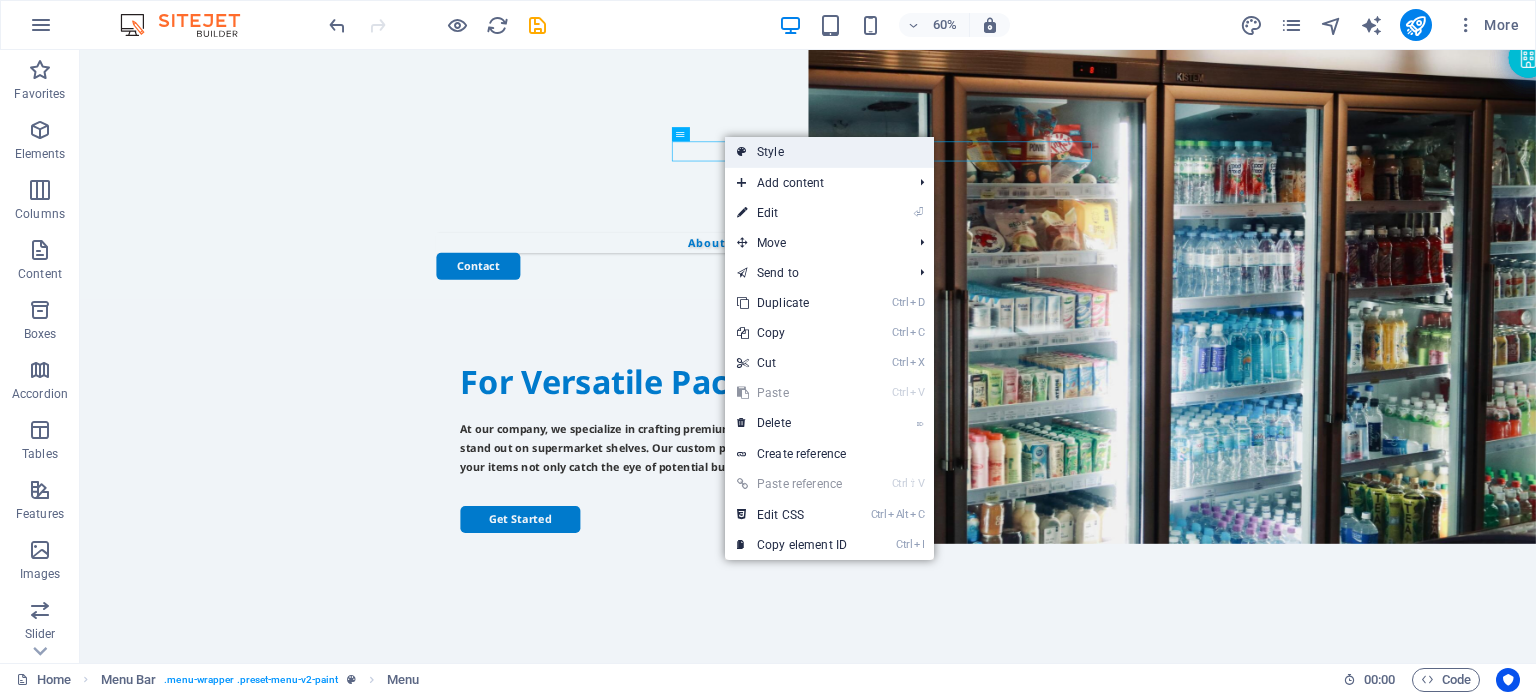 click on "Style" at bounding box center (829, 152) 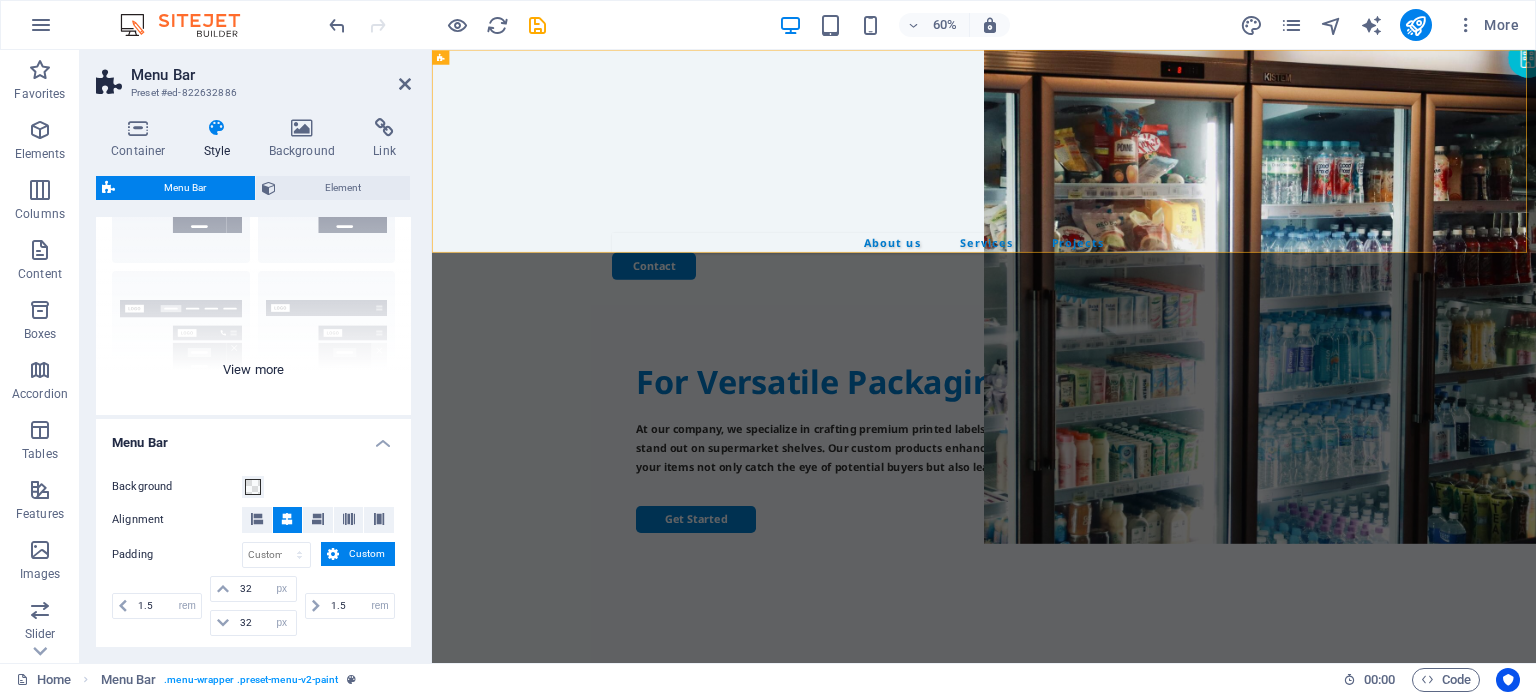 scroll, scrollTop: 200, scrollLeft: 0, axis: vertical 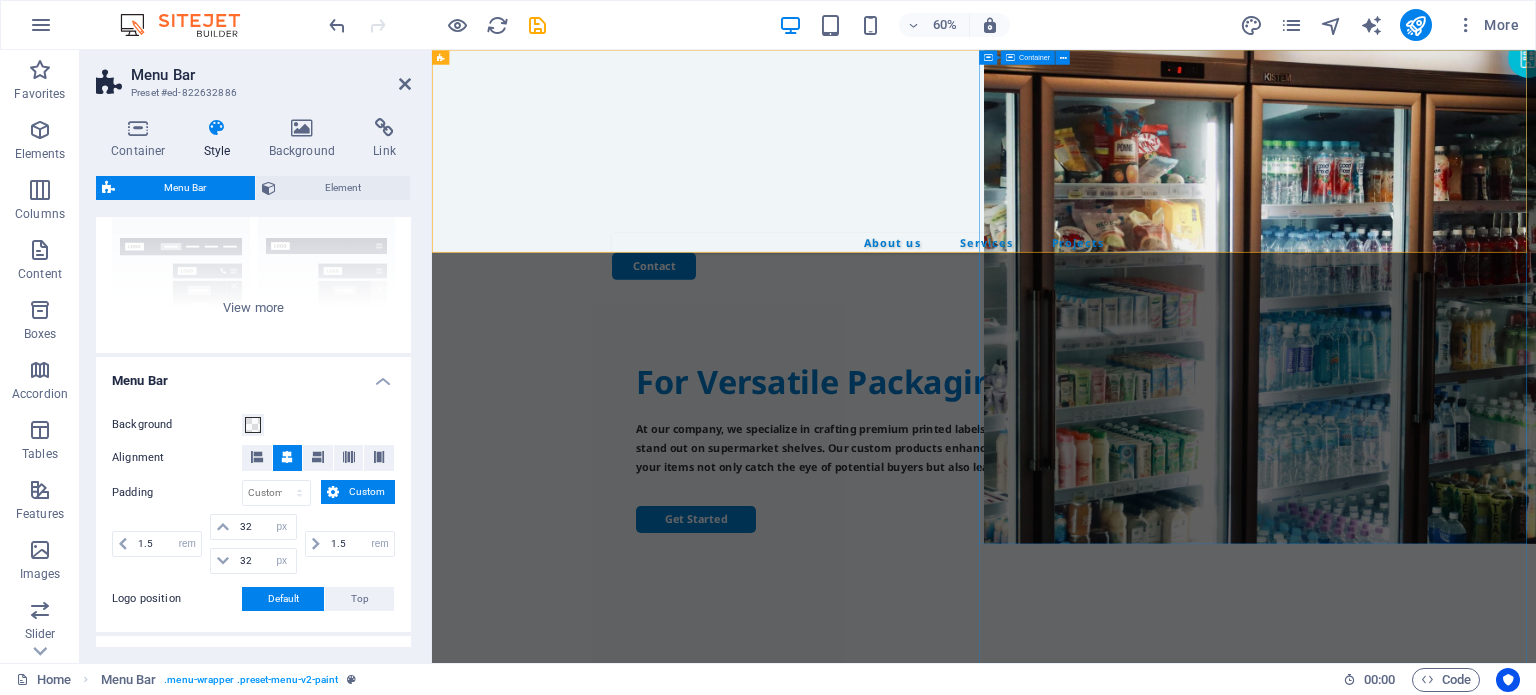 click on "Drop content here or  Add elements  Paste clipboard" at bounding box center [1812, 1384] 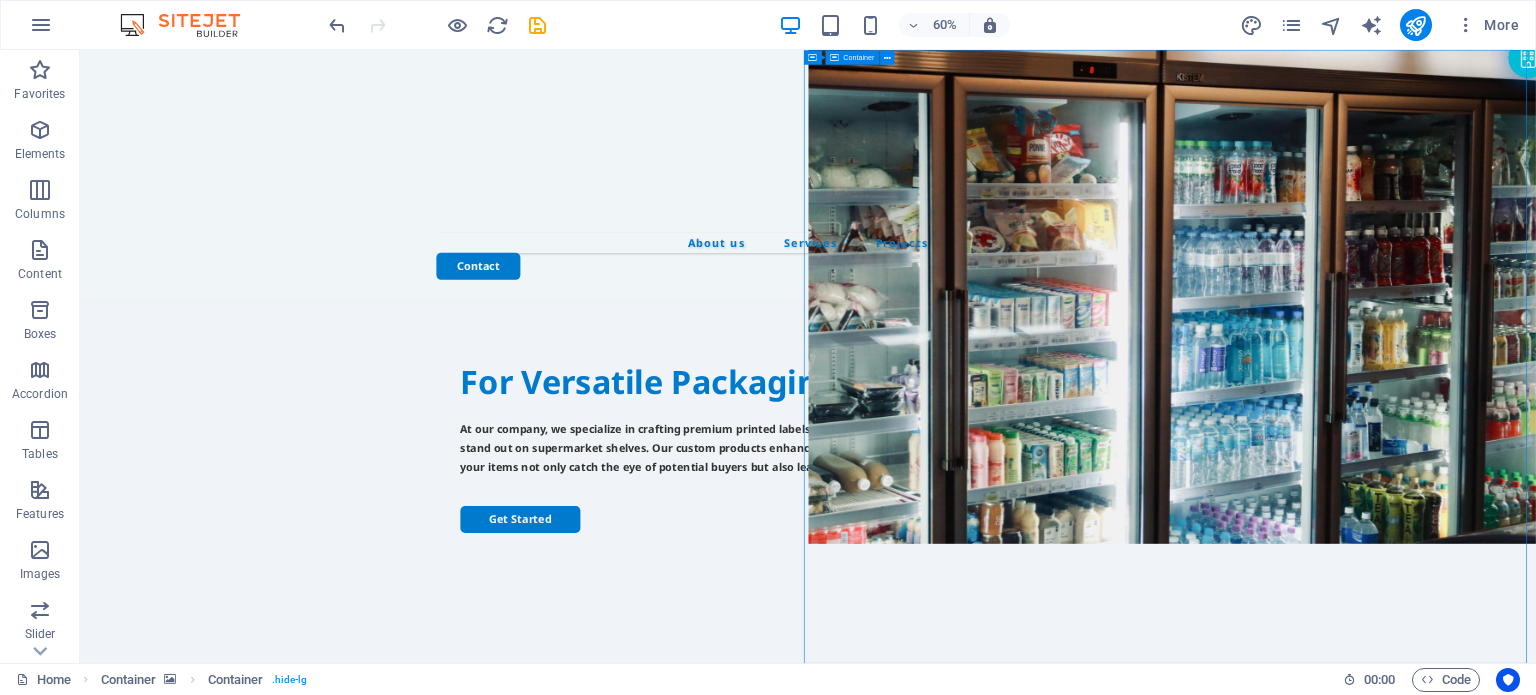 click on "Drop content here or  Add elements  Paste clipboard" at bounding box center (1901, 1384) 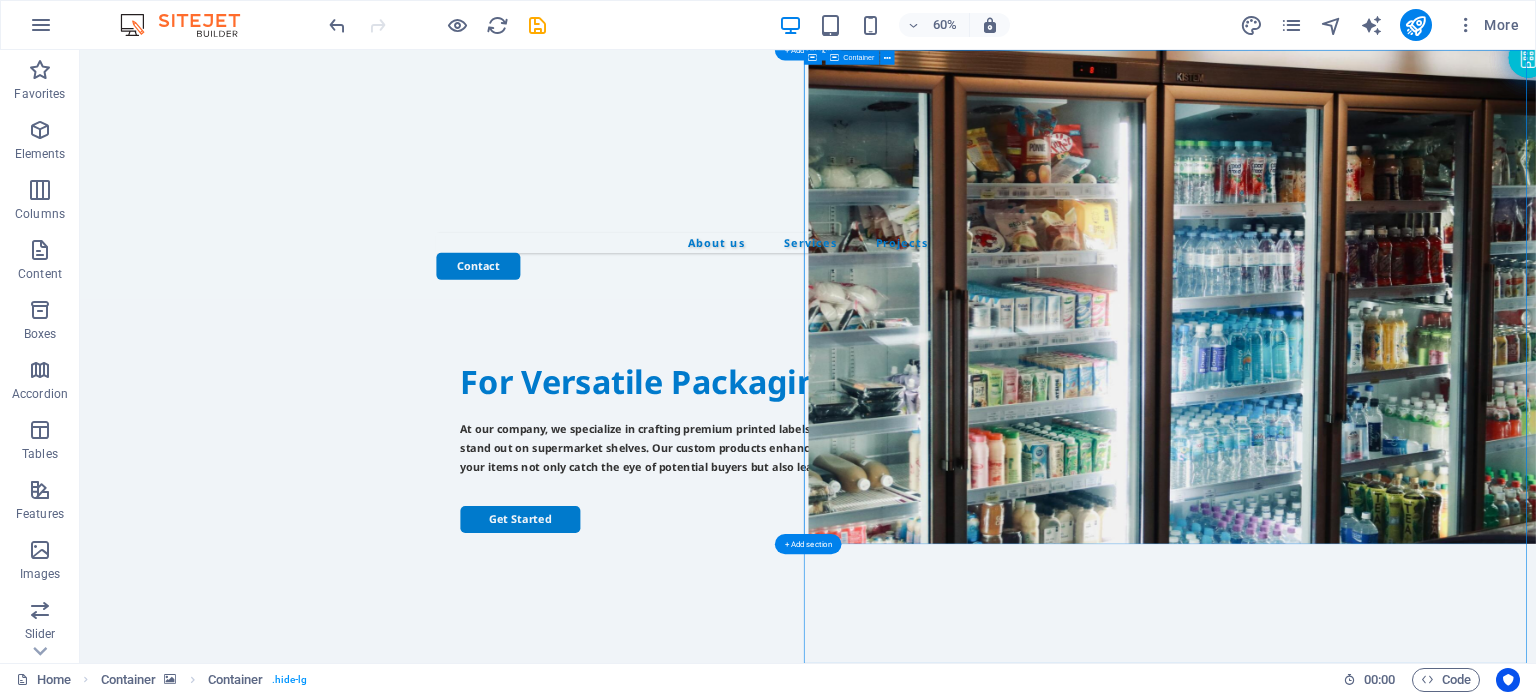 click on "Drop content here or  Add elements  Paste clipboard" at bounding box center (1901, 1384) 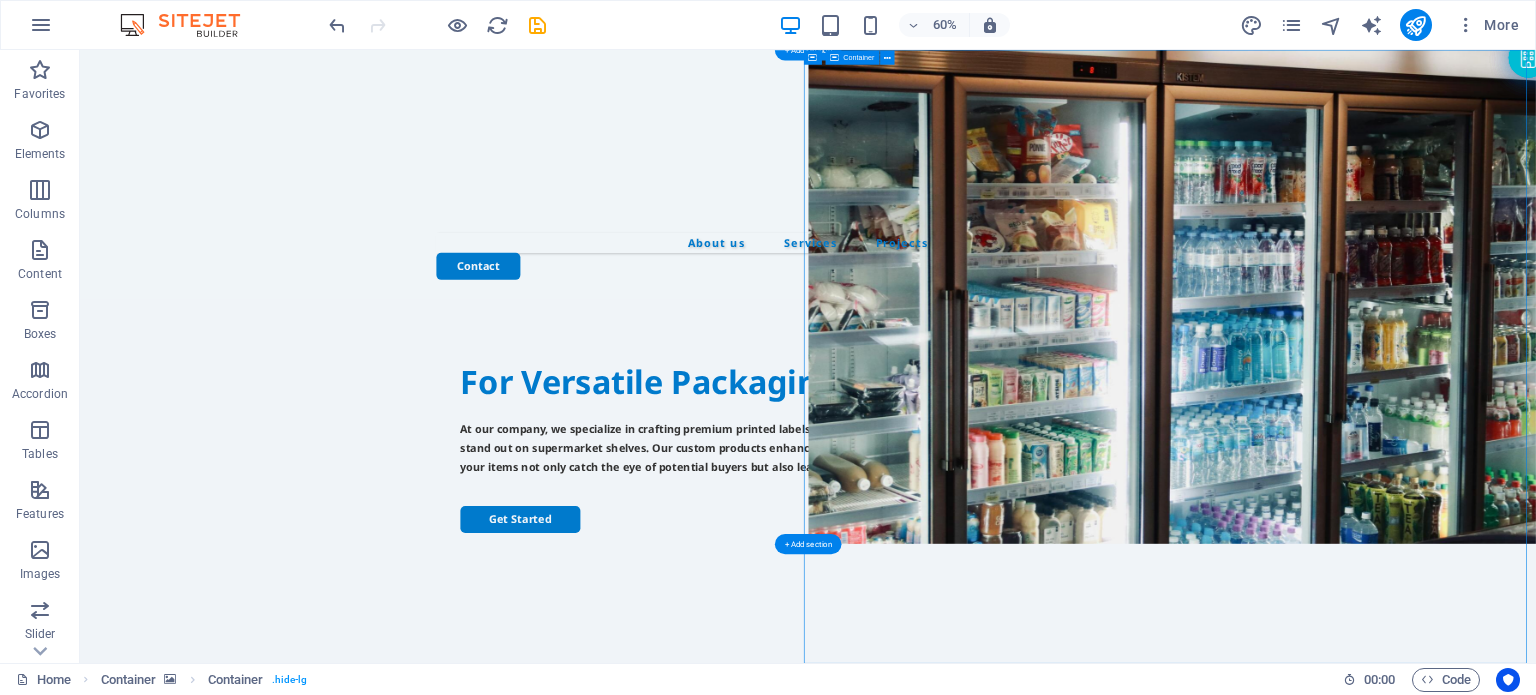 drag, startPoint x: 1651, startPoint y: 649, endPoint x: 1641, endPoint y: 807, distance: 158.31615 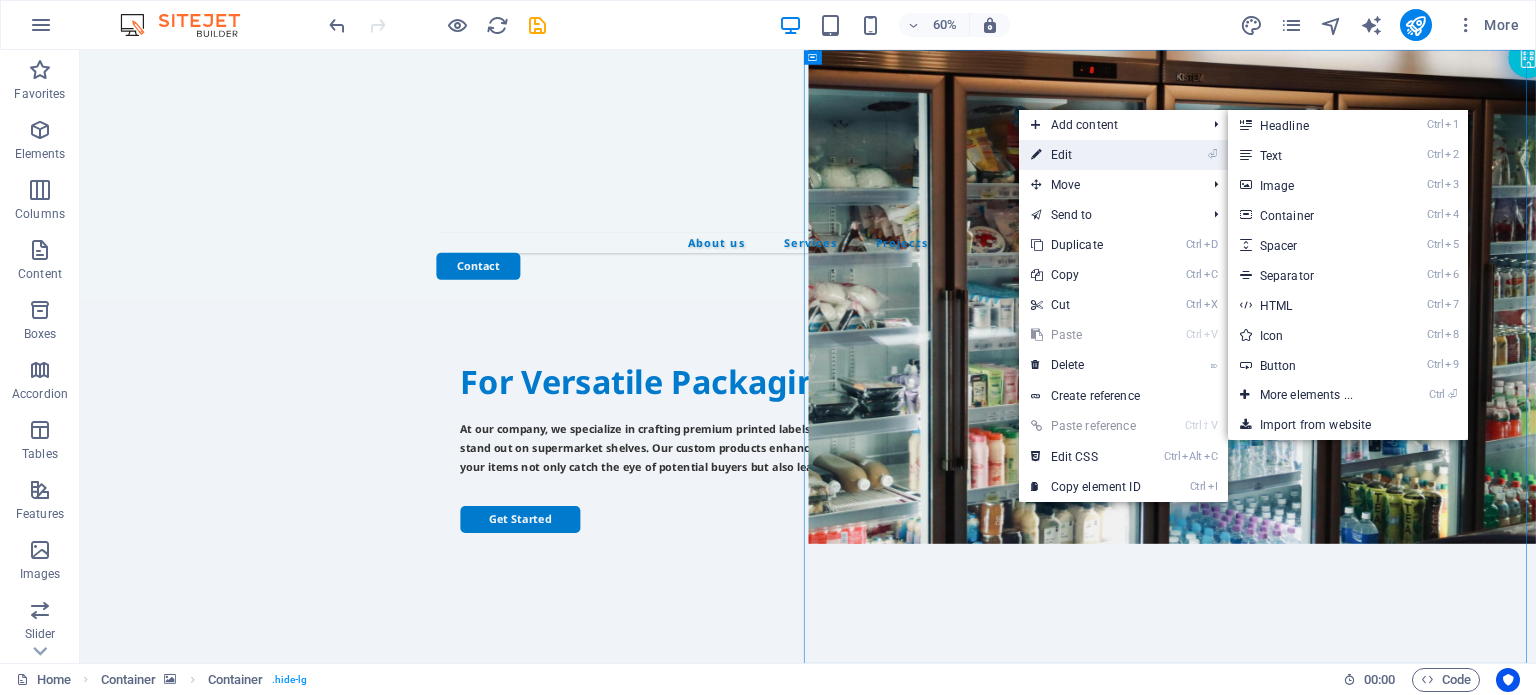 click on "⏎  Edit" at bounding box center [1086, 155] 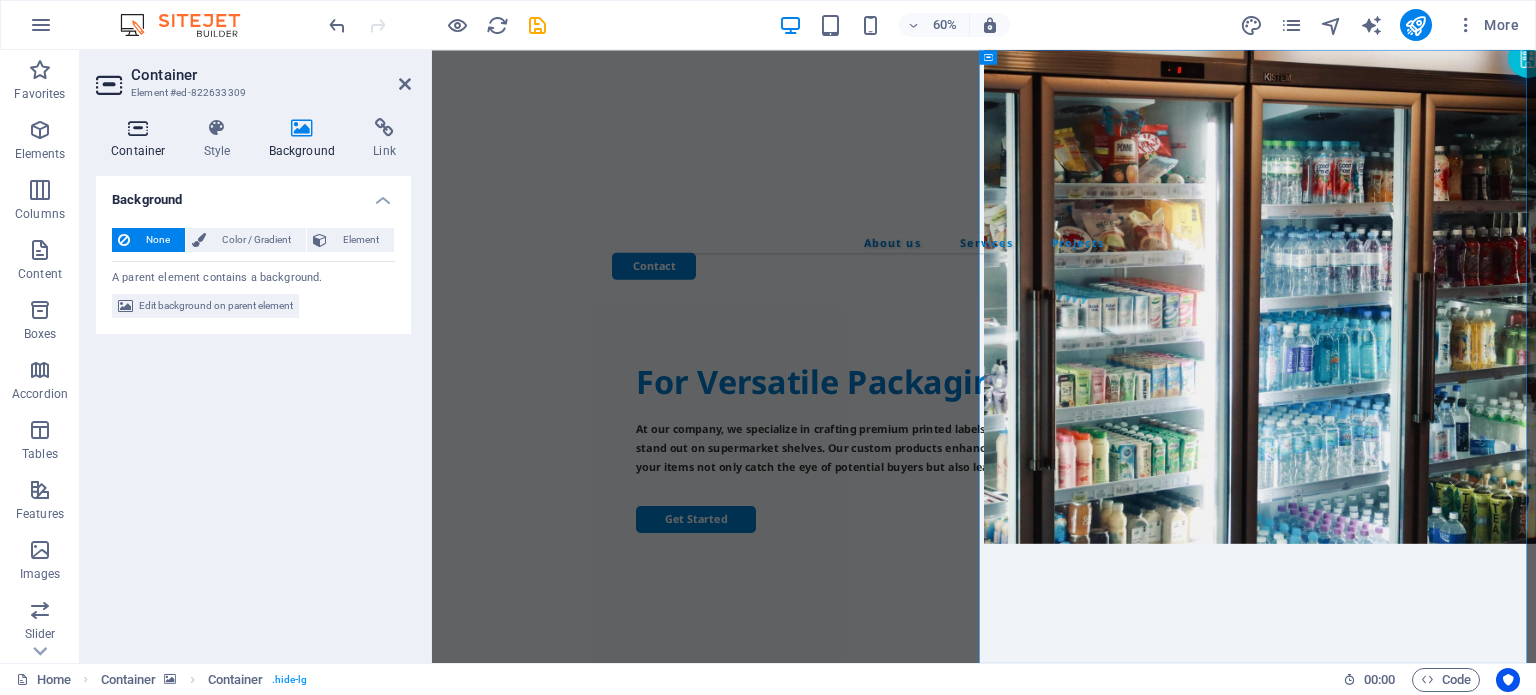 click at bounding box center [138, 128] 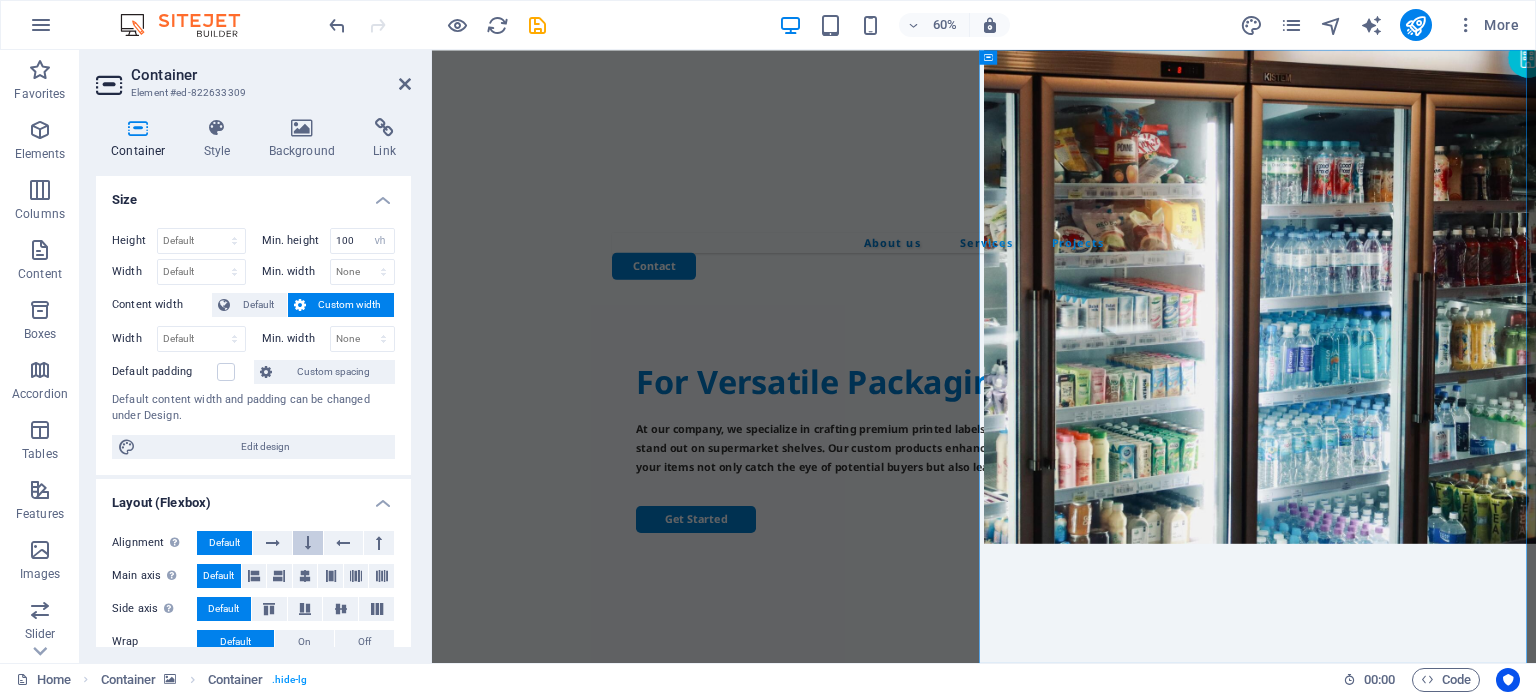 click at bounding box center (308, 543) 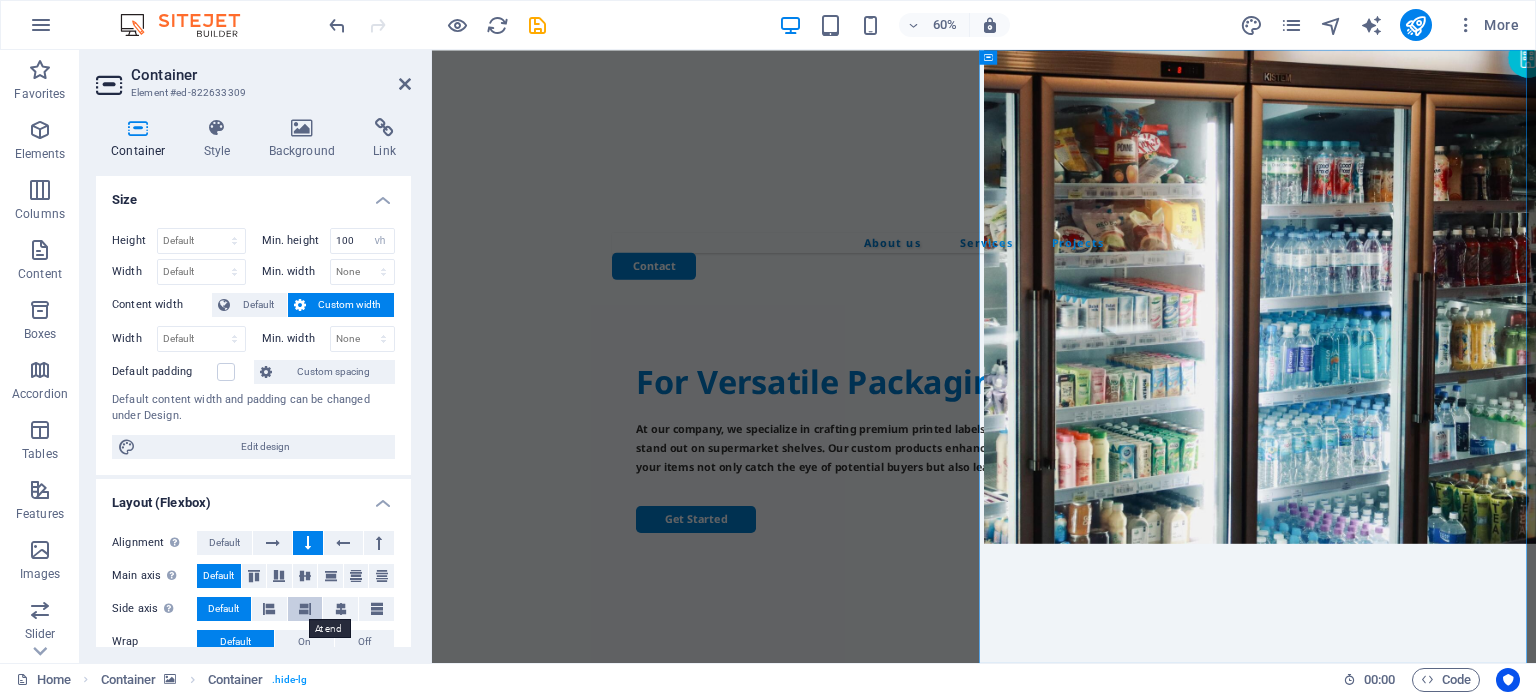 click at bounding box center (305, 609) 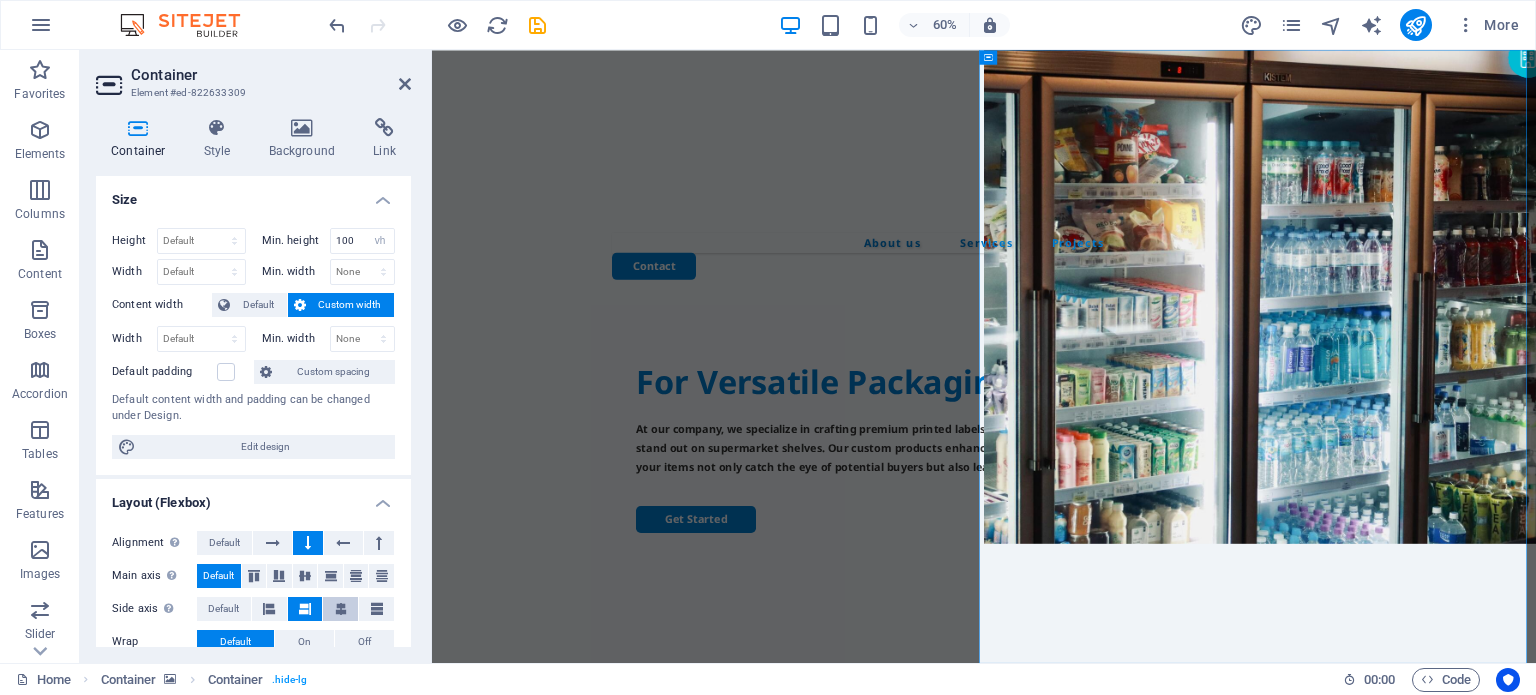 click at bounding box center [340, 609] 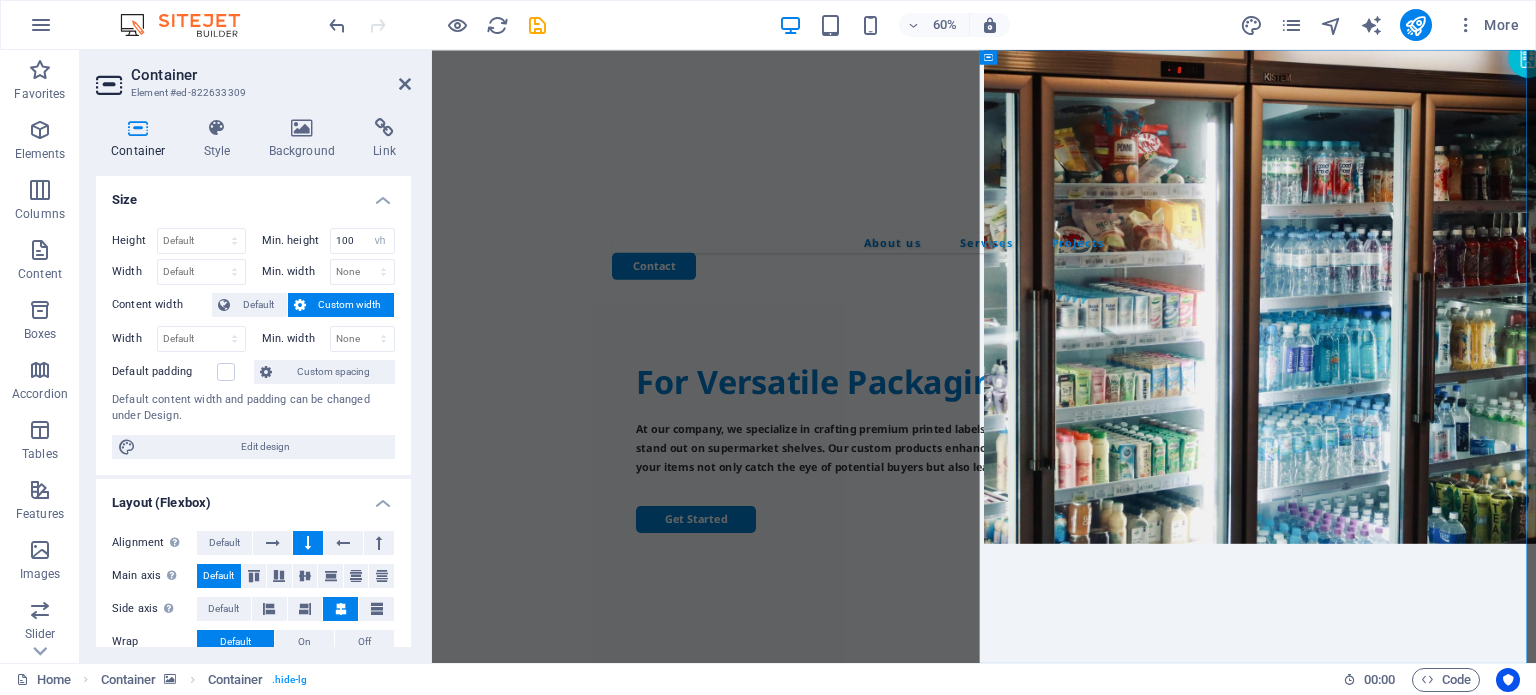click at bounding box center [340, 609] 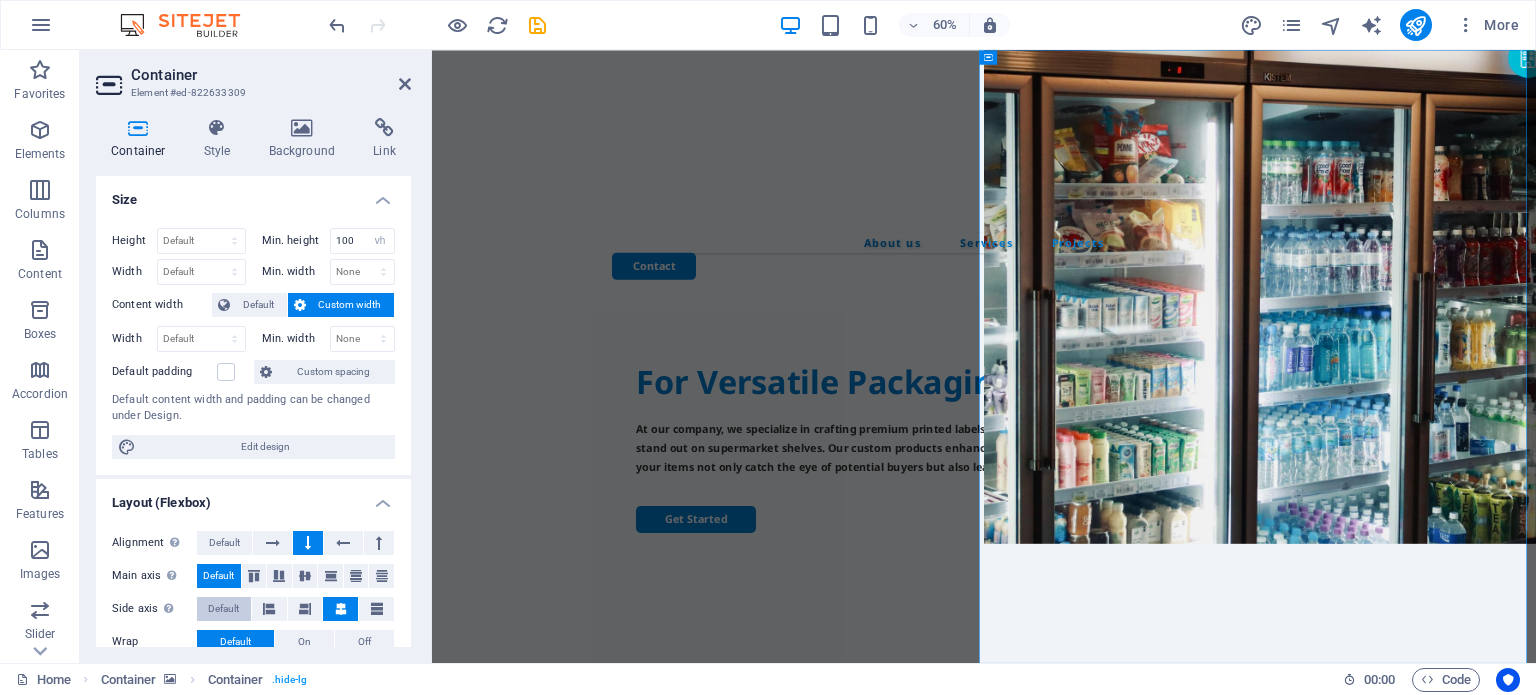 click on "Default" at bounding box center (223, 609) 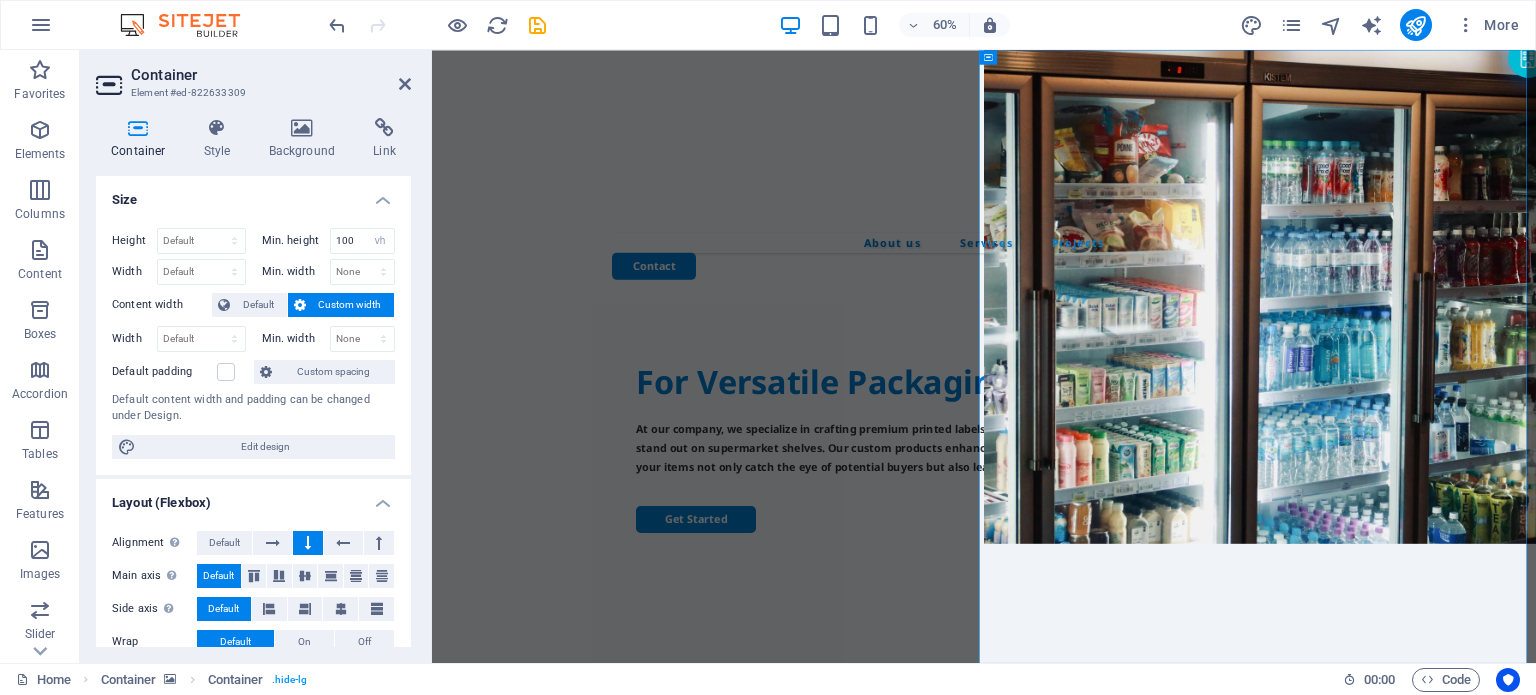 click at bounding box center [308, 543] 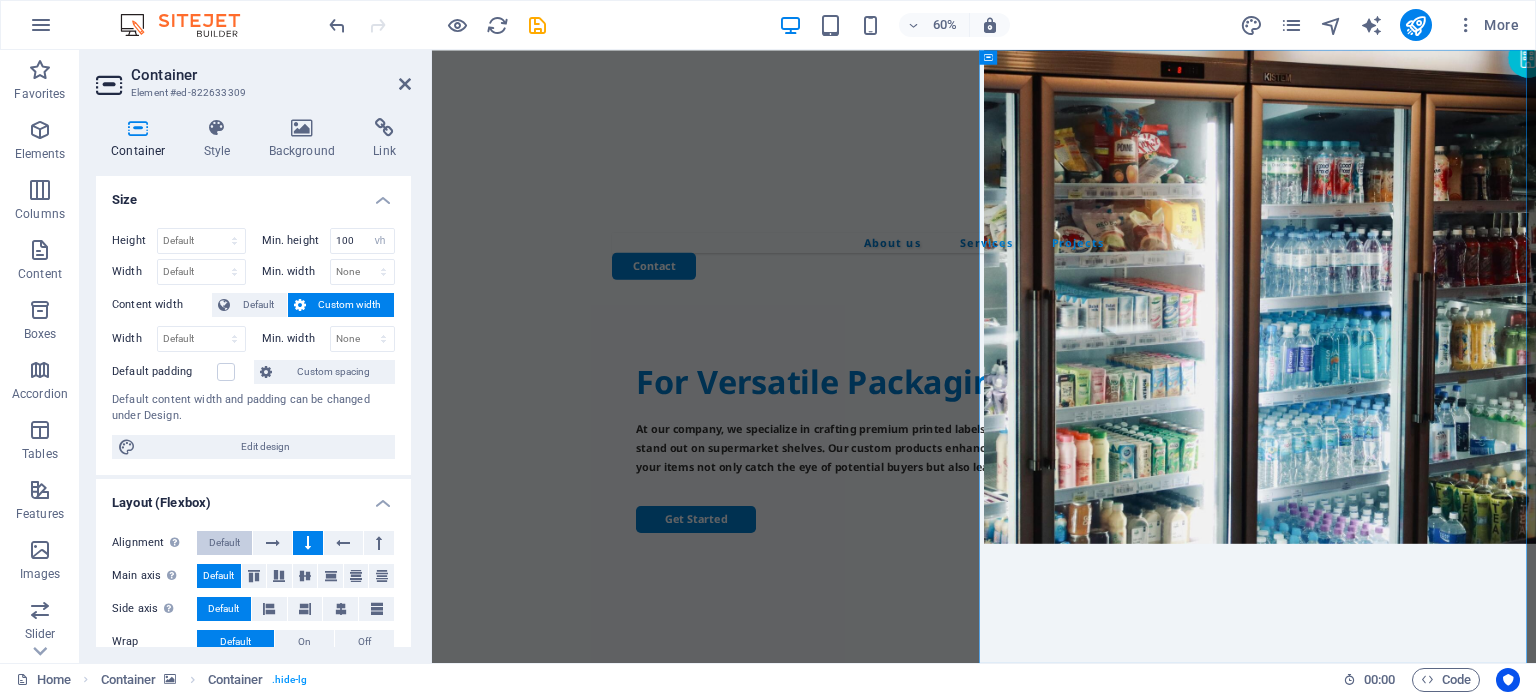 click on "Default" at bounding box center (224, 543) 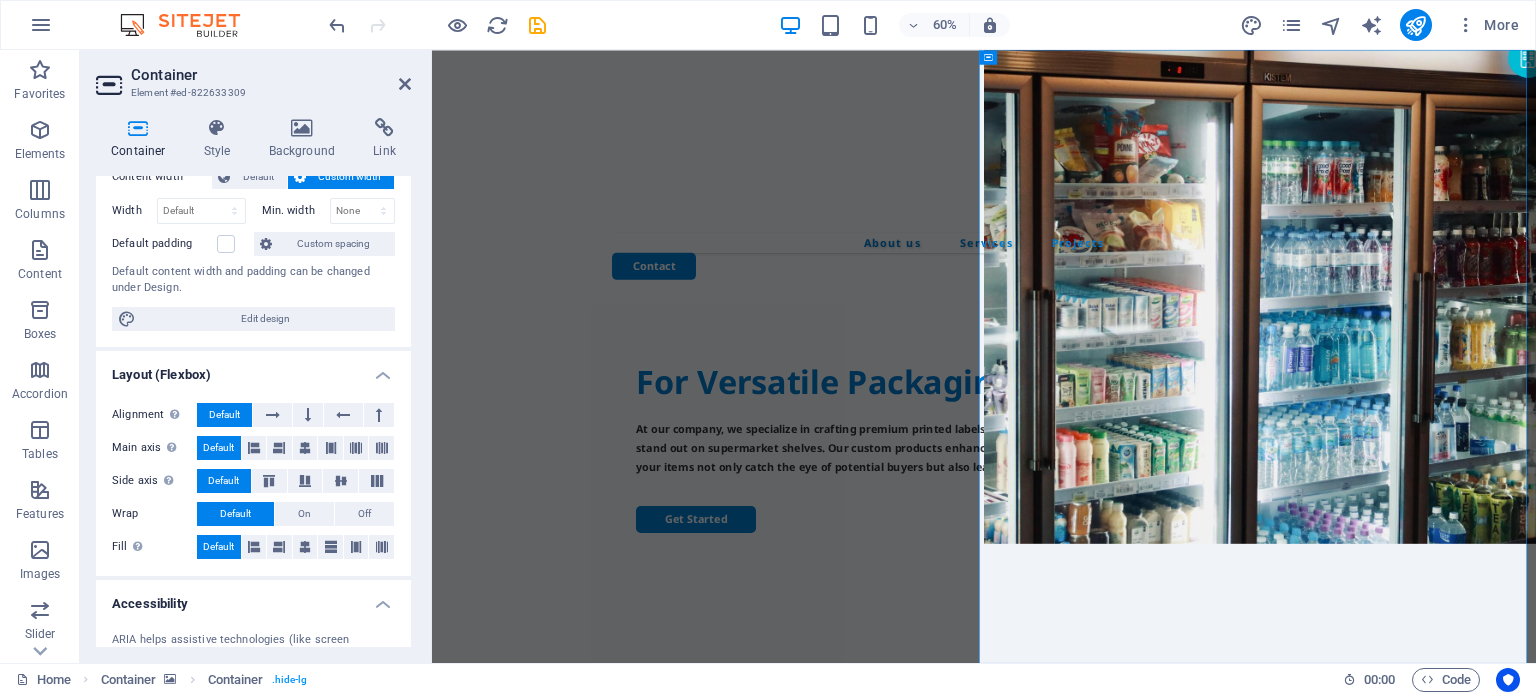 scroll, scrollTop: 336, scrollLeft: 0, axis: vertical 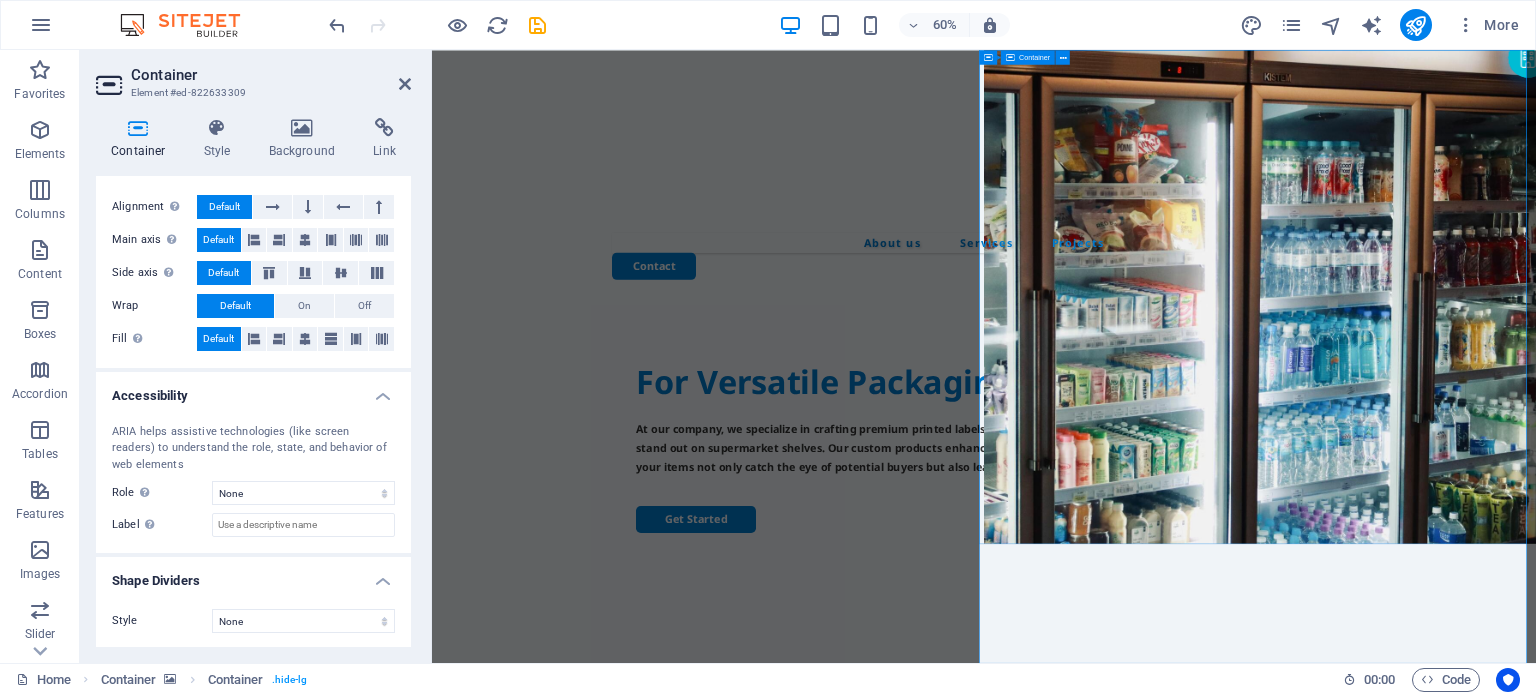click on "Drop content here or  Add elements  Paste clipboard" at bounding box center (1812, 1384) 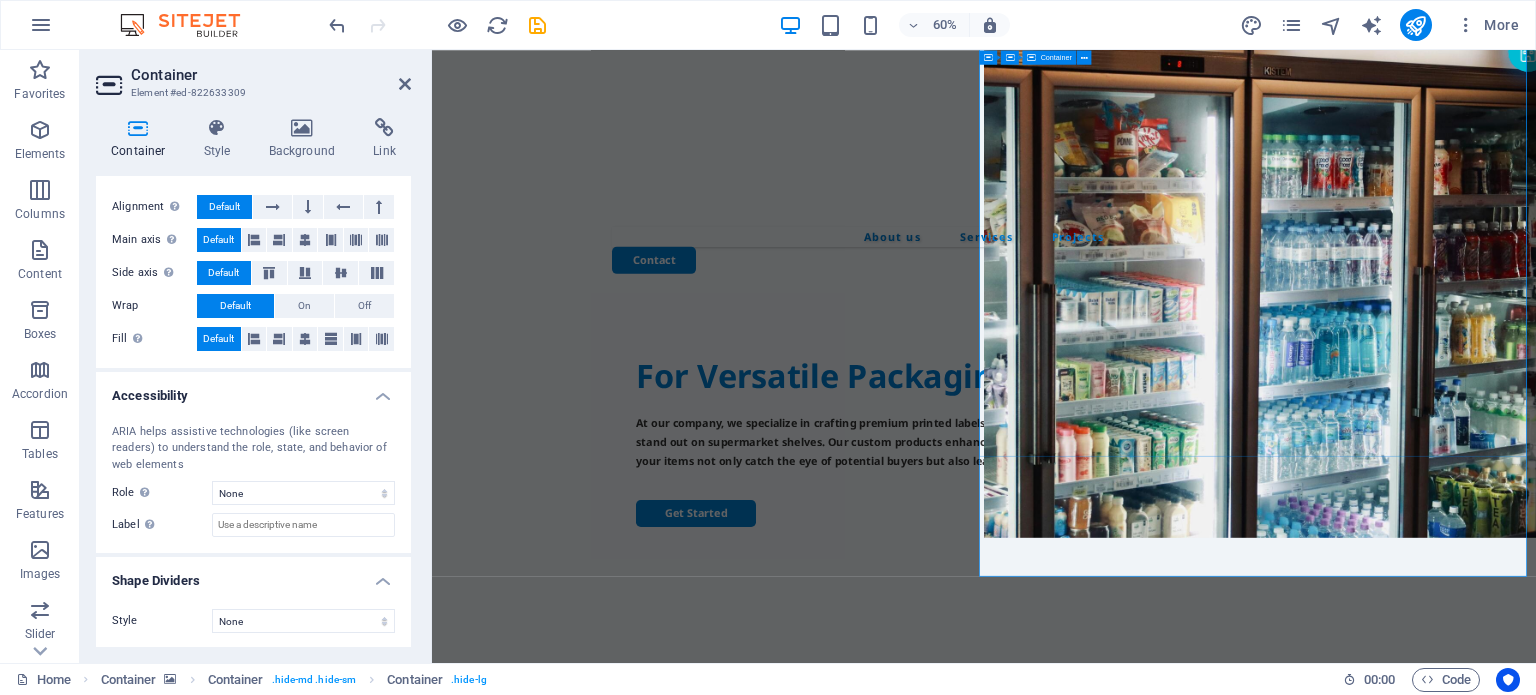 scroll, scrollTop: 0, scrollLeft: 0, axis: both 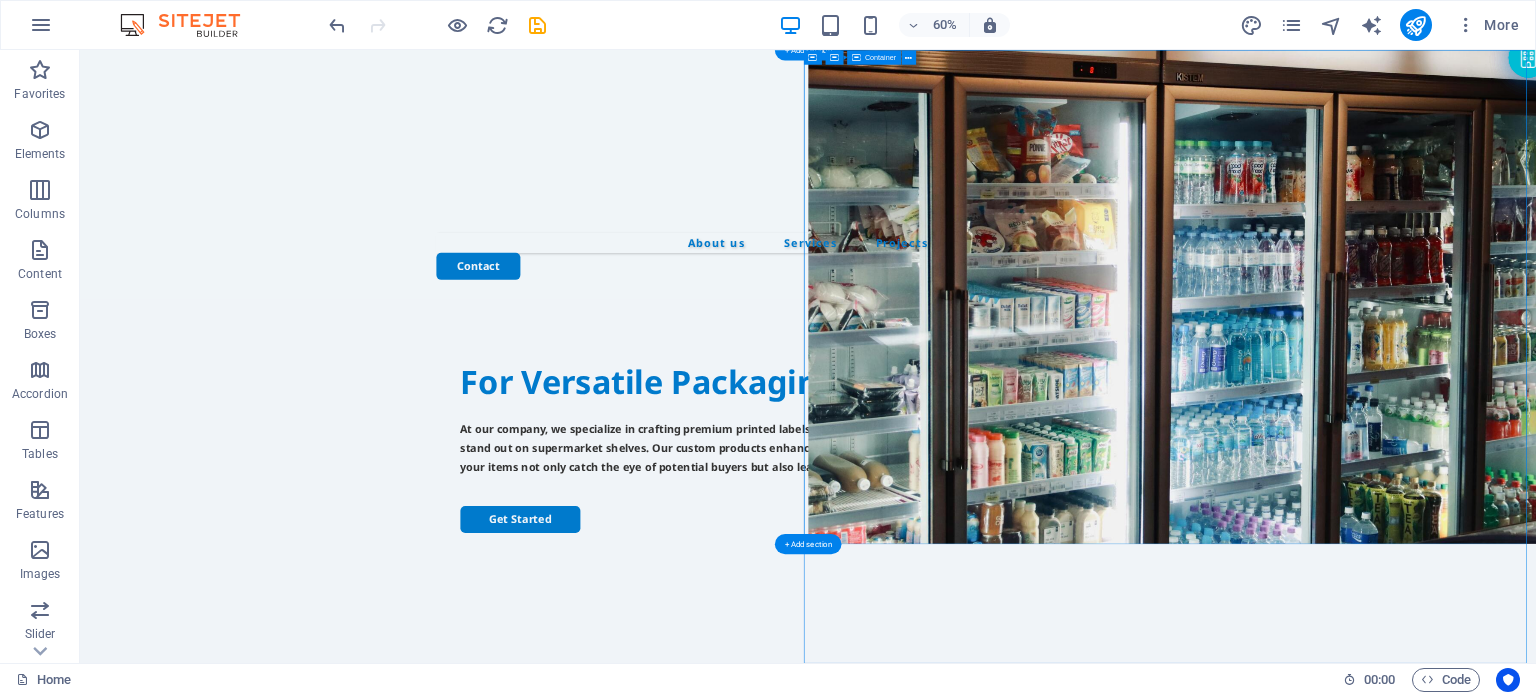 click on "Drop content here or  Add elements  Paste clipboard" at bounding box center (1901, 1384) 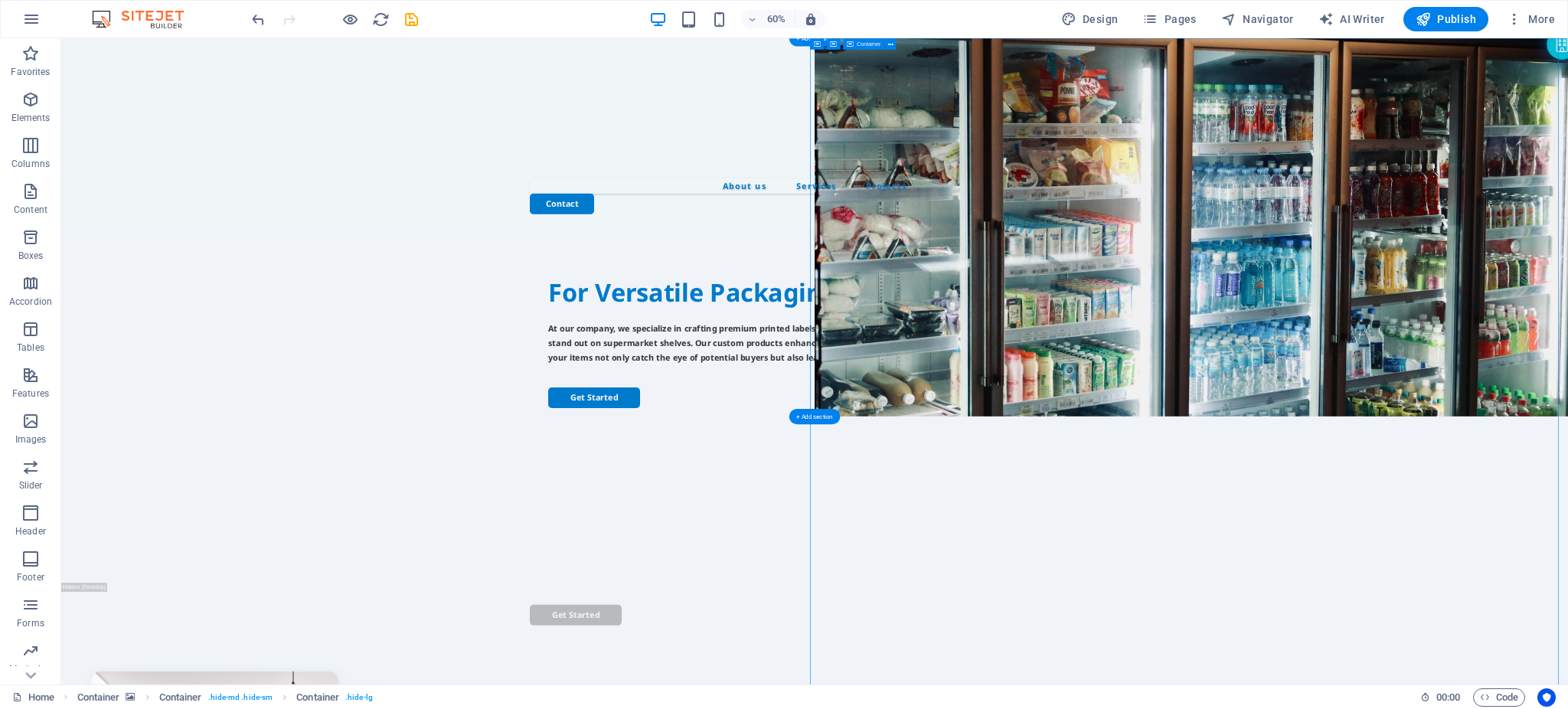 click on "Drop content here or  Add elements  Paste clipboard" at bounding box center [1945, 1207] 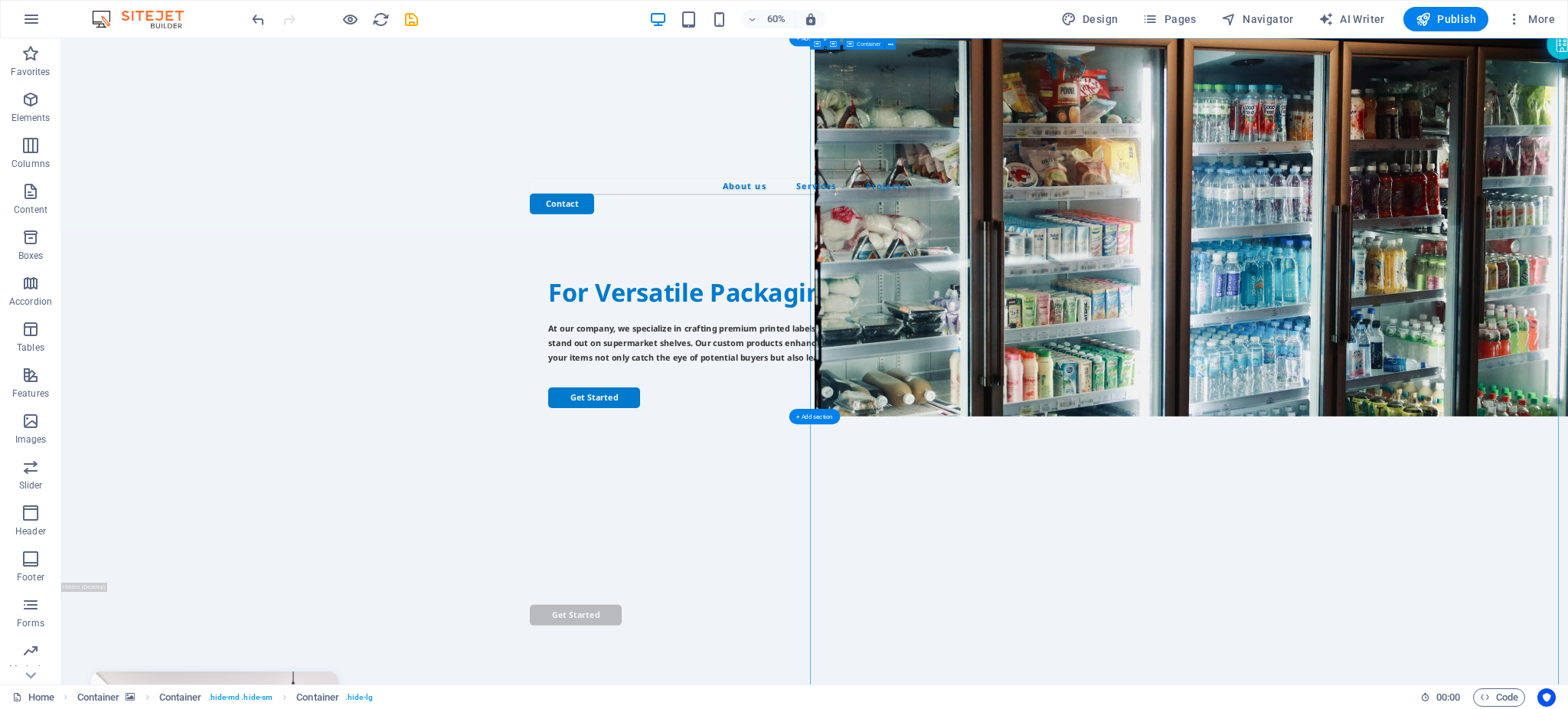 drag, startPoint x: 1936, startPoint y: 416, endPoint x: 1936, endPoint y: 606, distance: 190 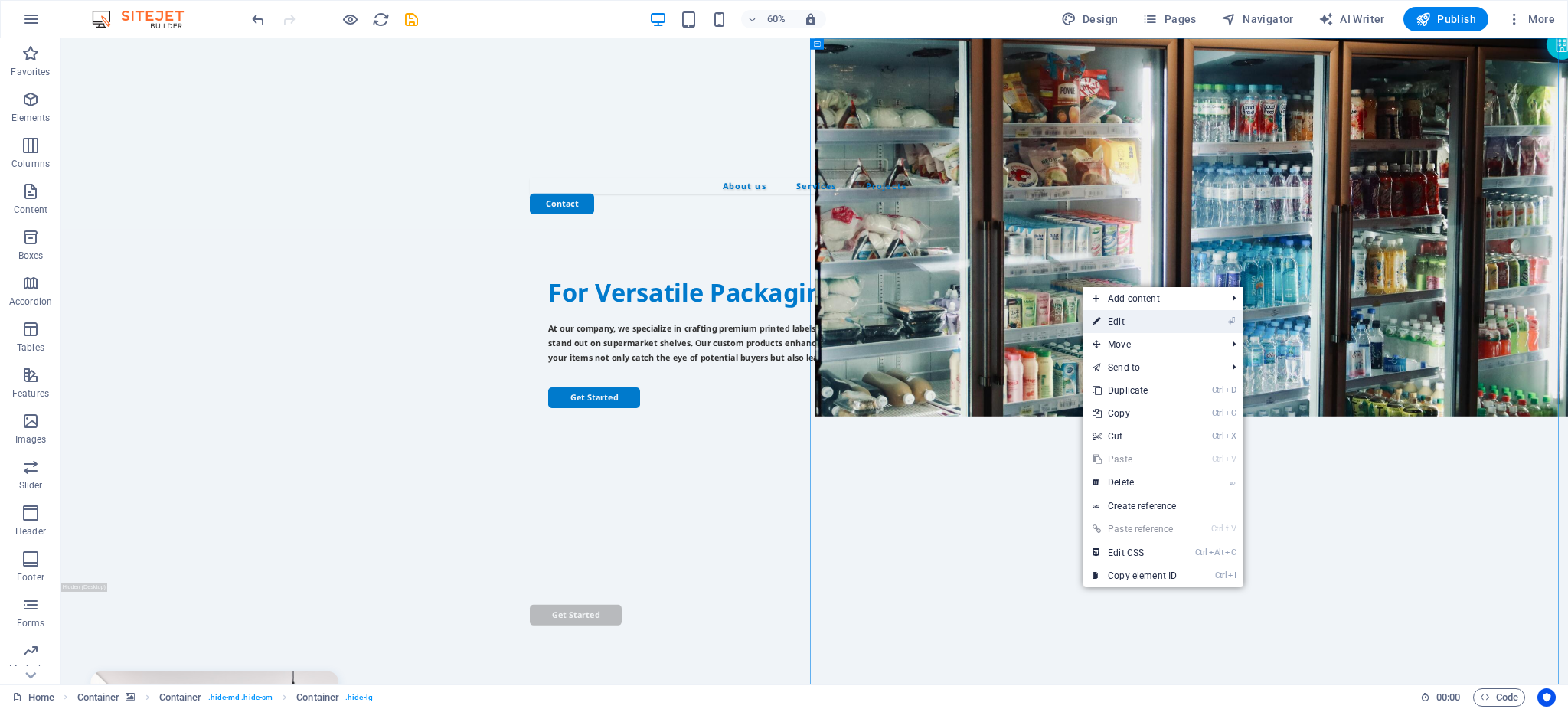 click on "⏎  Edit" at bounding box center [1135, 322] 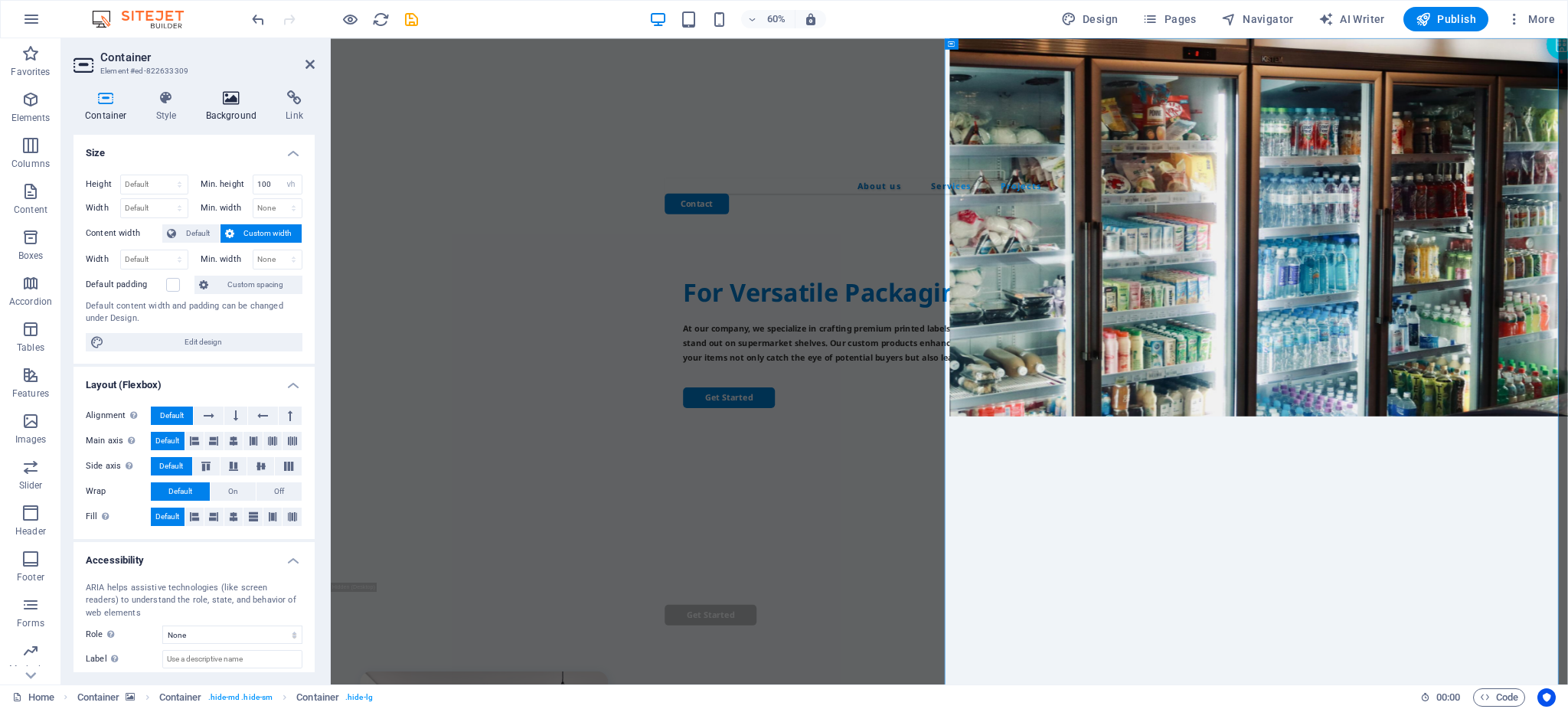 click on "Background" at bounding box center [234, 106] 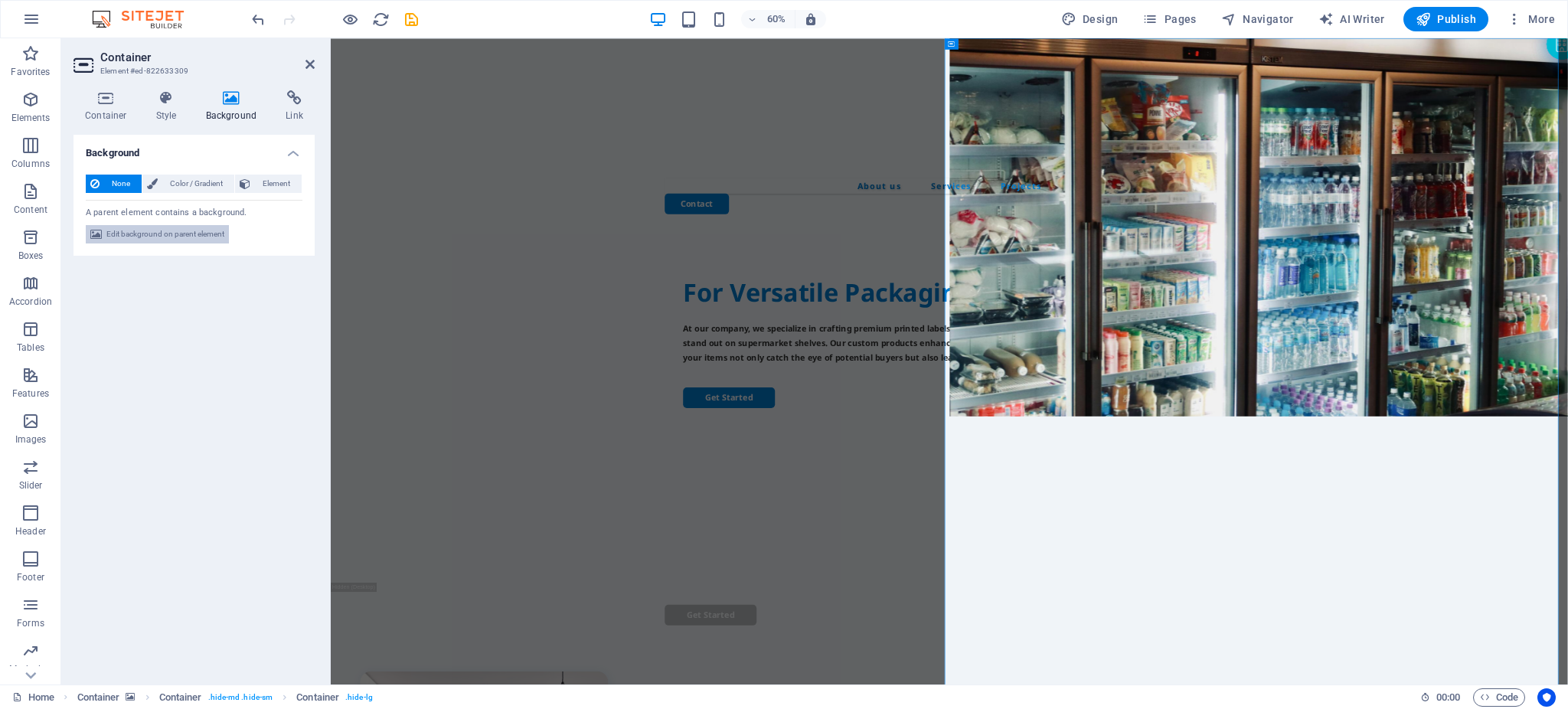 click on "Edit background on parent element" at bounding box center (165, 234) 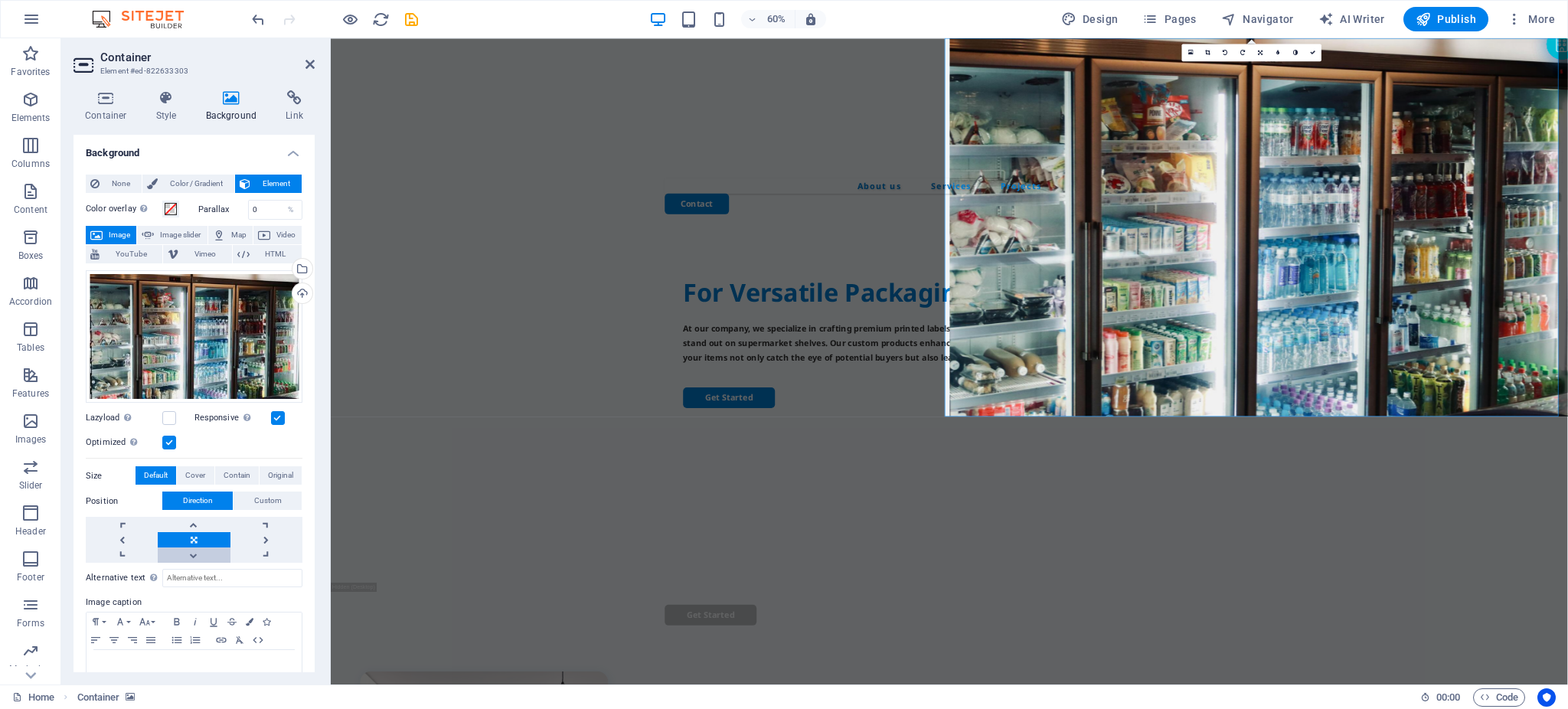 click at bounding box center (194, 555) 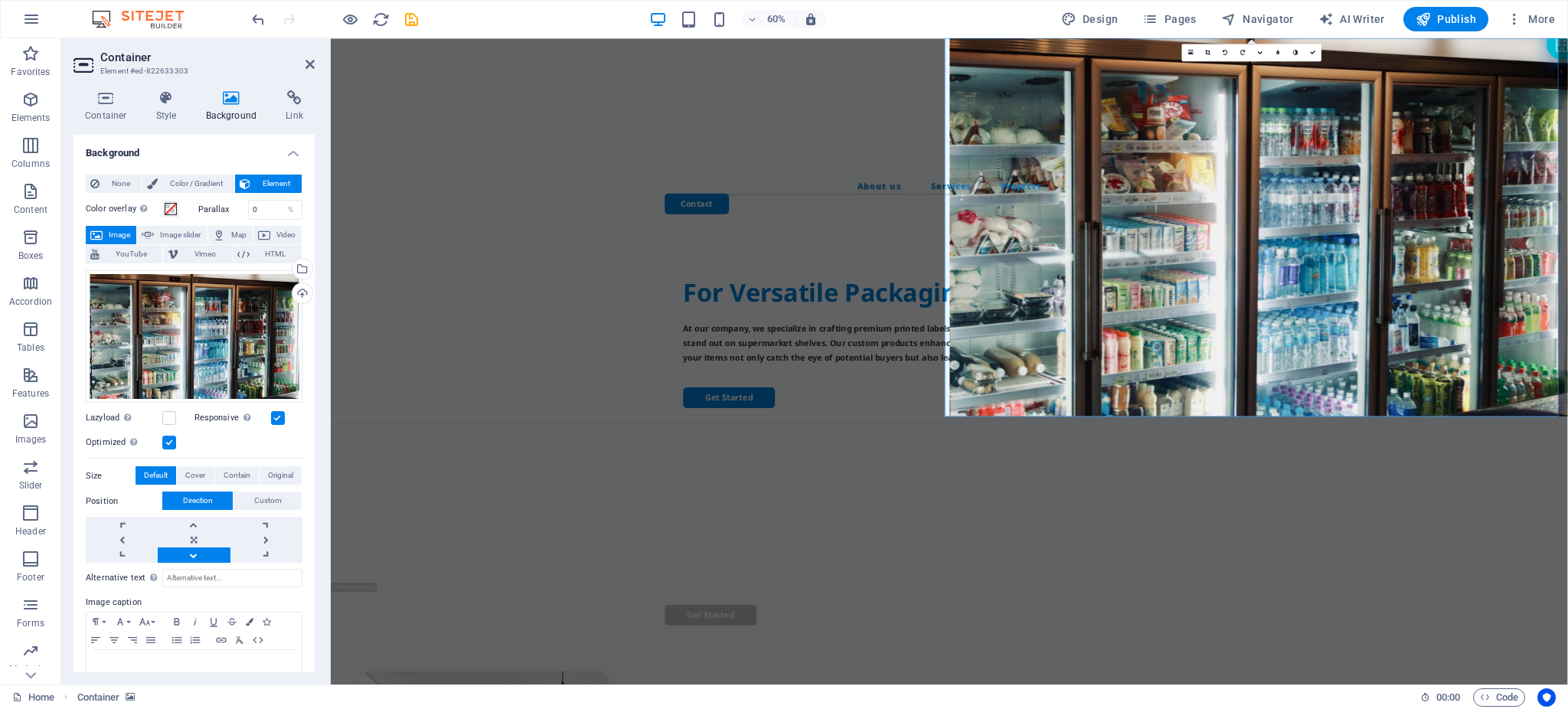 click at bounding box center (194, 555) 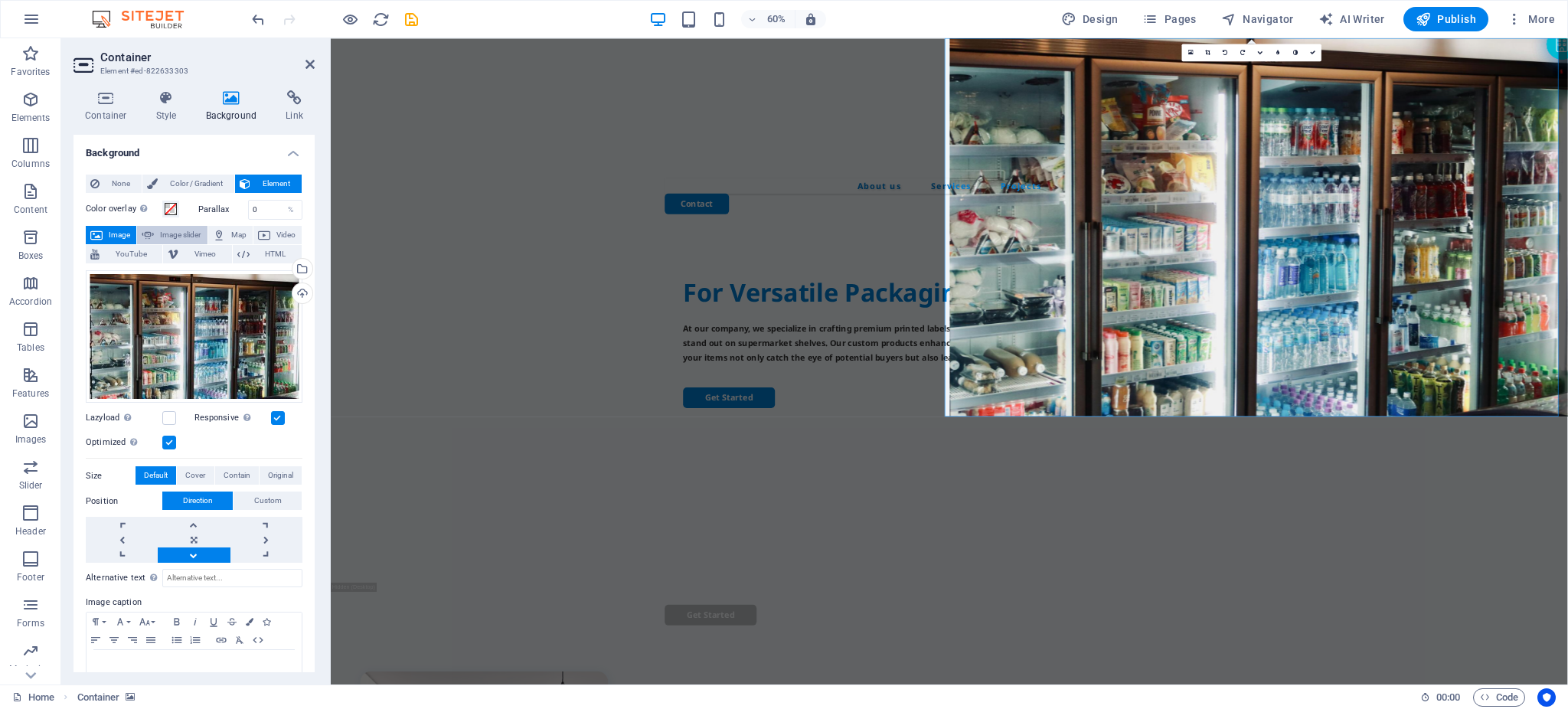 click on "Image slider" at bounding box center (180, 235) 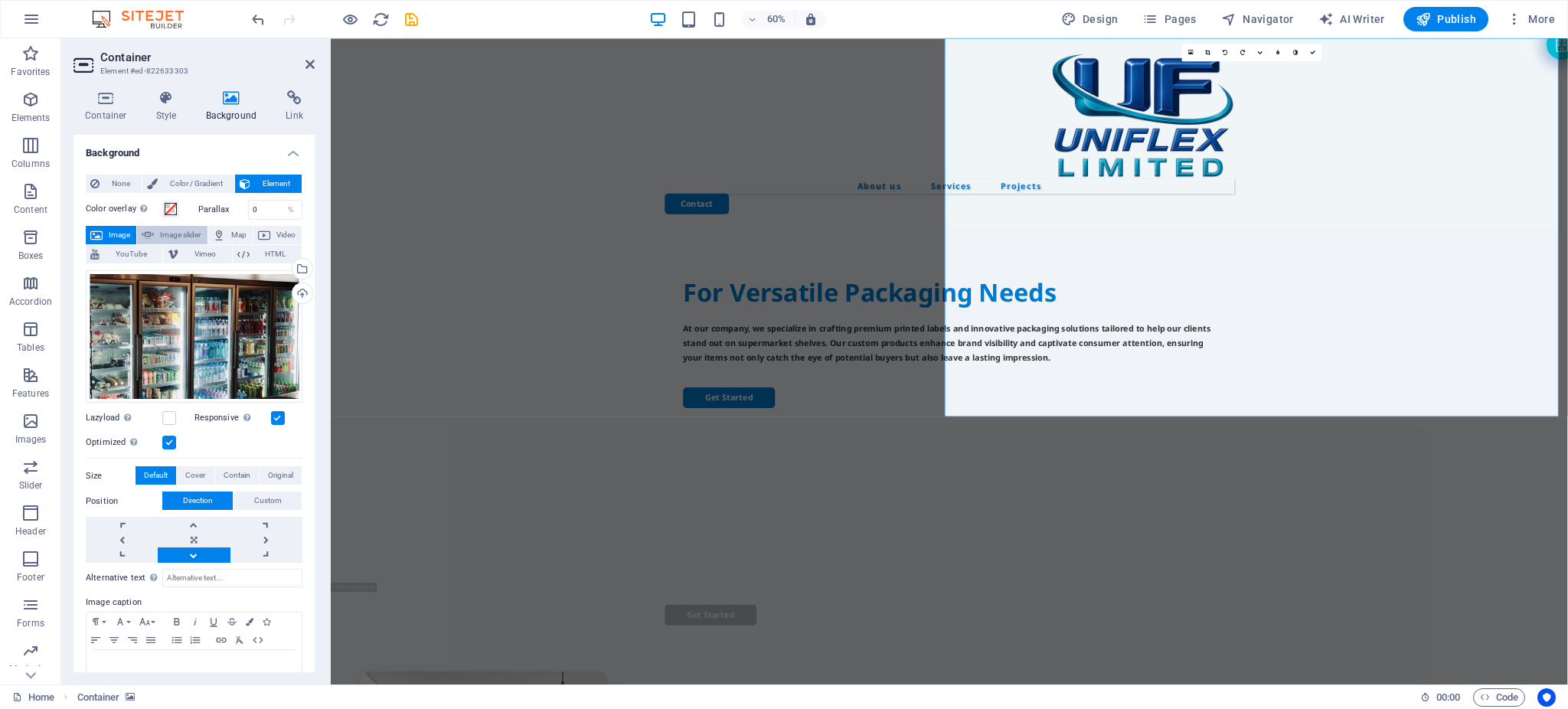 select on "ms" 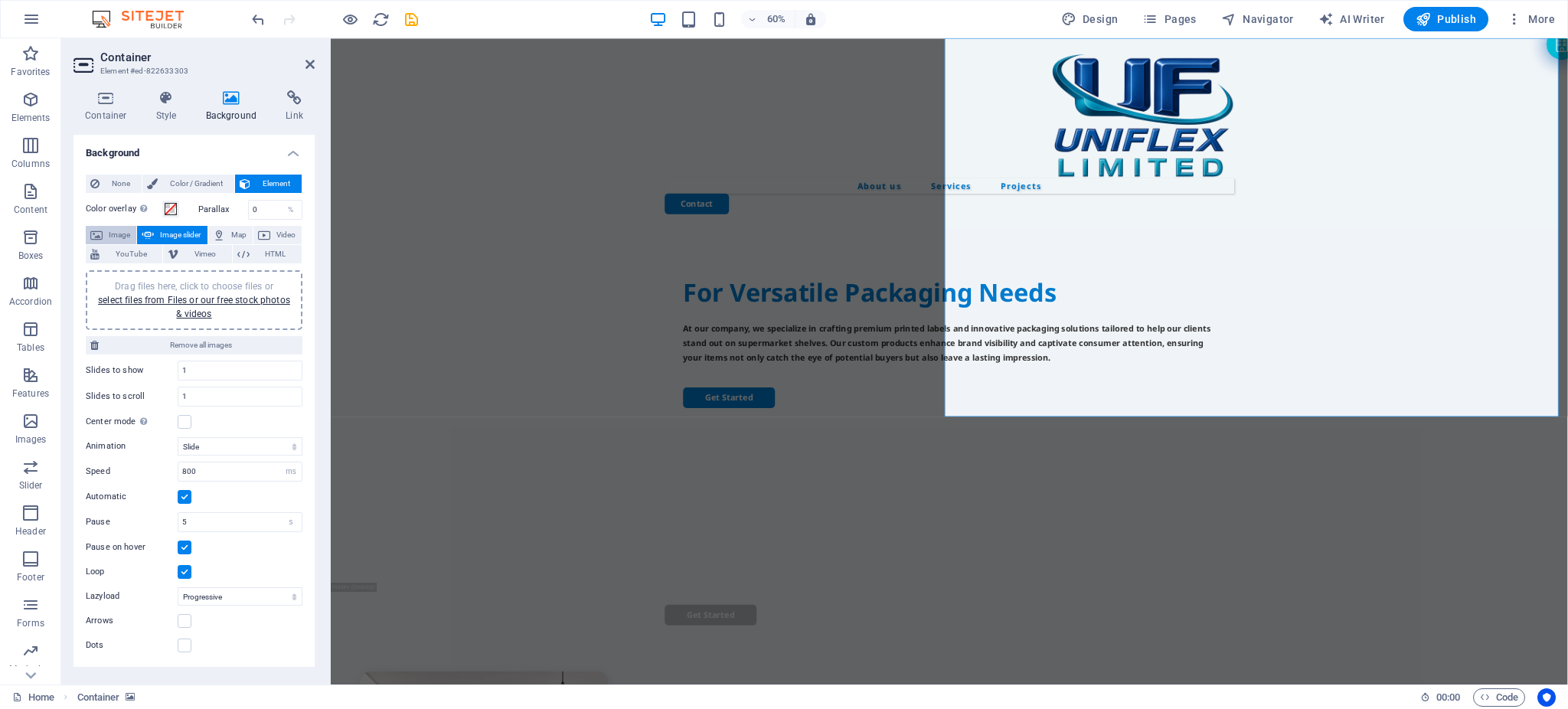 click on "Image" at bounding box center [119, 235] 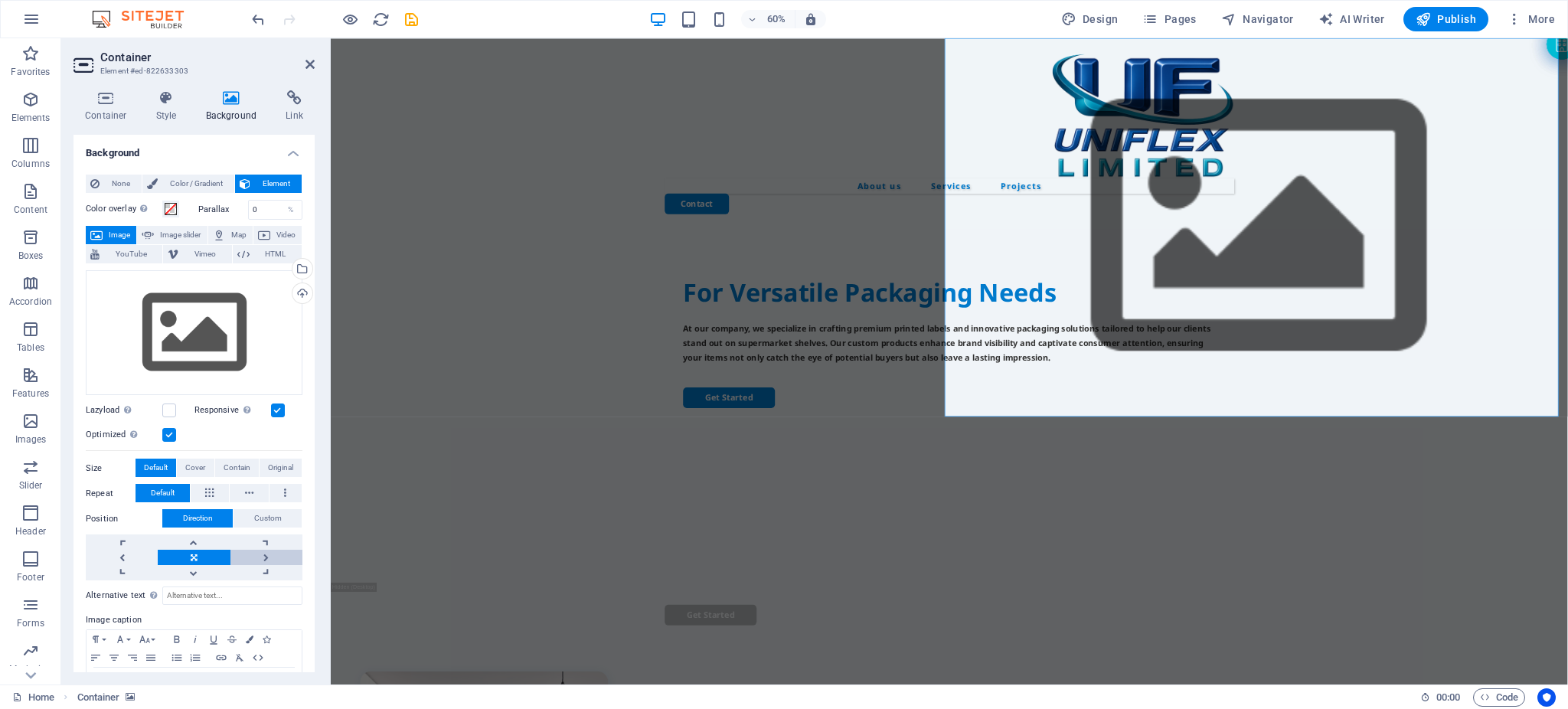 scroll, scrollTop: 53, scrollLeft: 0, axis: vertical 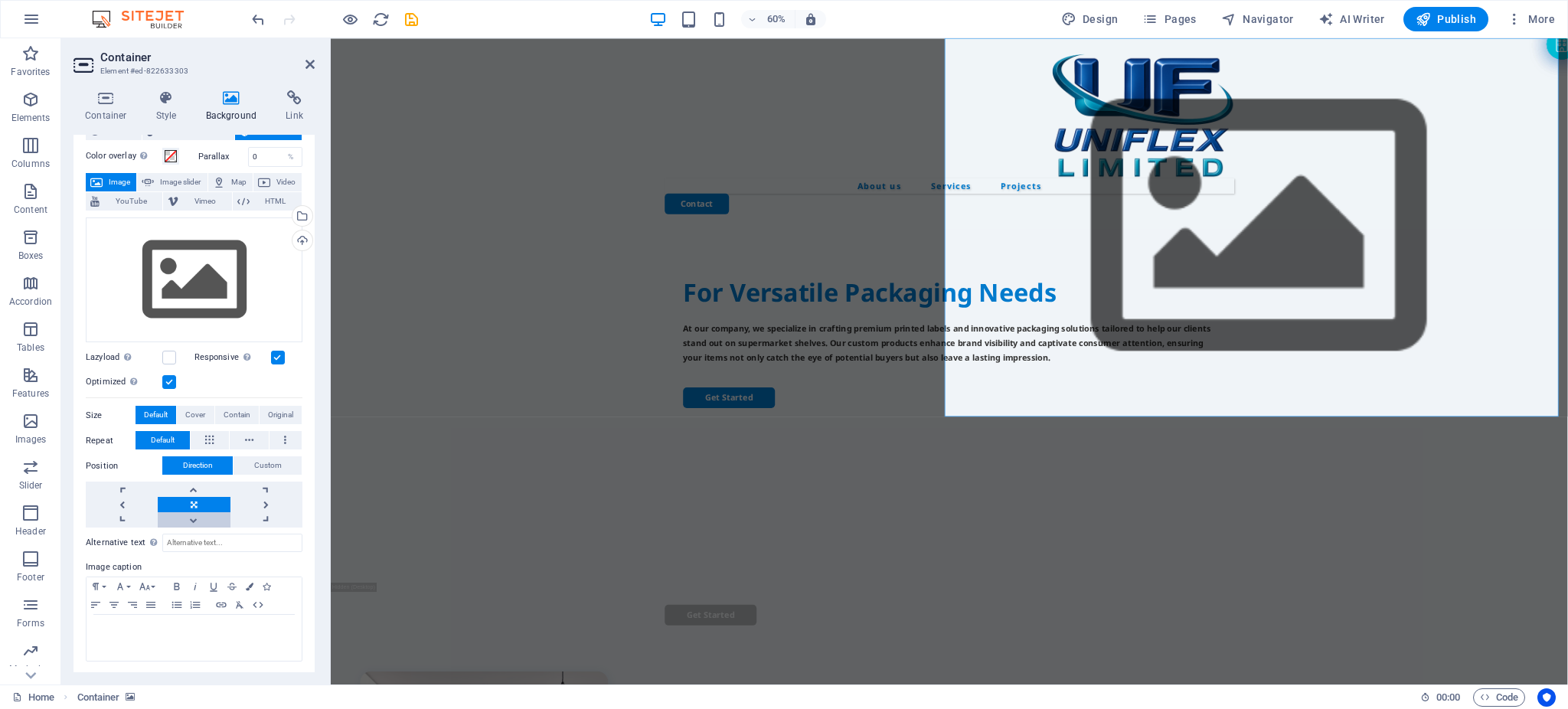click at bounding box center (194, 520) 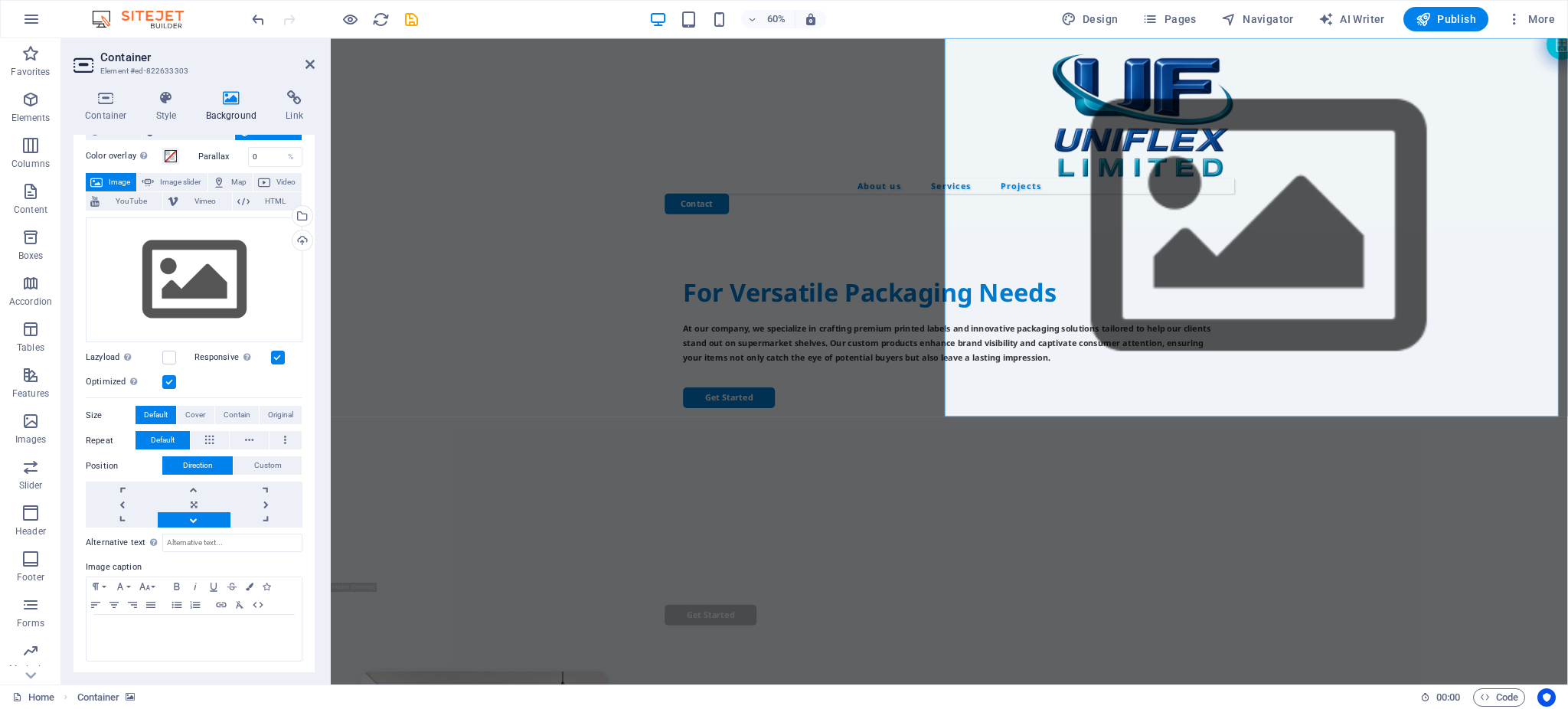 click at bounding box center [194, 520] 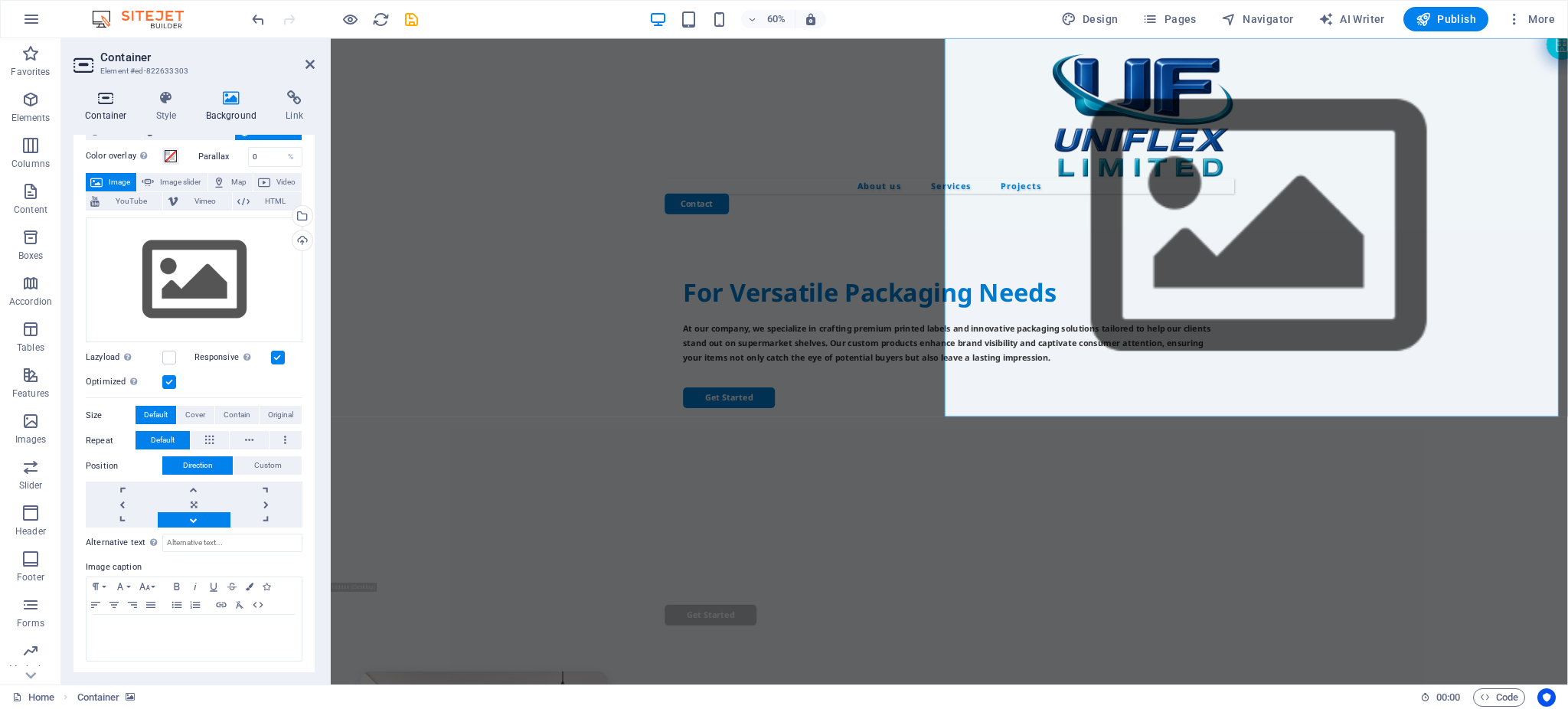 click on "Container" at bounding box center [109, 106] 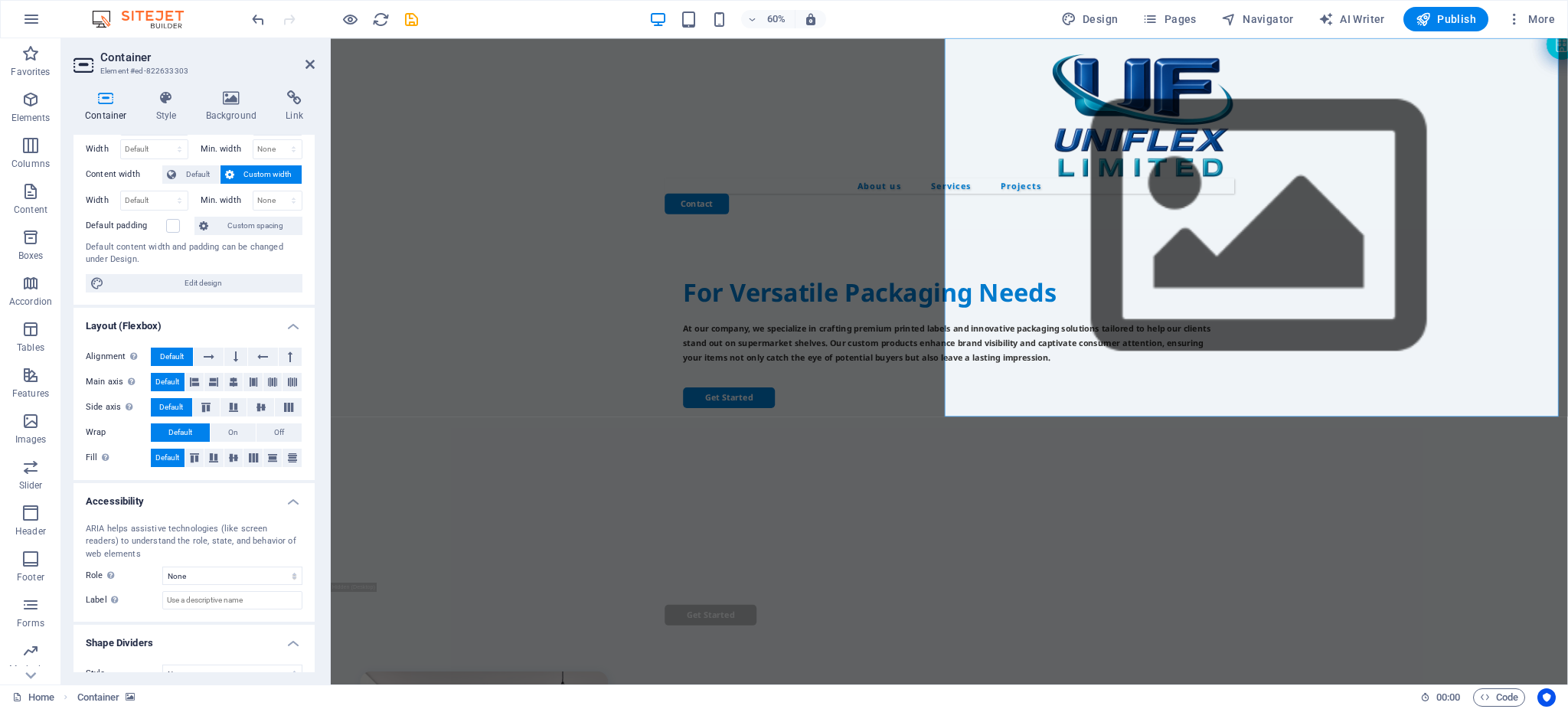 scroll, scrollTop: 81, scrollLeft: 0, axis: vertical 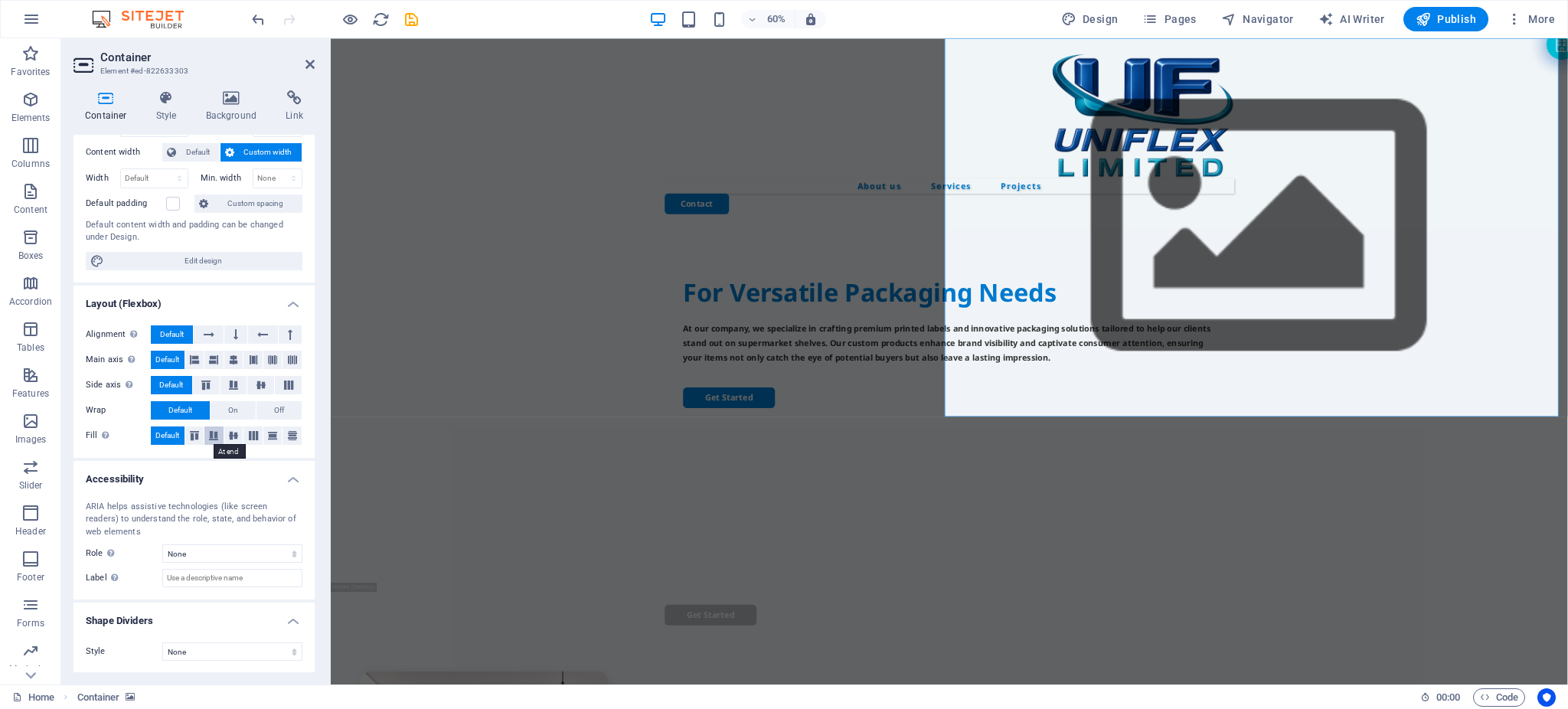 click at bounding box center (214, 436) 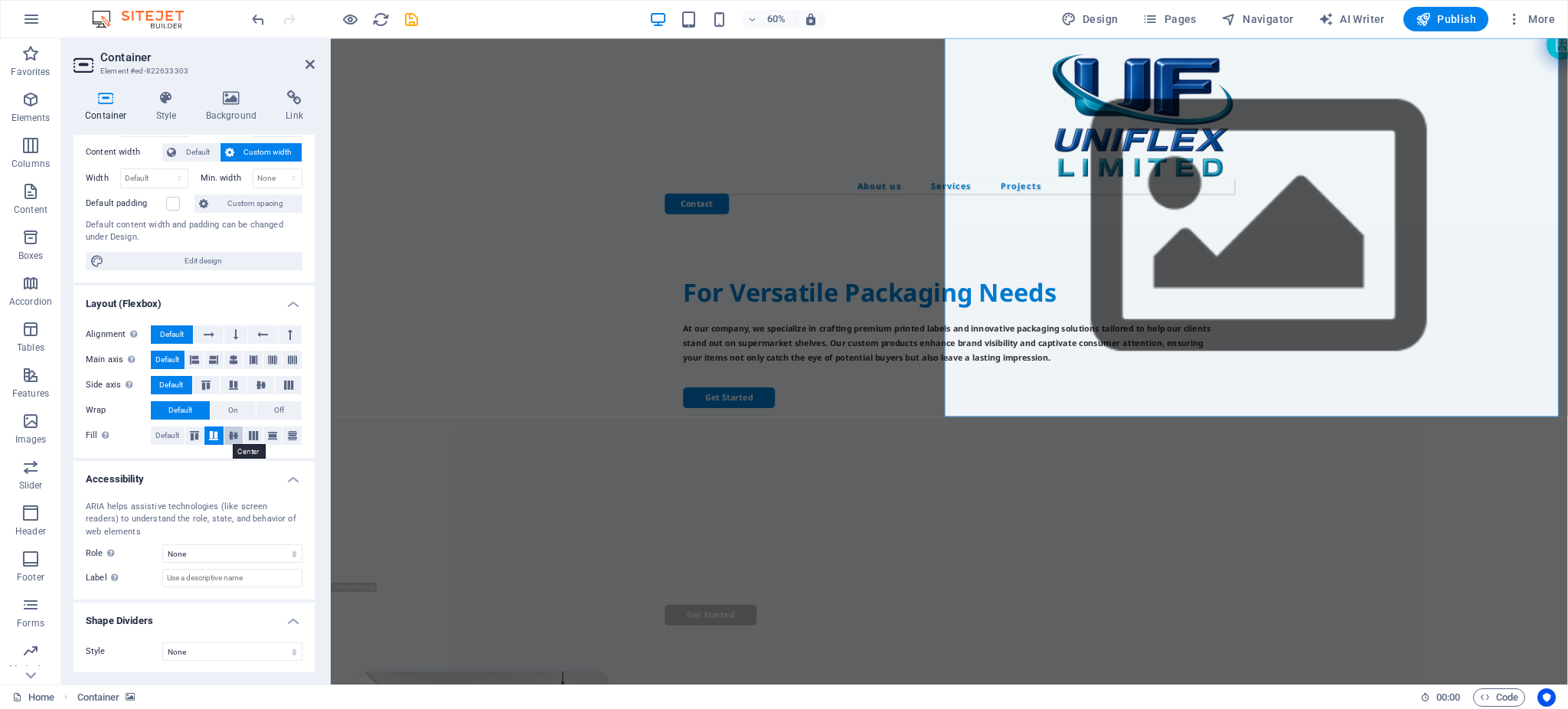 click at bounding box center (234, 436) 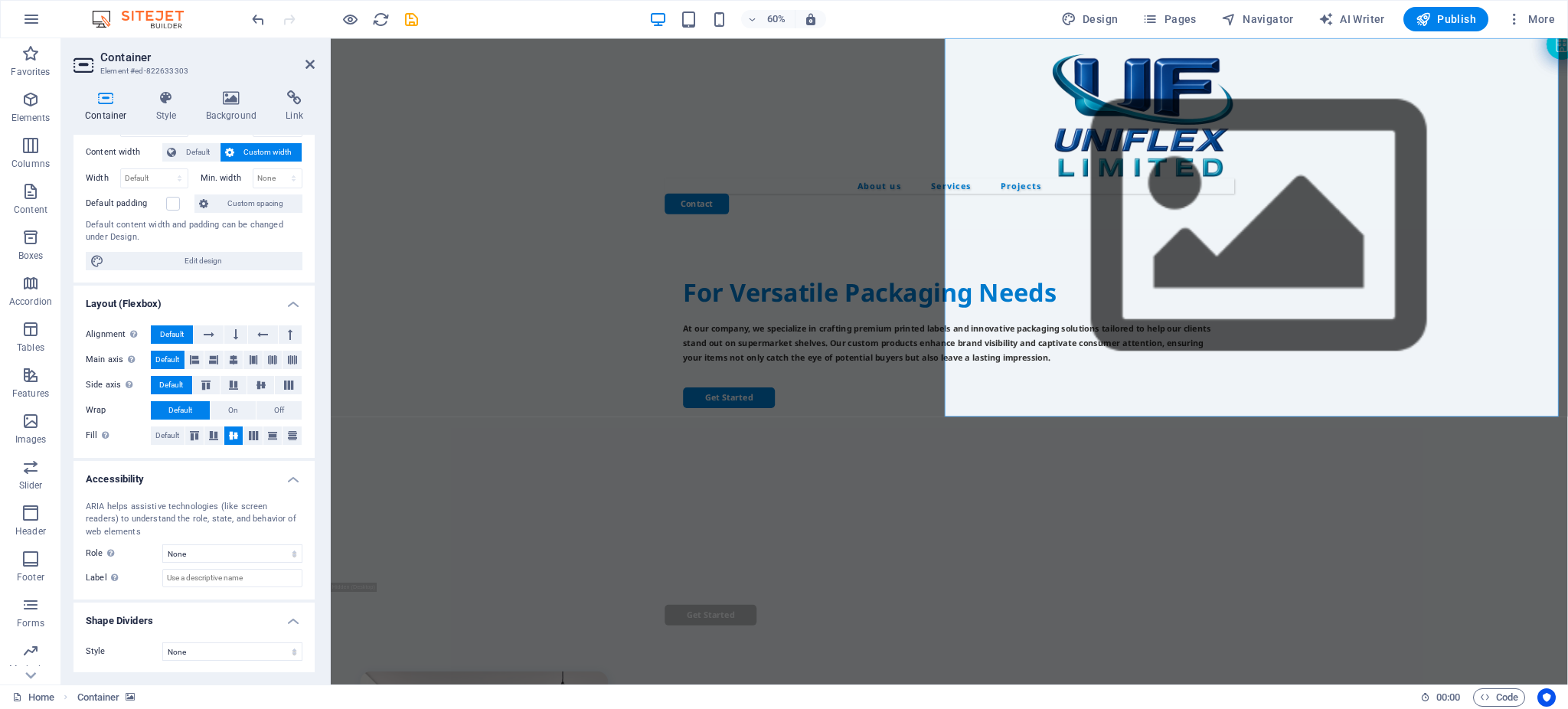 scroll, scrollTop: 0, scrollLeft: 0, axis: both 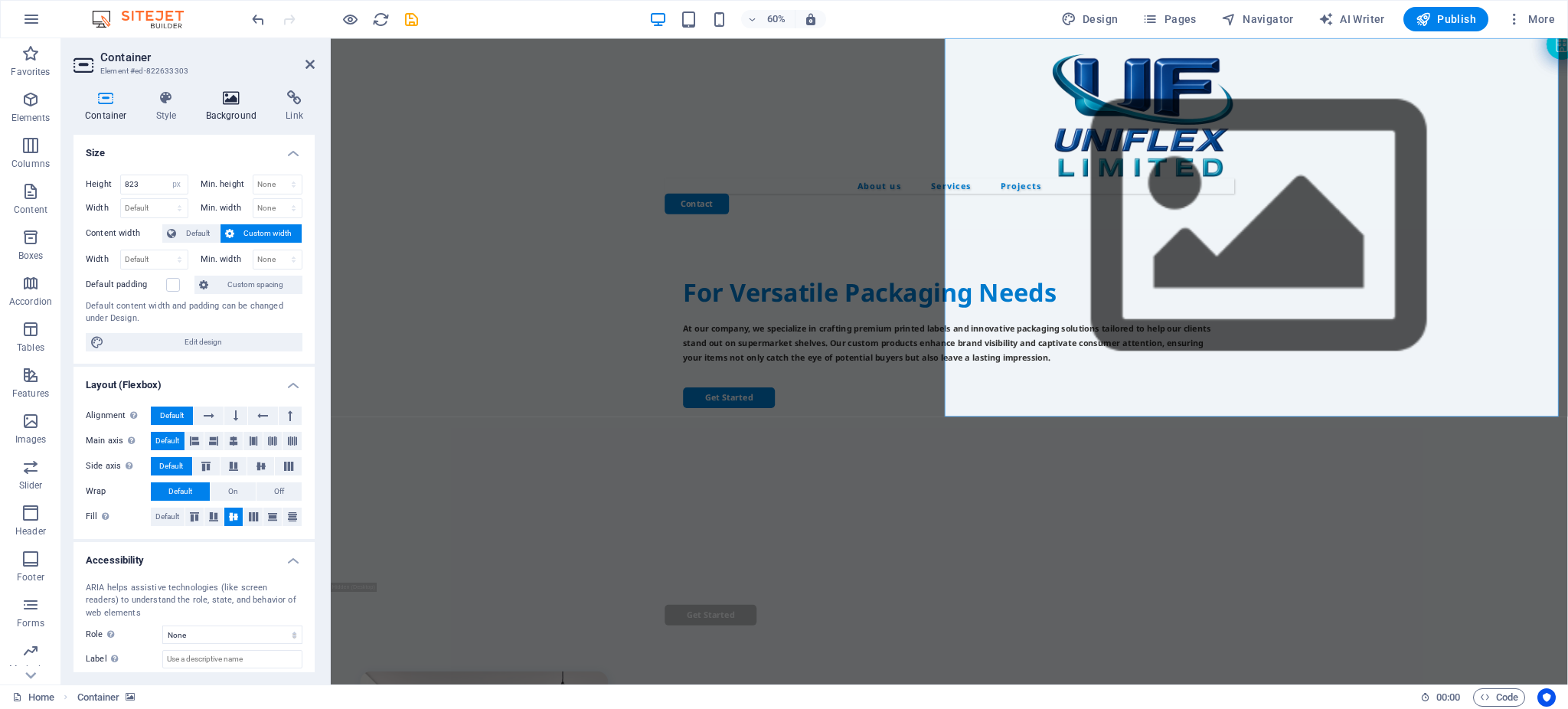 click at bounding box center (231, 98) 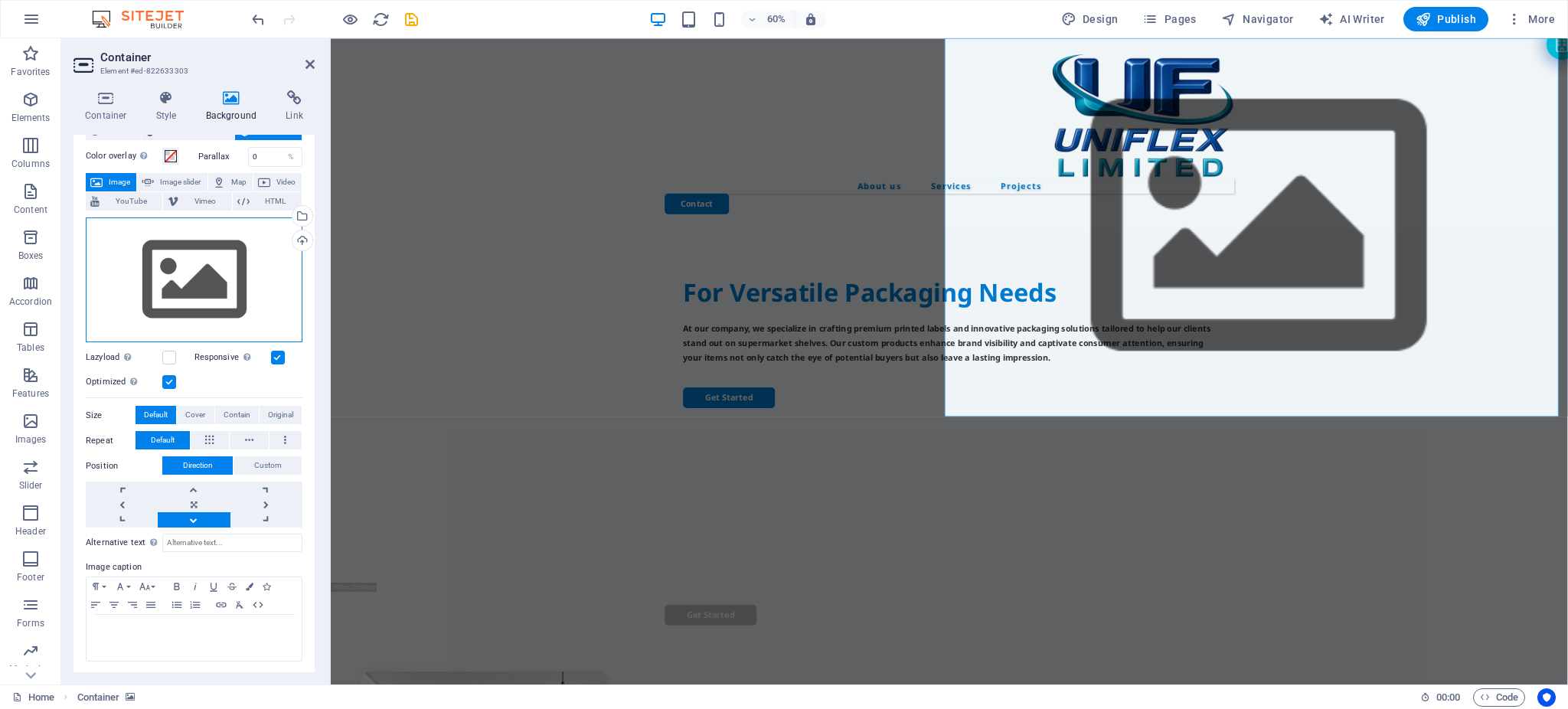 click on "Drag files here, click to choose files or select files from Files or our free stock photos & videos" at bounding box center (194, 280) 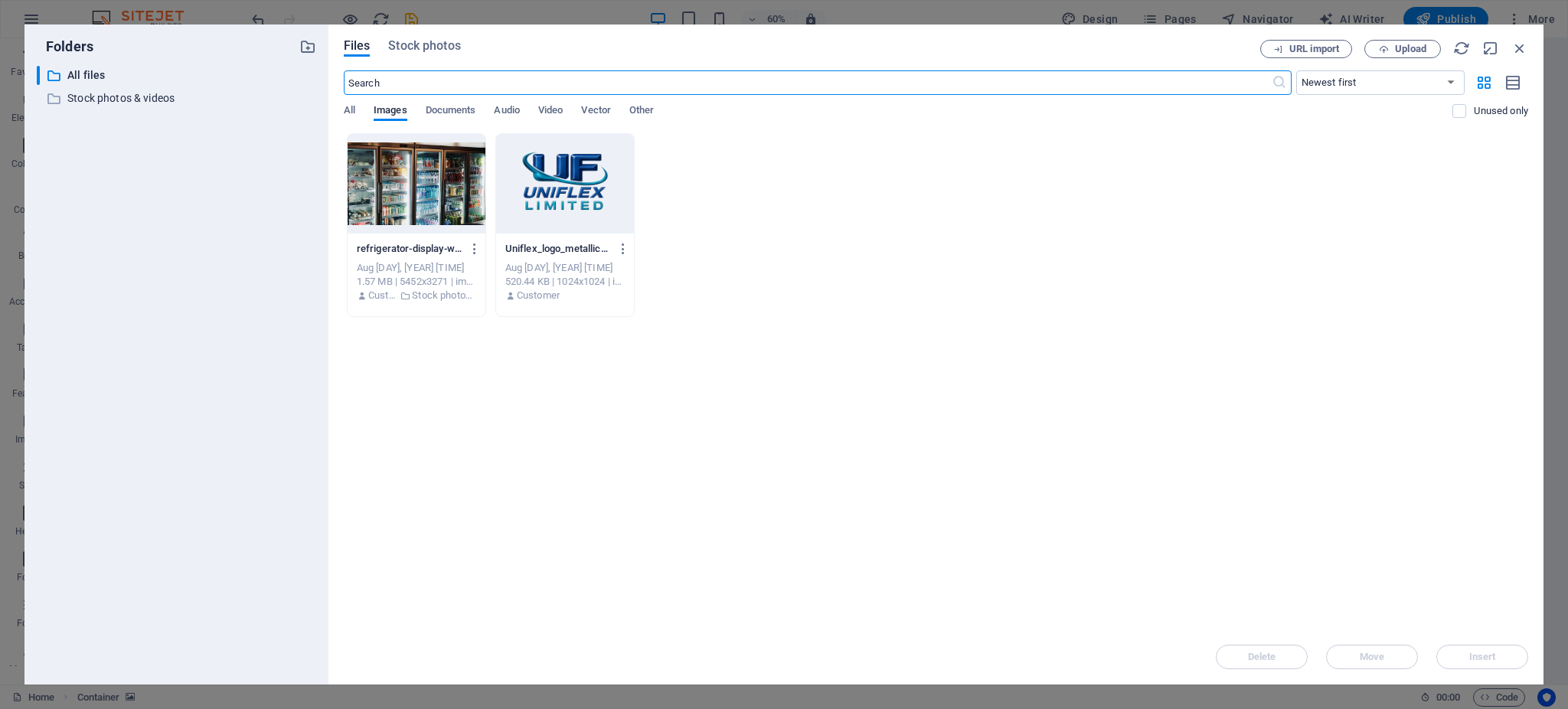 scroll, scrollTop: 28, scrollLeft: 0, axis: vertical 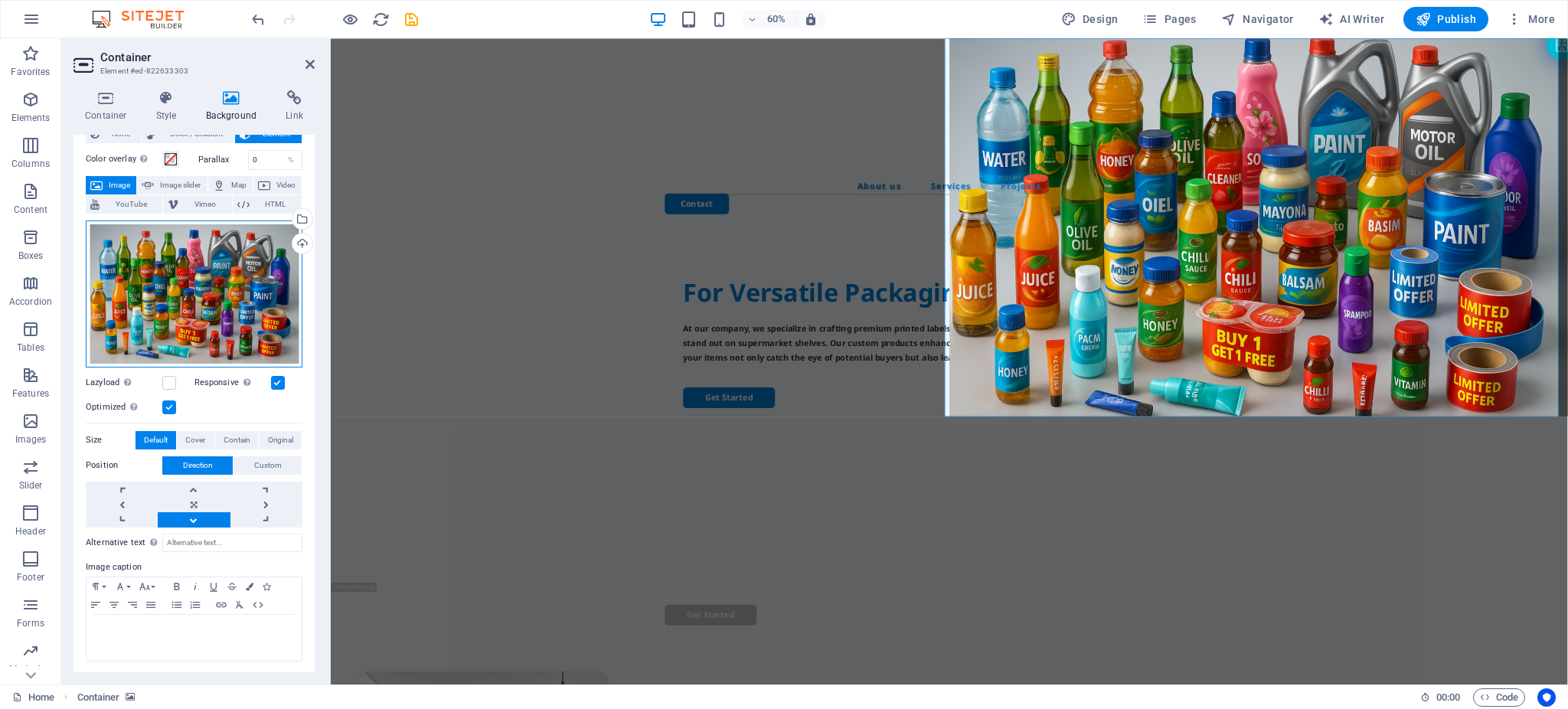click on "Drag files here, click to choose files or select files from Files or our free stock photos & videos" at bounding box center [194, 294] 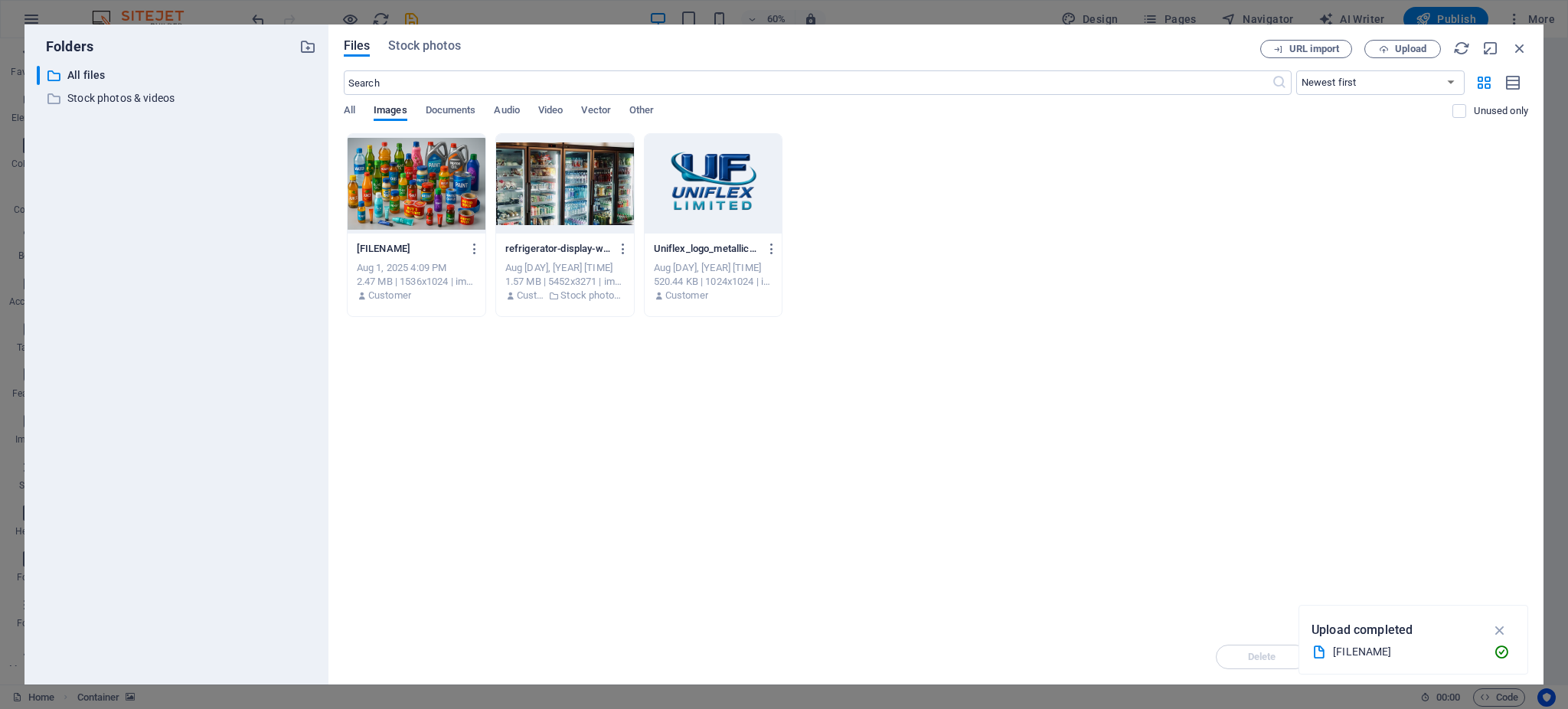 click at bounding box center [416, 184] 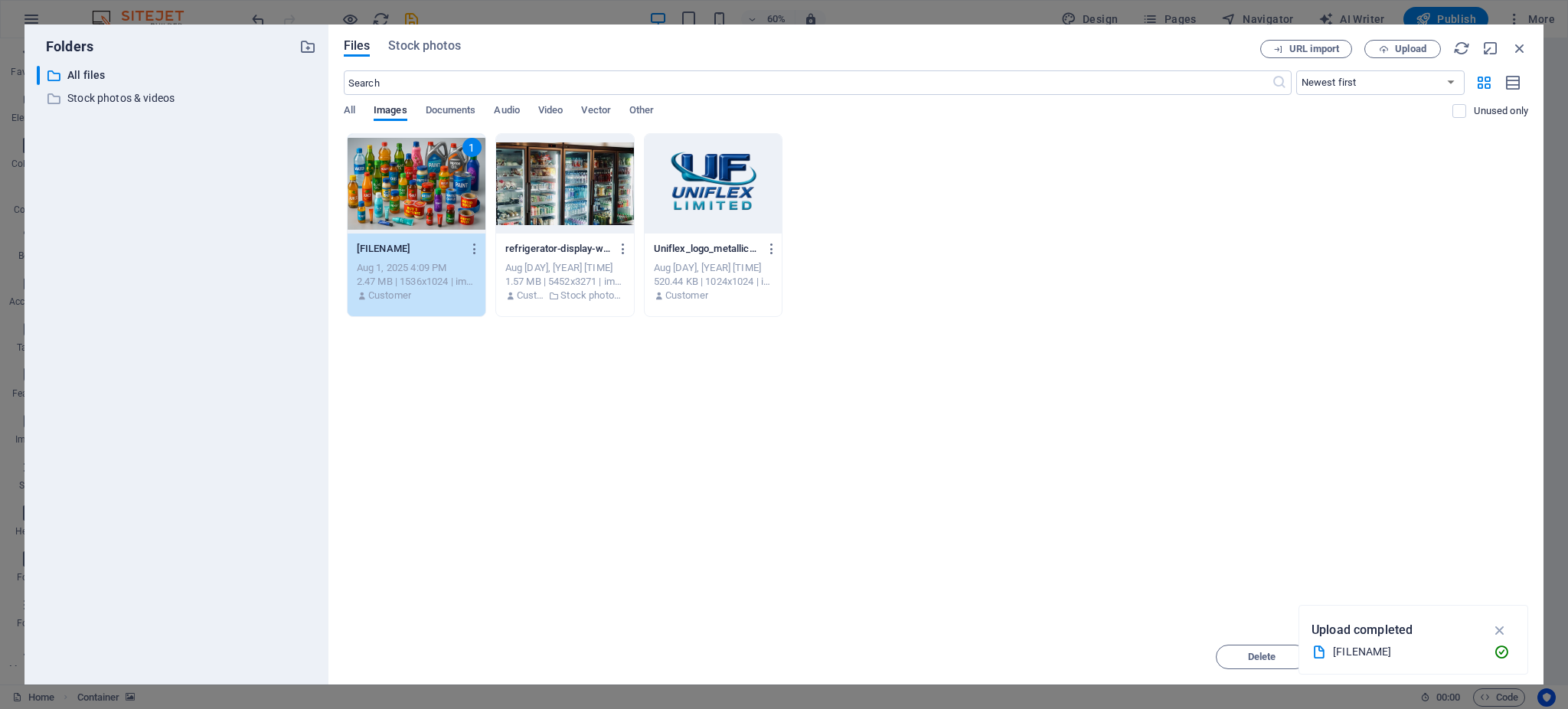 click on "1" at bounding box center [416, 184] 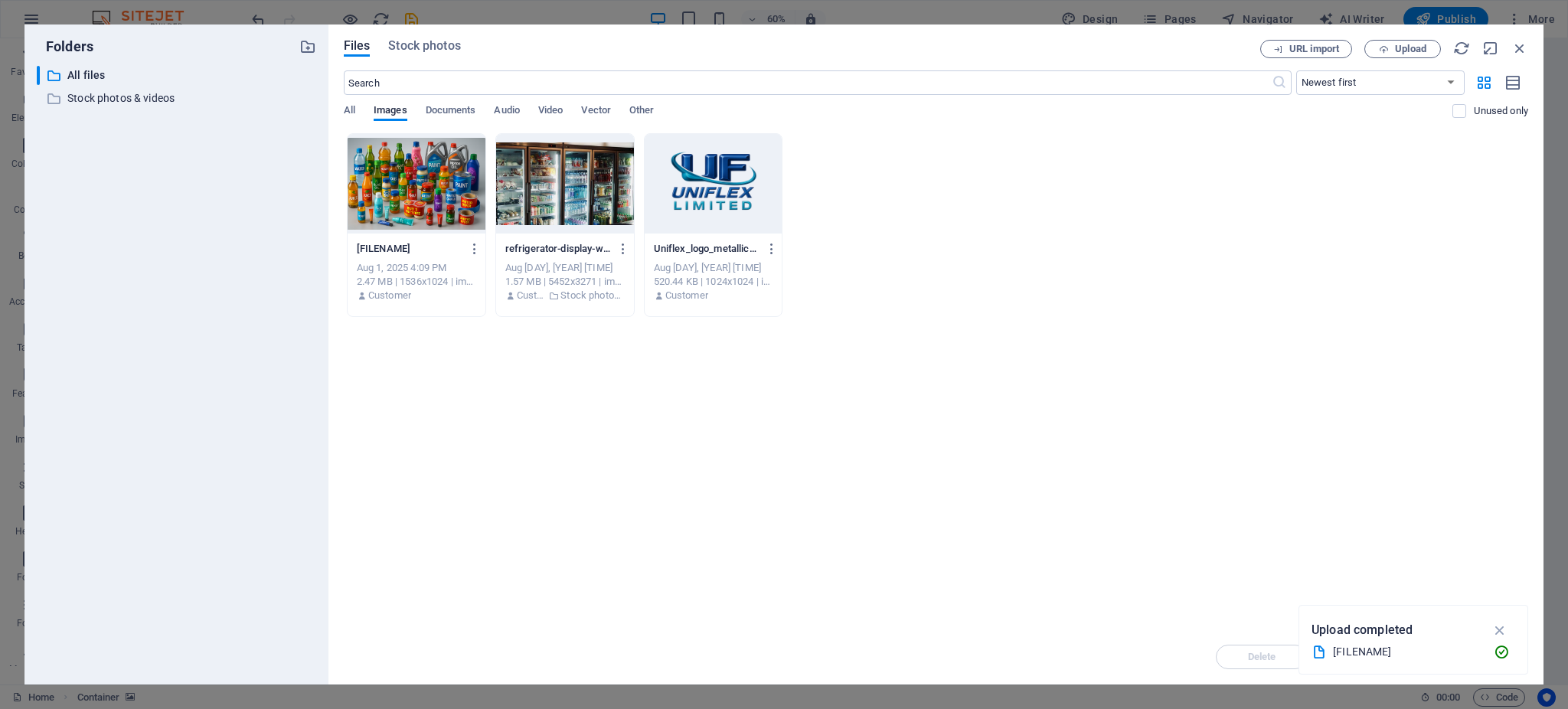 click at bounding box center [416, 184] 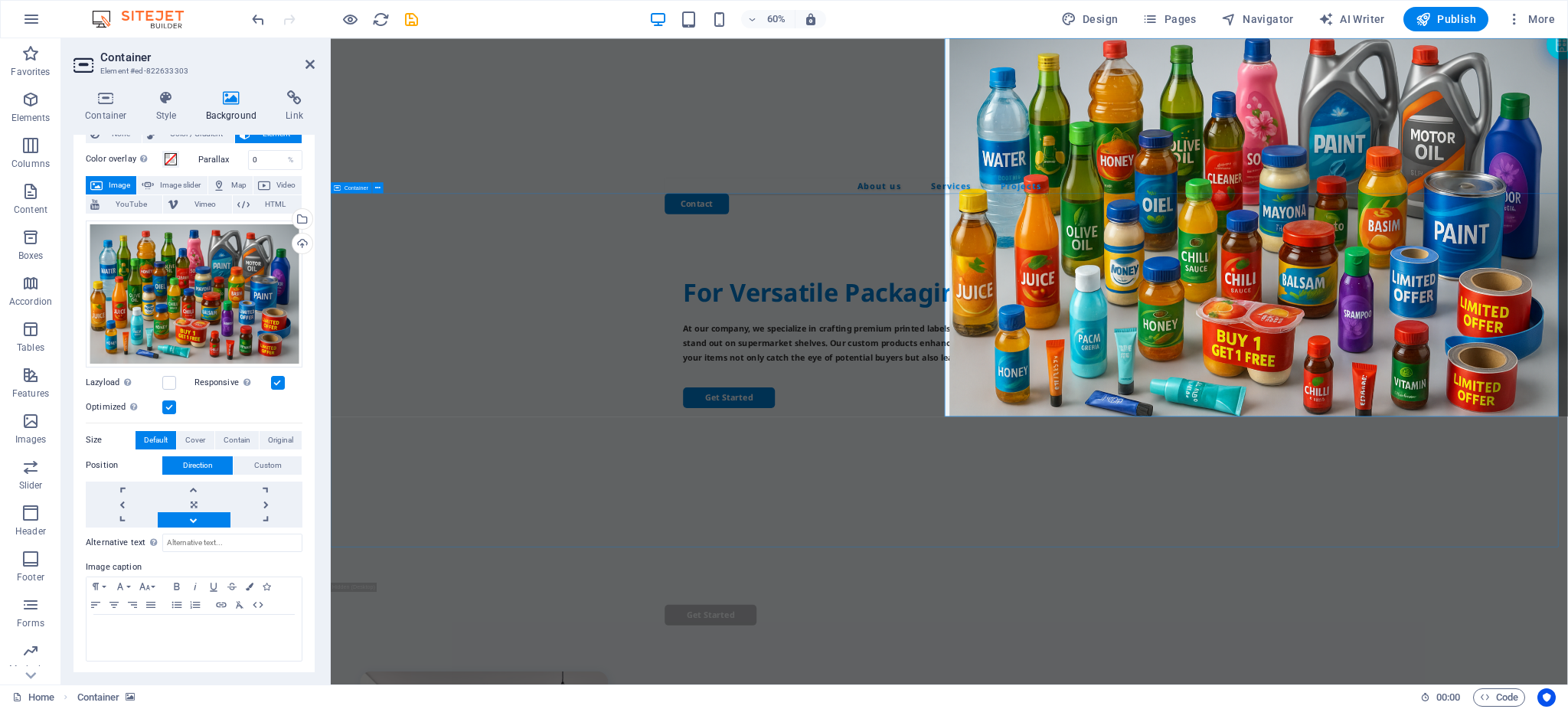 click on "For Versatile Packaging Needs At our company, we specialize in crafting premium printed labels and innovative packaging solutions tailored to help our clients stand out on supermarket shelves. Our custom products enhance brand visibility and captivate consumer attention, ensuring your items not only catch the eye of potential buyers but also leave a lasting impression. Get Started" at bounding box center (1361, 651) 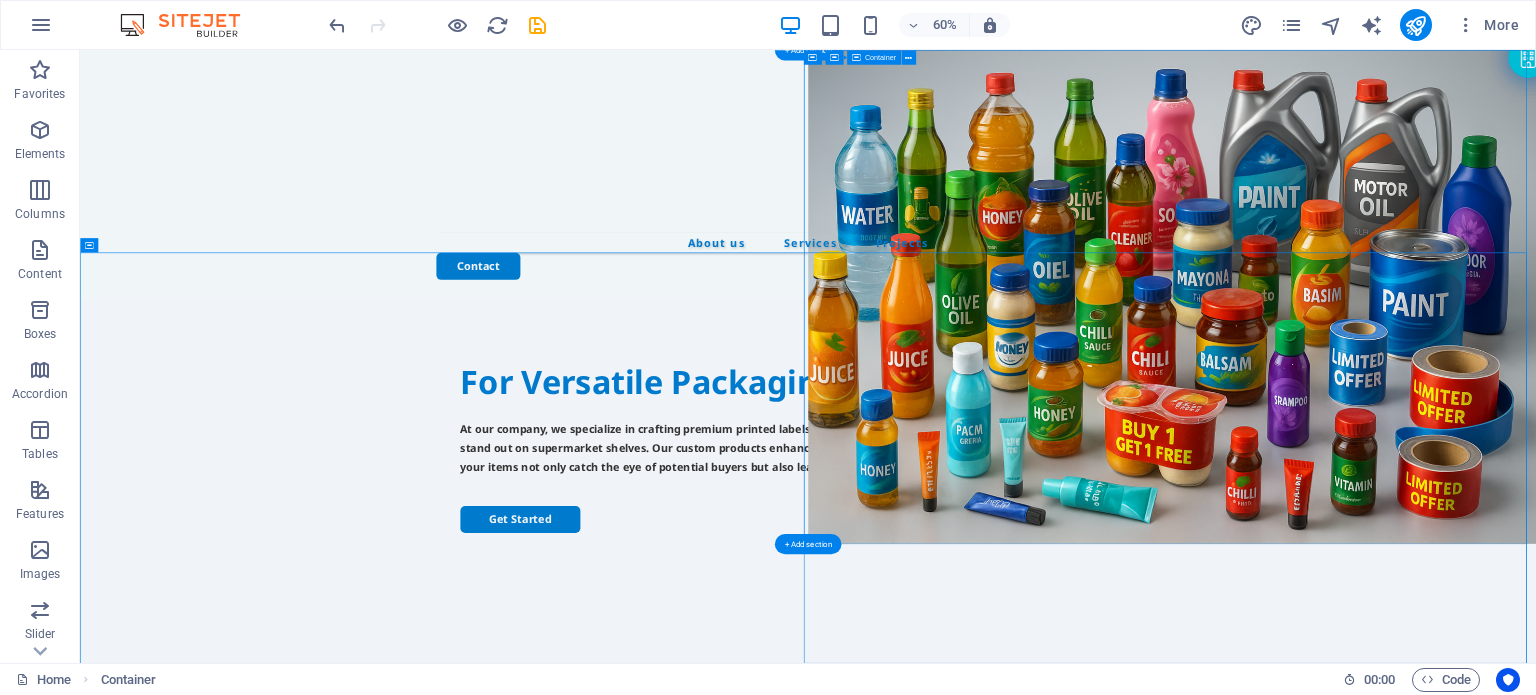 click on "Drop content here or  Add elements  Paste clipboard" at bounding box center (1901, 1384) 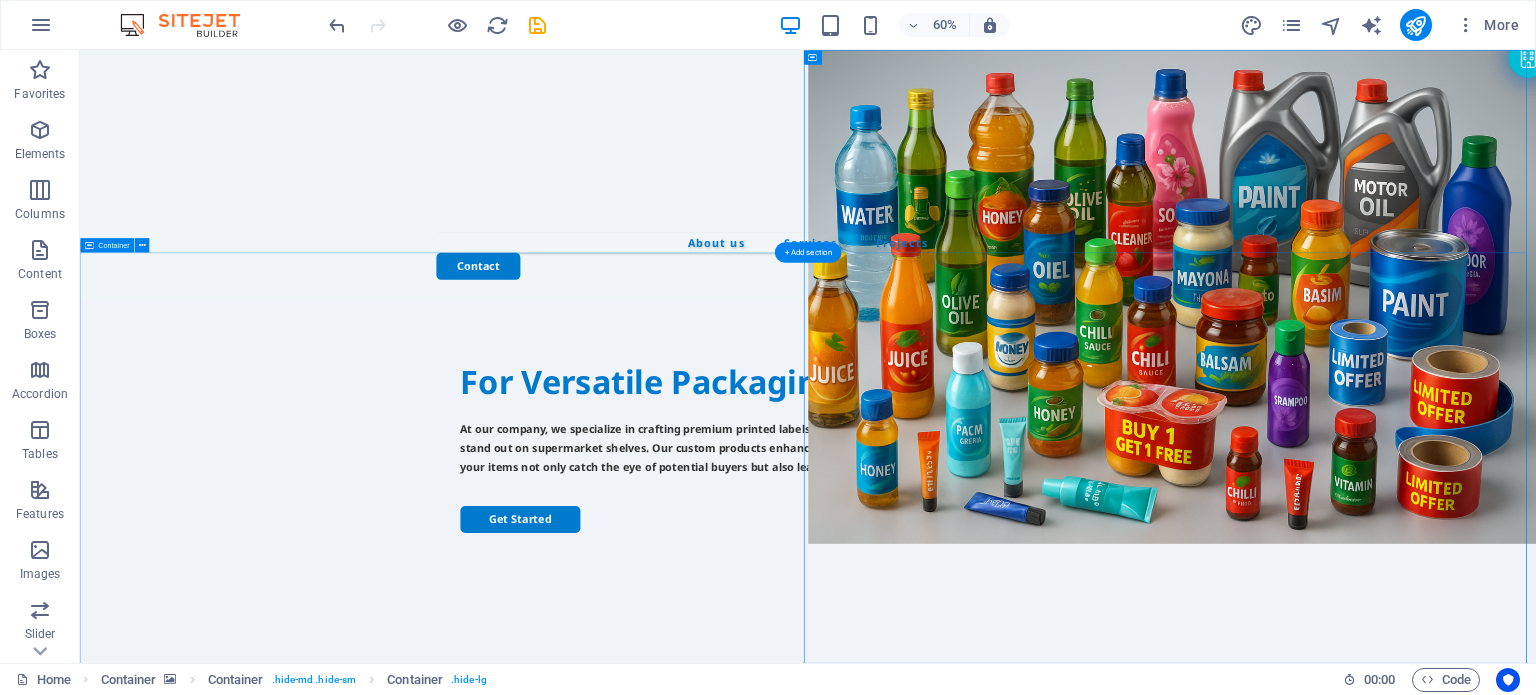 click on "For Versatile Packaging Needs At our company, we specialize in crafting premium printed labels and innovative packaging solutions tailored to help our clients stand out on supermarket shelves. Our custom products enhance brand visibility and captivate consumer attention, ensuring your items not only catch the eye of potential buyers but also leave a lasting impression. Get Started" at bounding box center (1293, 850) 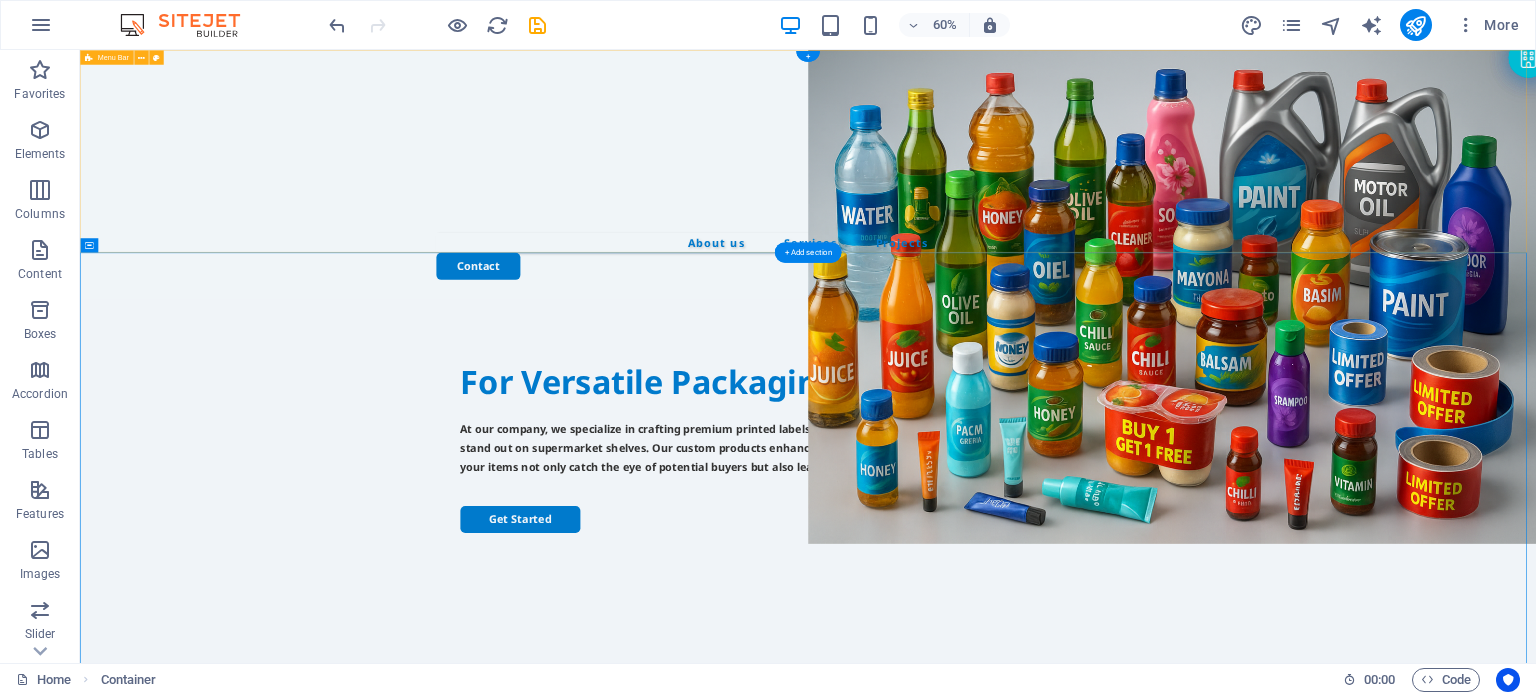 click on "About us Services Projects Contact" at bounding box center [1293, 257] 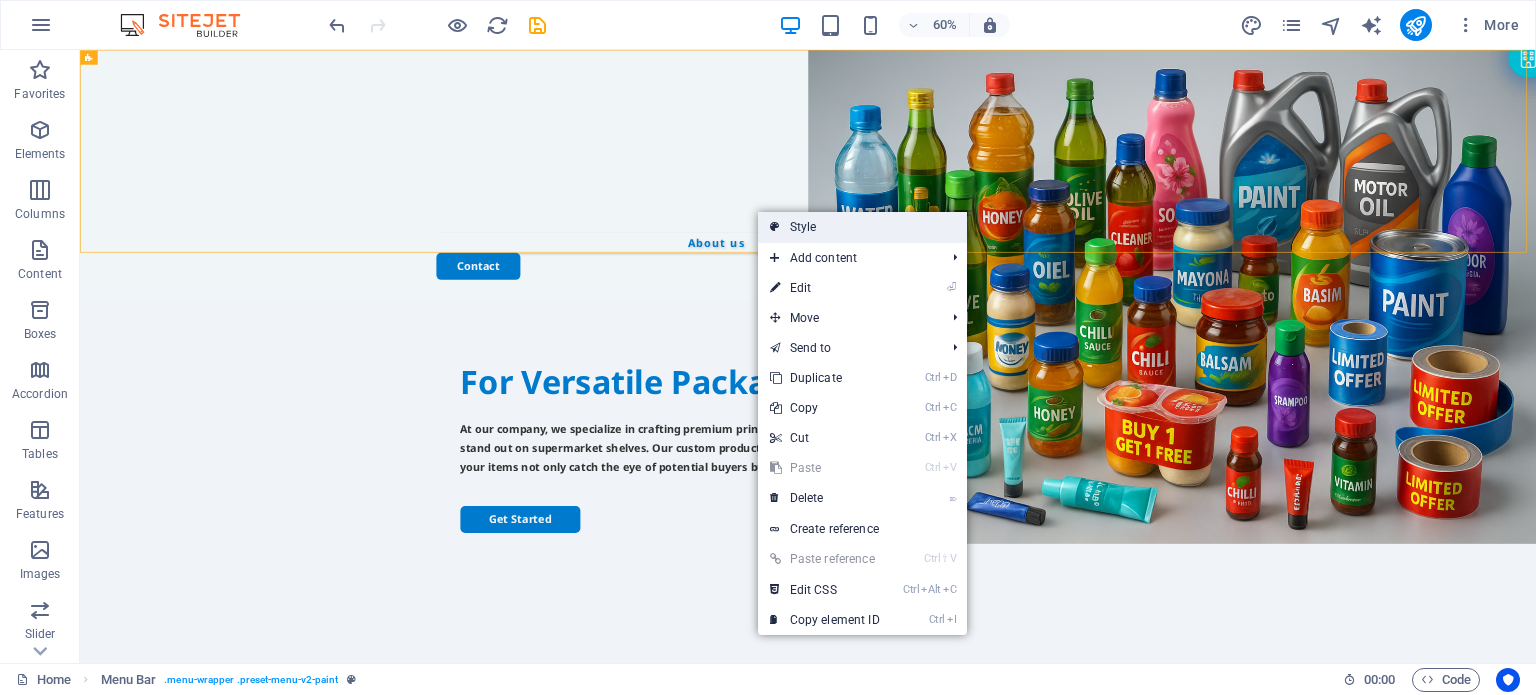click on "Style" at bounding box center (862, 227) 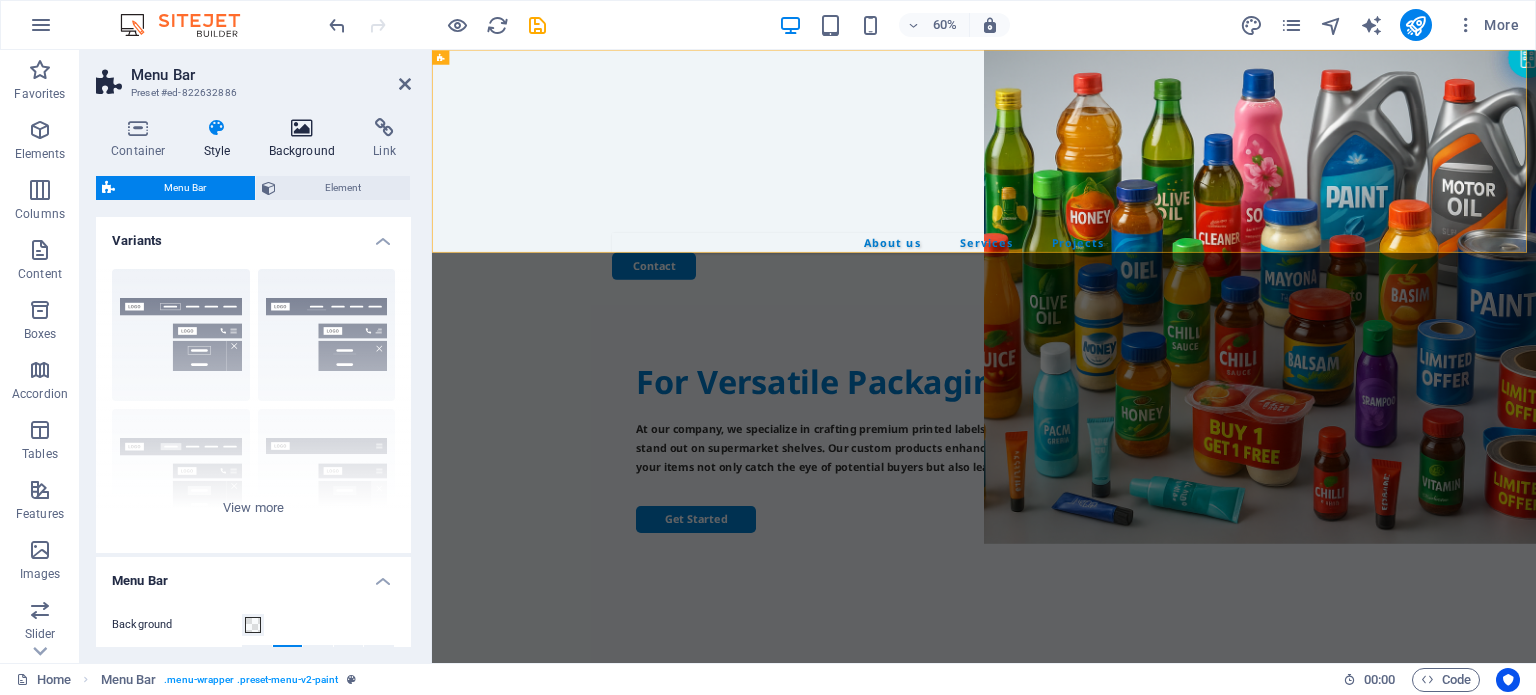 click on "Background" at bounding box center (306, 139) 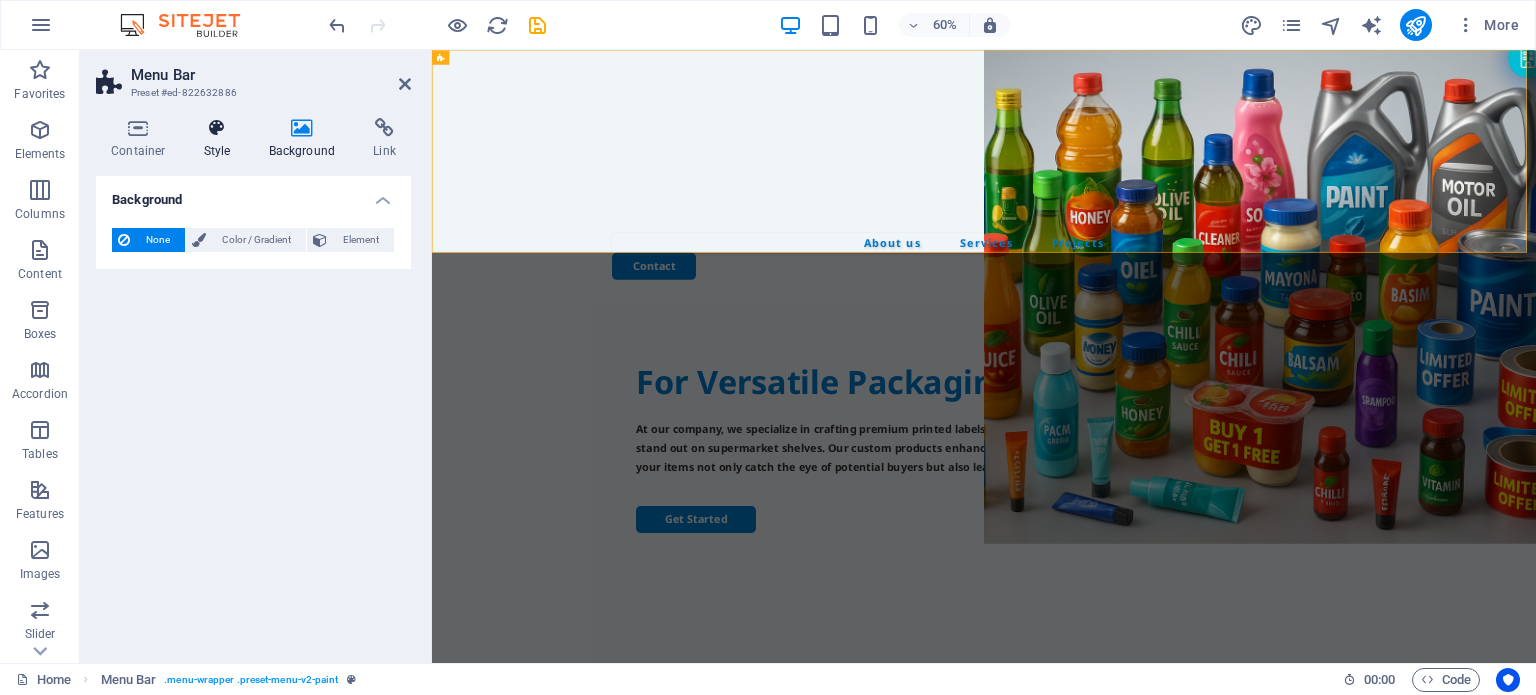 click on "Style" at bounding box center (221, 139) 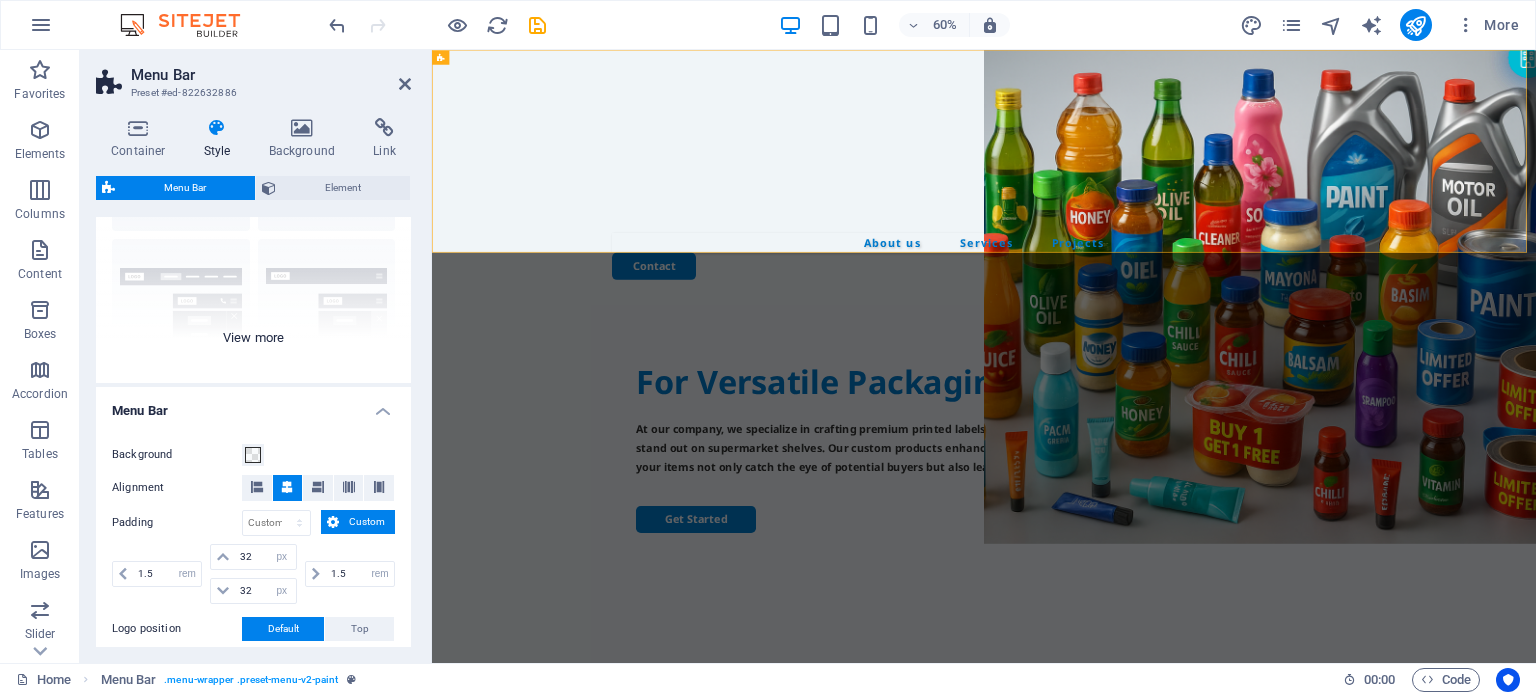 scroll, scrollTop: 200, scrollLeft: 0, axis: vertical 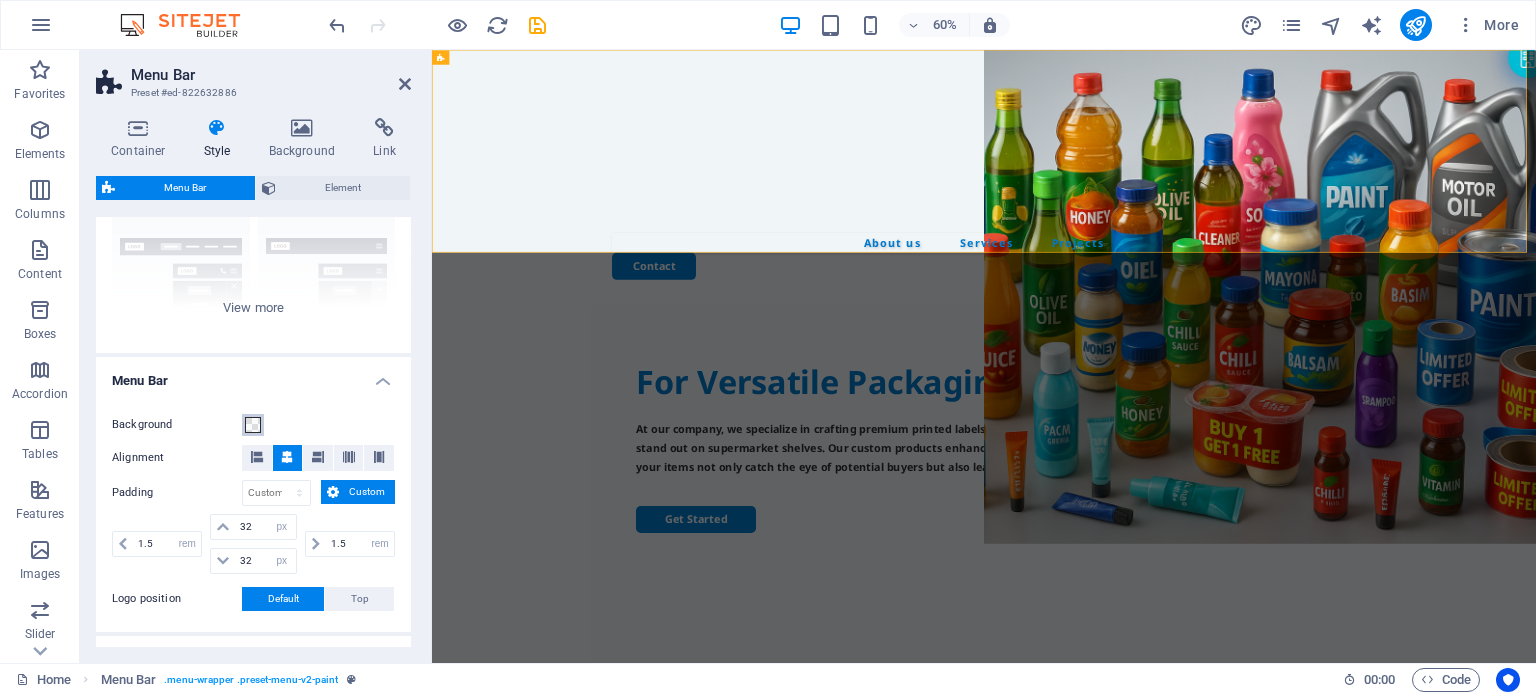 click at bounding box center (253, 425) 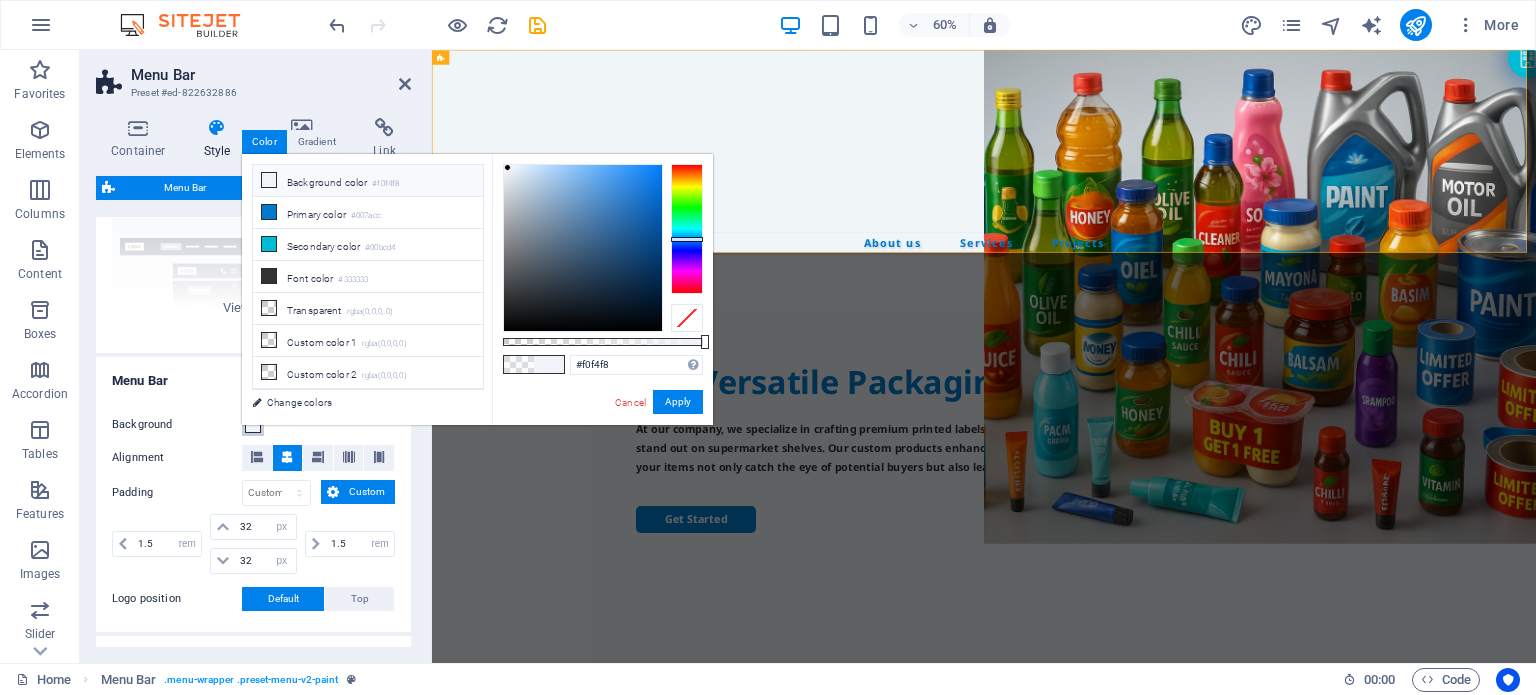 drag, startPoint x: 583, startPoint y: 339, endPoint x: 506, endPoint y: 491, distance: 170.39073 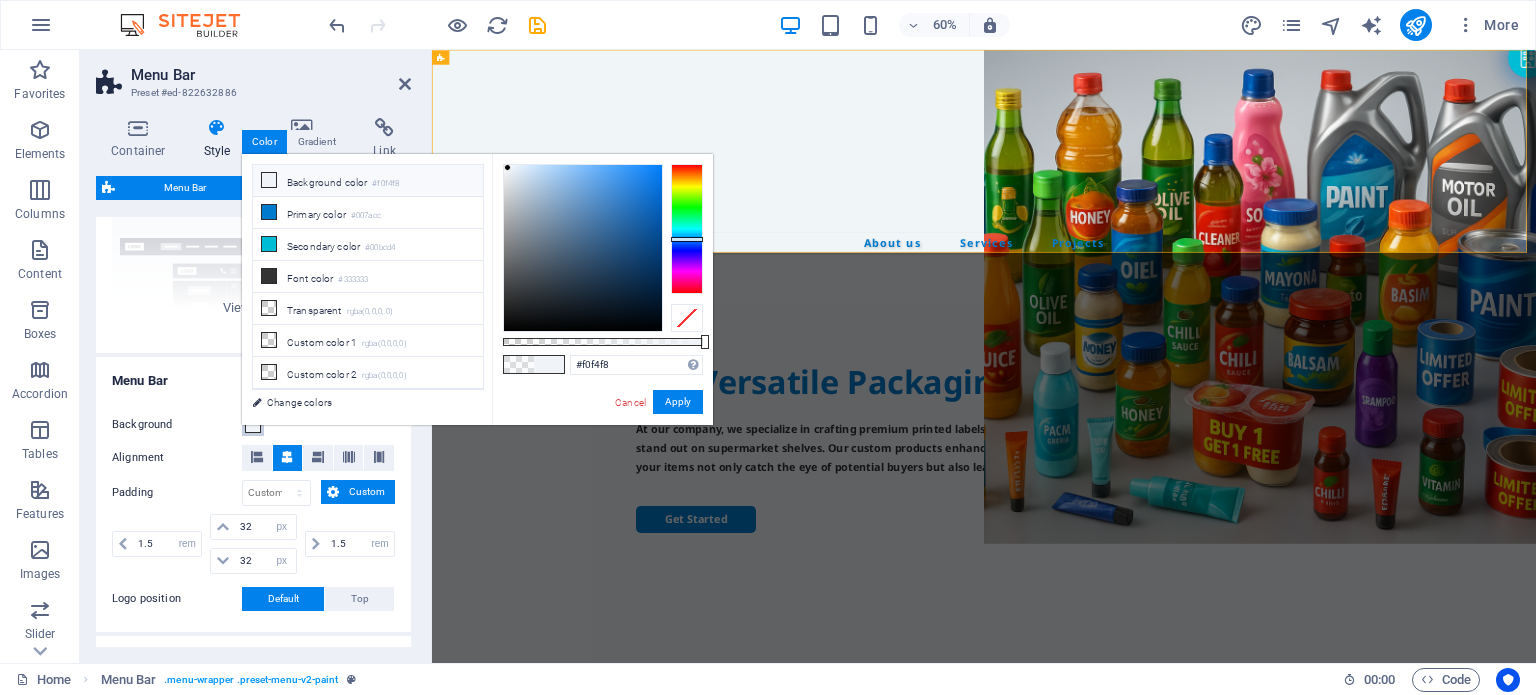 click on "uniflex.co.ke Home Favorites Elements Columns Content Boxes Accordion Tables Features Images Slider Header Footer Forms Marketing Collections Menu Bar Preset #ed-822632886
Container Style Background Link Size Height Default px rem % vh vw Min. height None px rem % vh vw Width Default px rem % em vh vw Min. width None px rem % vh vw Content width Default Custom width Width Default px rem % em vh vw Min. width None px rem % vh vw Default padding Custom spacing Default content width and padding can be changed under Design. Edit design Layout (Flexbox) Alignment Determines the flex direction. Default Main axis Determine how elements should behave along the main axis inside this container (justify content). Default Side axis Control the vertical direction of the element inside of the container (align items). Default Wrap Default On Off Fill Default Accessibility Role The ARIA role defines the purpose of an element.  %" at bounding box center [768, 347] 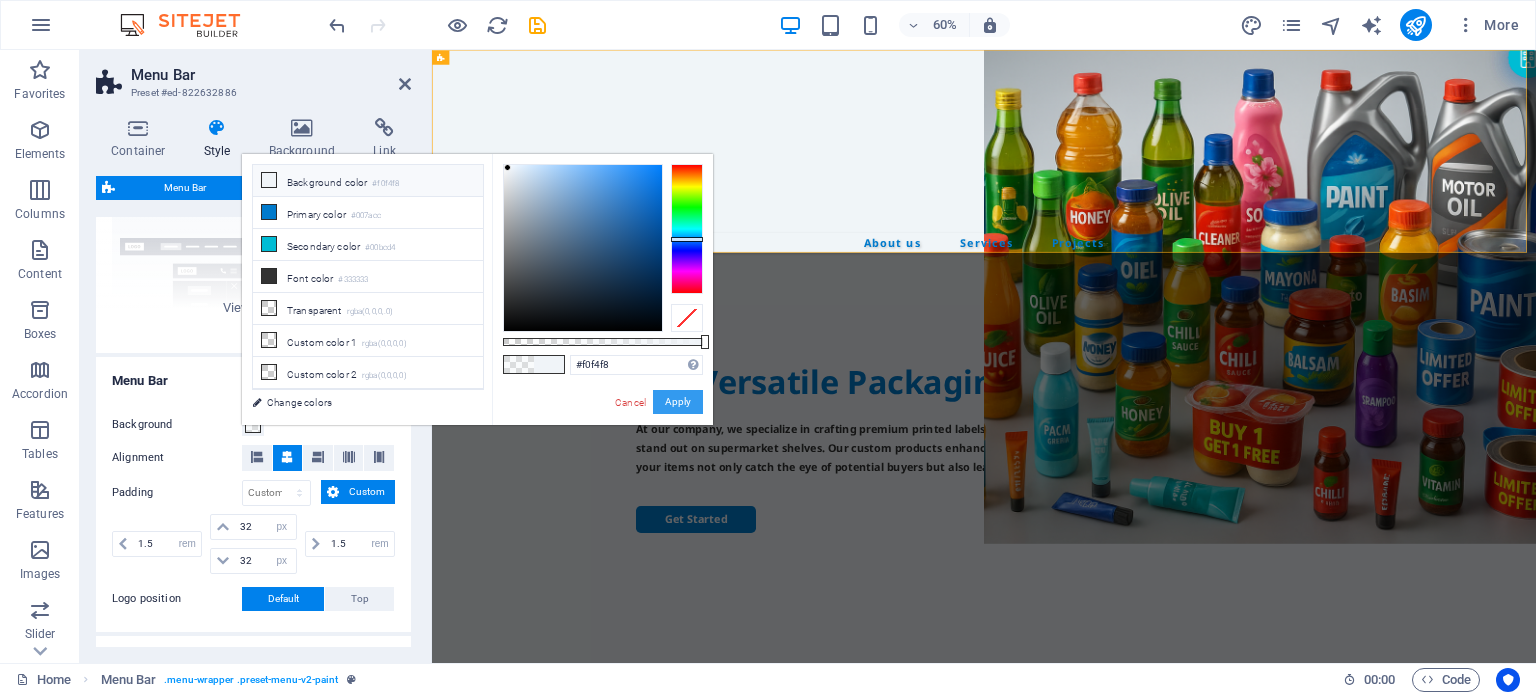 click on "Apply" at bounding box center (678, 402) 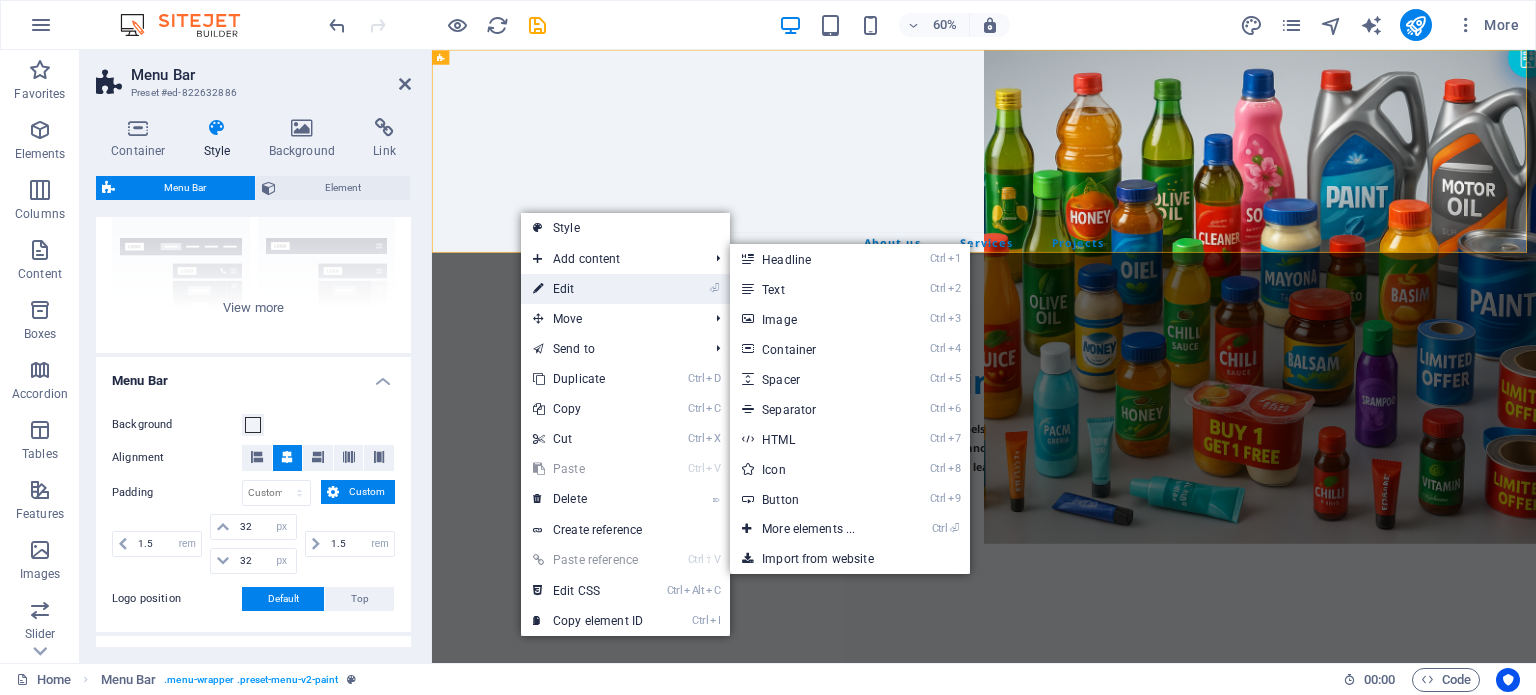 click on "⏎  Edit" at bounding box center [588, 289] 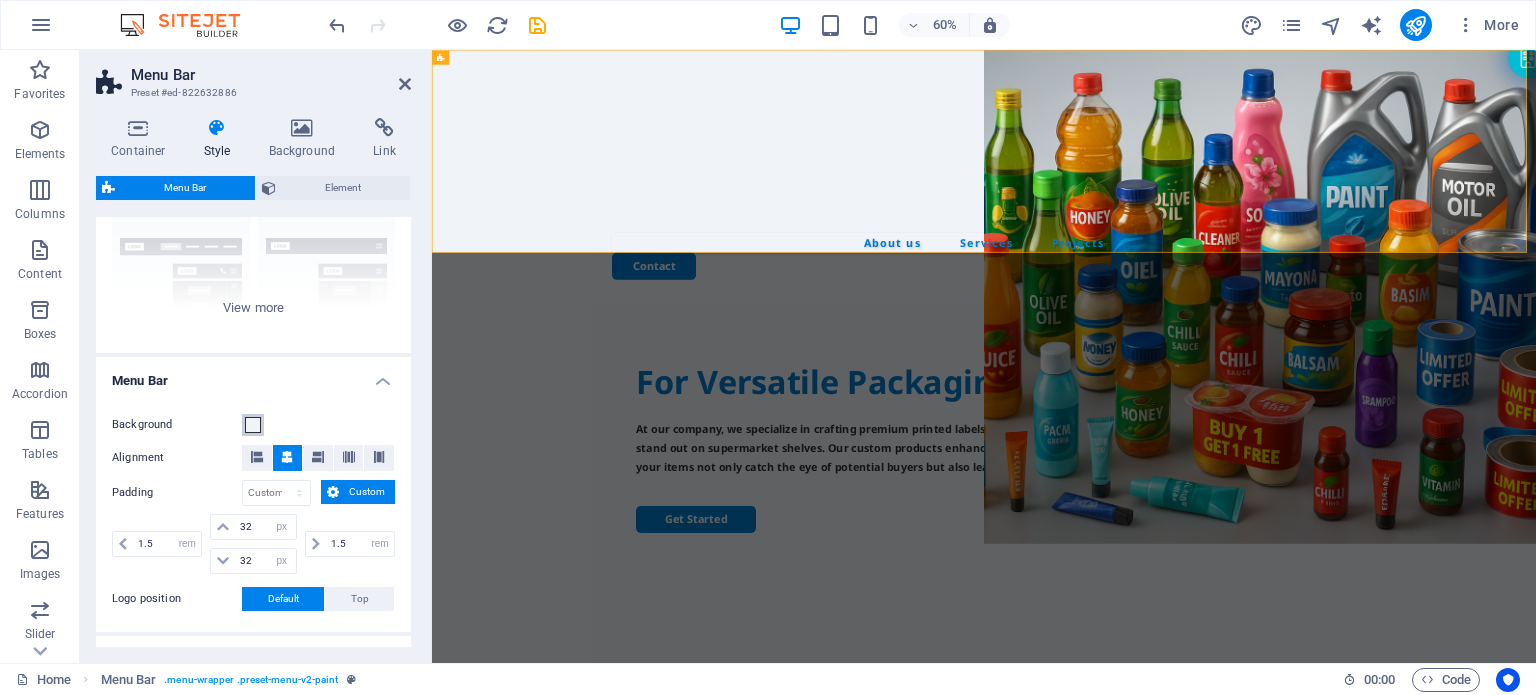 click at bounding box center (253, 425) 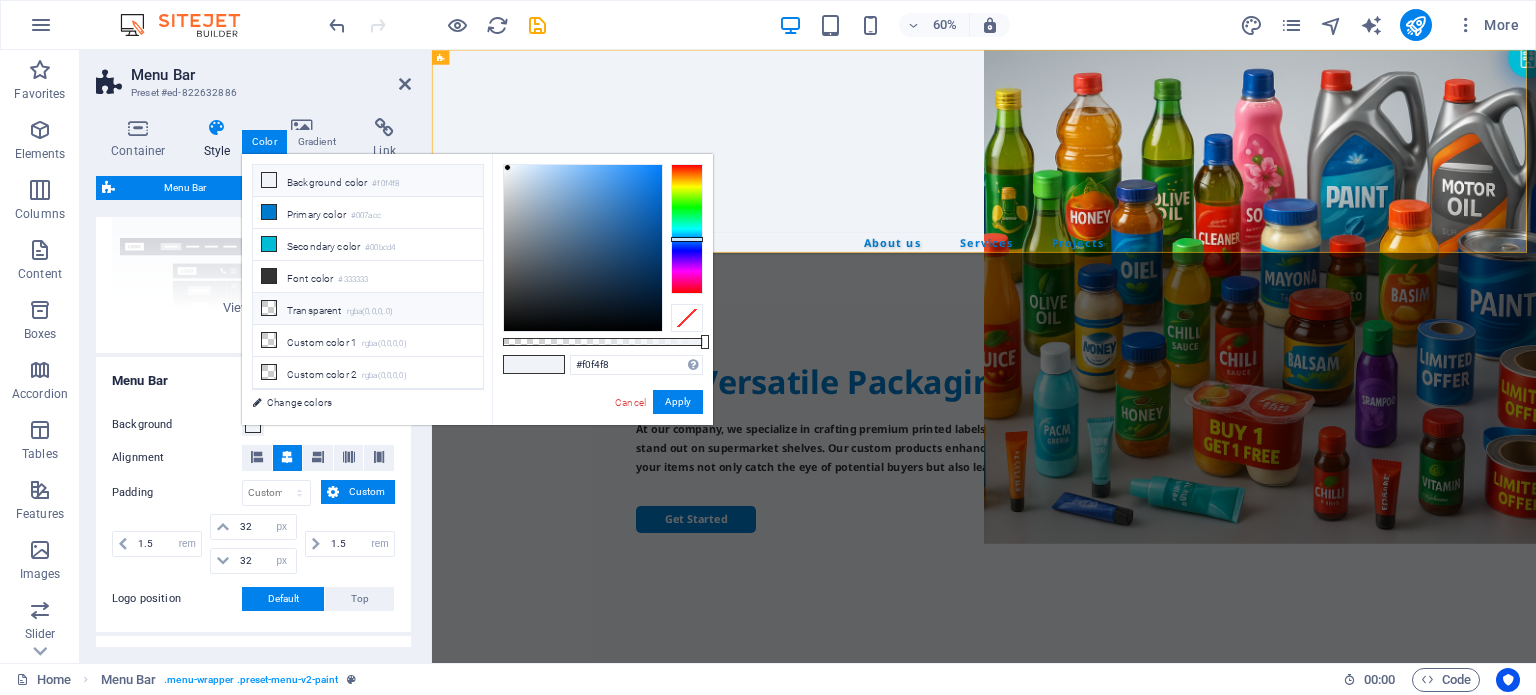 click on "rgba(0,0,0,.0)" at bounding box center (370, 312) 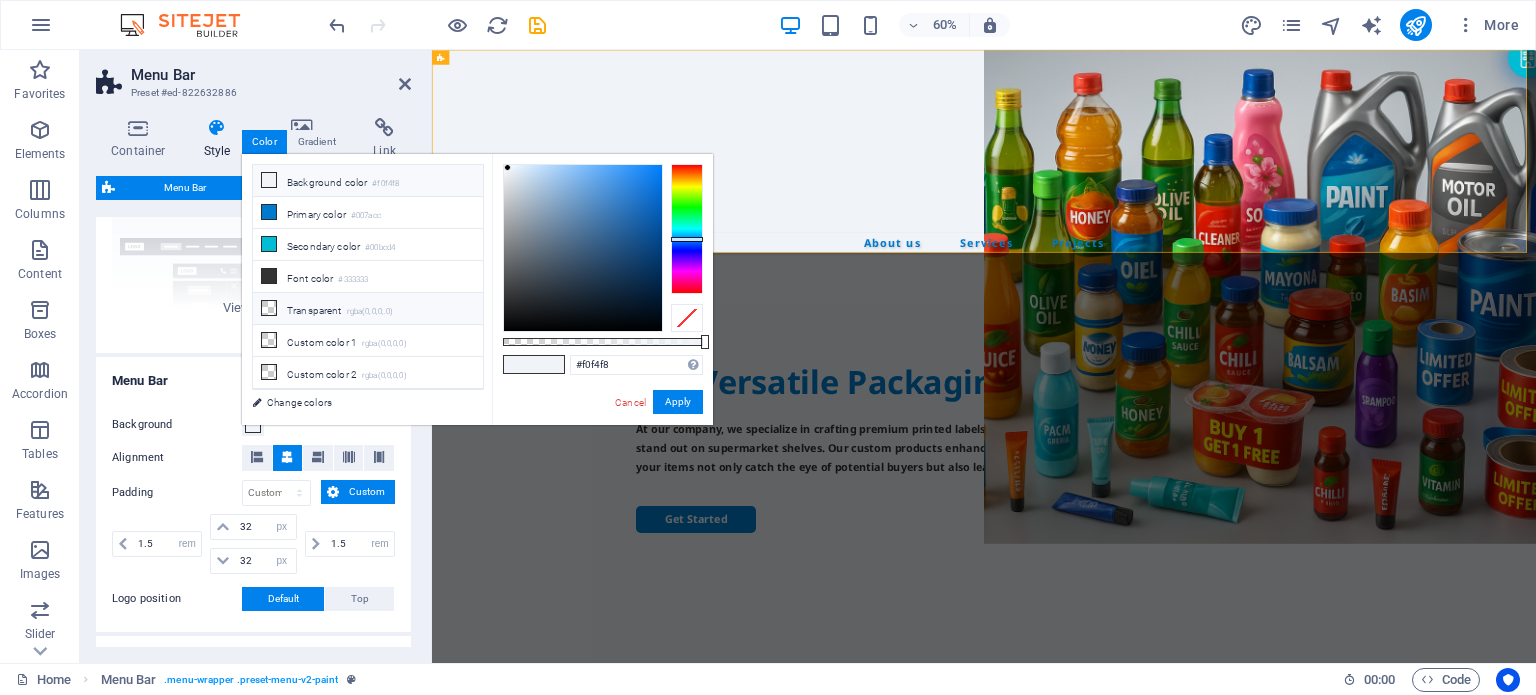 type on "rgba(0, 0, 0, 0)" 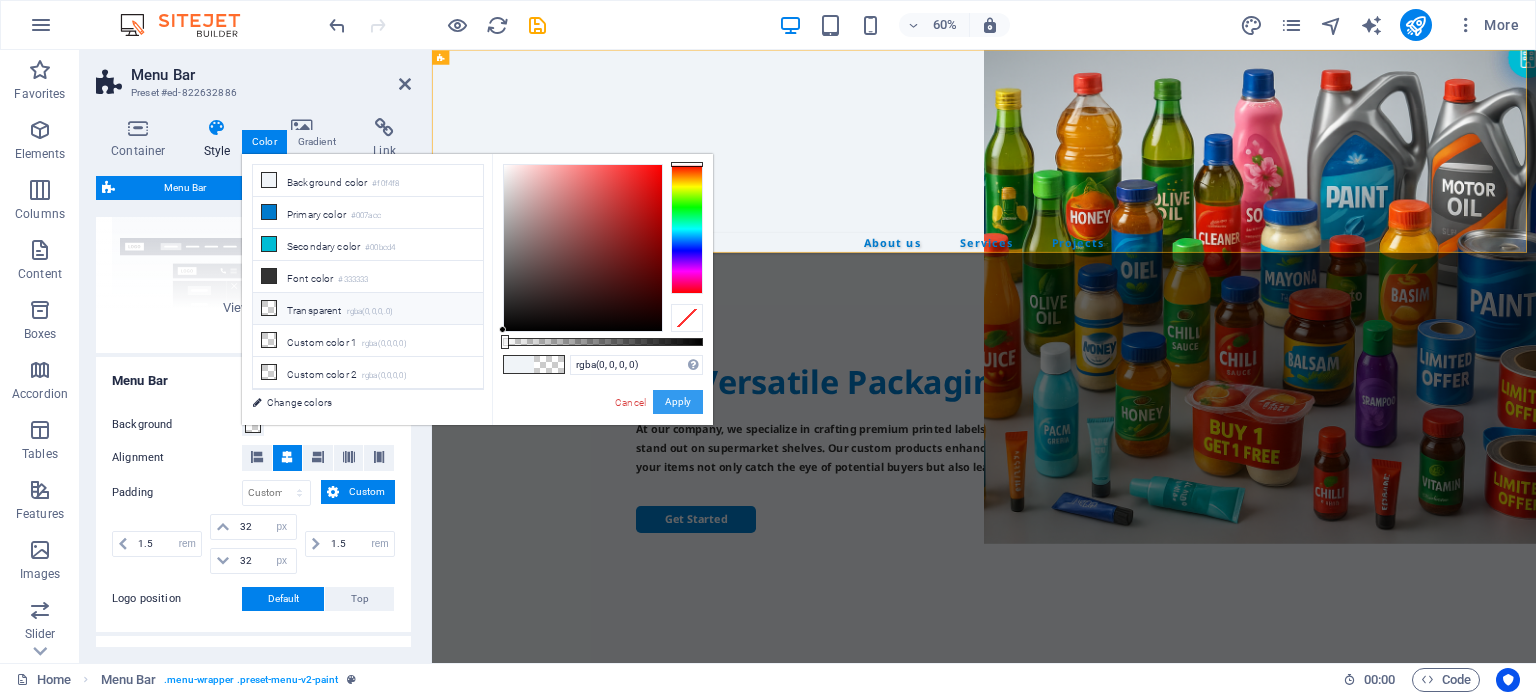 click on "Apply" at bounding box center [678, 402] 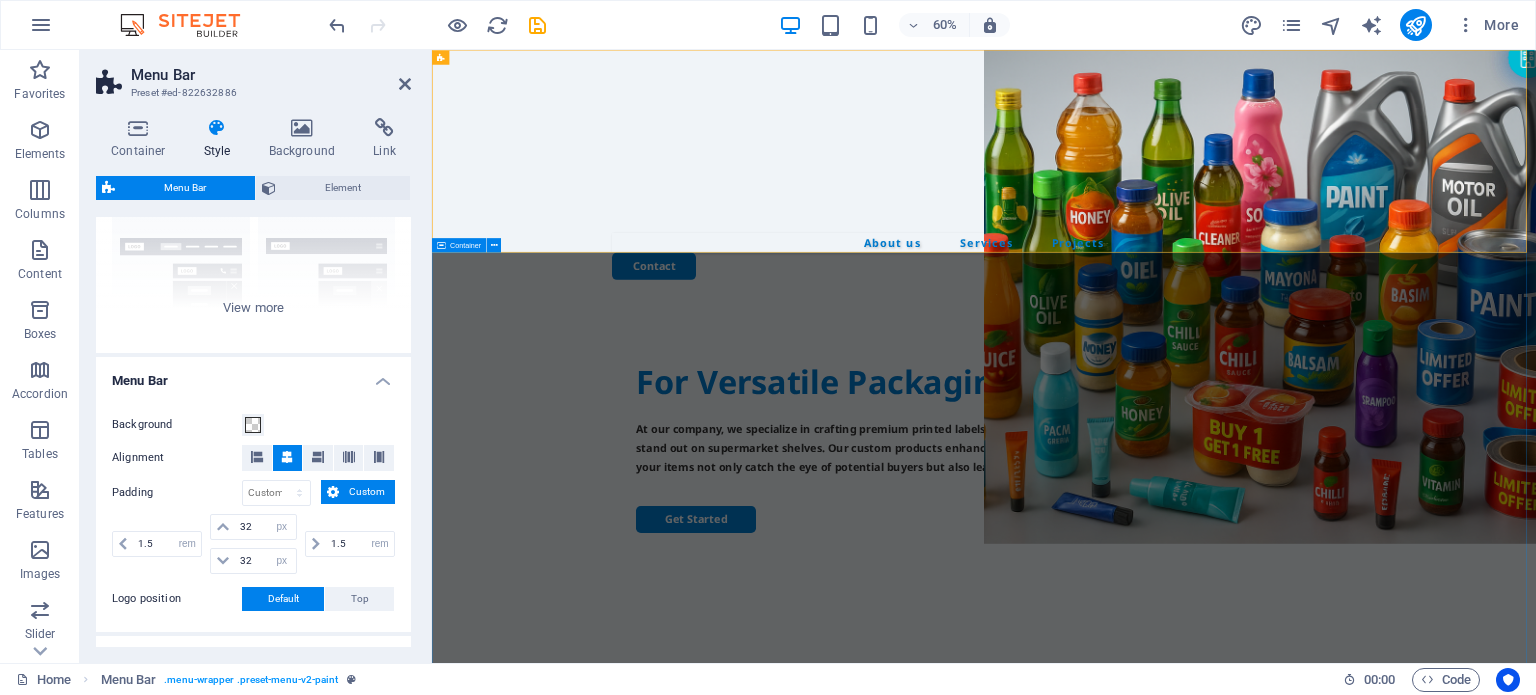 click on "For Versatile Packaging Needs At our company, we specialize in crafting premium printed labels and innovative packaging solutions tailored to help our clients stand out on supermarket shelves. Our custom products enhance brand visibility and captivate consumer attention, ensuring your items not only catch the eye of potential buyers but also leave a lasting impression. Get Started" at bounding box center (1352, 850) 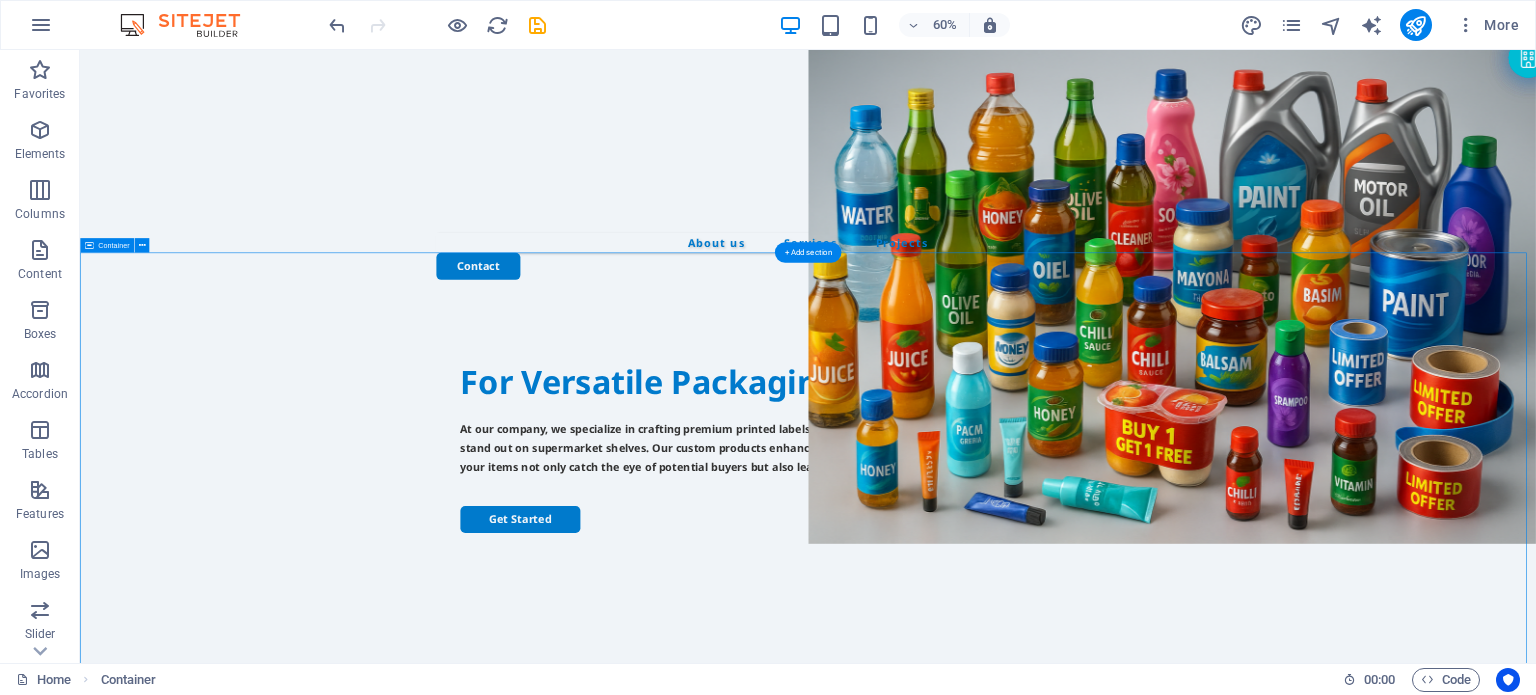 click on "For Versatile Packaging Needs At our company, we specialize in crafting premium printed labels and innovative packaging solutions tailored to help our clients stand out on supermarket shelves. Our custom products enhance brand visibility and captivate consumer attention, ensuring your items not only catch the eye of potential buyers but also leave a lasting impression. Get Started" at bounding box center (1293, 850) 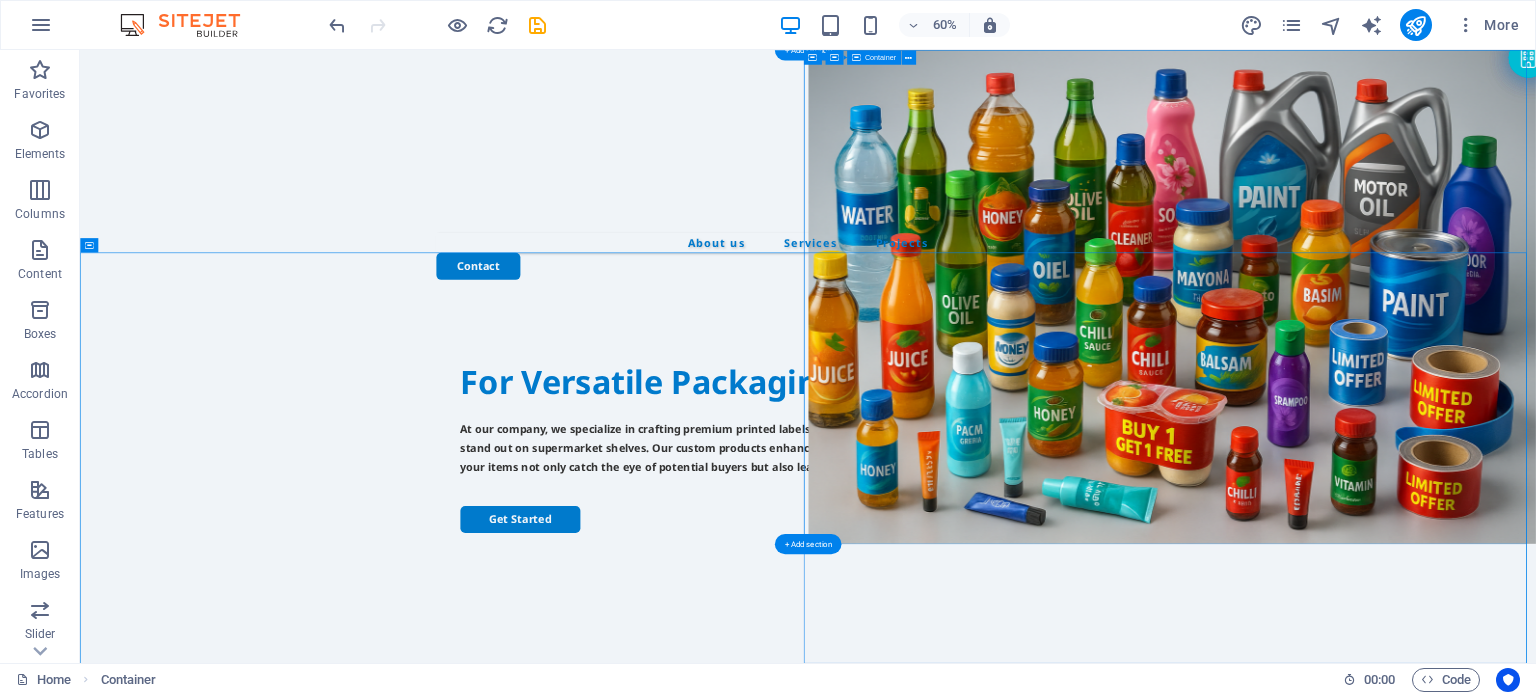 click on "Drop content here or  Add elements  Paste clipboard" at bounding box center (1901, 1384) 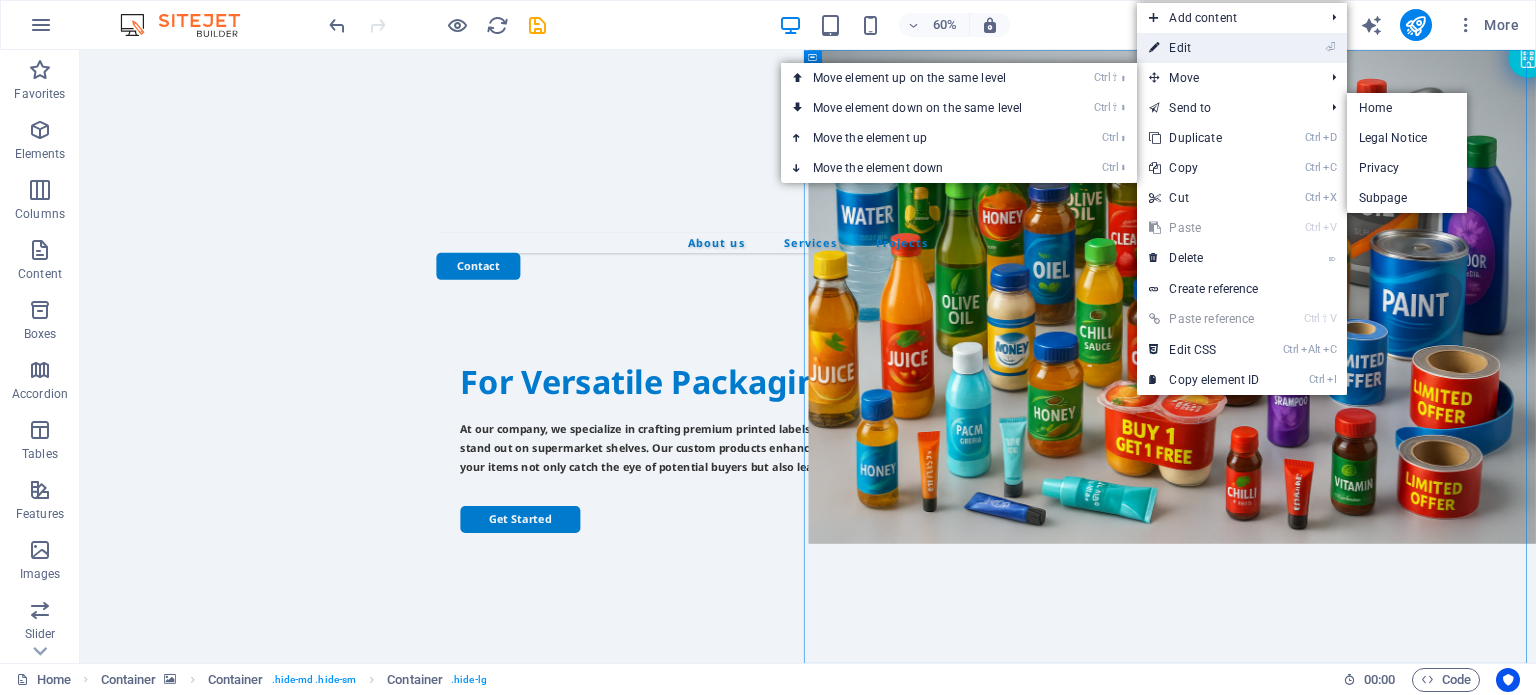 click on "⏎  Edit" at bounding box center [1204, 48] 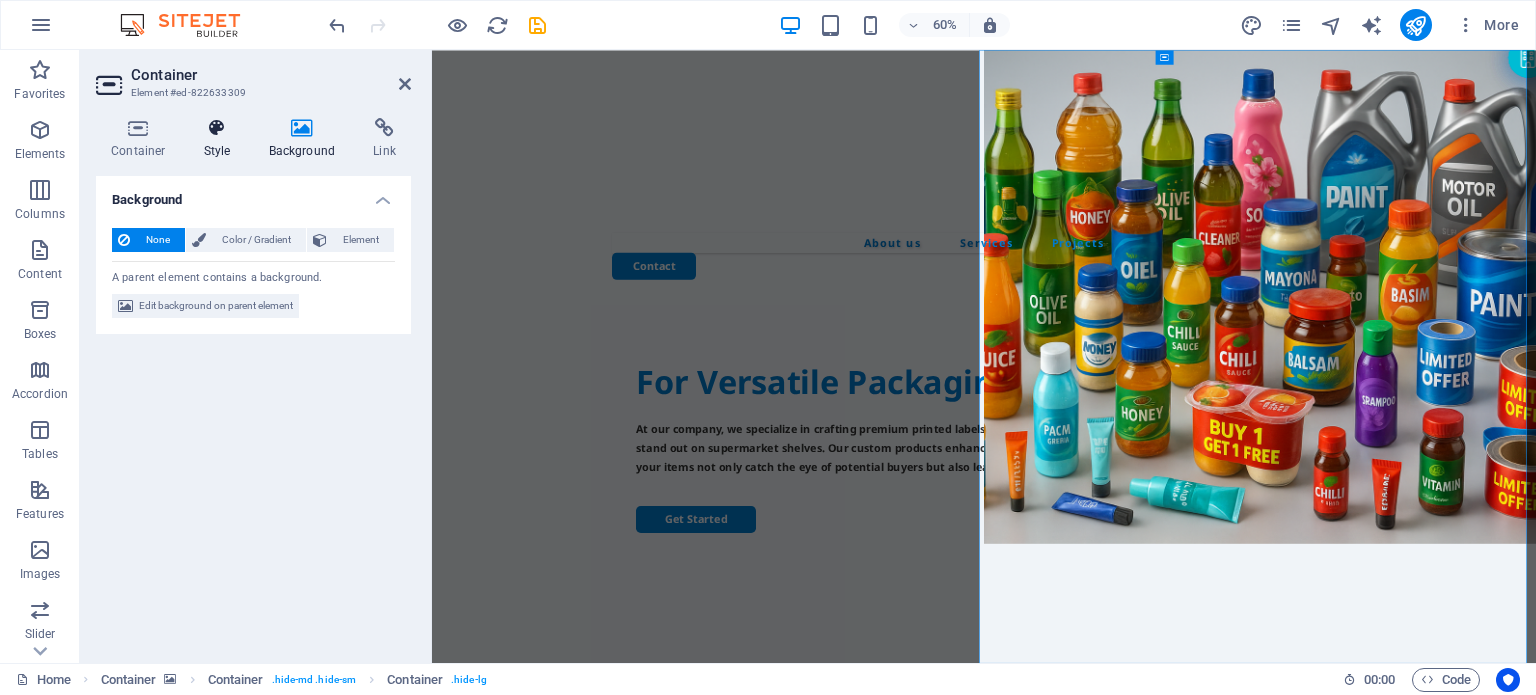 click on "Style" at bounding box center (221, 139) 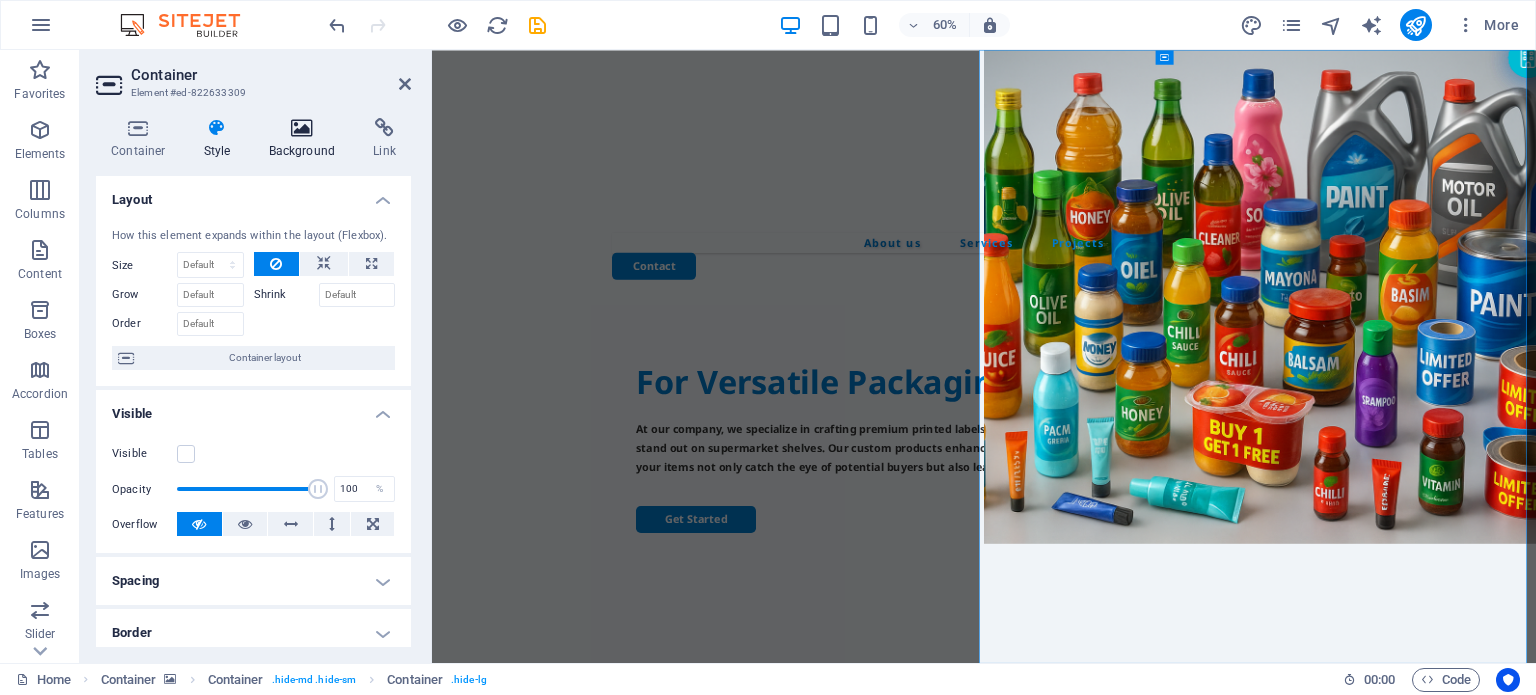 click on "Background" at bounding box center [306, 139] 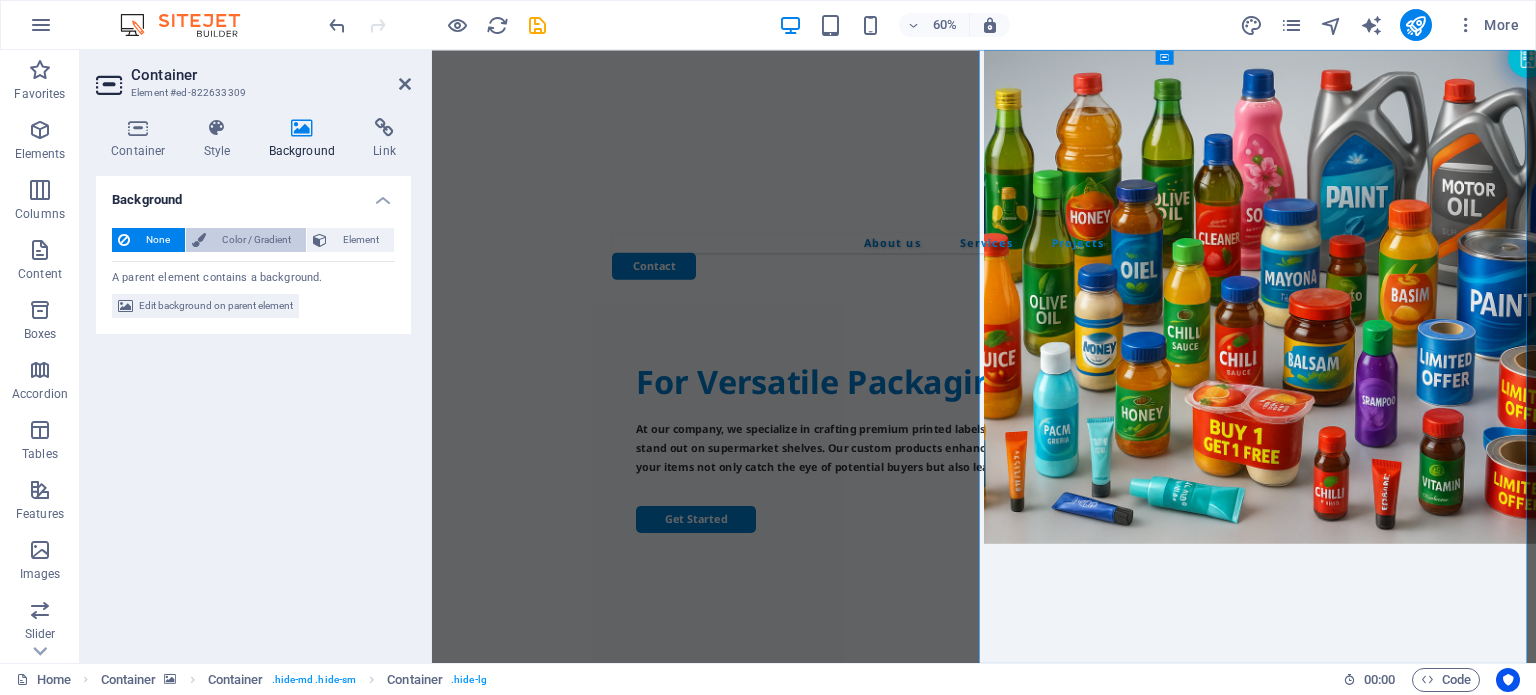 click on "Color / Gradient" at bounding box center (256, 240) 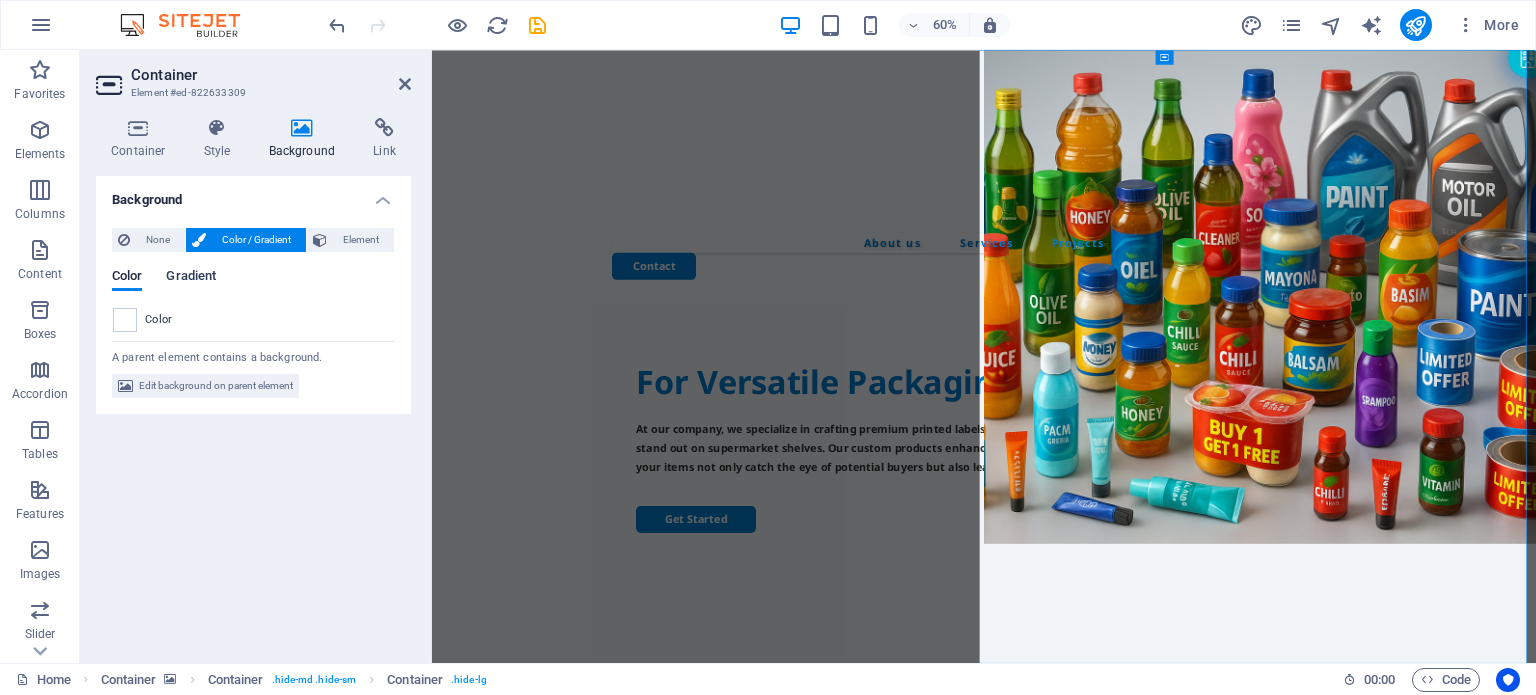 click on "Gradient" at bounding box center [191, 278] 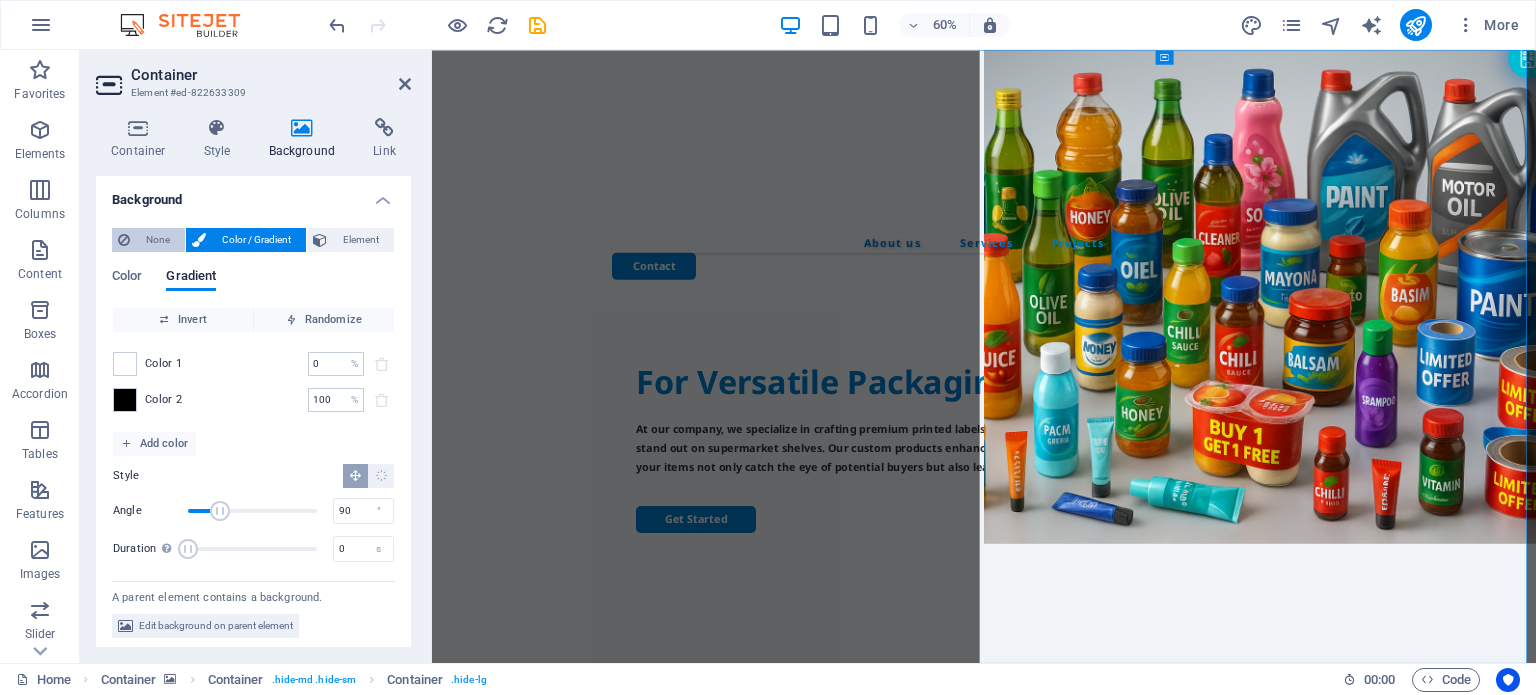 click on "None" at bounding box center (157, 240) 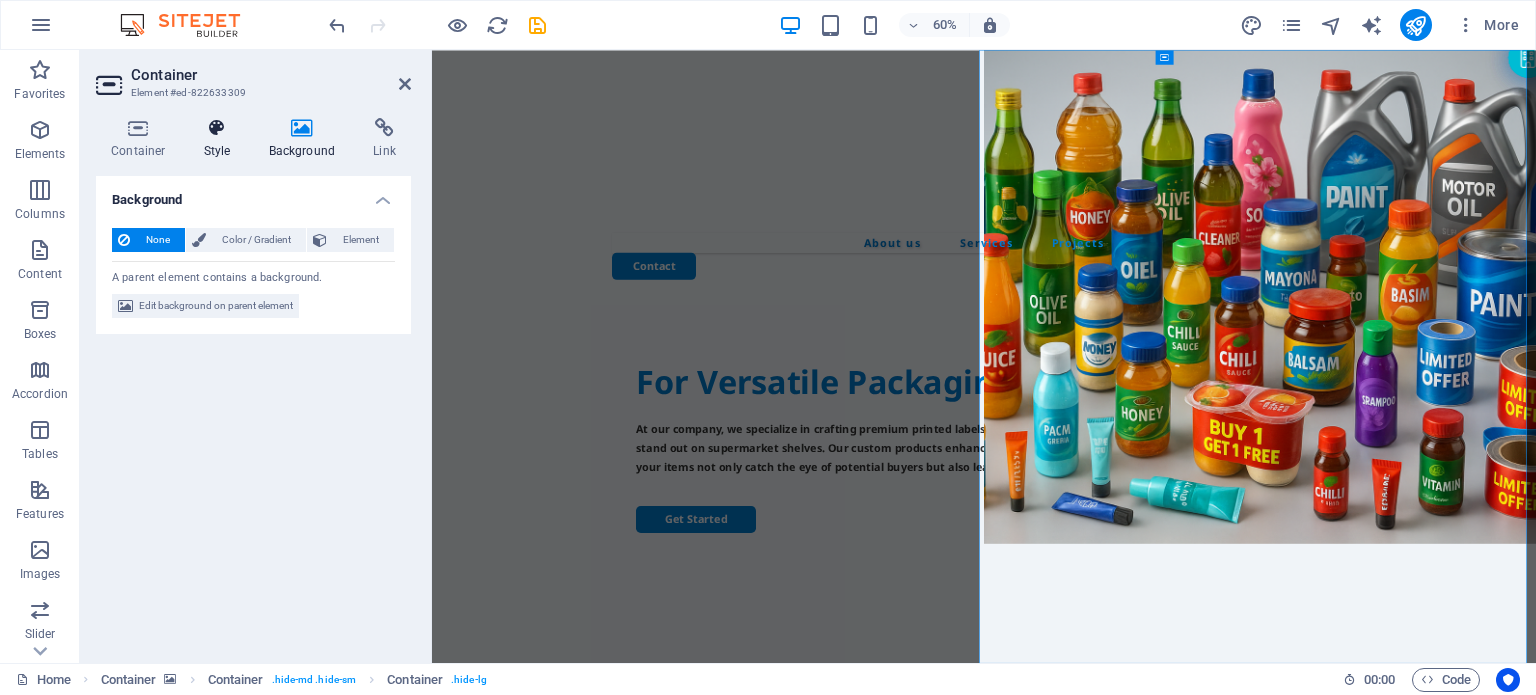 click at bounding box center (217, 128) 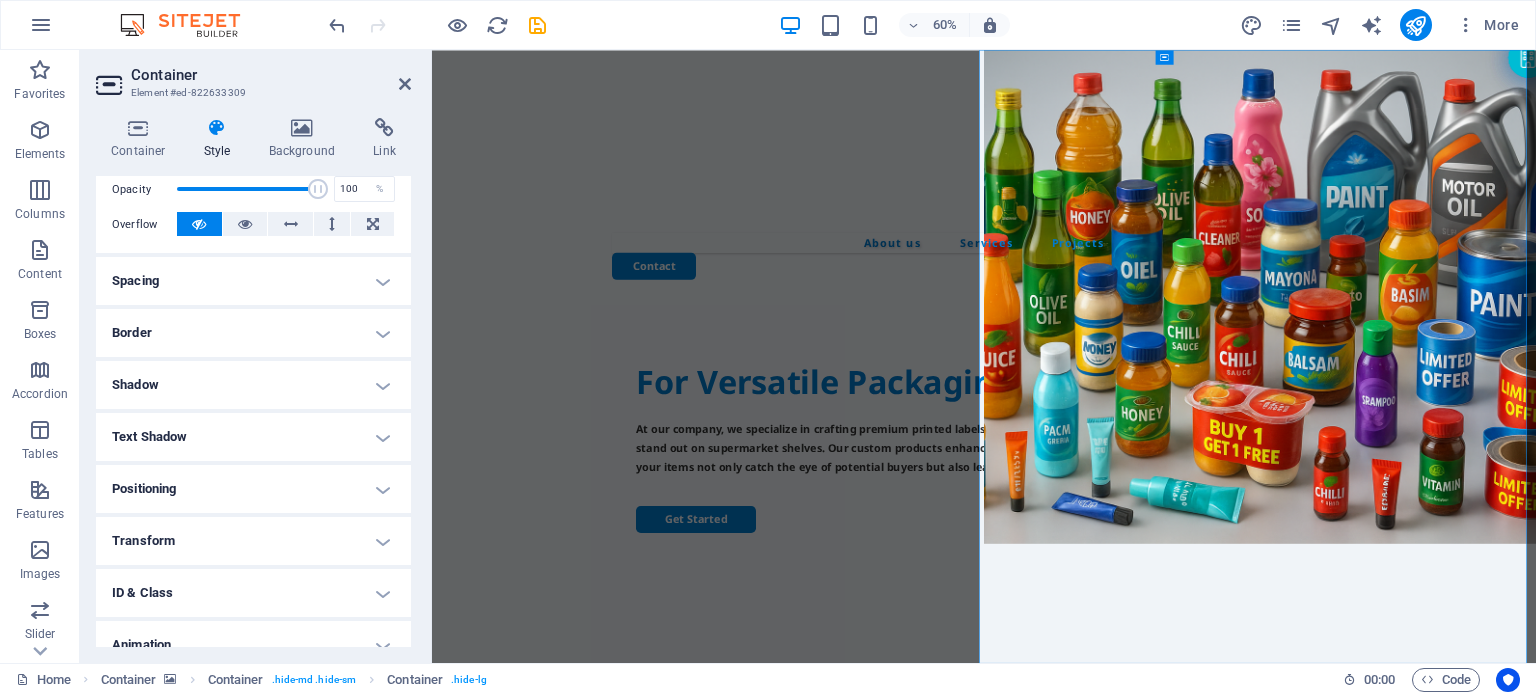 scroll, scrollTop: 372, scrollLeft: 0, axis: vertical 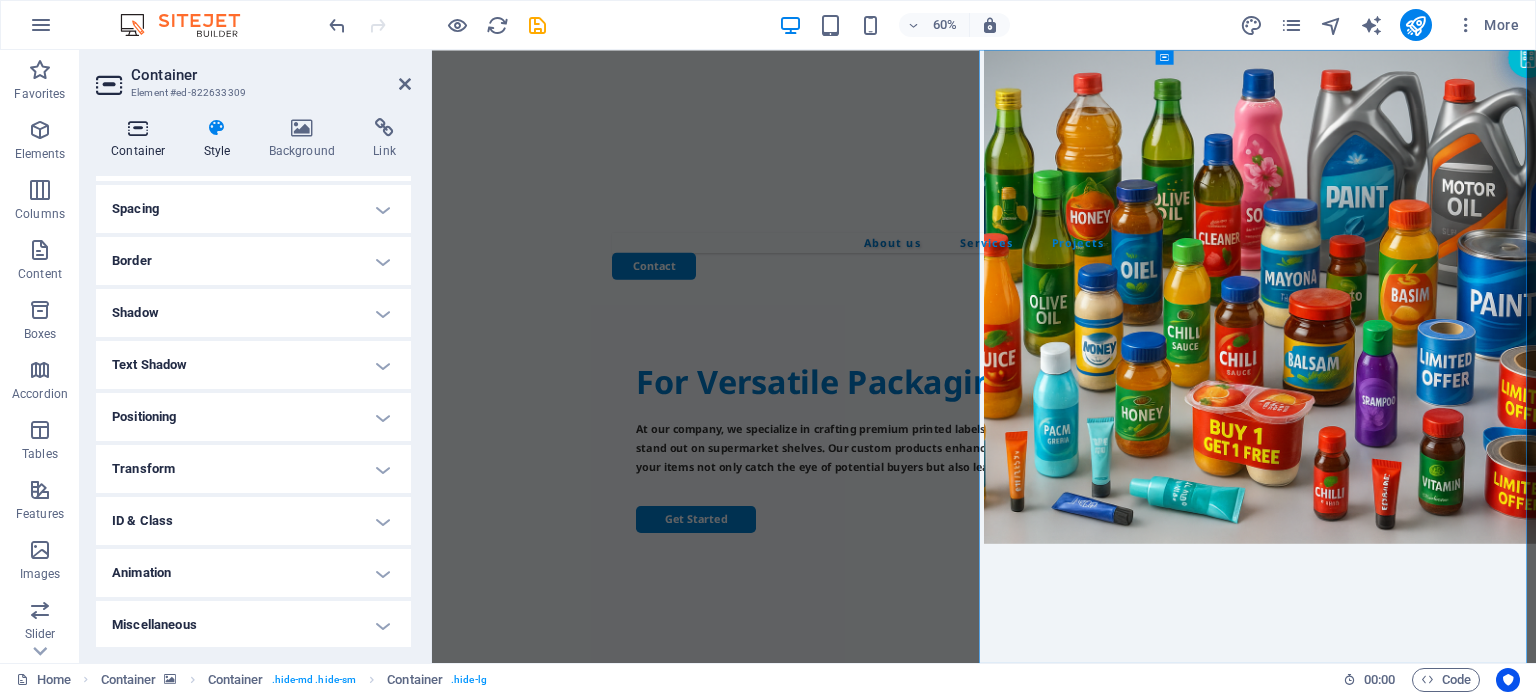 click at bounding box center [138, 128] 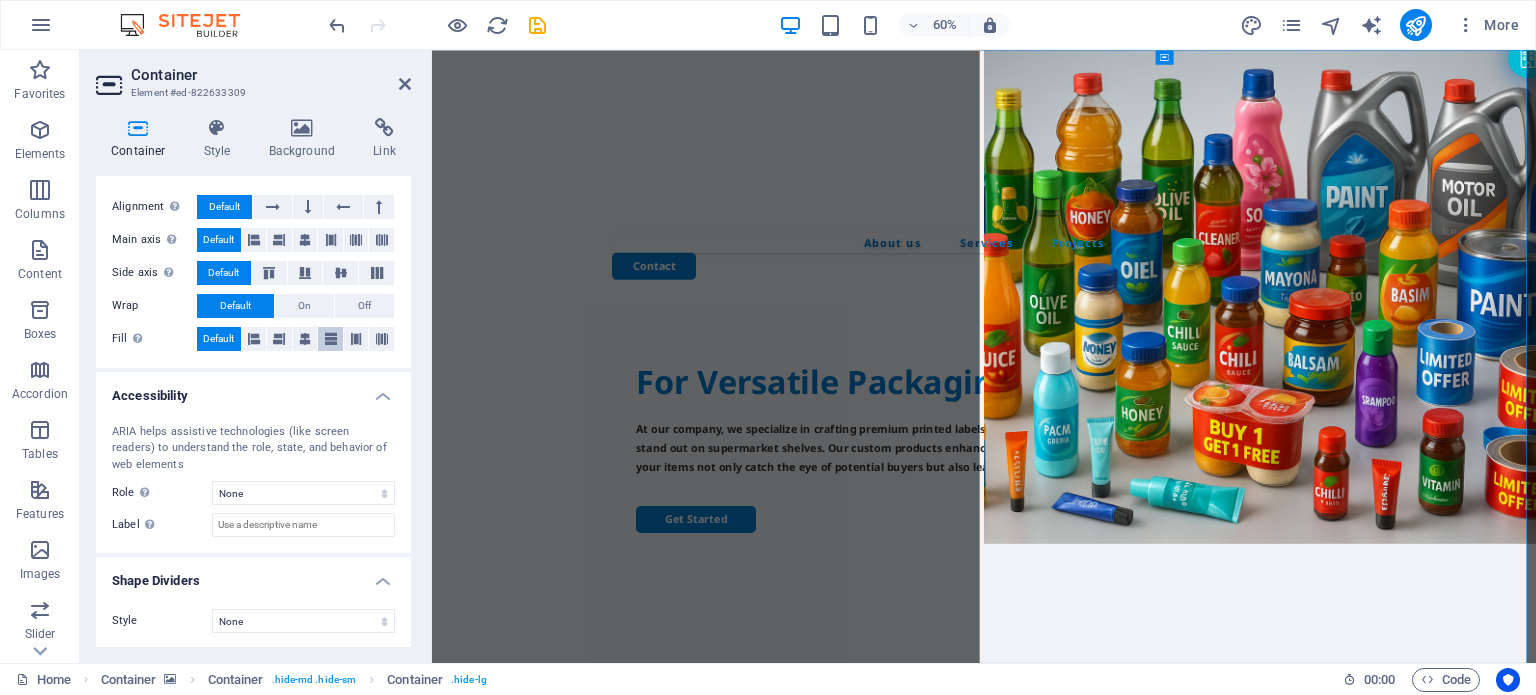 scroll, scrollTop: 136, scrollLeft: 0, axis: vertical 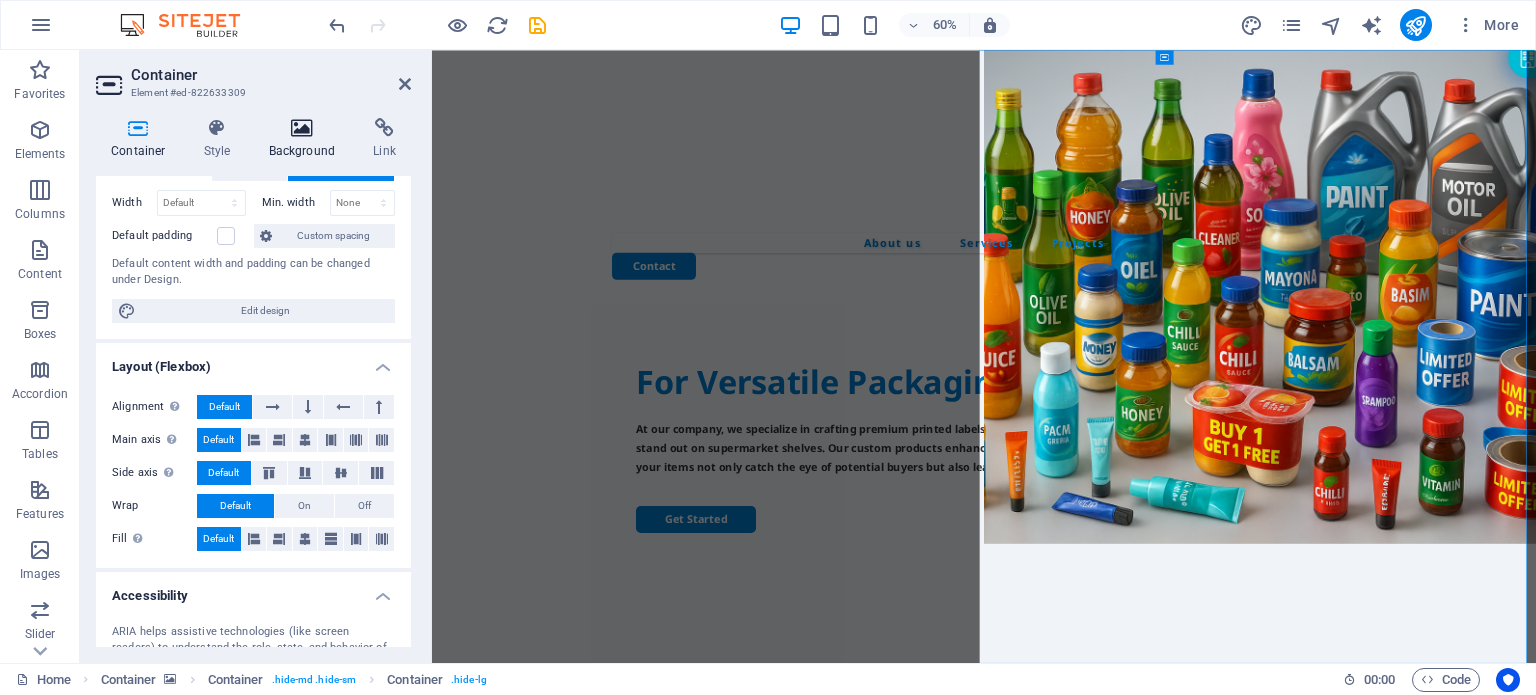click on "Background" at bounding box center (306, 139) 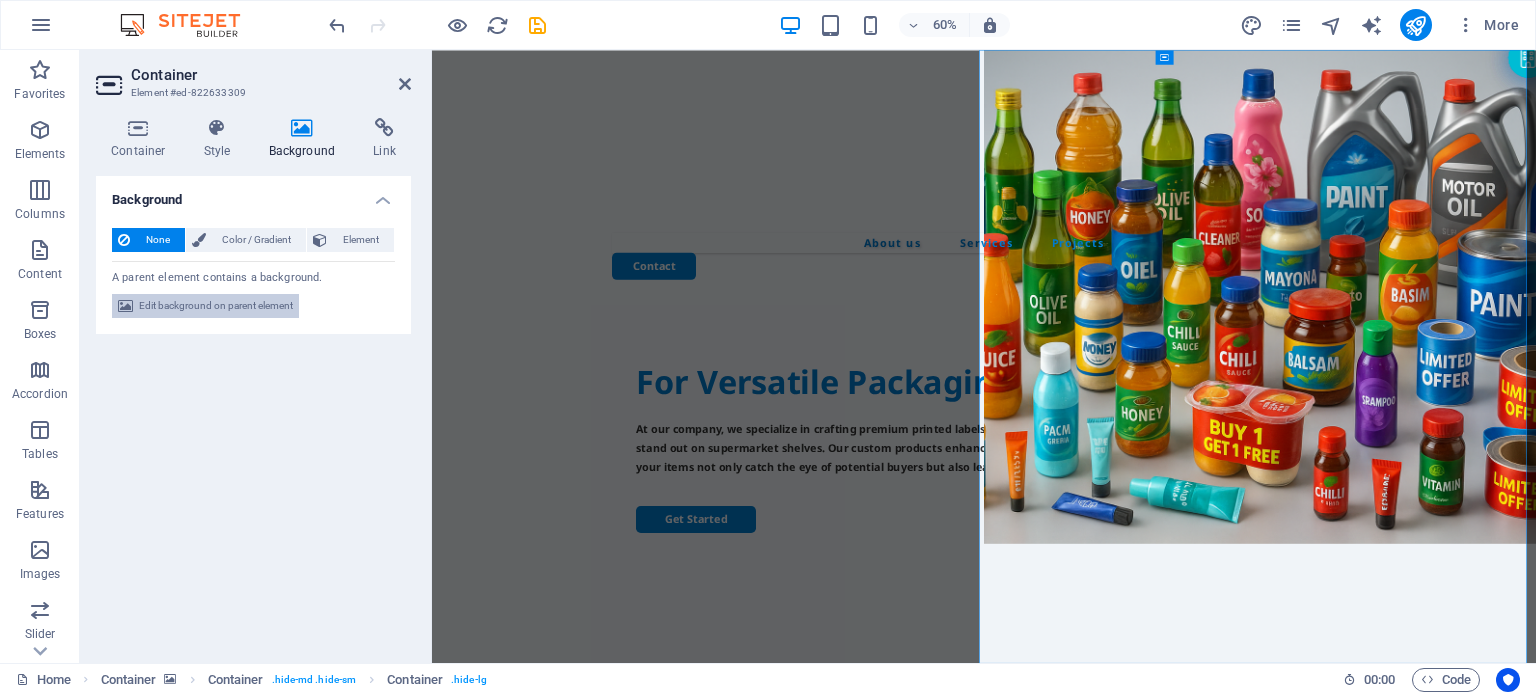 click on "Edit background on parent element" at bounding box center (216, 306) 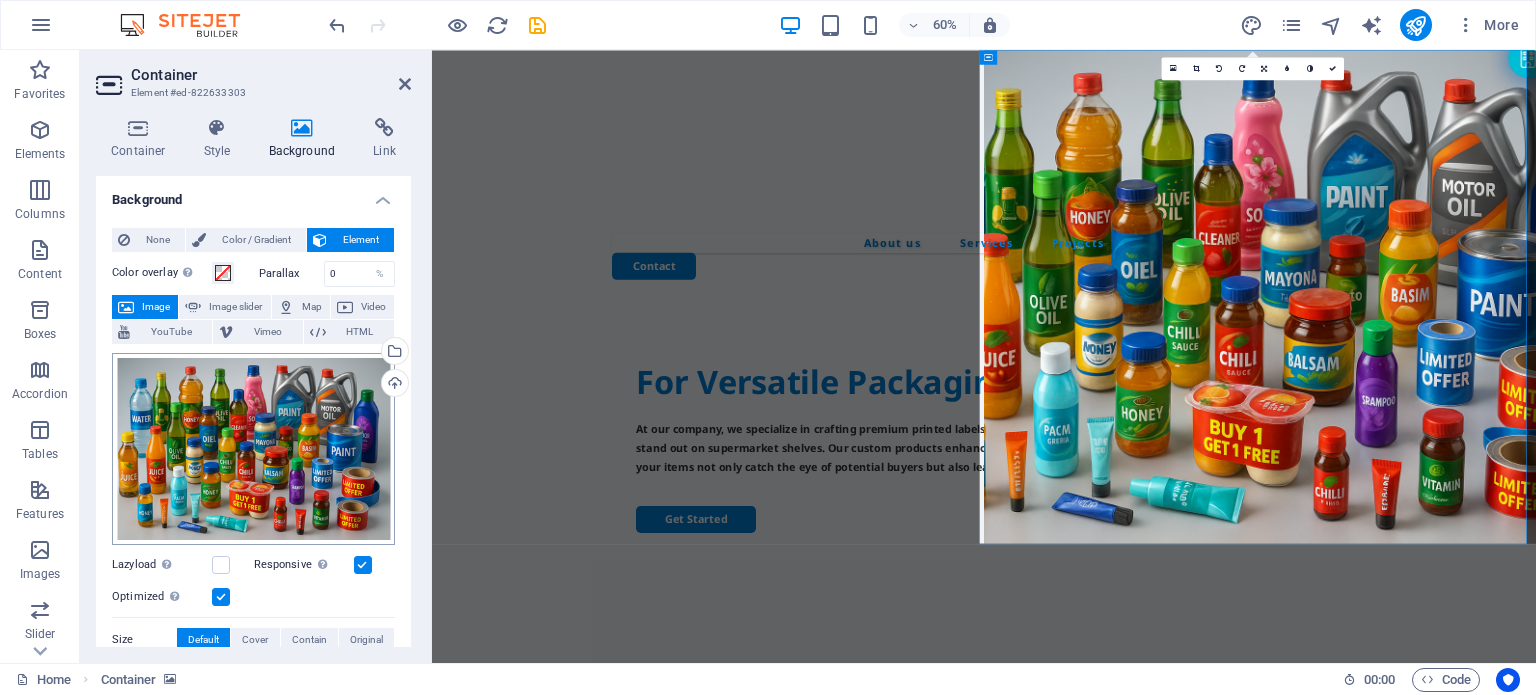 scroll, scrollTop: 200, scrollLeft: 0, axis: vertical 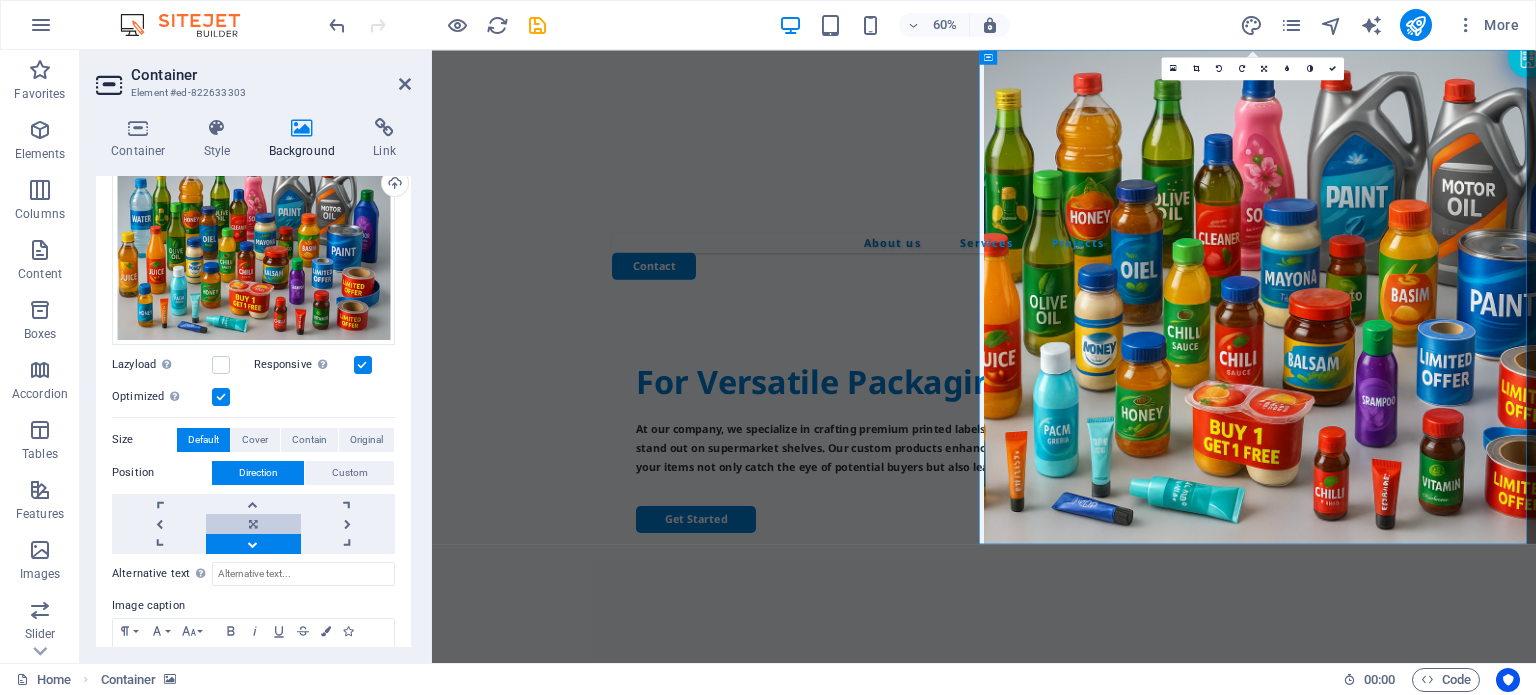 click at bounding box center (253, 524) 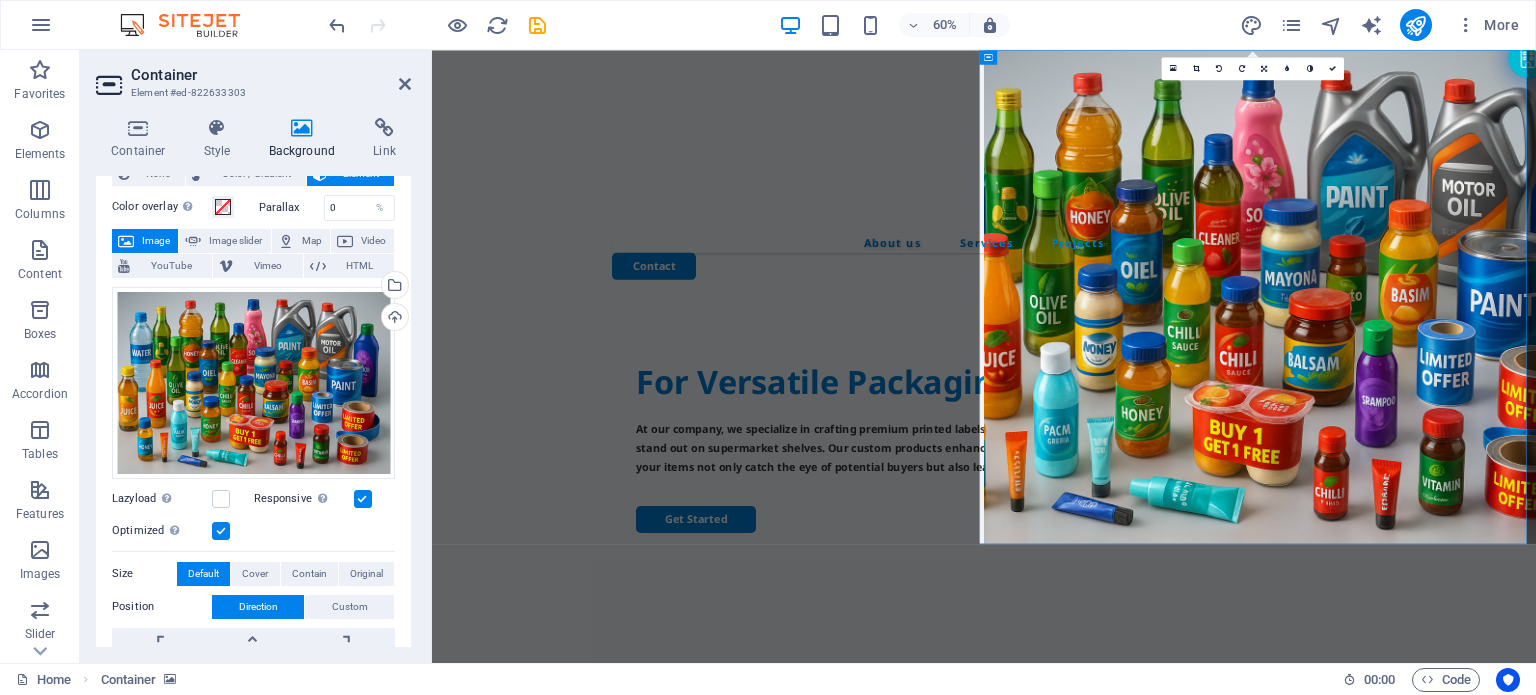 scroll, scrollTop: 0, scrollLeft: 0, axis: both 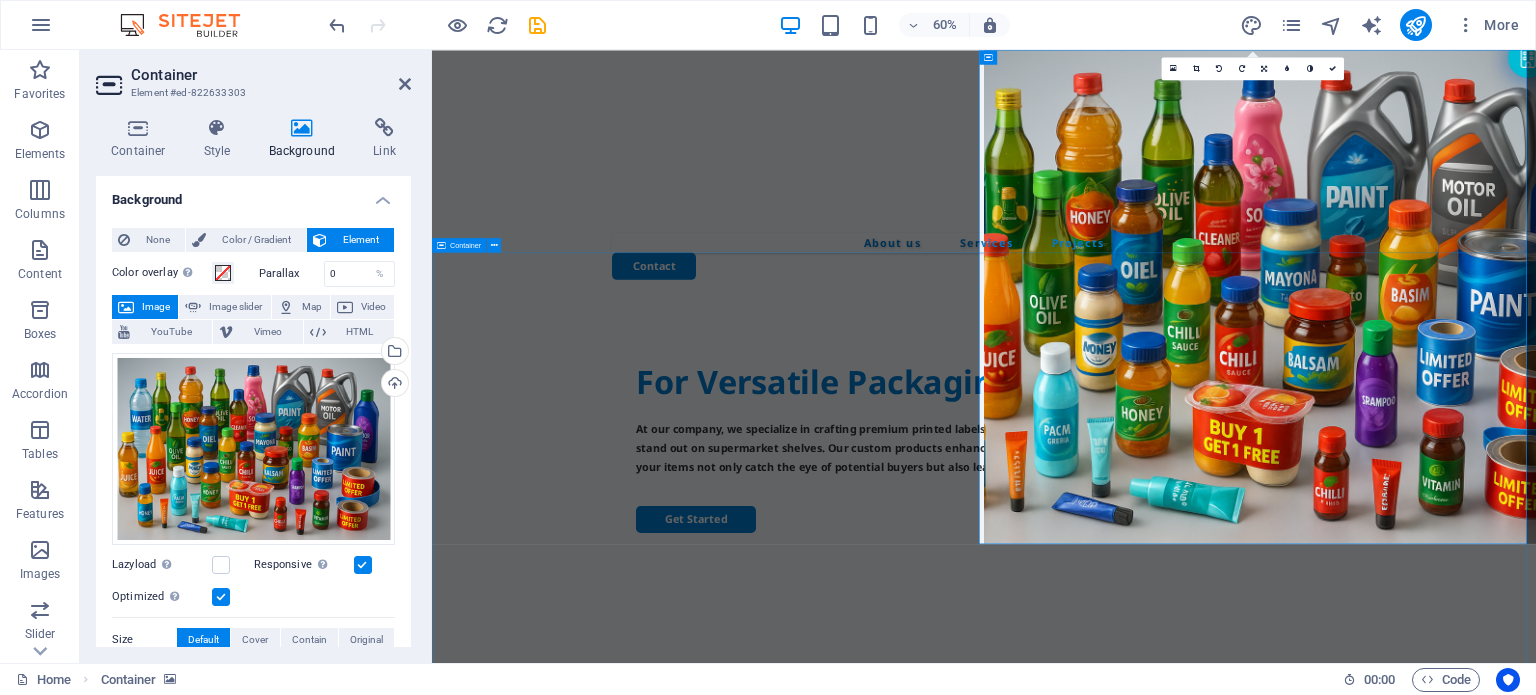 click on "For Versatile Packaging Needs At our company, we specialize in crafting premium printed labels and innovative packaging solutions tailored to help our clients stand out on supermarket shelves. Our custom products enhance brand visibility and captivate consumer attention, ensuring your items not only catch the eye of potential buyers but also leave a lasting impression. Get Started" at bounding box center [1352, 850] 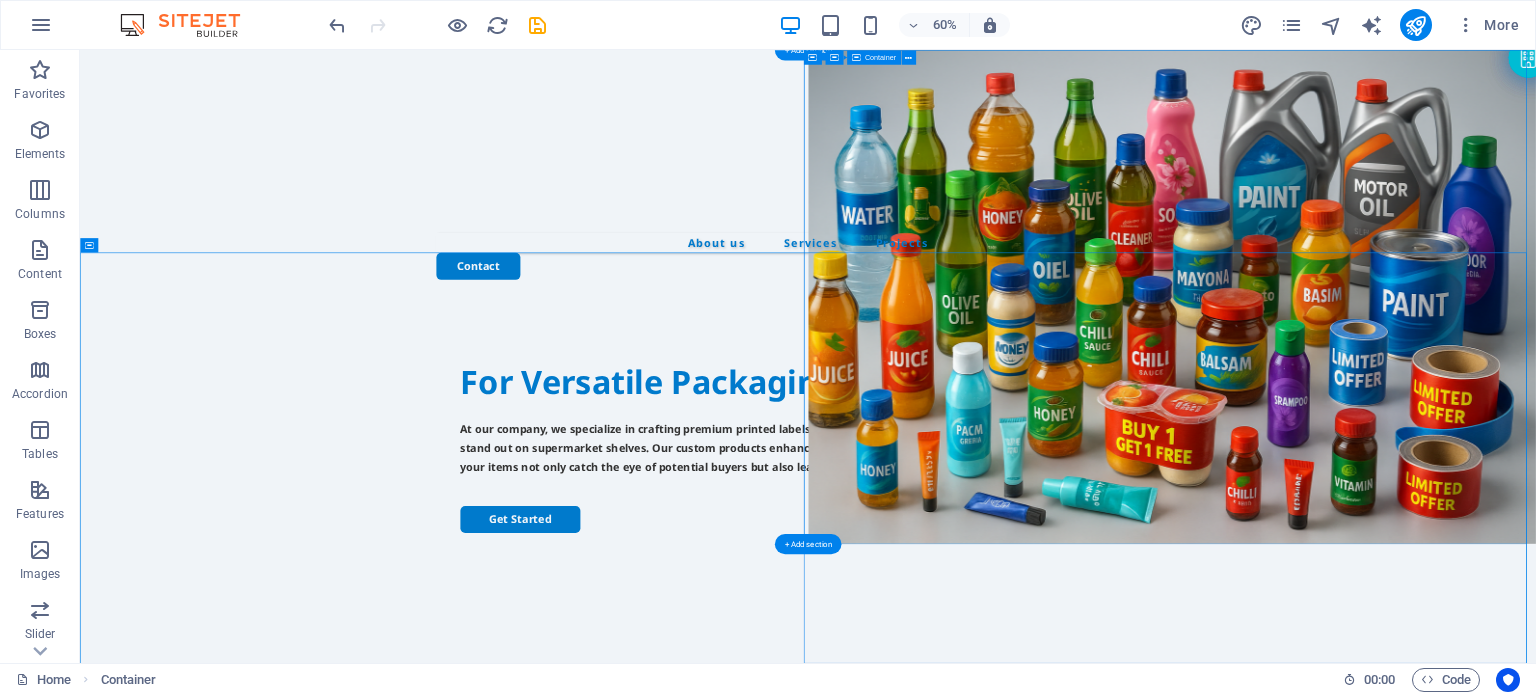 click on "Drop content here or  Add elements  Paste clipboard" at bounding box center (1901, 1384) 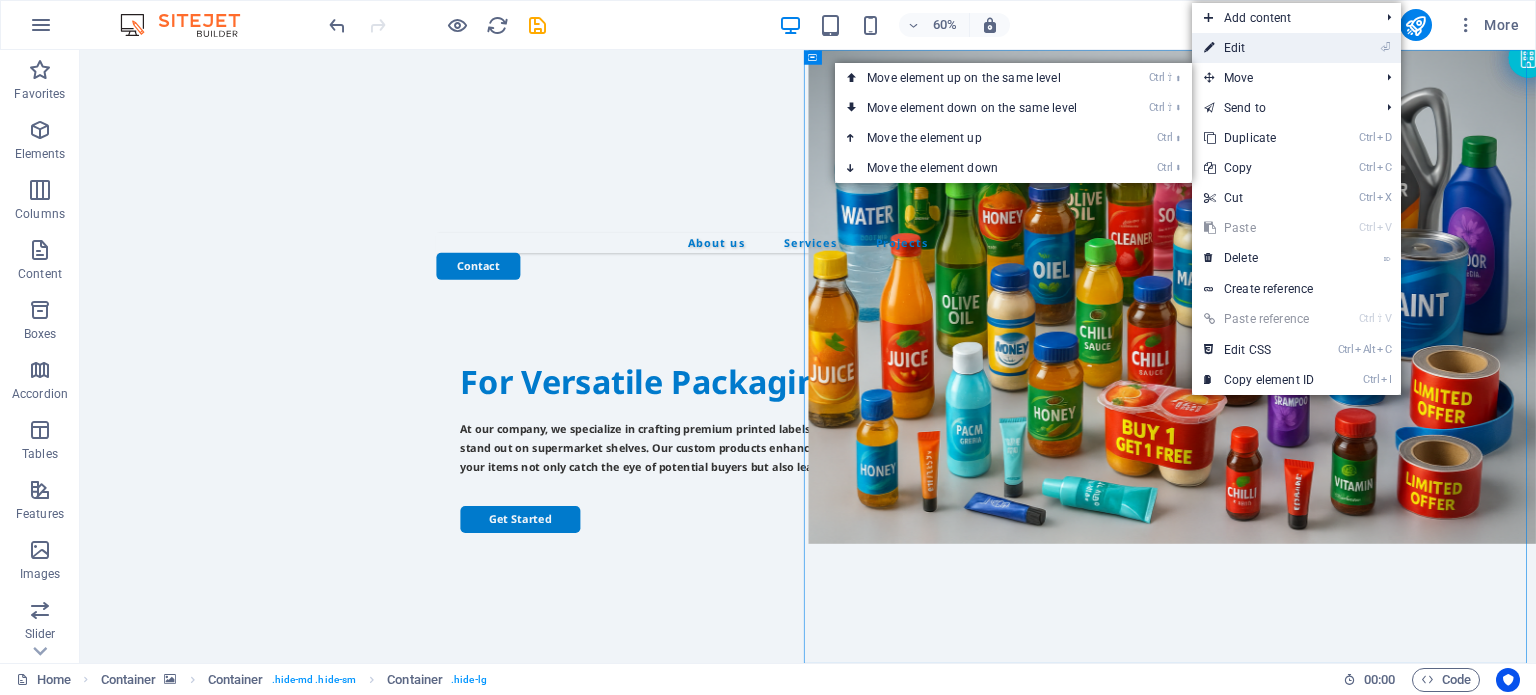 click on "⏎  Edit" at bounding box center (1259, 48) 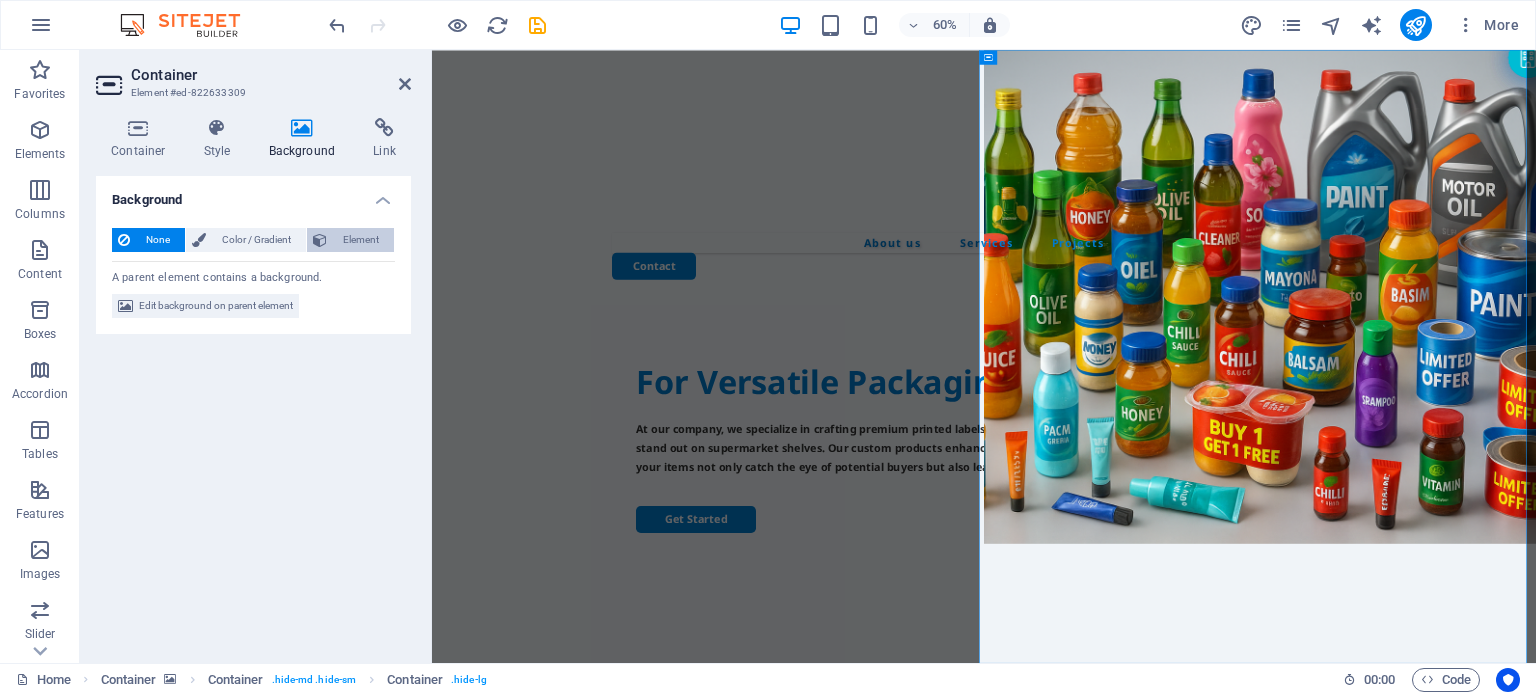 click on "Element" at bounding box center (360, 240) 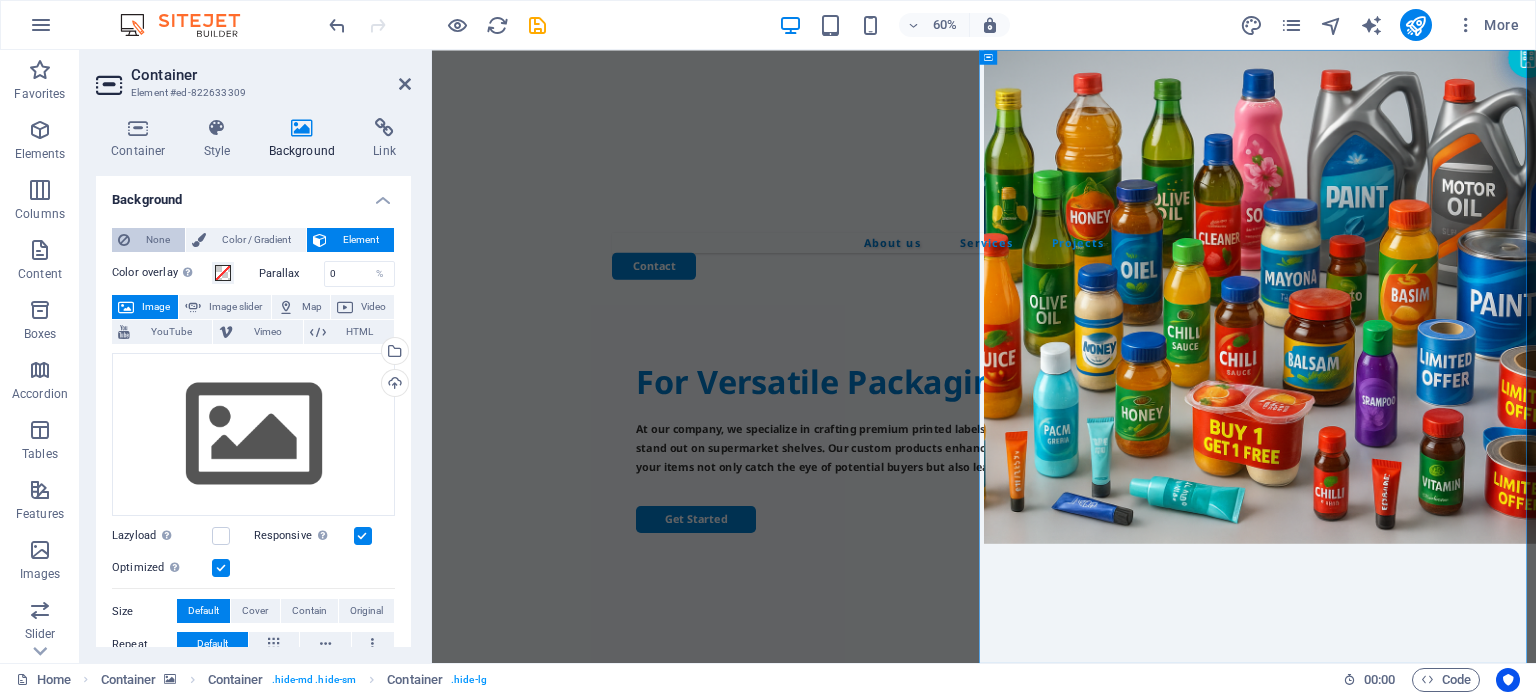 click on "None" at bounding box center [148, 240] 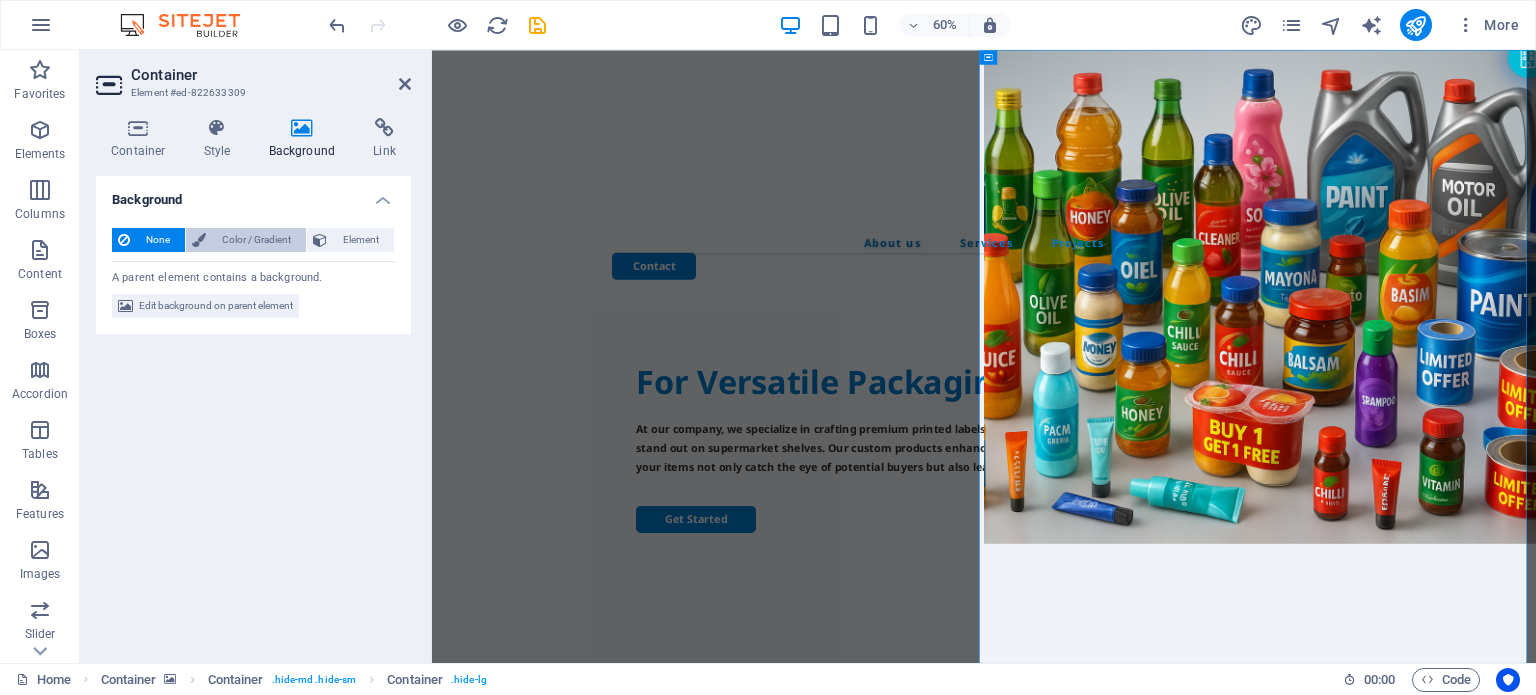 click on "Color / Gradient" at bounding box center [256, 240] 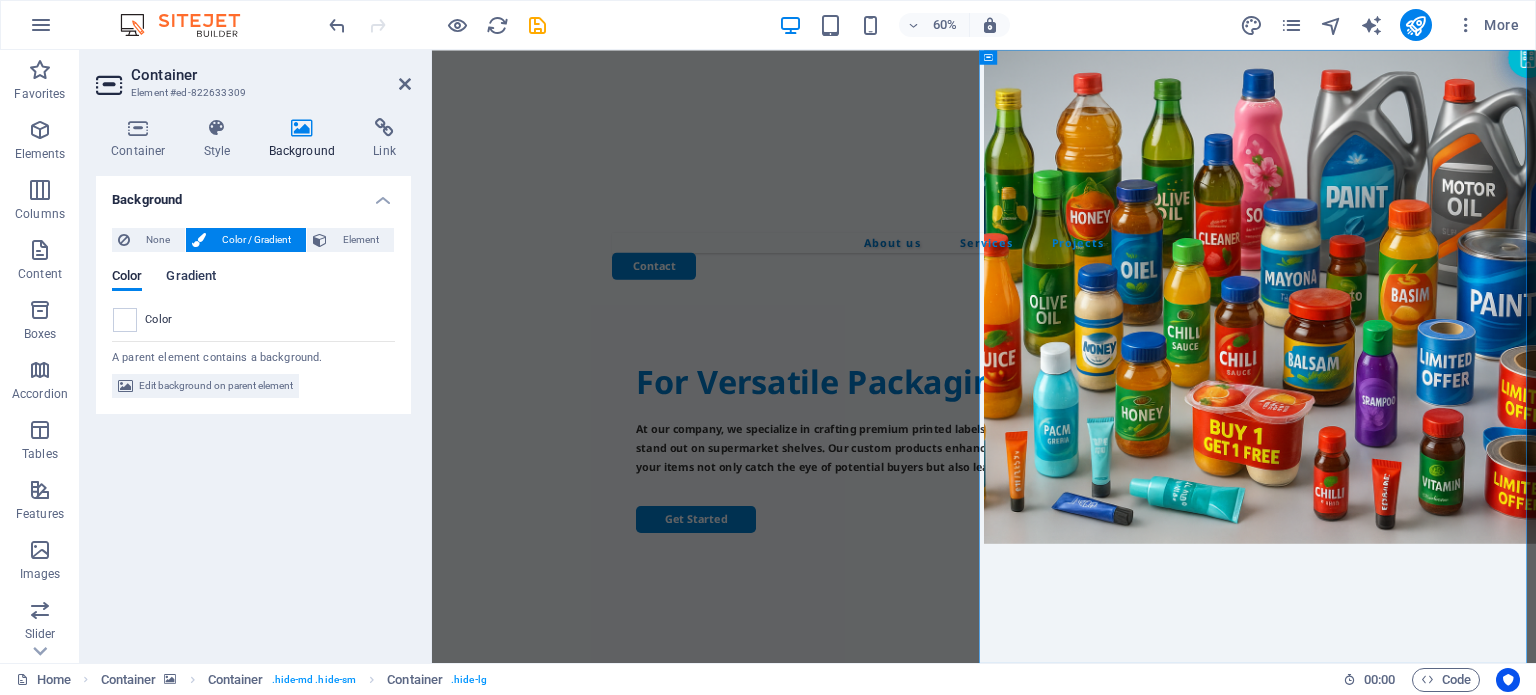 click on "Gradient" at bounding box center (191, 278) 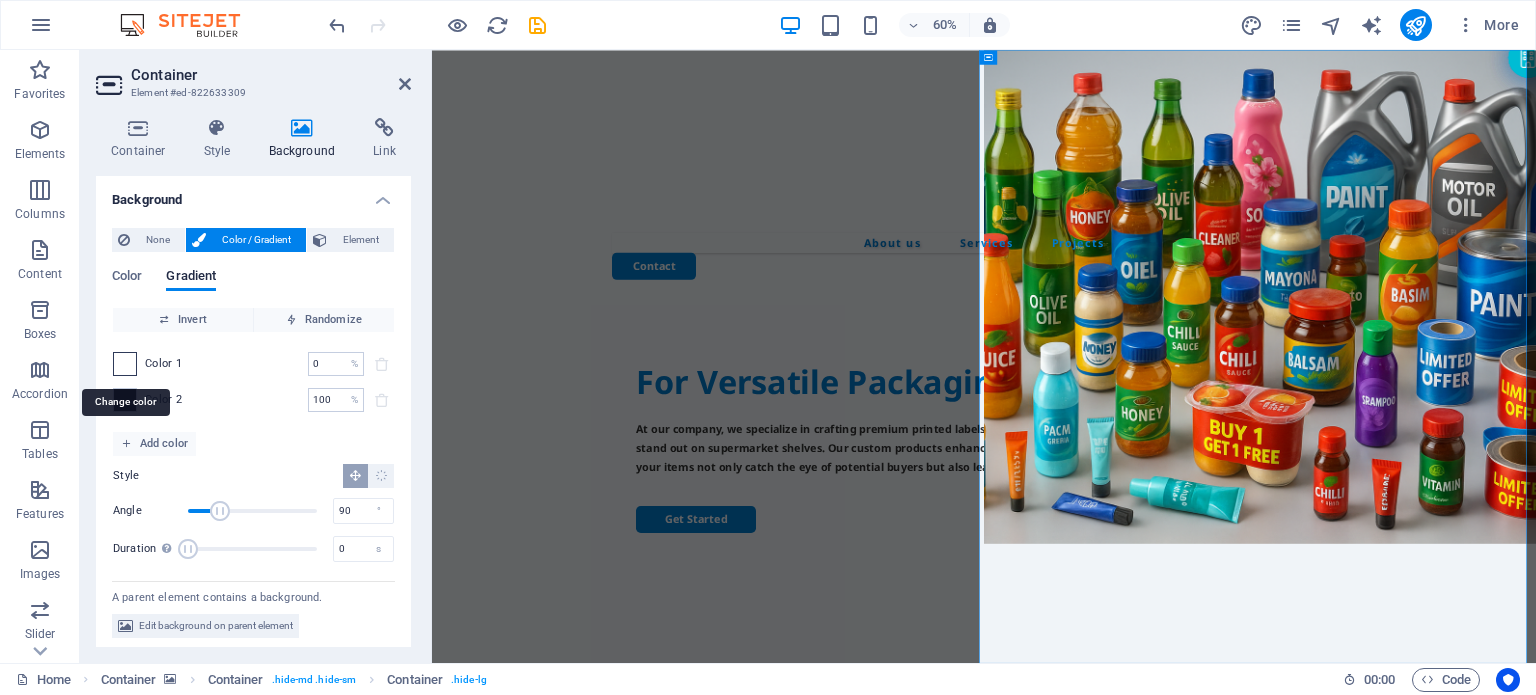 click at bounding box center [125, 364] 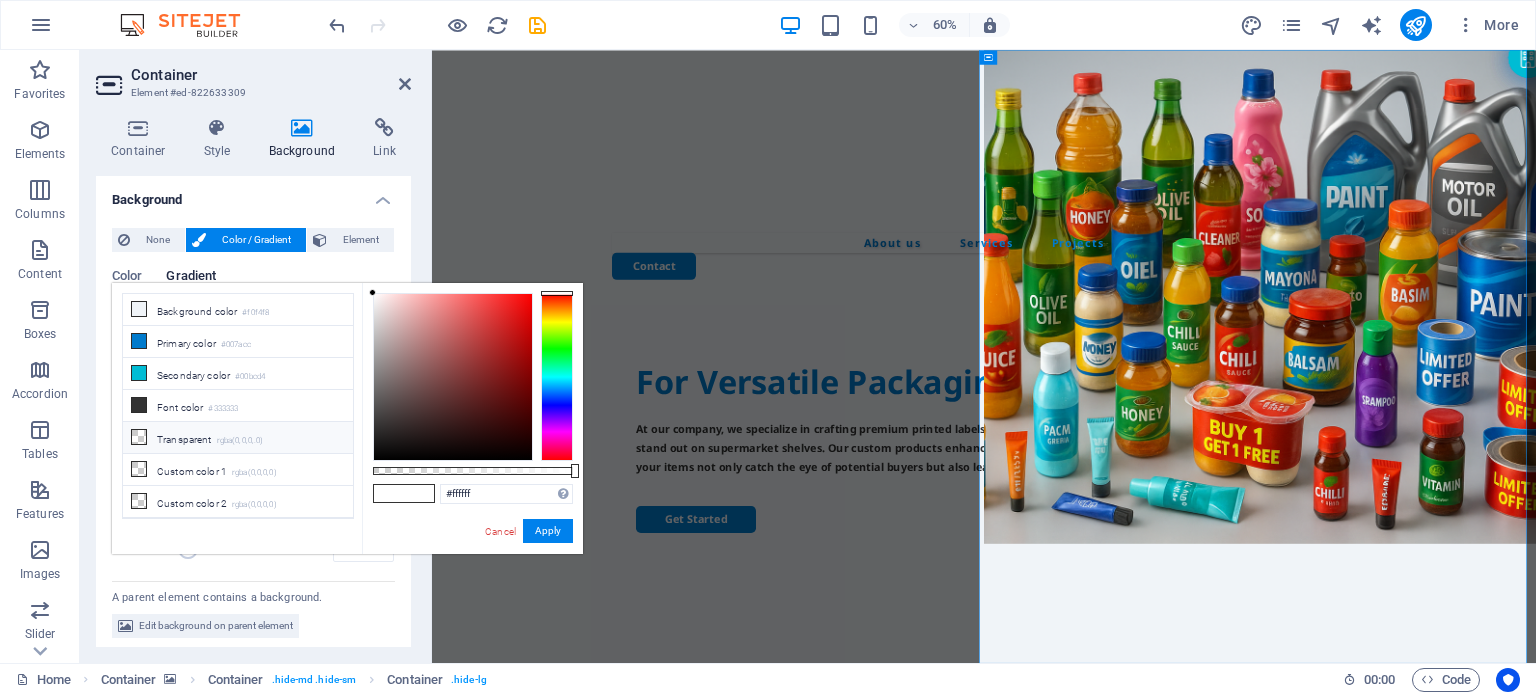 click on "Transparent
rgba(0,0,0,.0)" at bounding box center (238, 438) 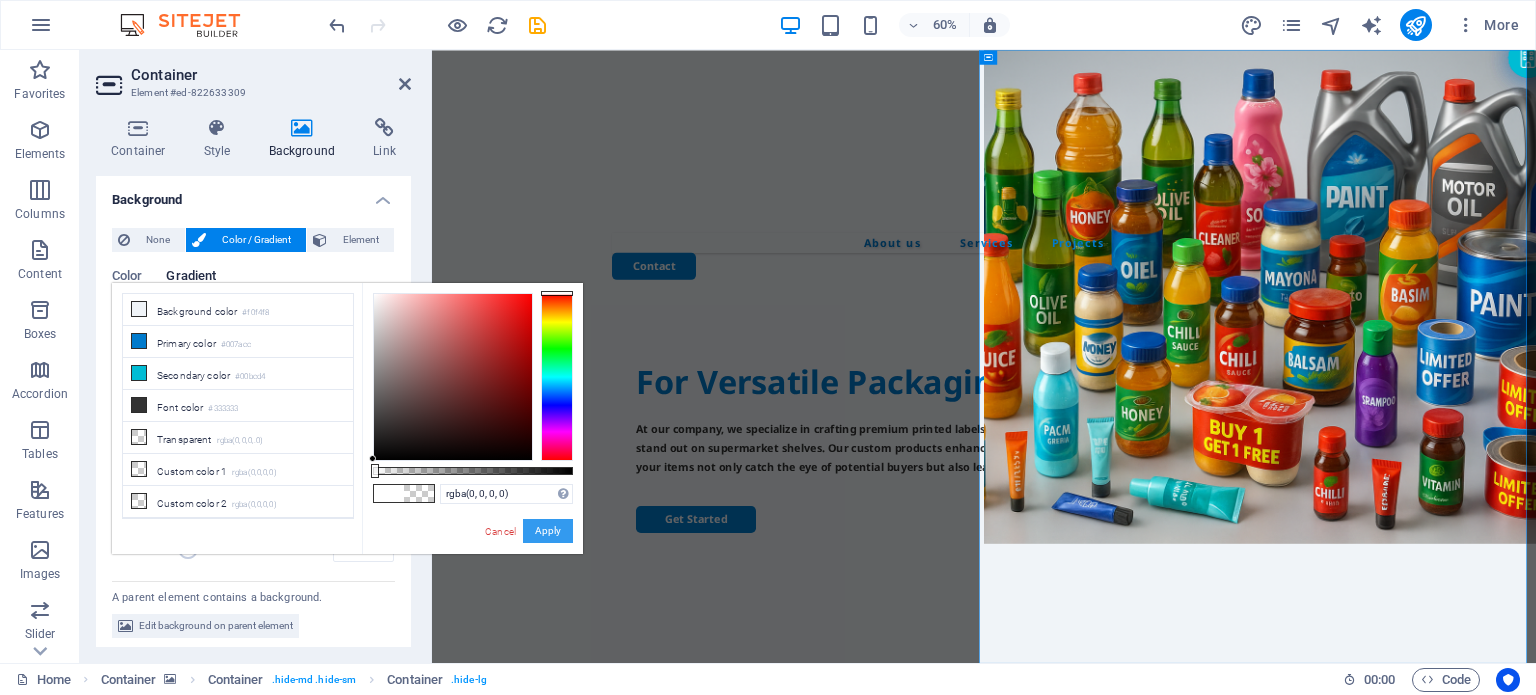 click on "Apply" at bounding box center [548, 531] 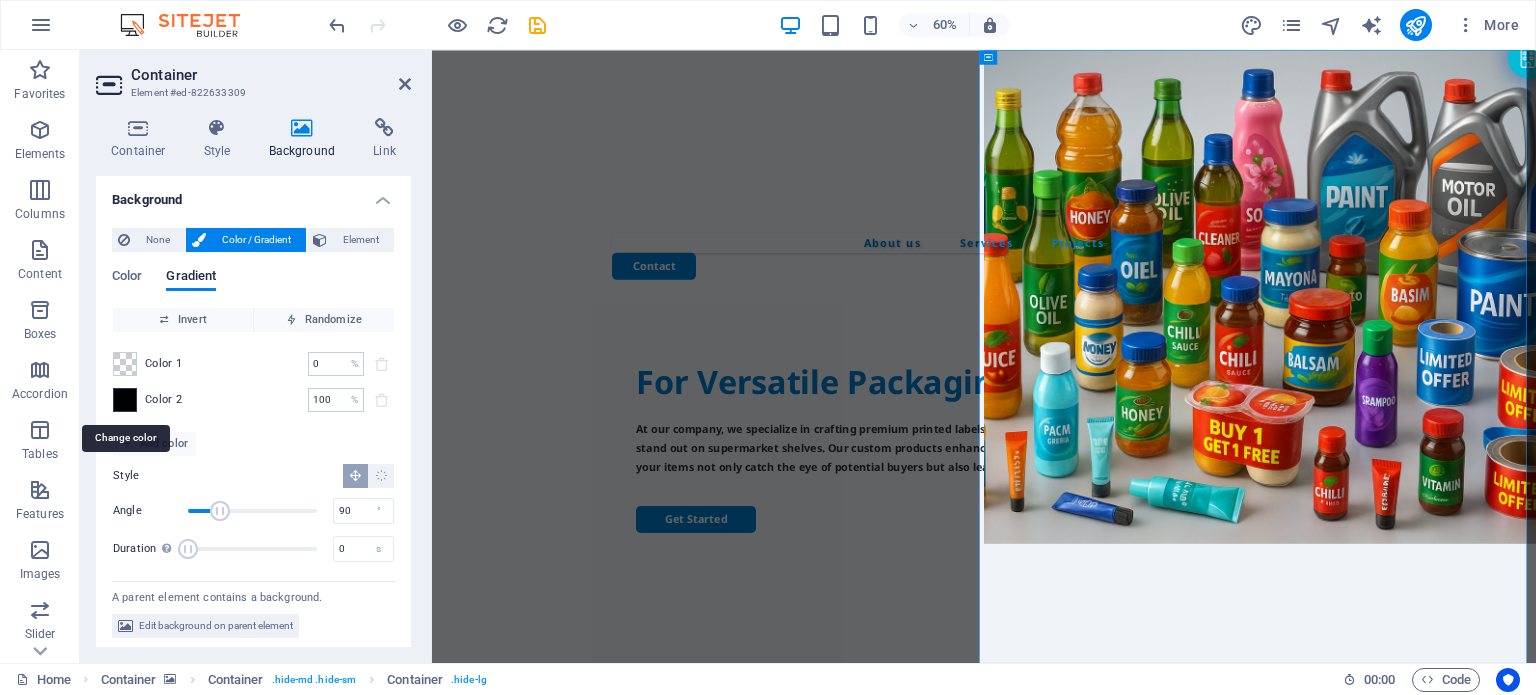 click at bounding box center (125, 400) 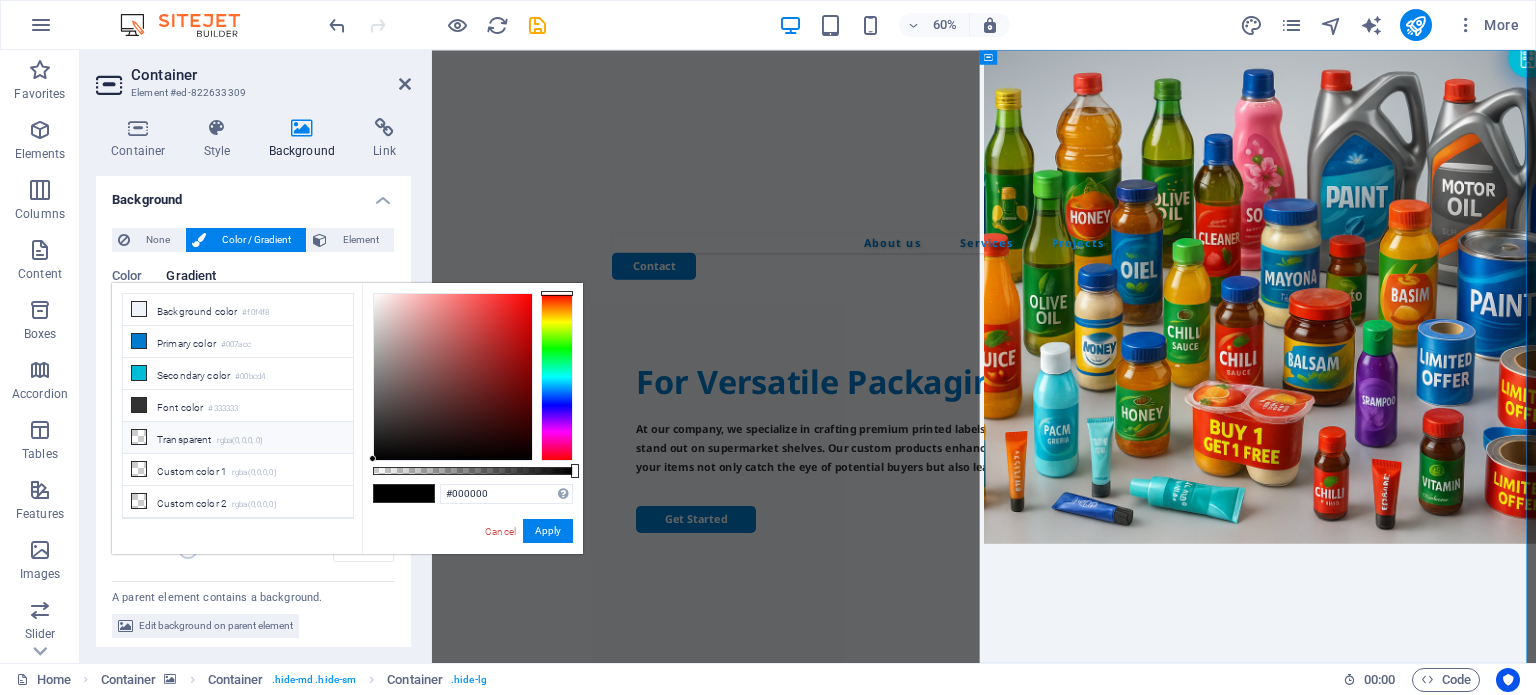click on "Transparent
rgba(0,0,0,.0)" at bounding box center [238, 438] 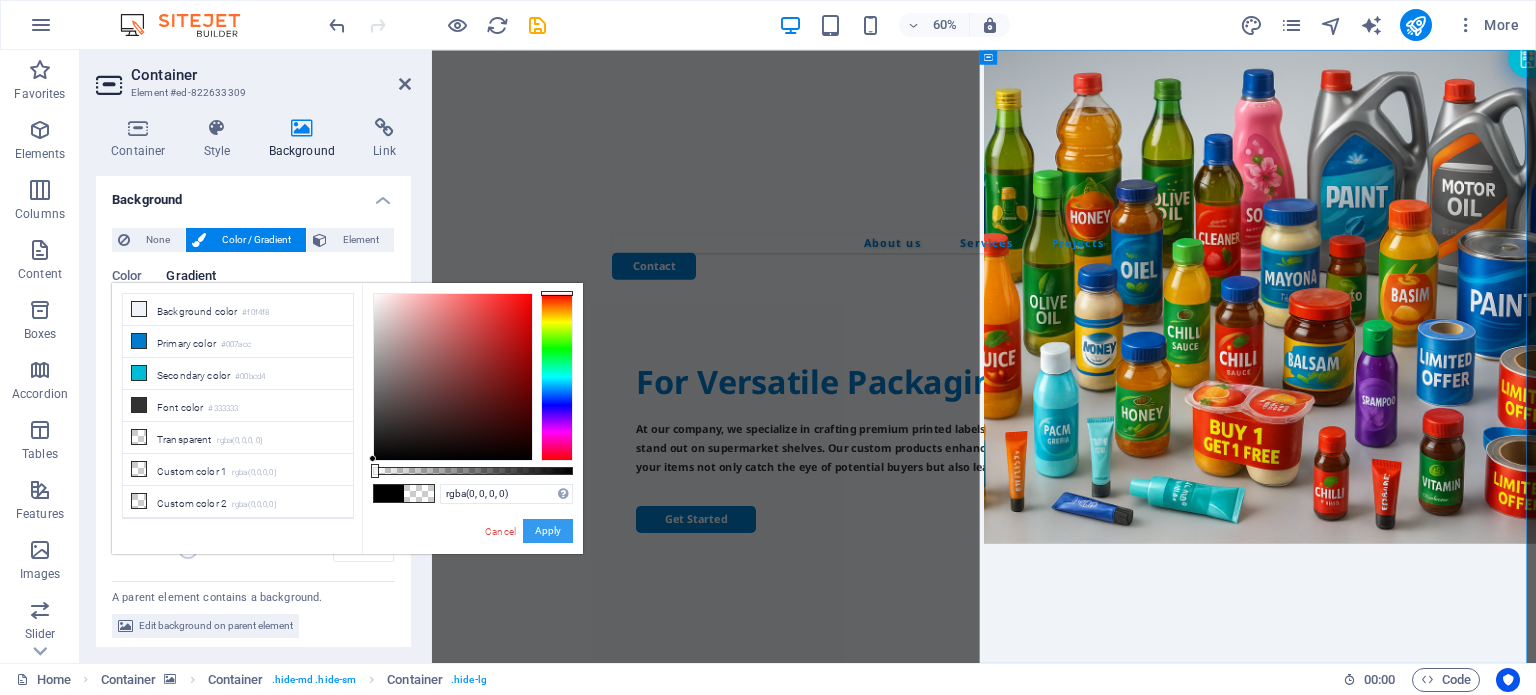 click on "Apply" at bounding box center [548, 531] 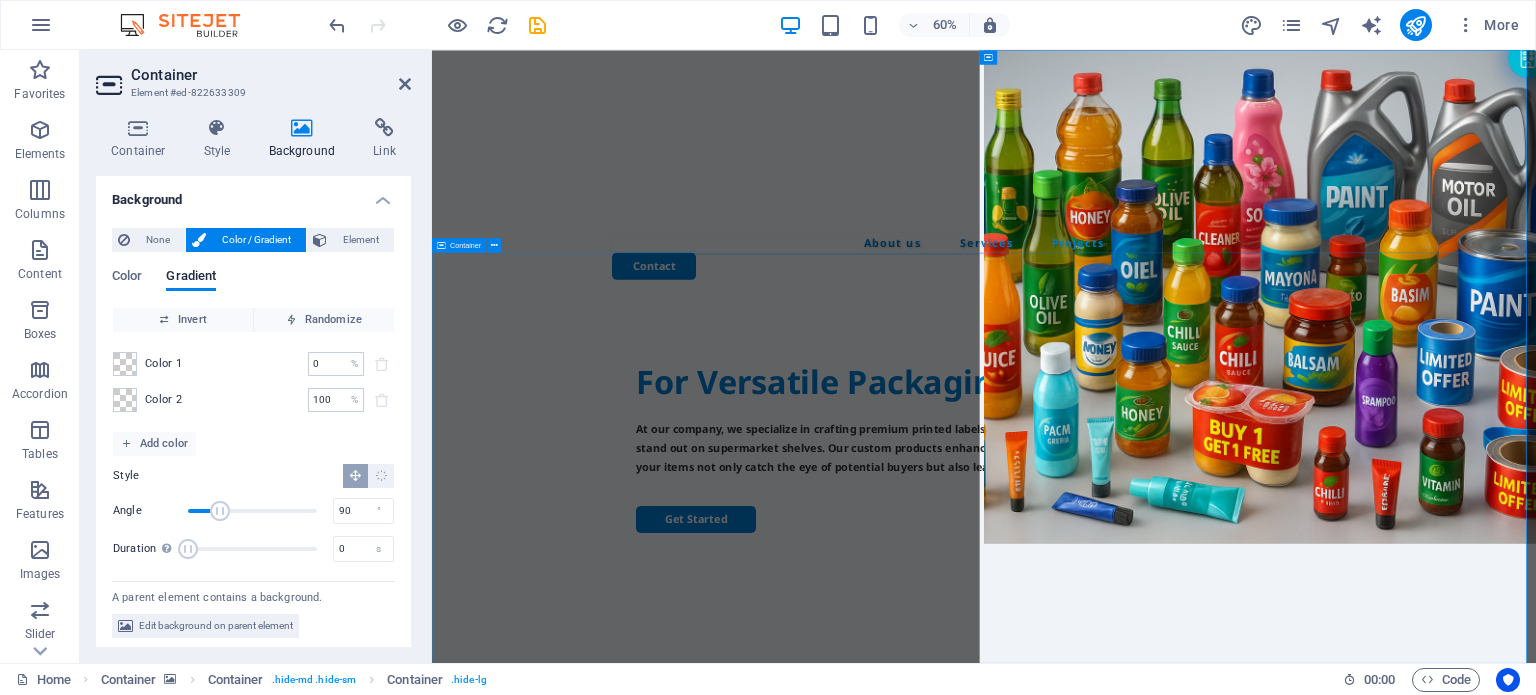 click on "For Versatile Packaging Needs At our company, we specialize in crafting premium printed labels and innovative packaging solutions tailored to help our clients stand out on supermarket shelves. Our custom products enhance brand visibility and captivate consumer attention, ensuring your items not only catch the eye of potential buyers but also leave a lasting impression. Get Started" at bounding box center (1352, 850) 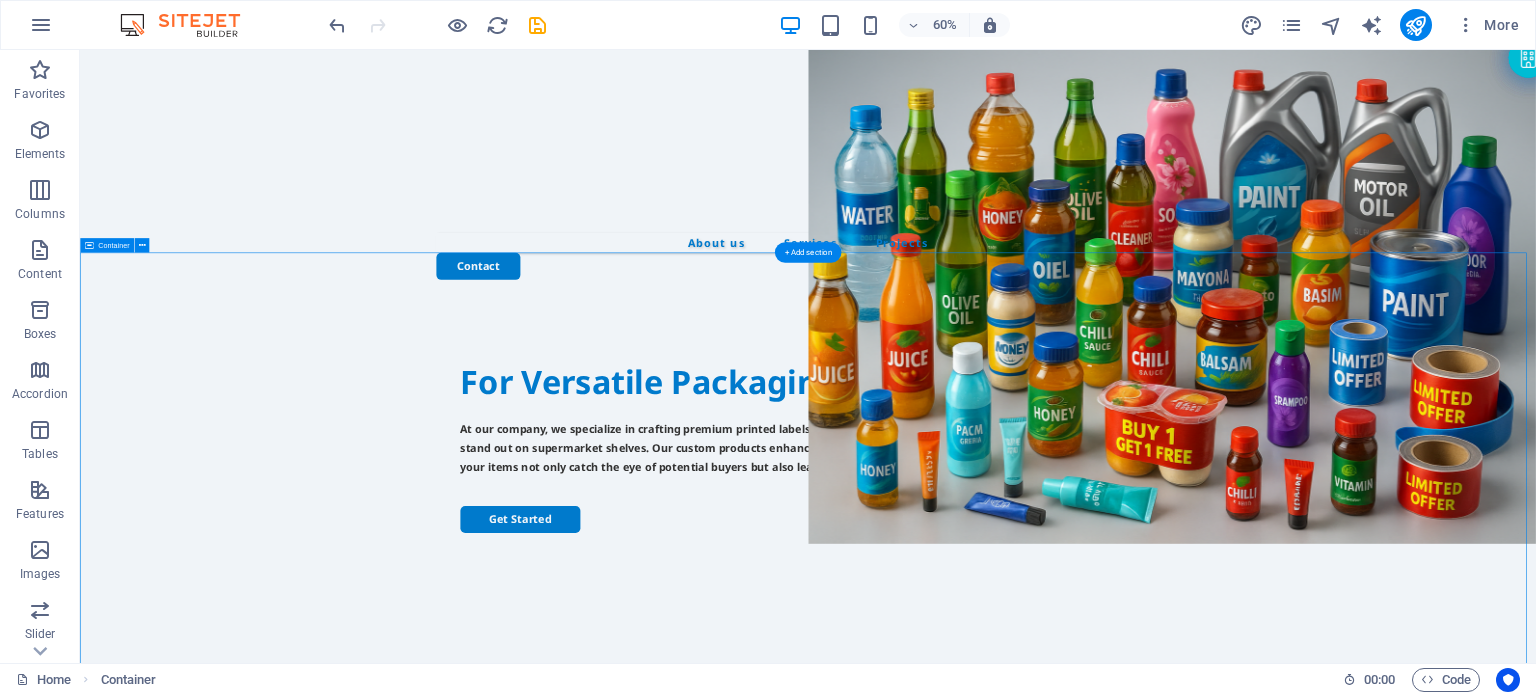 click on "For Versatile Packaging Needs At our company, we specialize in crafting premium printed labels and innovative packaging solutions tailored to help our clients stand out on supermarket shelves. Our custom products enhance brand visibility and captivate consumer attention, ensuring your items not only catch the eye of potential buyers but also leave a lasting impression. Get Started" at bounding box center [1293, 850] 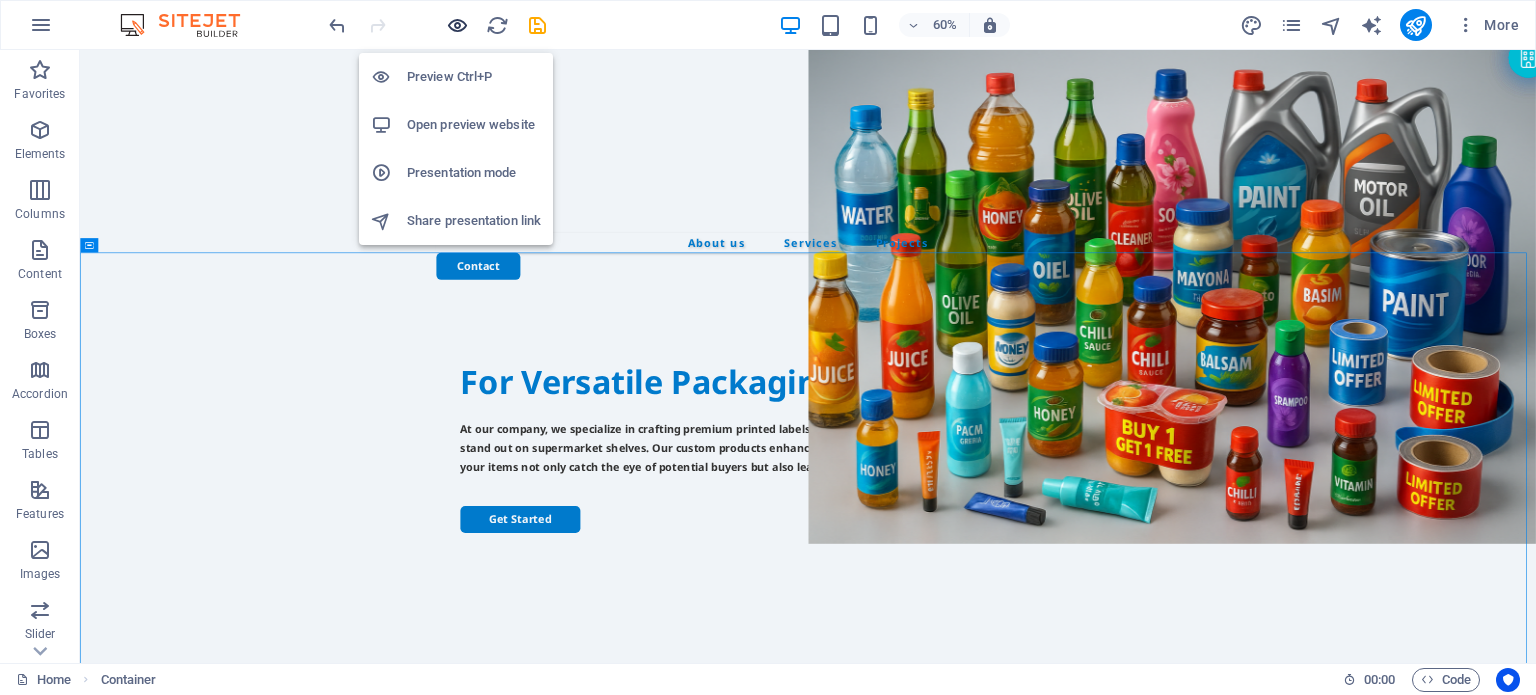 click at bounding box center [457, 25] 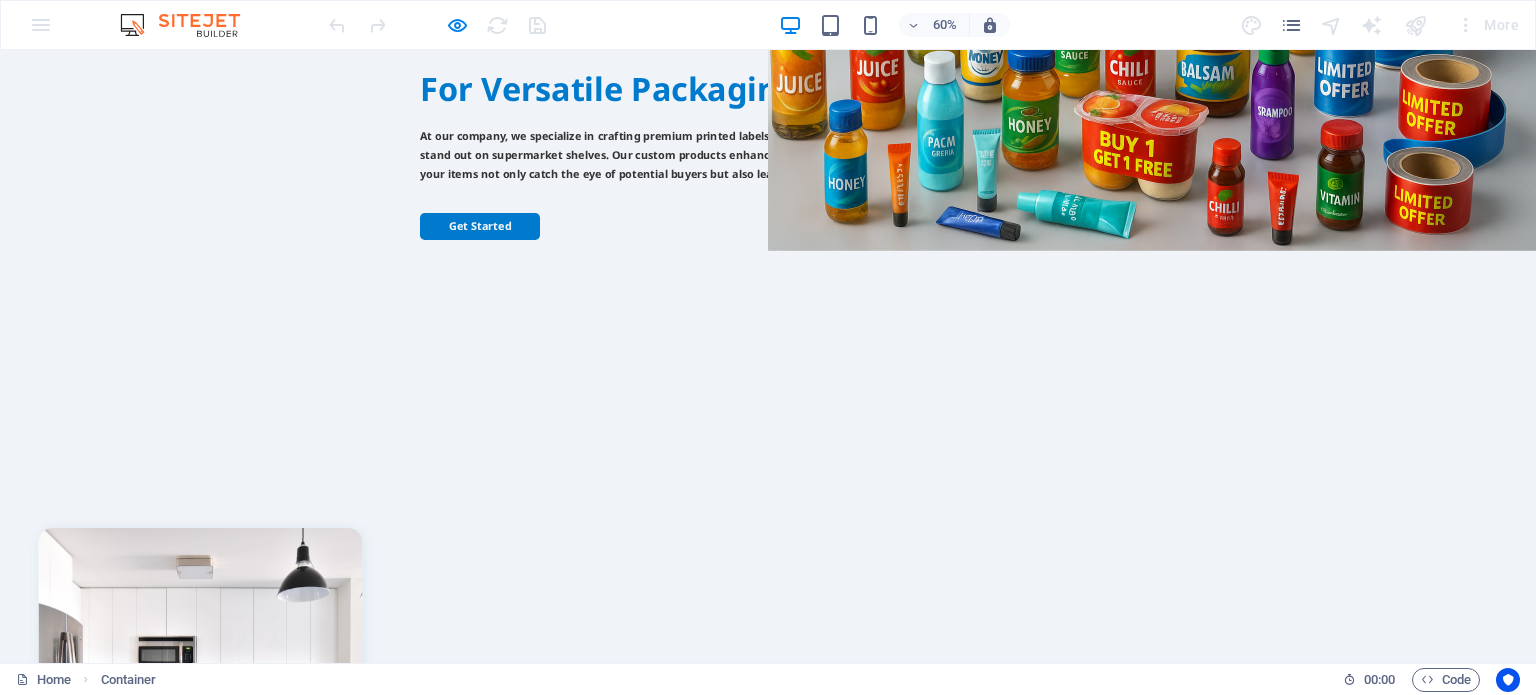 scroll, scrollTop: 500, scrollLeft: 0, axis: vertical 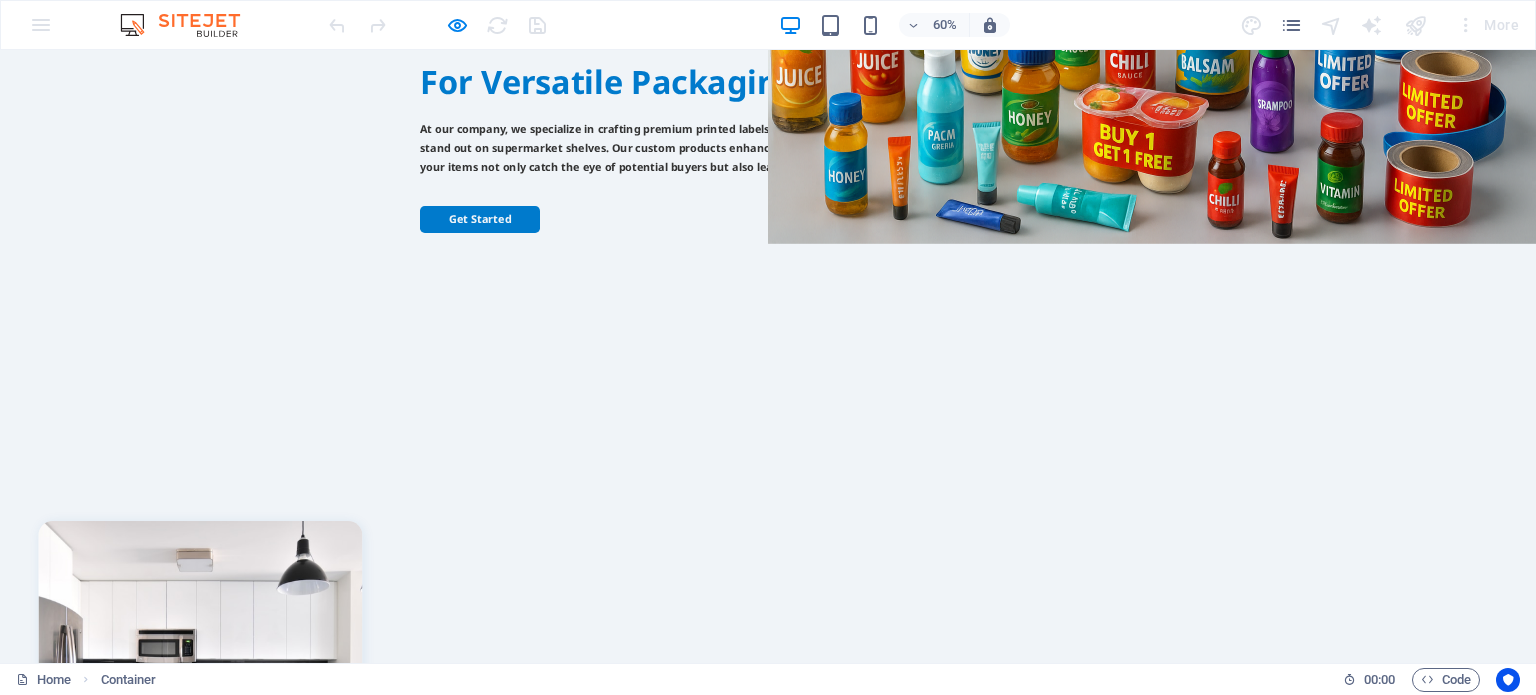 click on "60%" at bounding box center [894, 25] 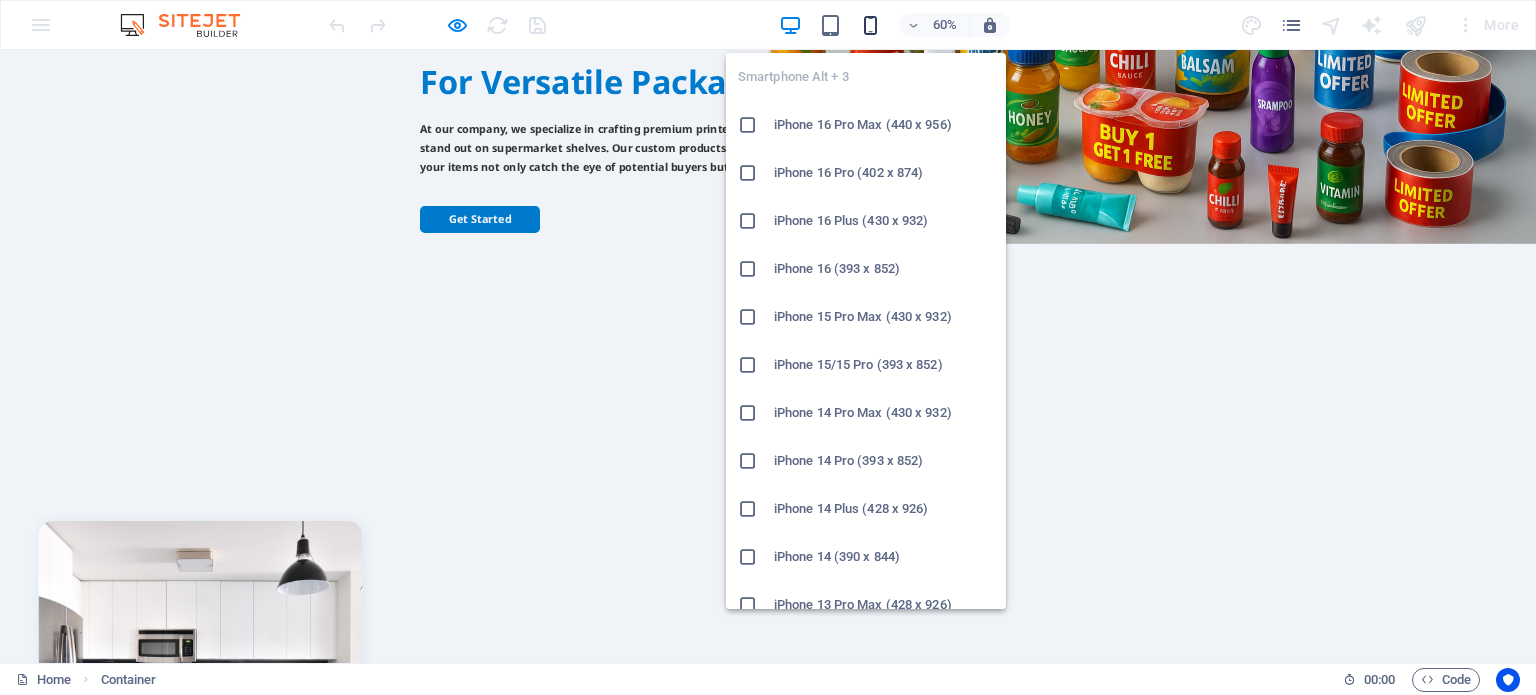 click at bounding box center [870, 25] 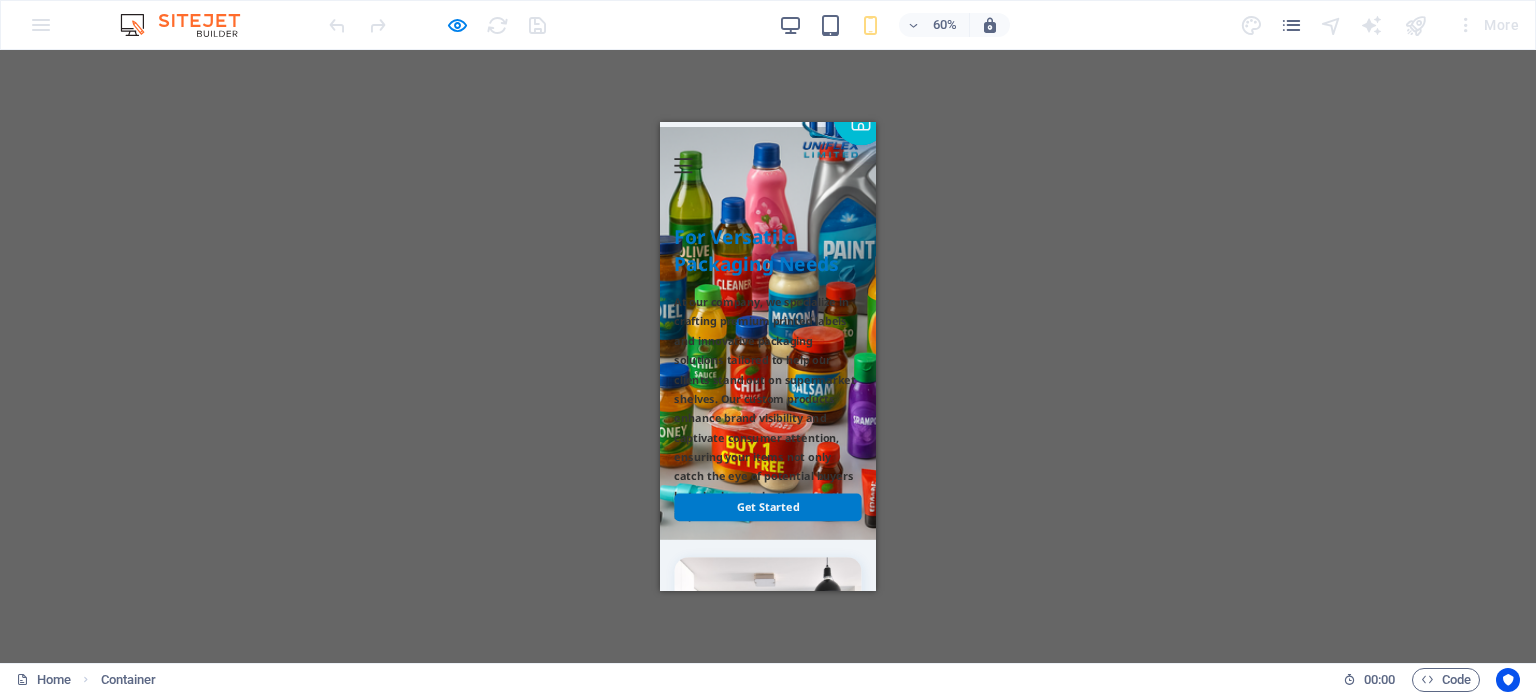 scroll, scrollTop: 0, scrollLeft: 0, axis: both 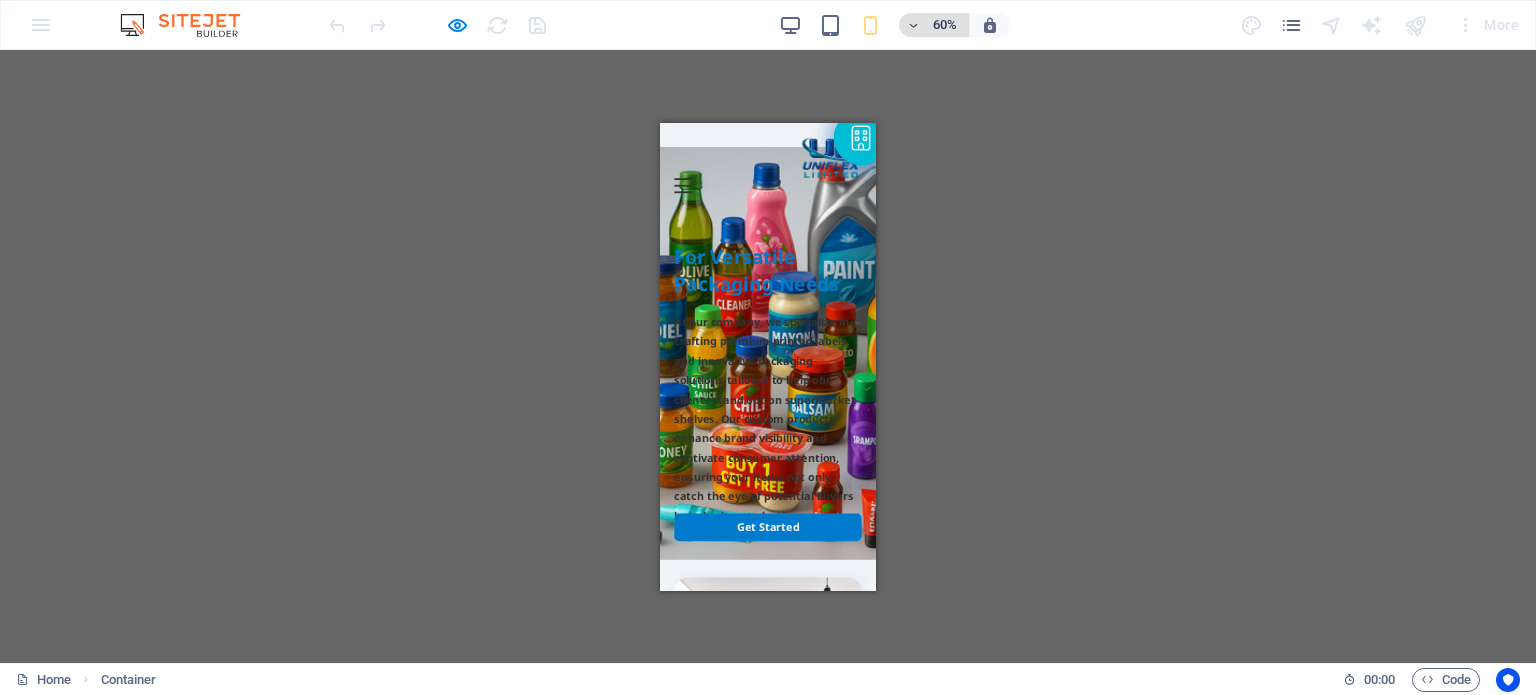 click on "60%" at bounding box center [934, 25] 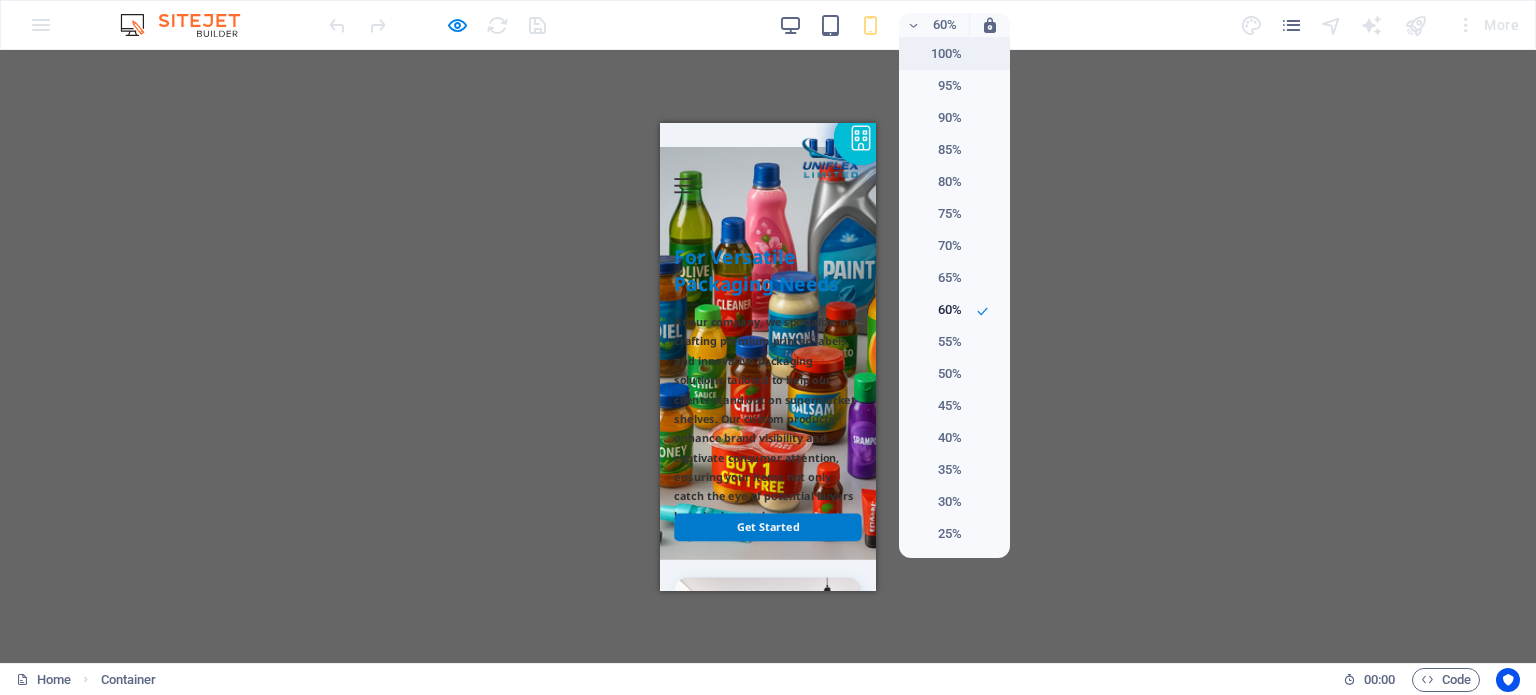 click on "100%" at bounding box center (936, 54) 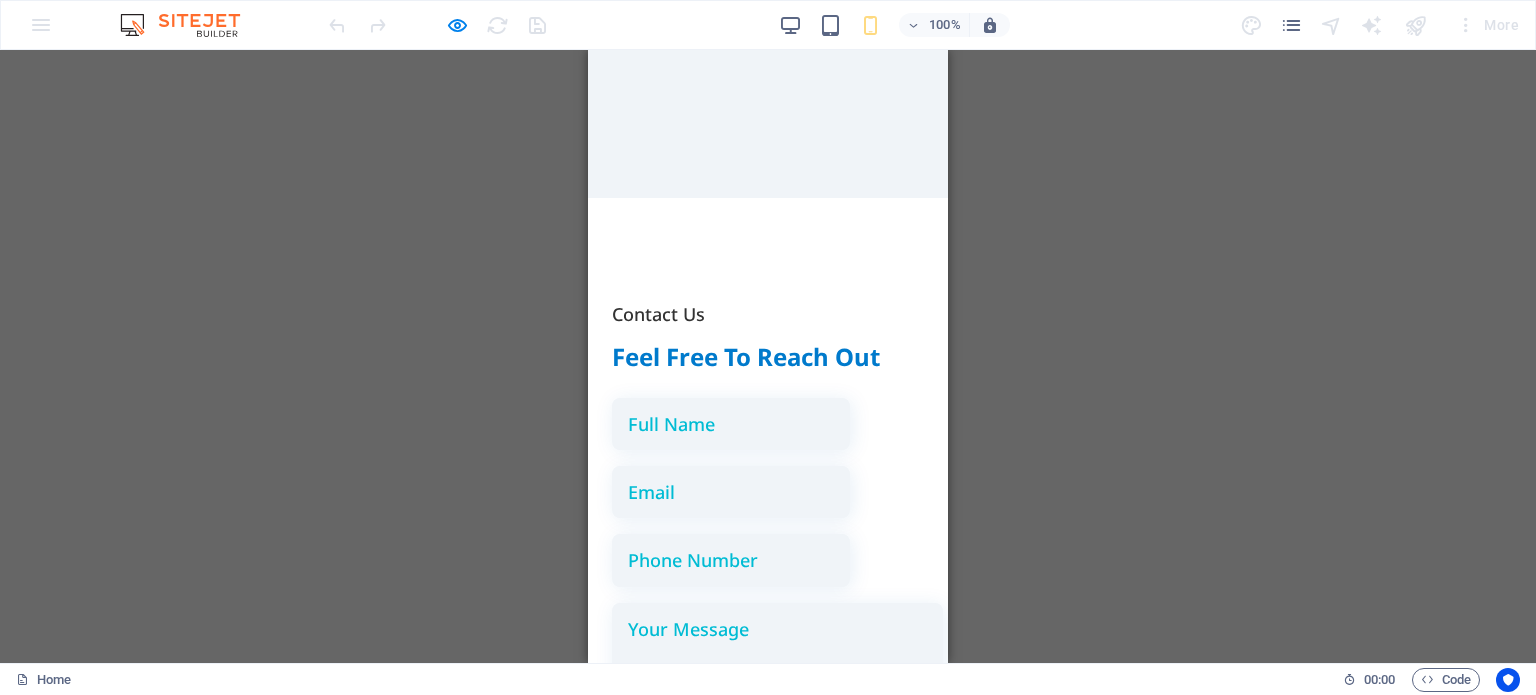 scroll, scrollTop: 5500, scrollLeft: 0, axis: vertical 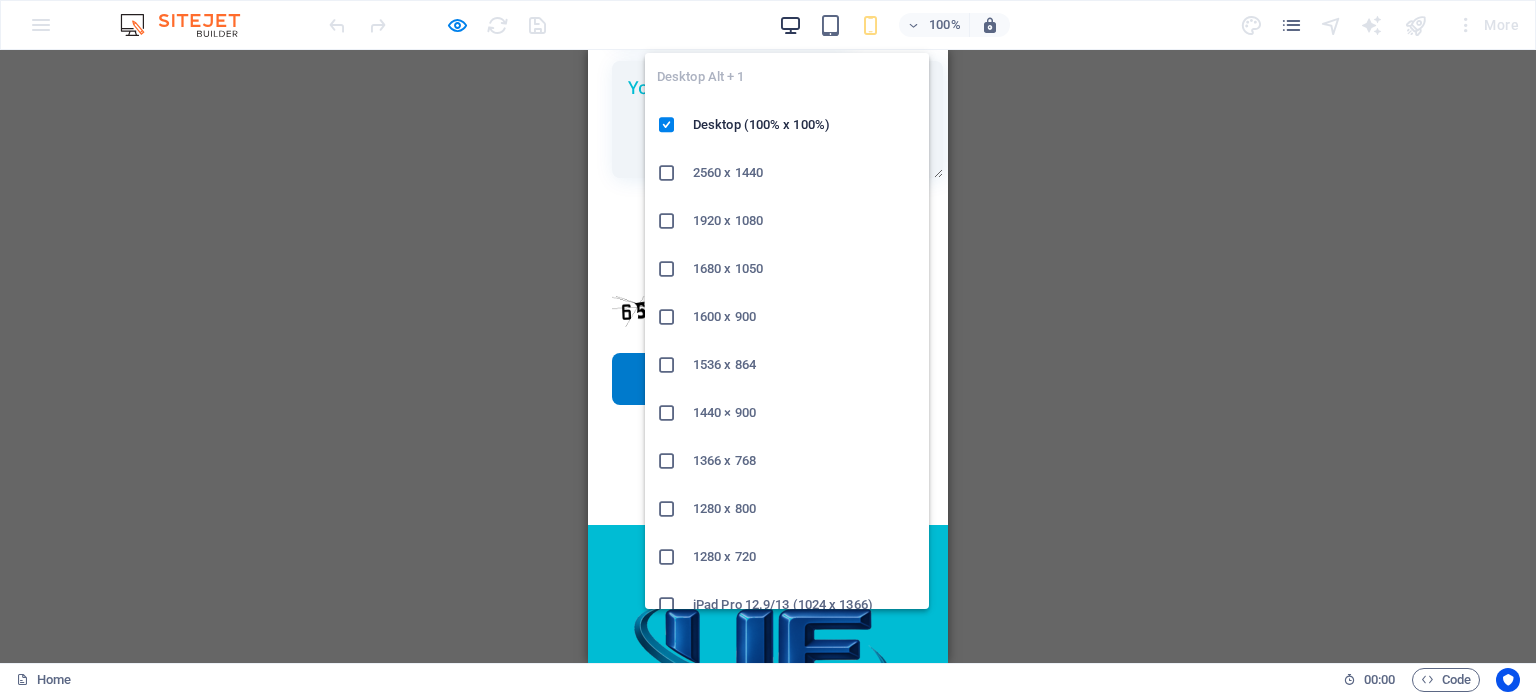 click at bounding box center (790, 25) 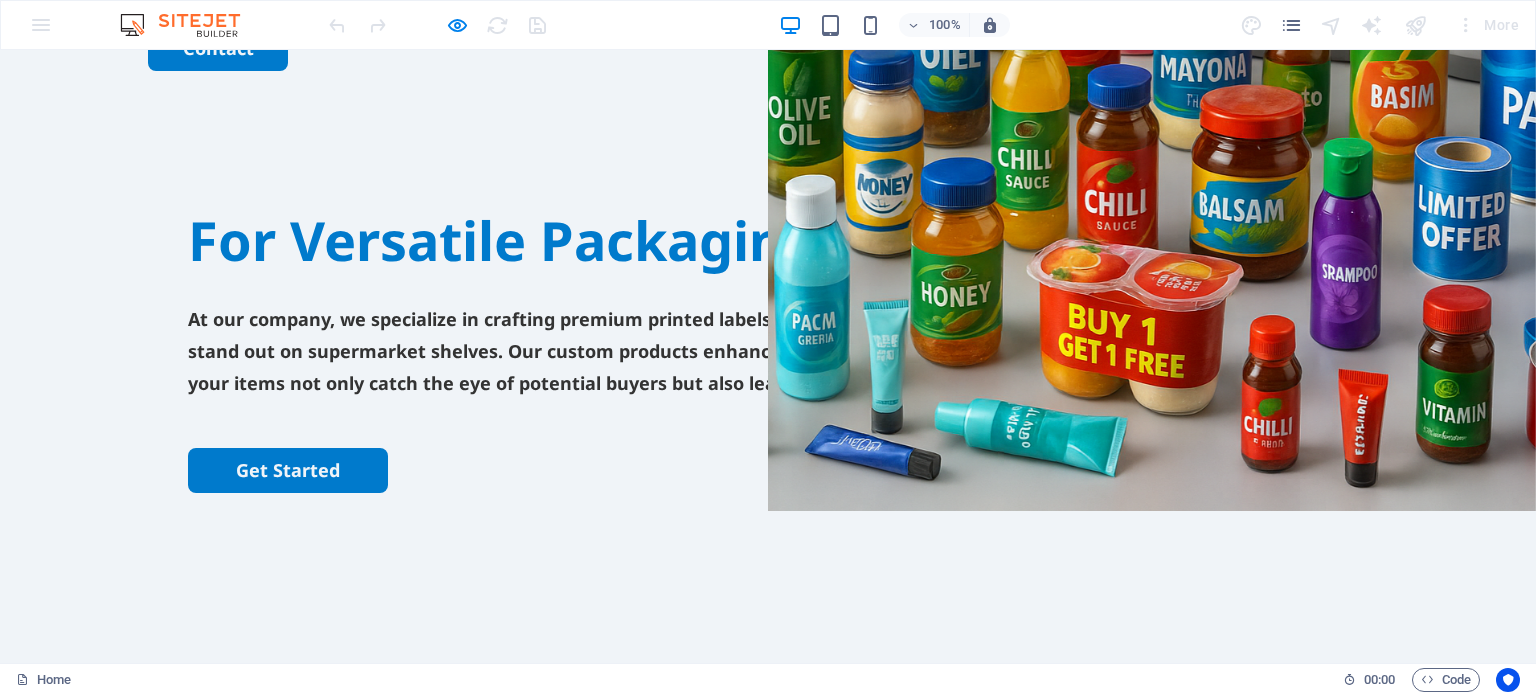 scroll, scrollTop: 0, scrollLeft: 0, axis: both 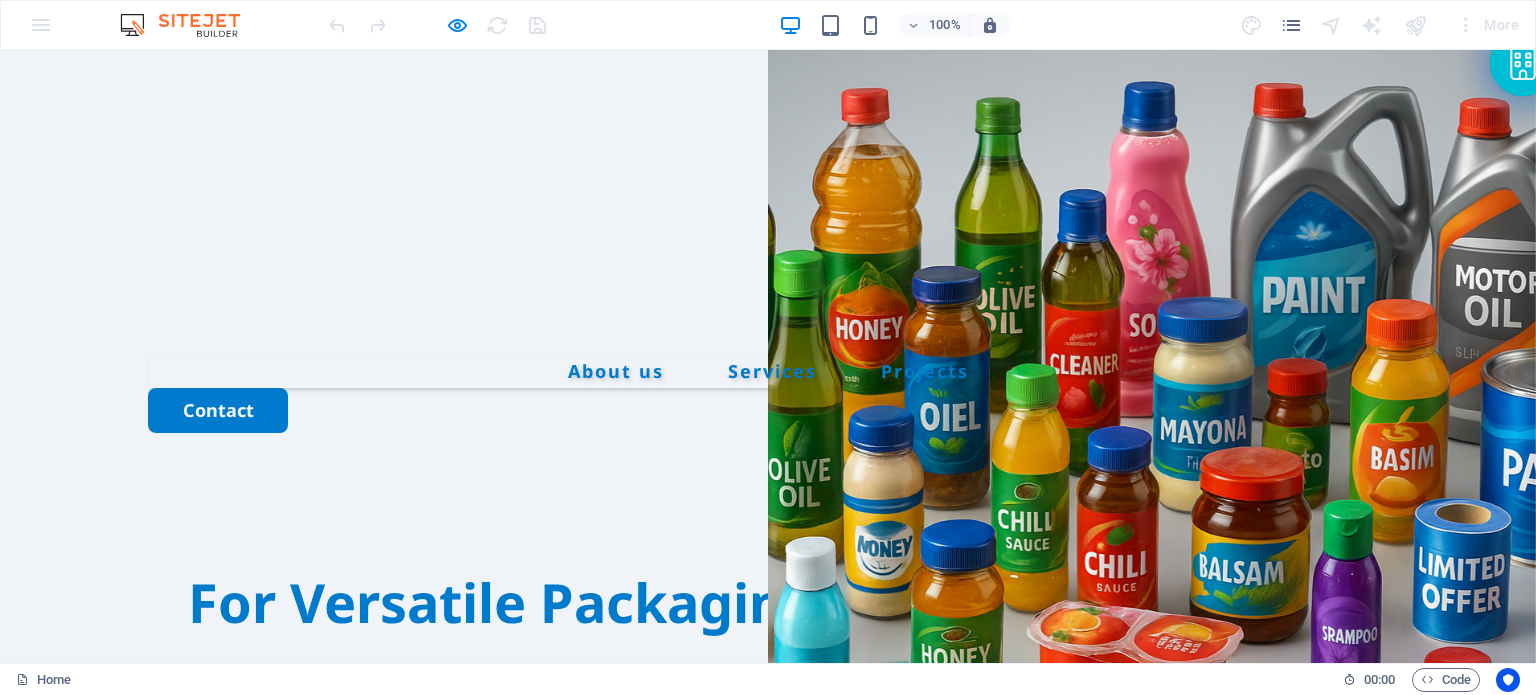 click at bounding box center [437, 25] 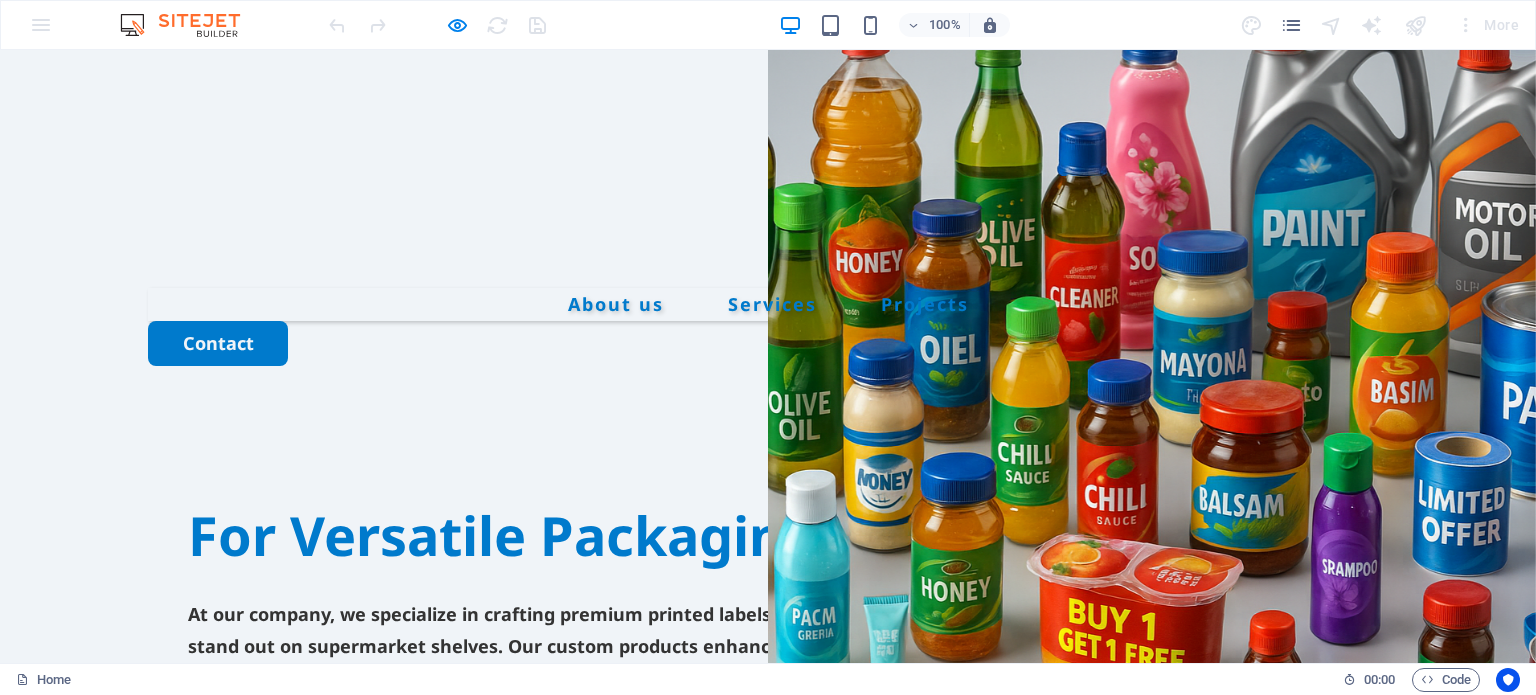 scroll, scrollTop: 100, scrollLeft: 0, axis: vertical 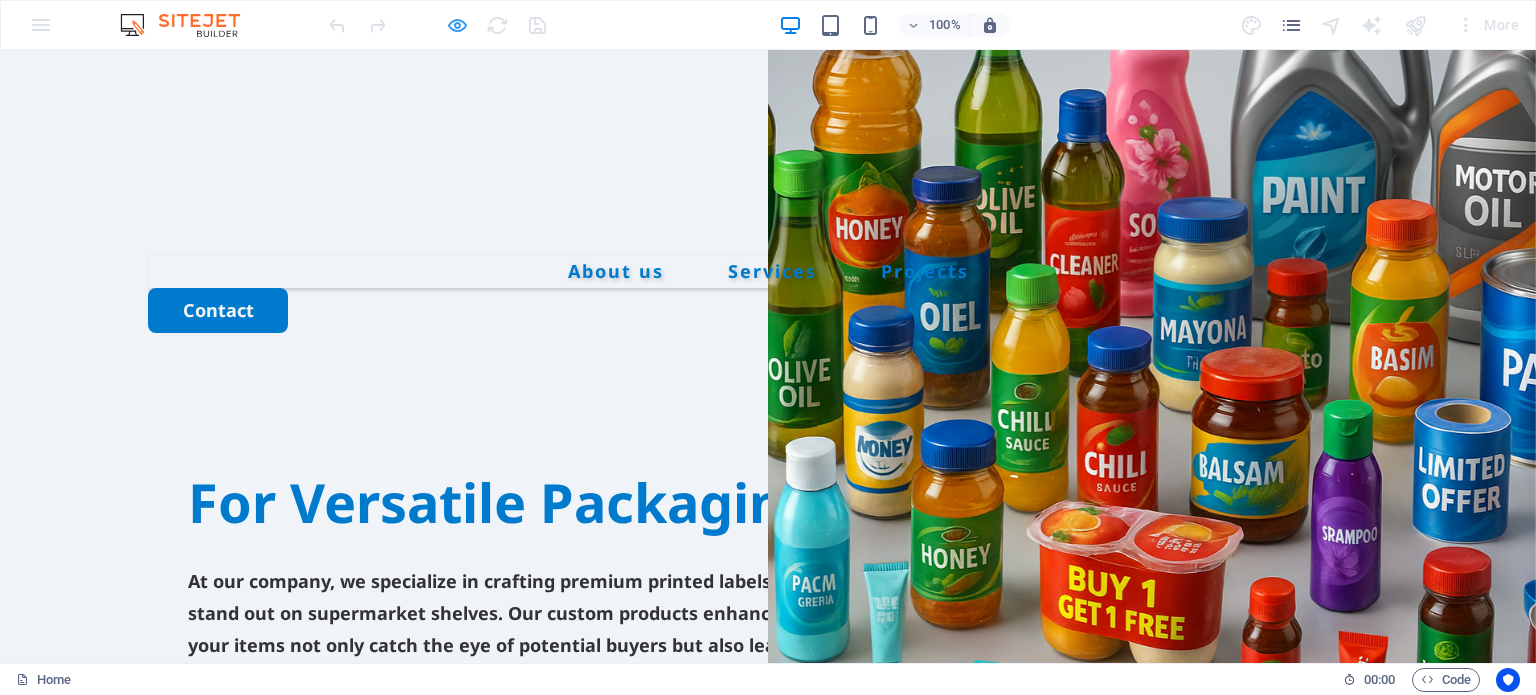 click at bounding box center [457, 25] 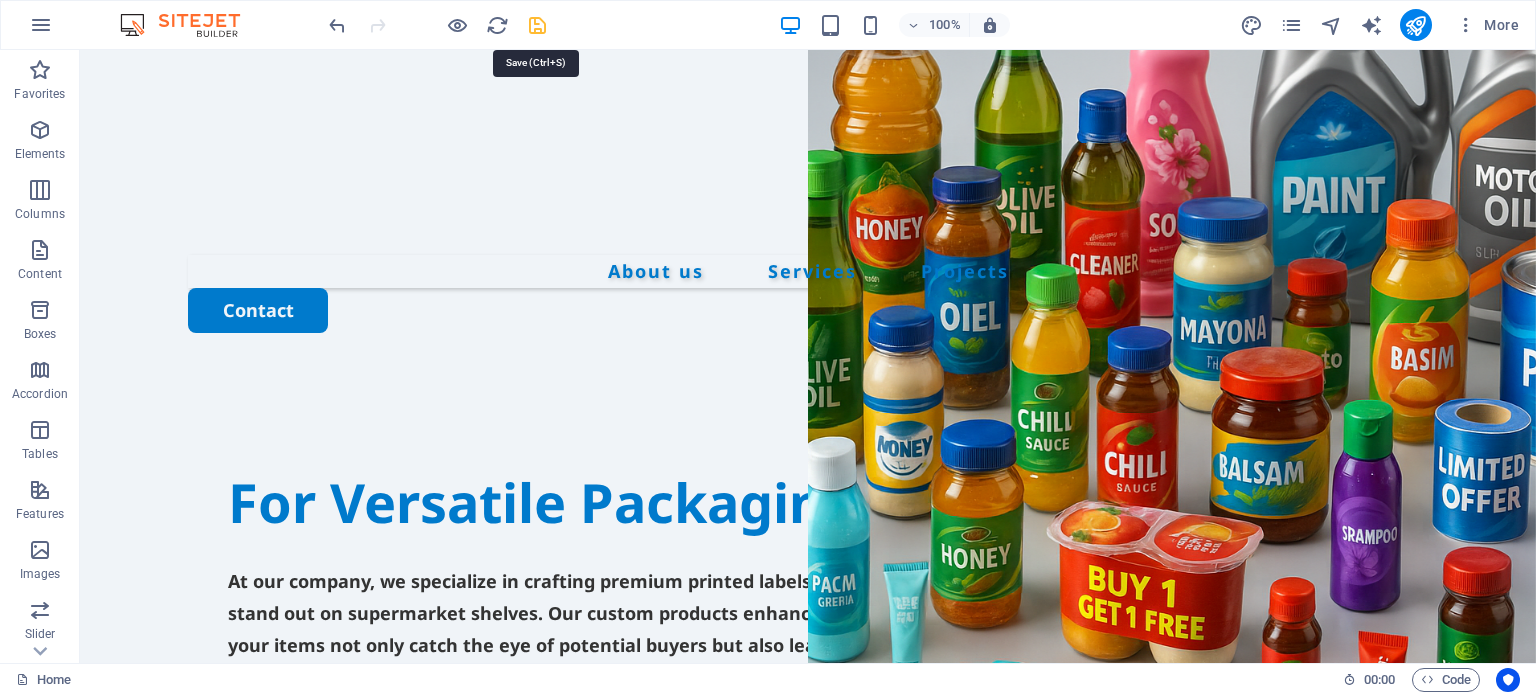 click at bounding box center [537, 25] 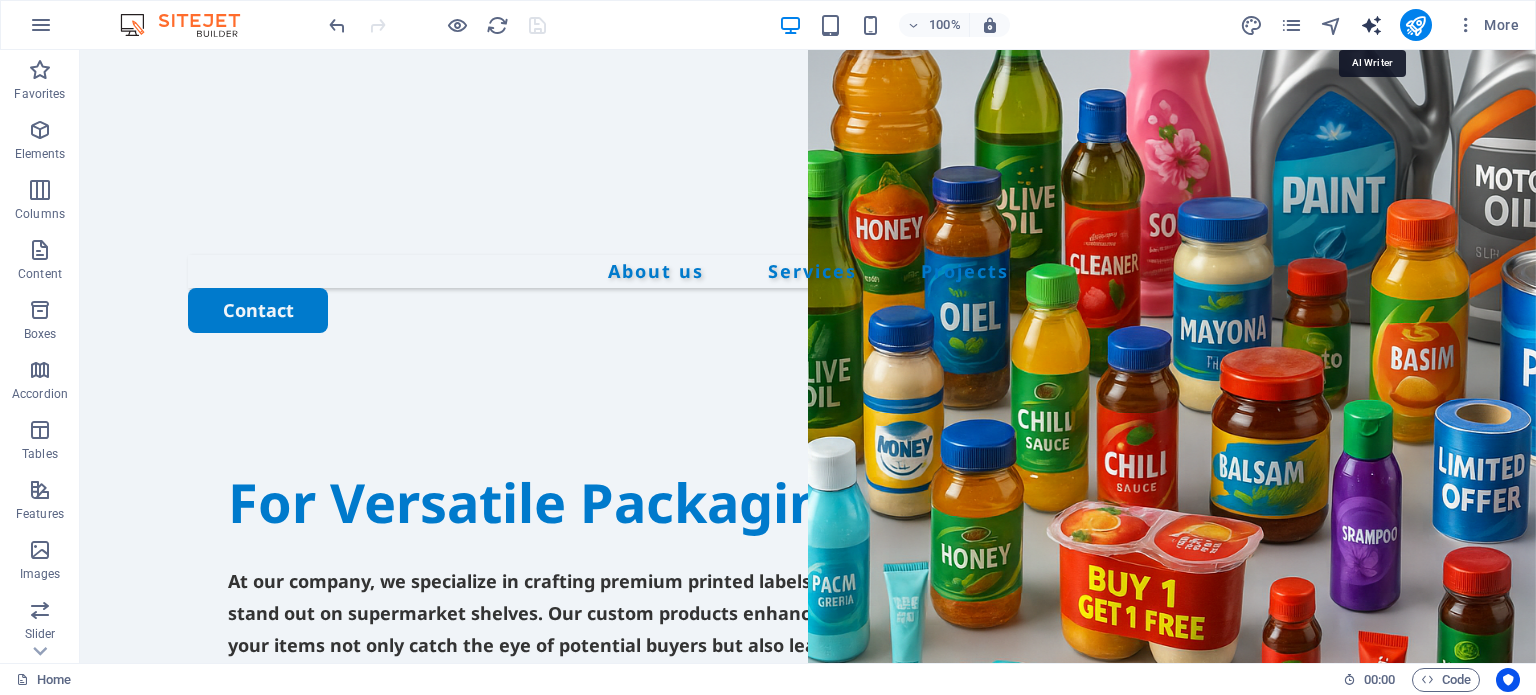 click at bounding box center (1371, 25) 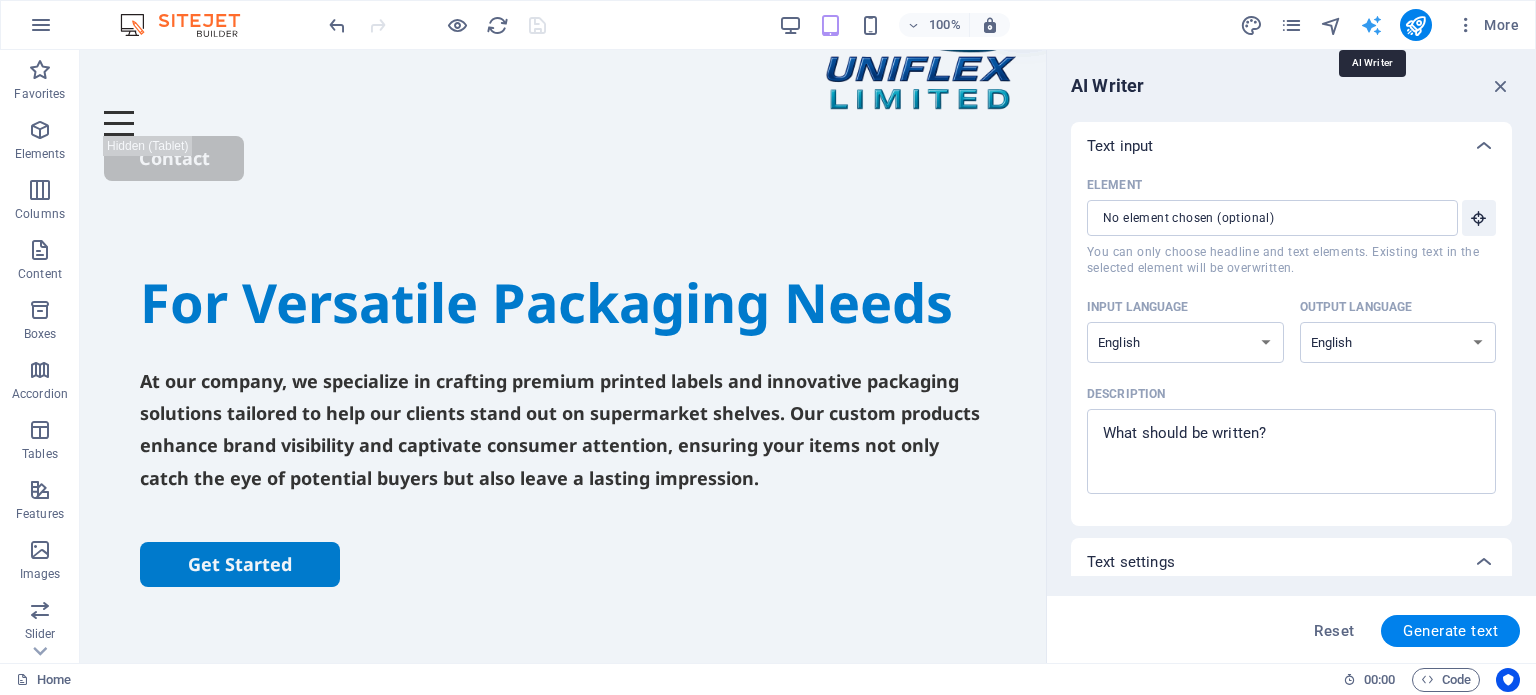 scroll, scrollTop: 0, scrollLeft: 0, axis: both 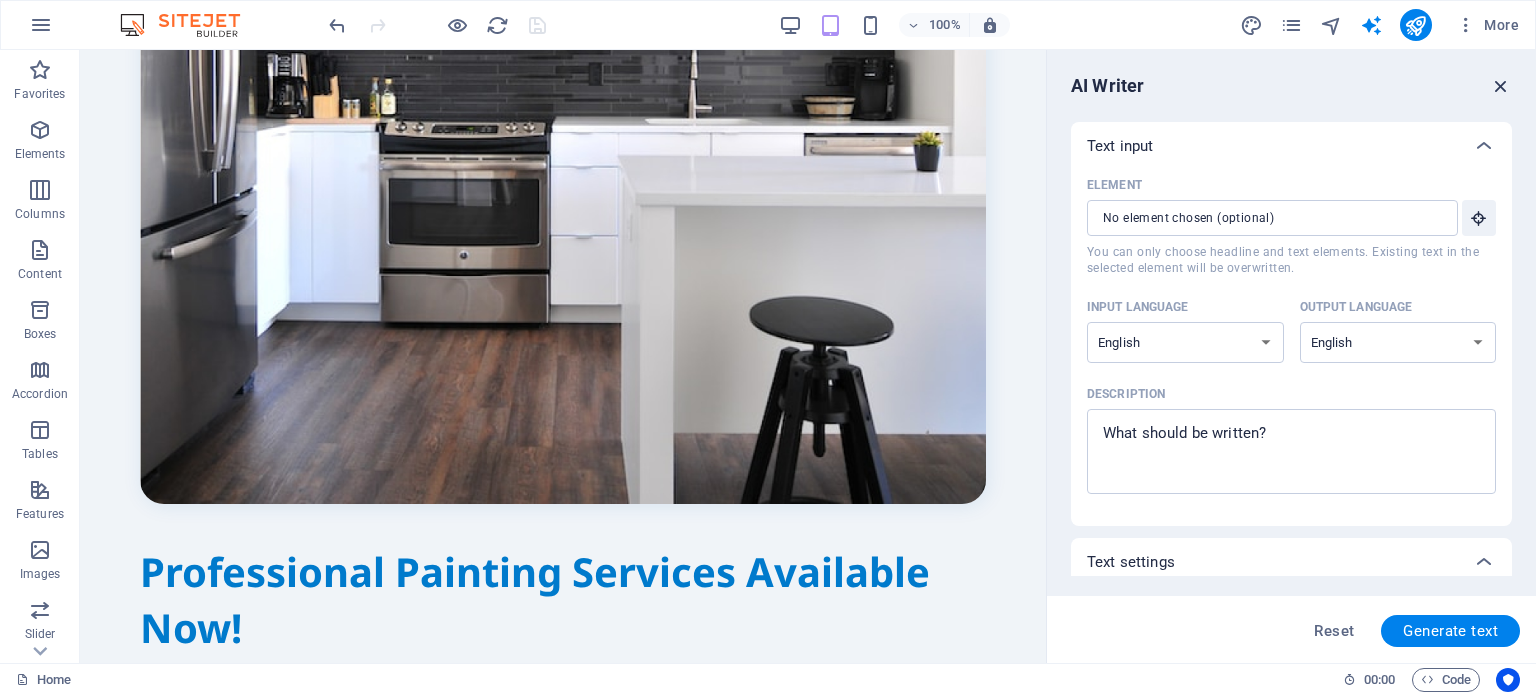 click at bounding box center (1501, 86) 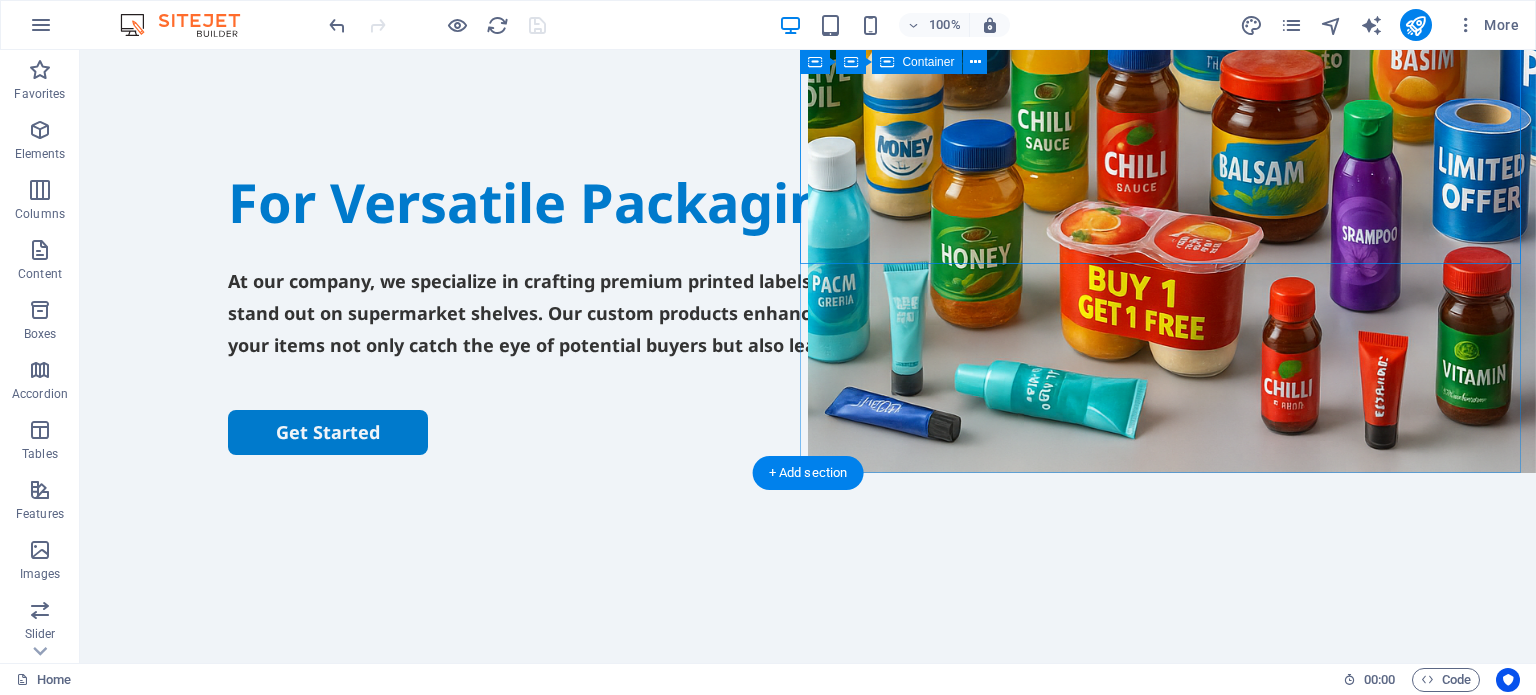 scroll, scrollTop: 200, scrollLeft: 0, axis: vertical 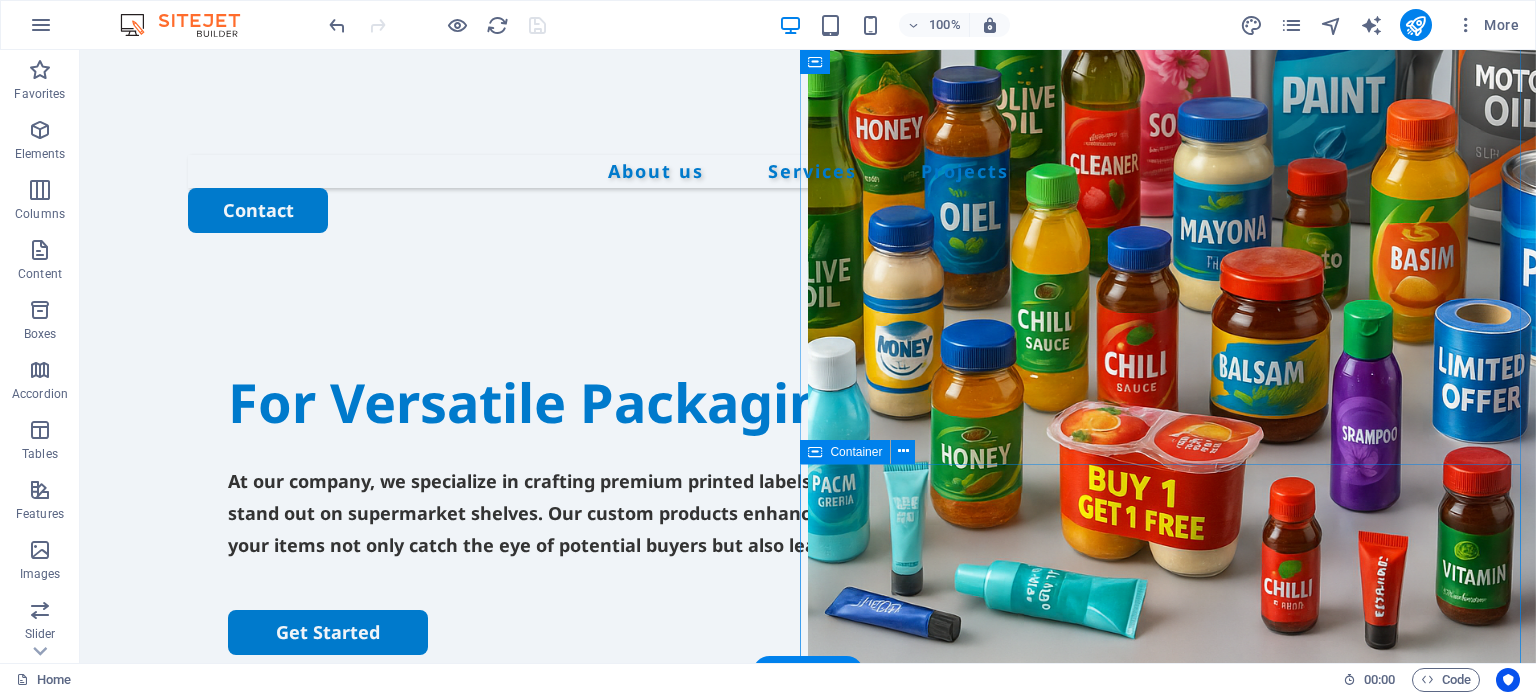 click on "Drop content here or  Add elements  Paste clipboard" at bounding box center (1172, 1357) 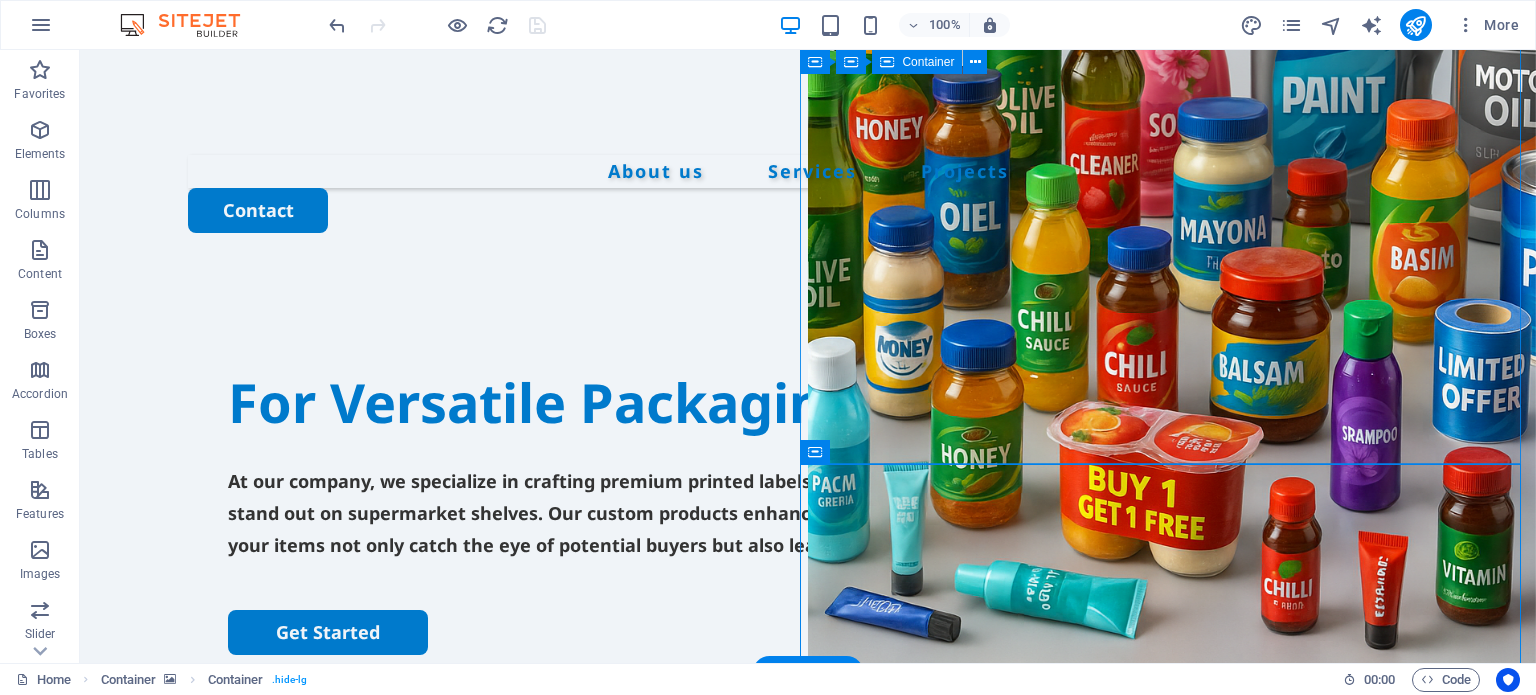 click on "Drop content here or  Add elements  Paste clipboard" at bounding box center [1172, 979] 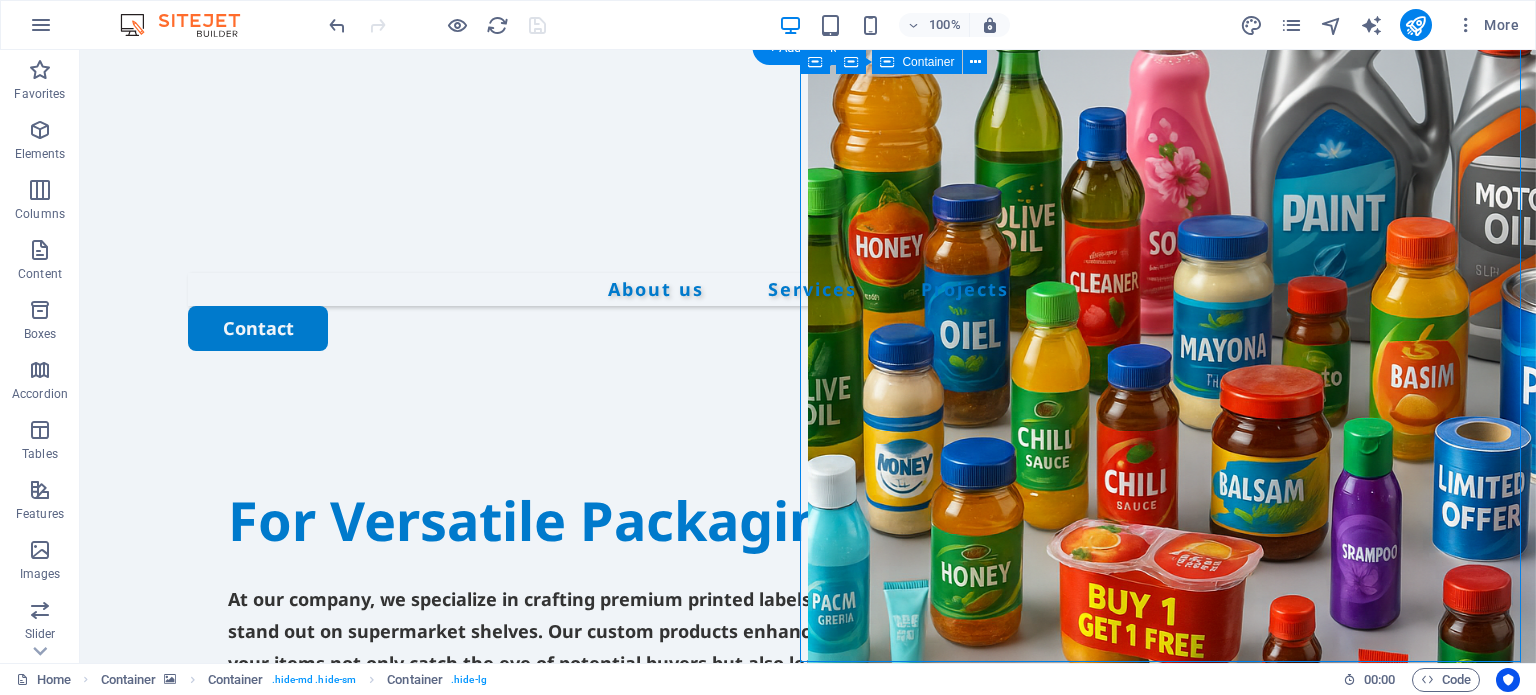 scroll, scrollTop: 100, scrollLeft: 0, axis: vertical 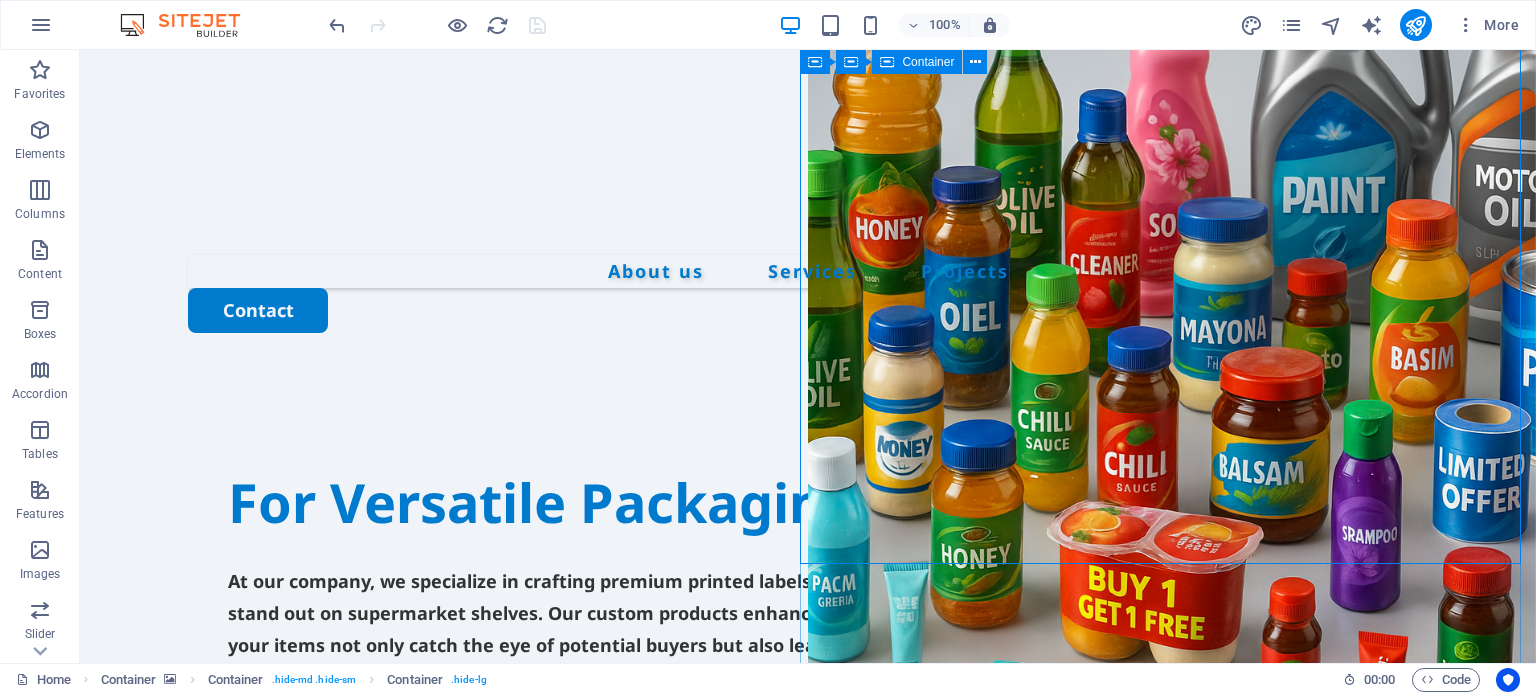 click on "Drop content here or  Add elements  Paste clipboard" at bounding box center [1172, 1079] 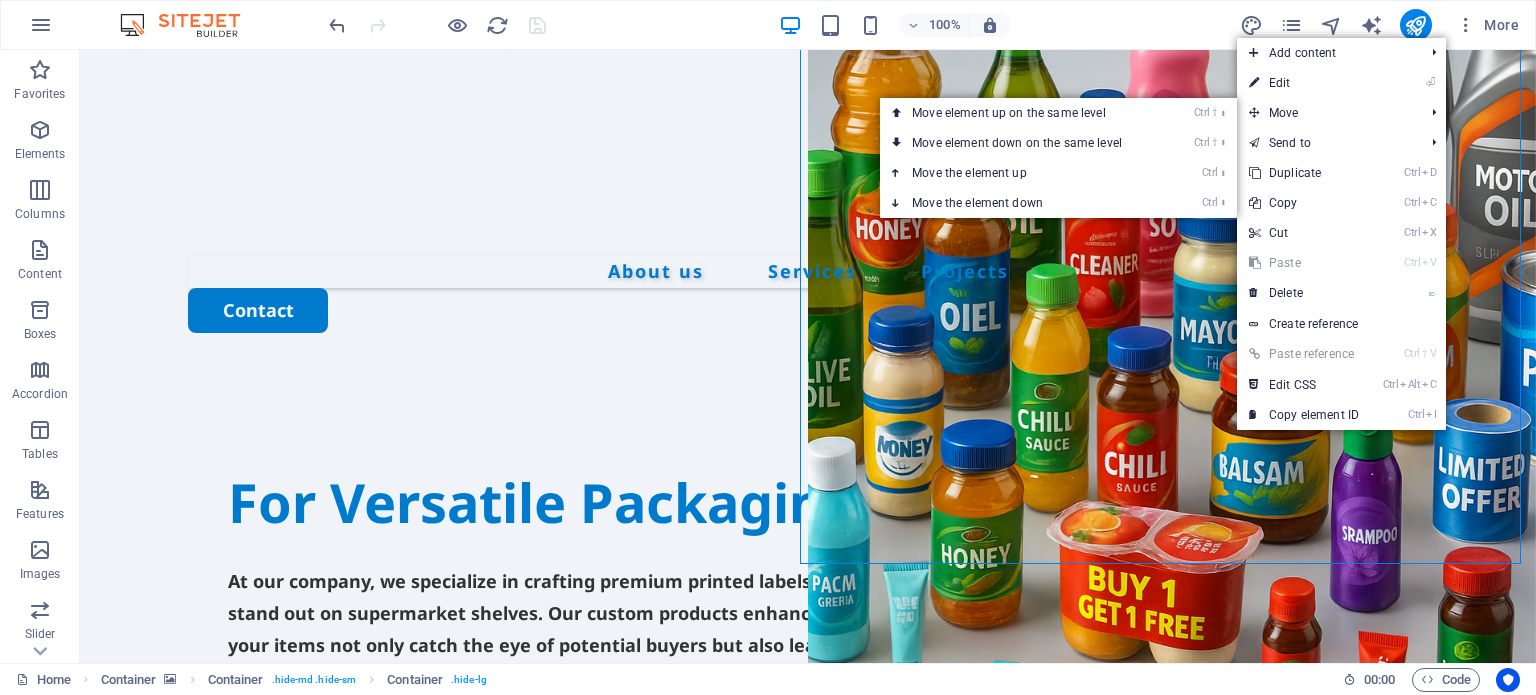 scroll, scrollTop: 0, scrollLeft: 0, axis: both 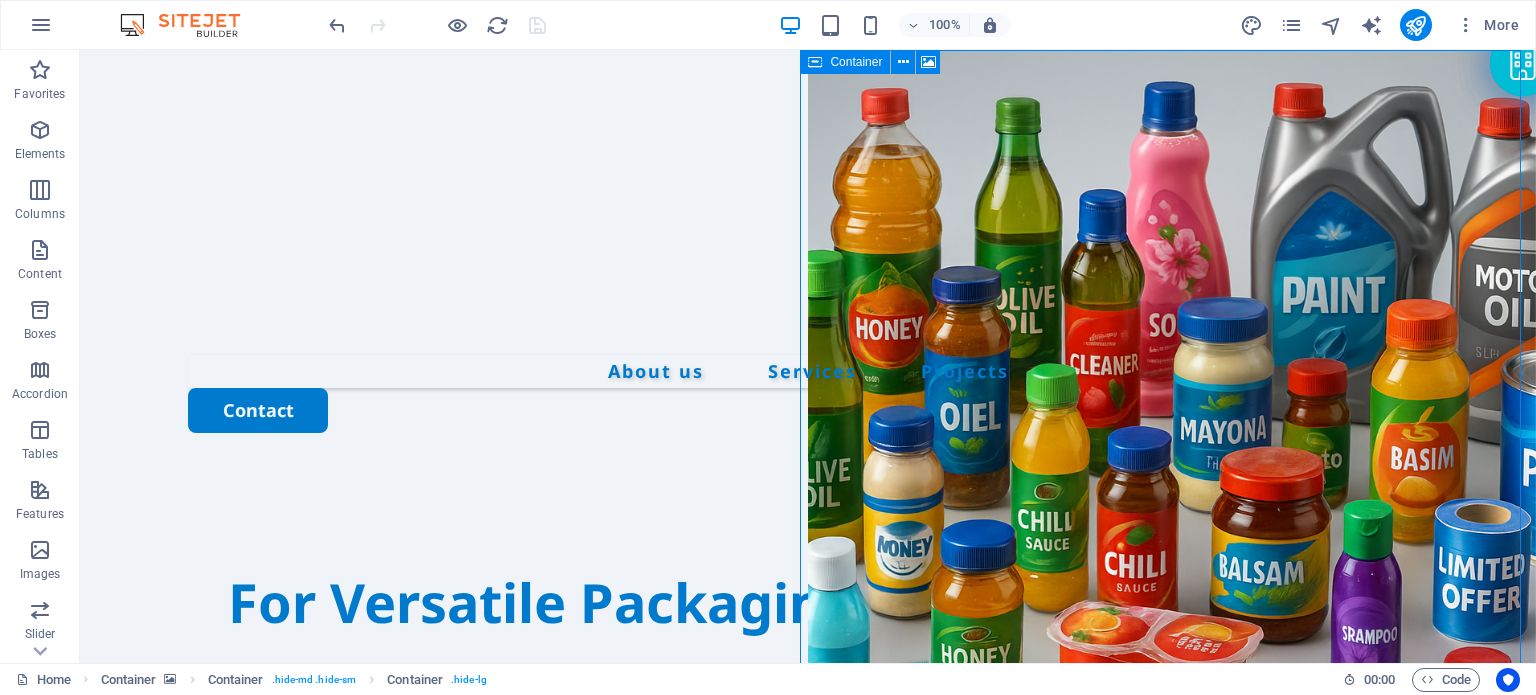 click on "Container" at bounding box center [856, 62] 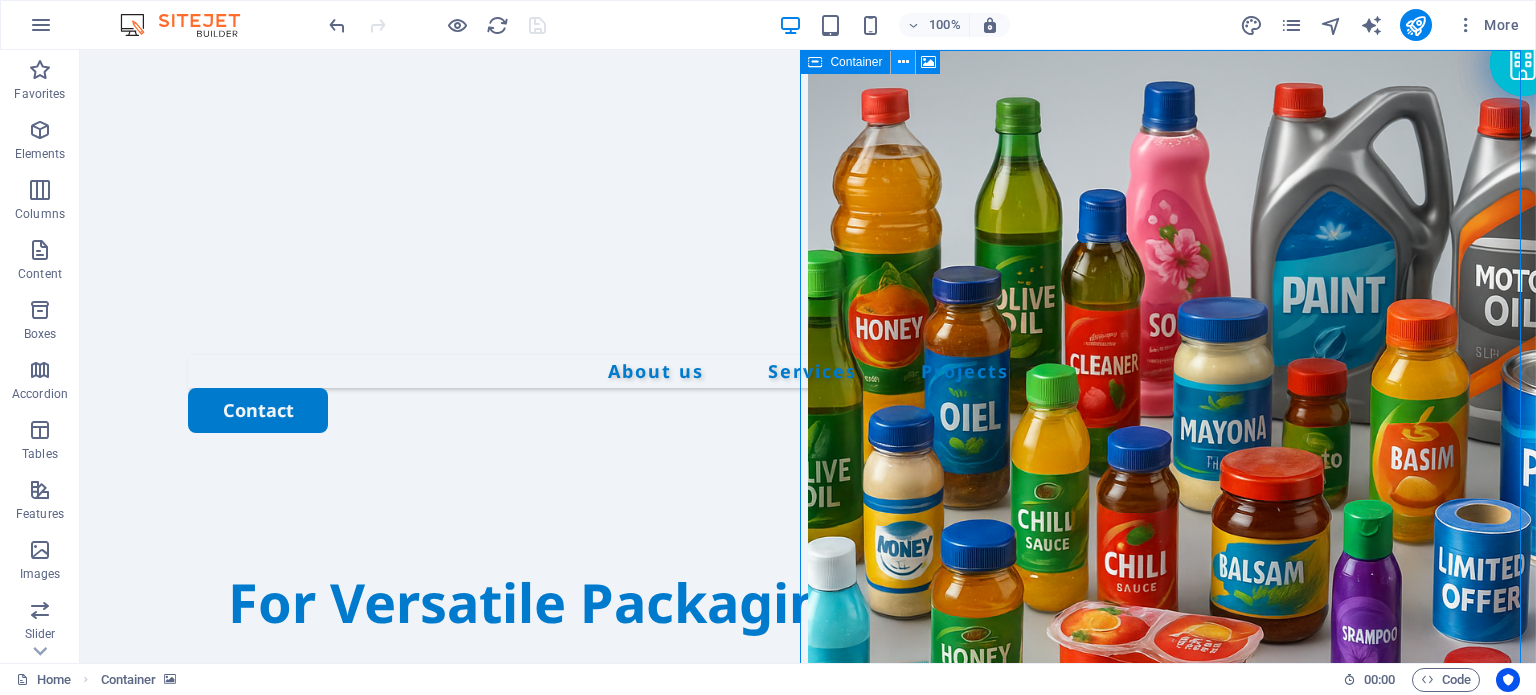 click at bounding box center [903, 62] 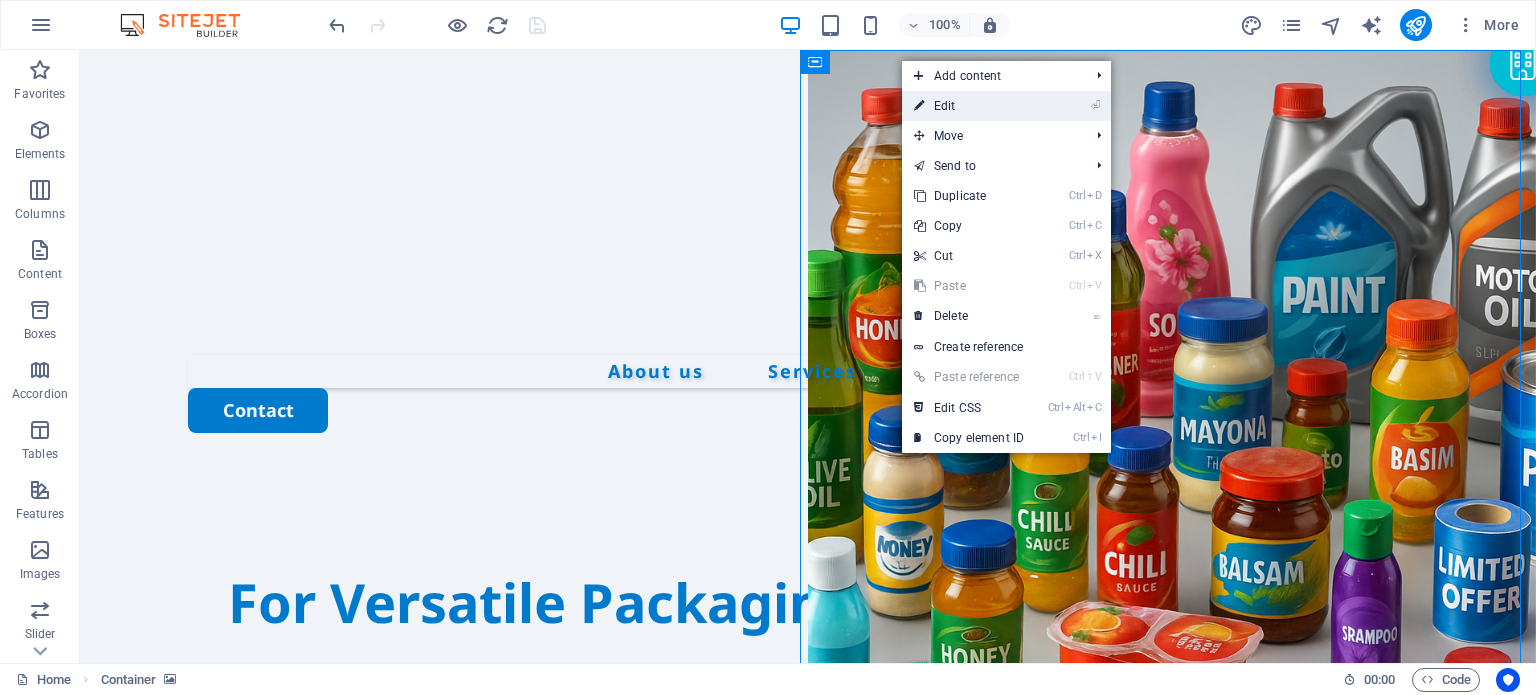 click on "⏎  Edit" at bounding box center (969, 106) 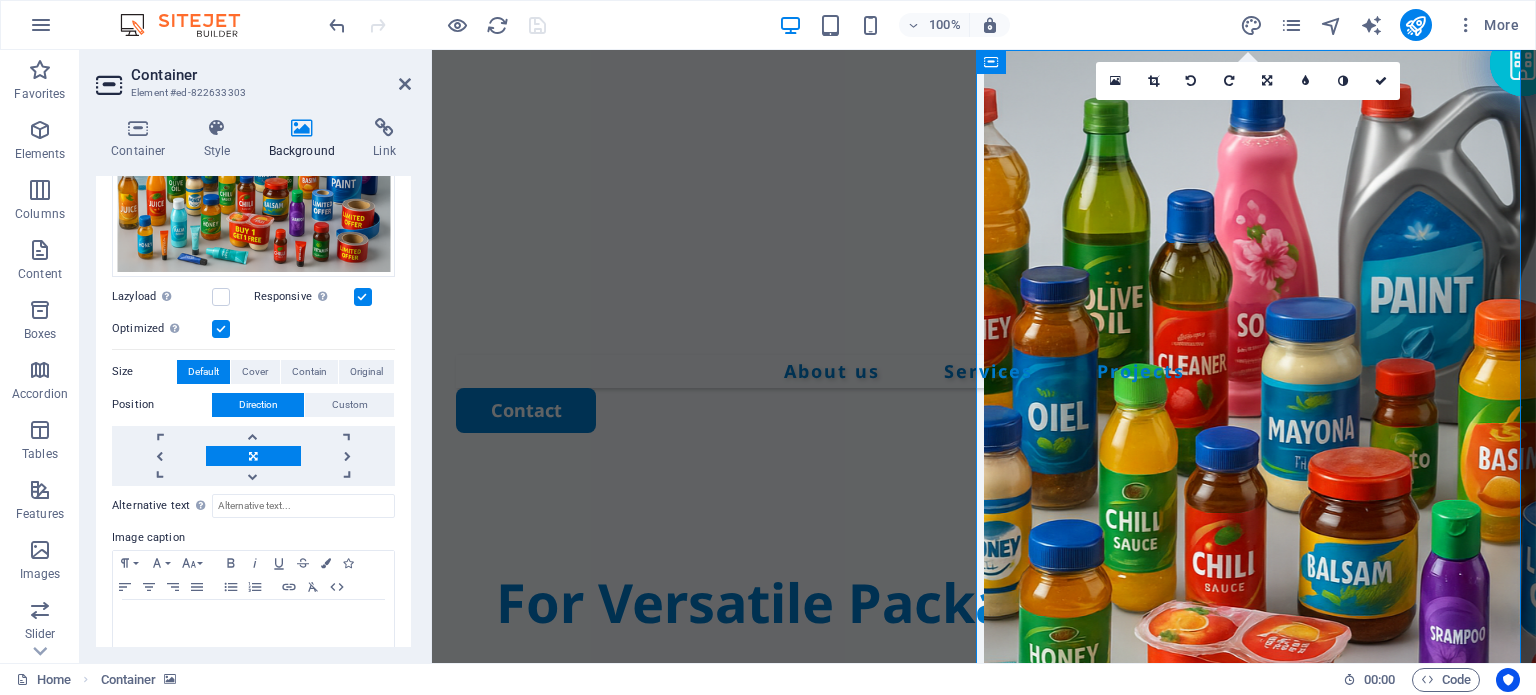 scroll, scrollTop: 295, scrollLeft: 0, axis: vertical 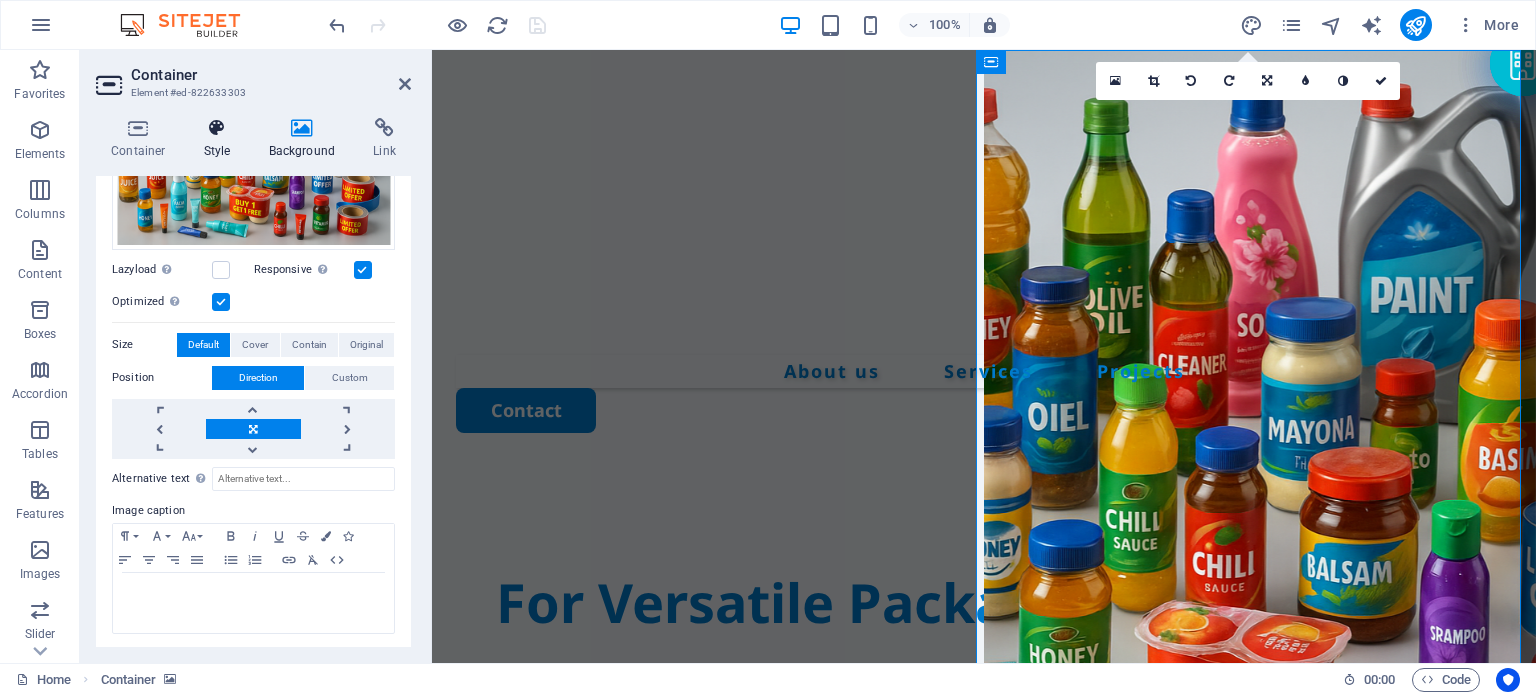 click on "Style" at bounding box center [221, 139] 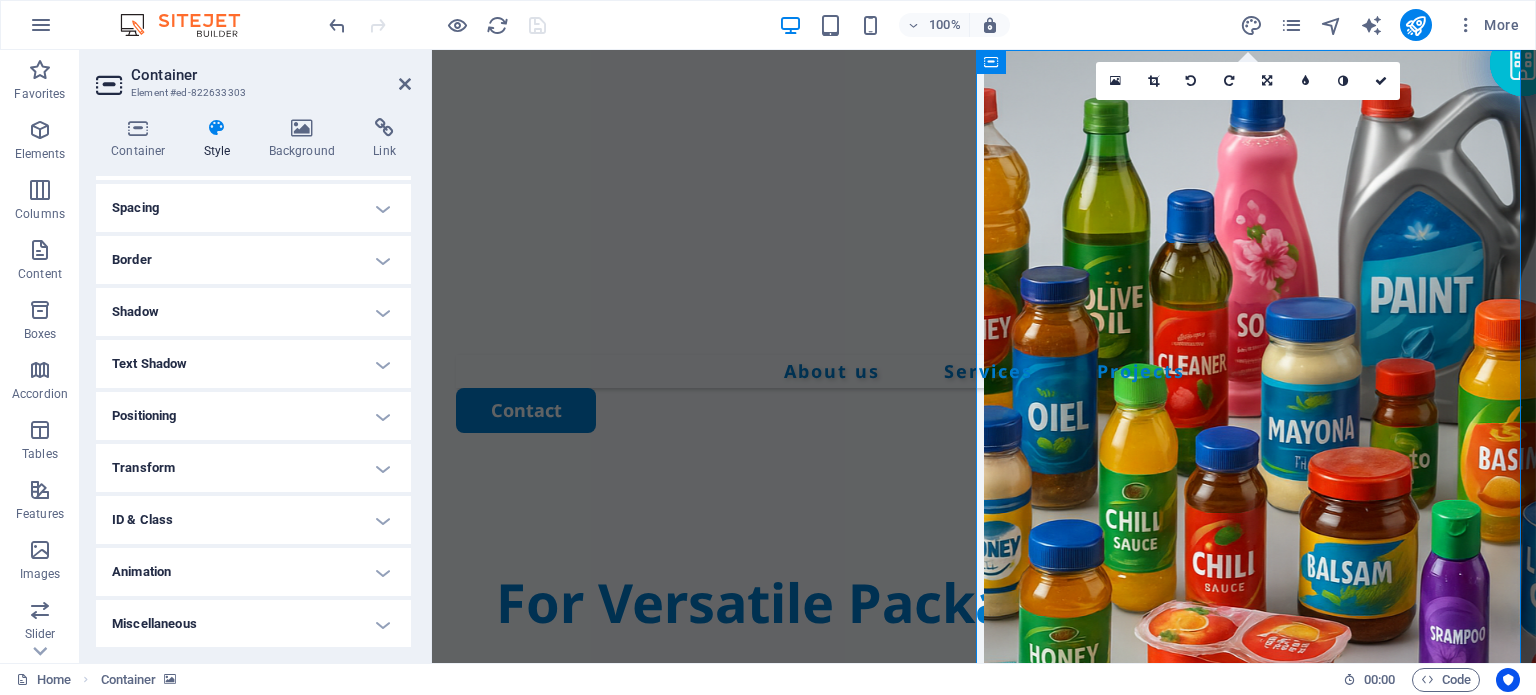 scroll, scrollTop: 0, scrollLeft: 0, axis: both 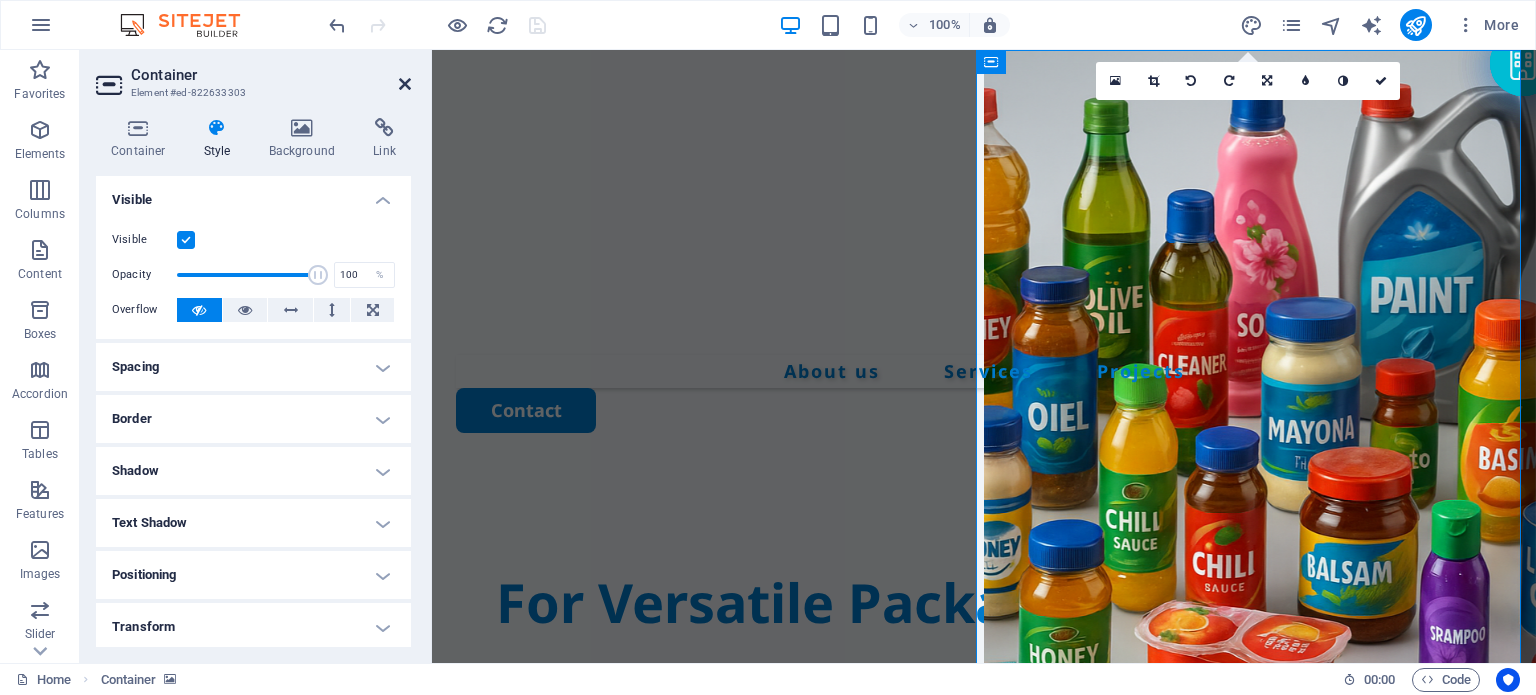 click at bounding box center [405, 84] 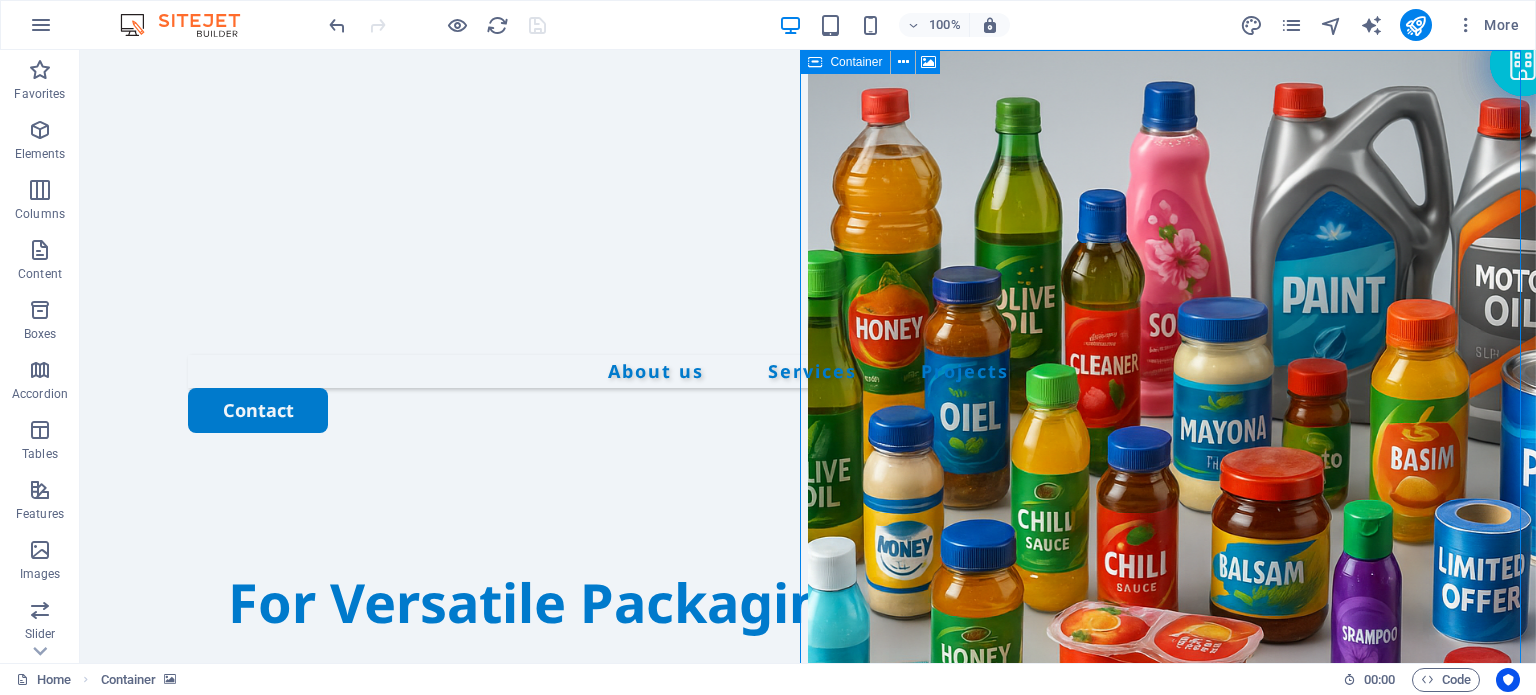 click at bounding box center [815, 62] 